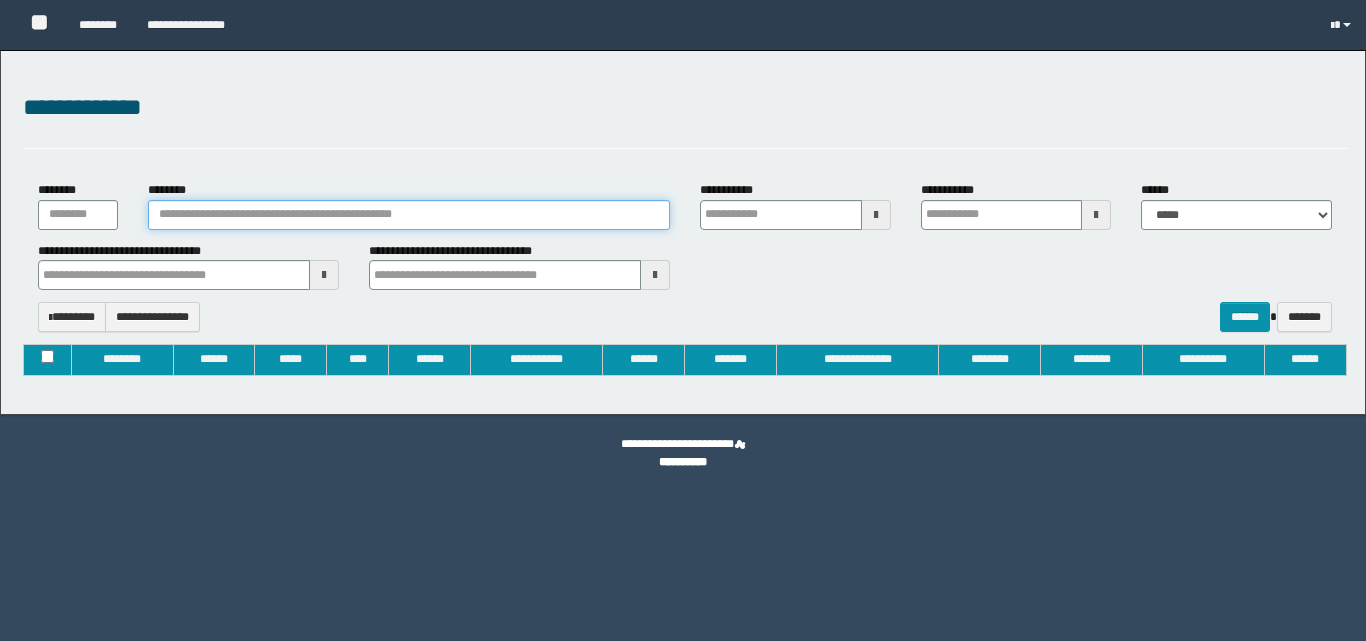 click on "********" at bounding box center (409, 215) 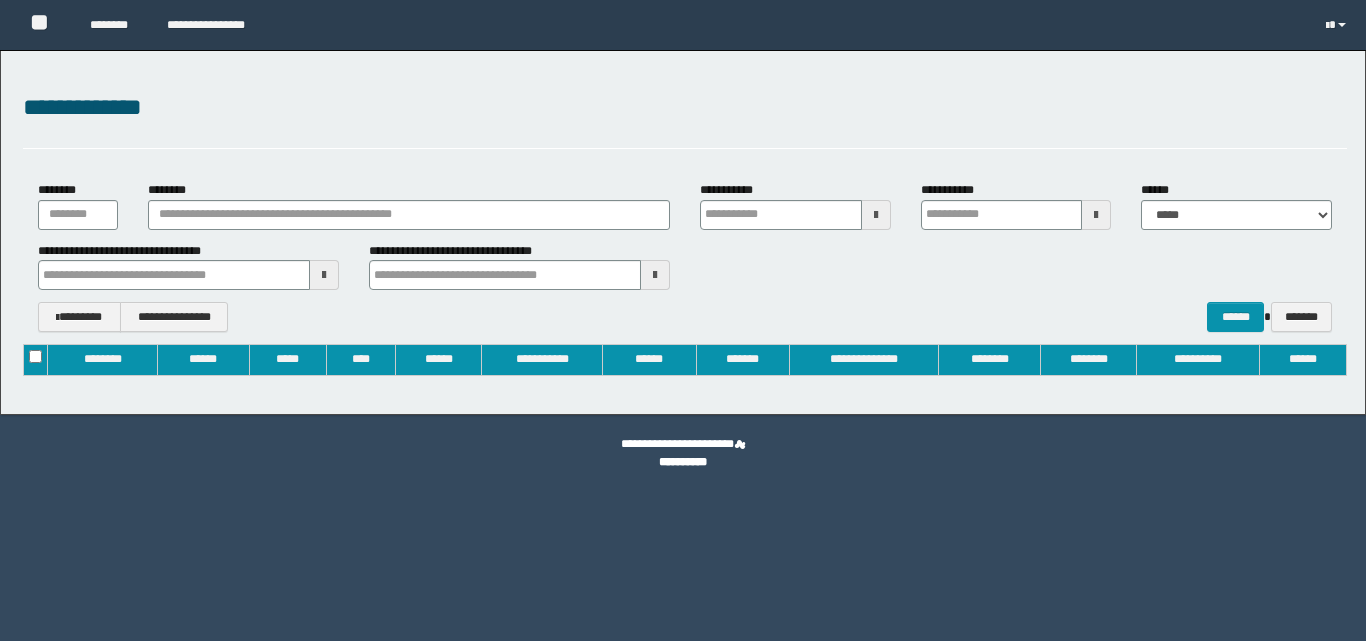 type on "**********" 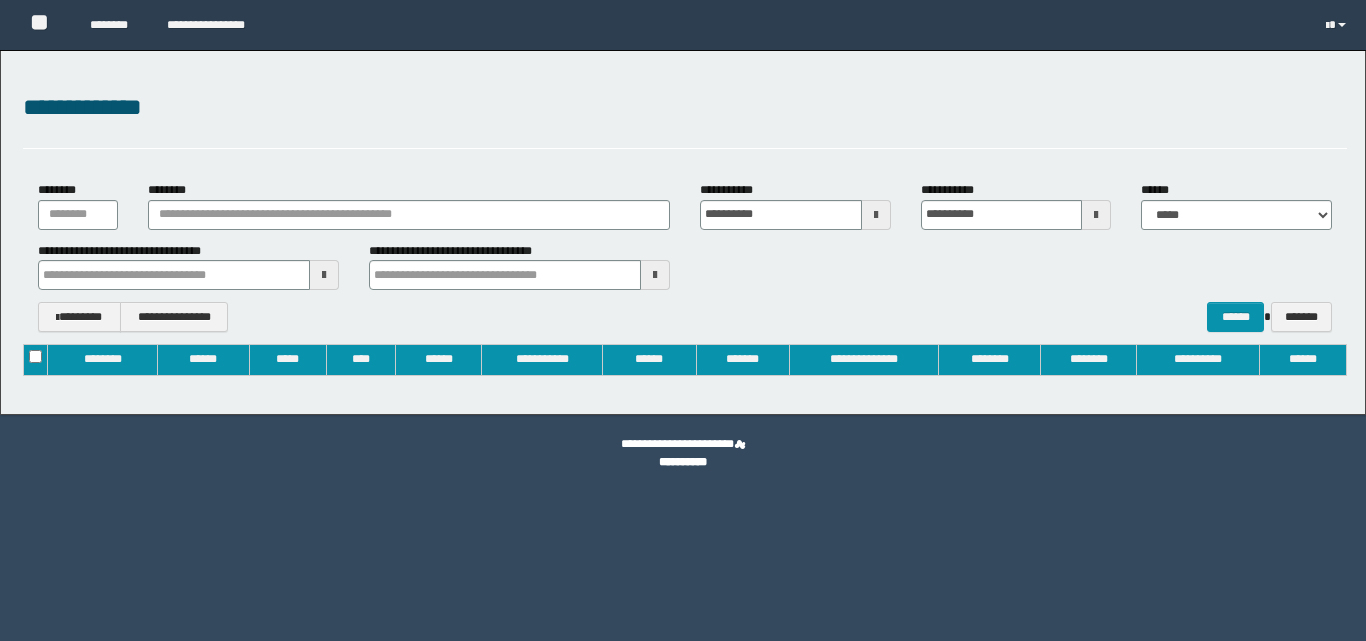 type 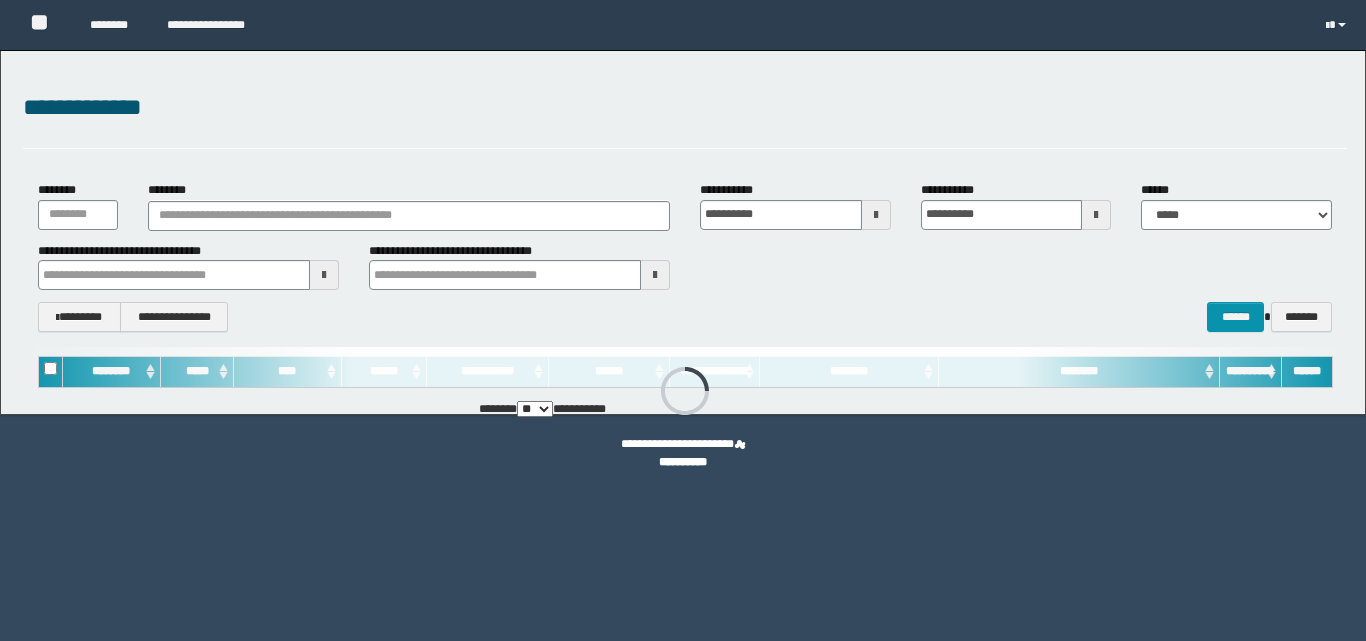 scroll, scrollTop: 0, scrollLeft: 0, axis: both 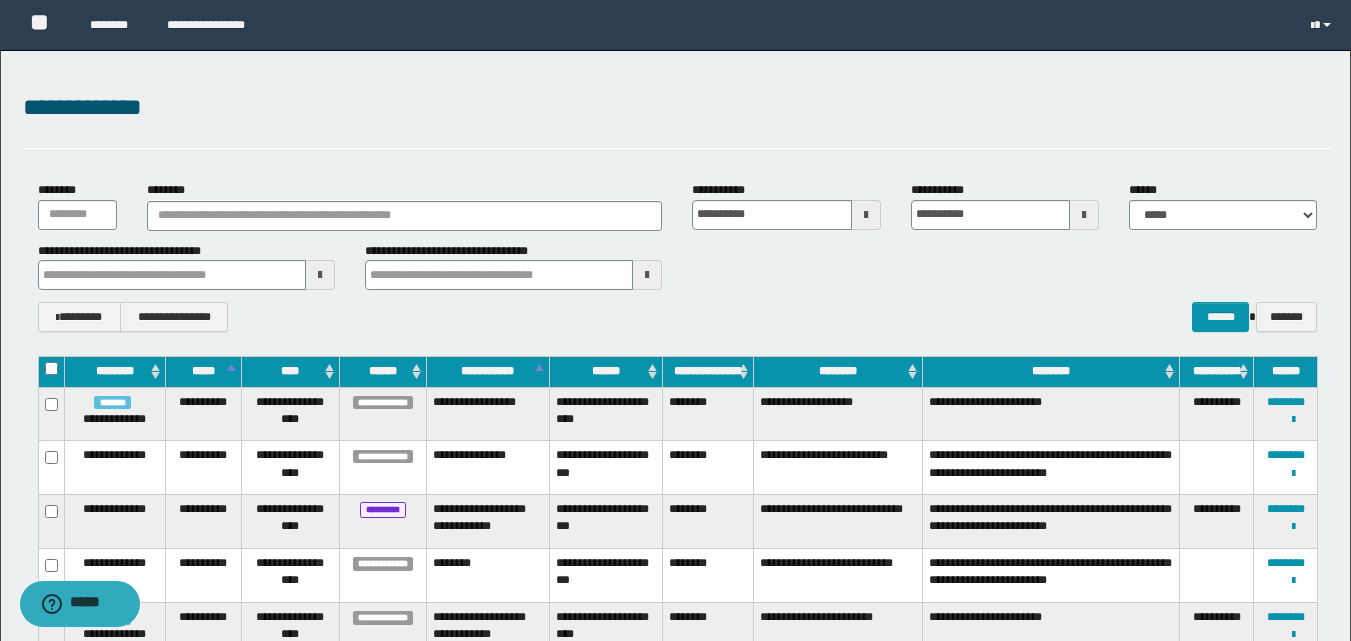 type 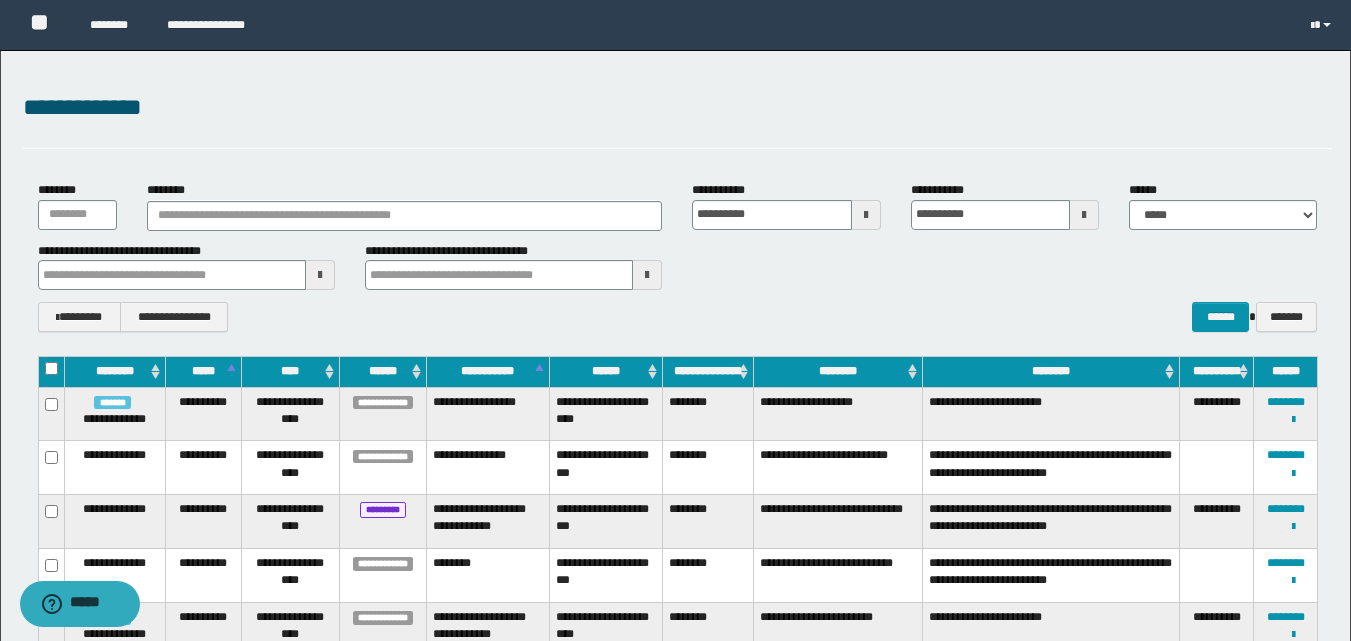type 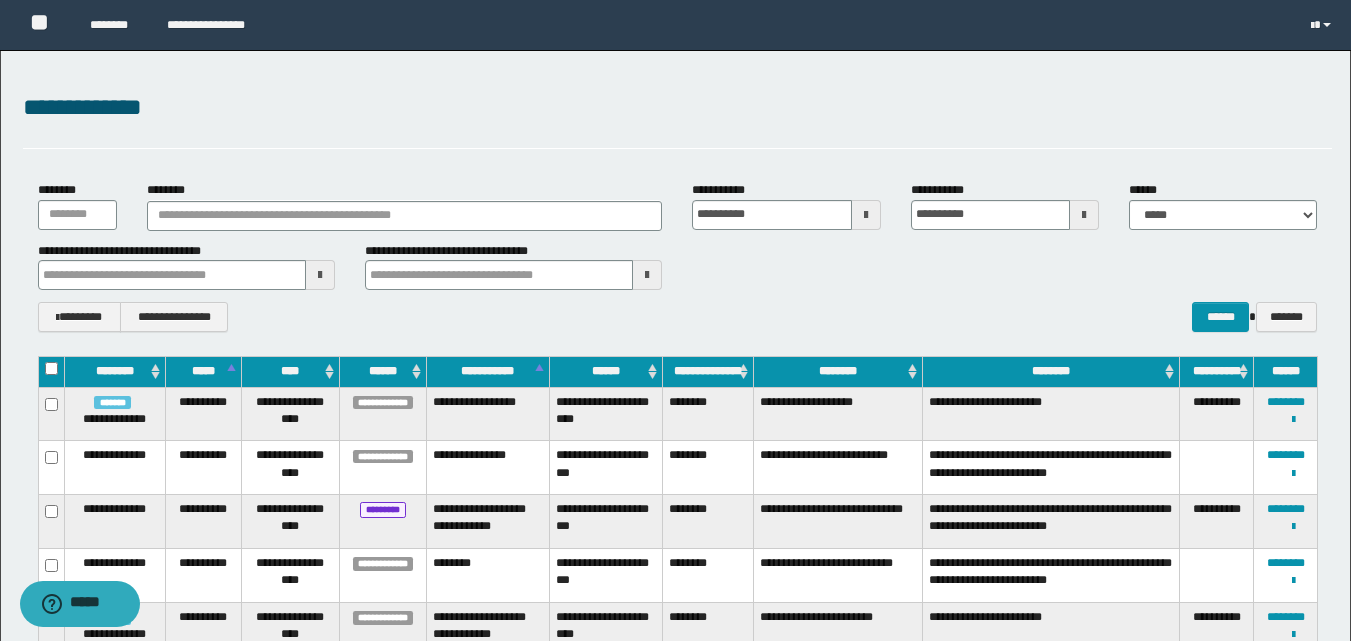 type 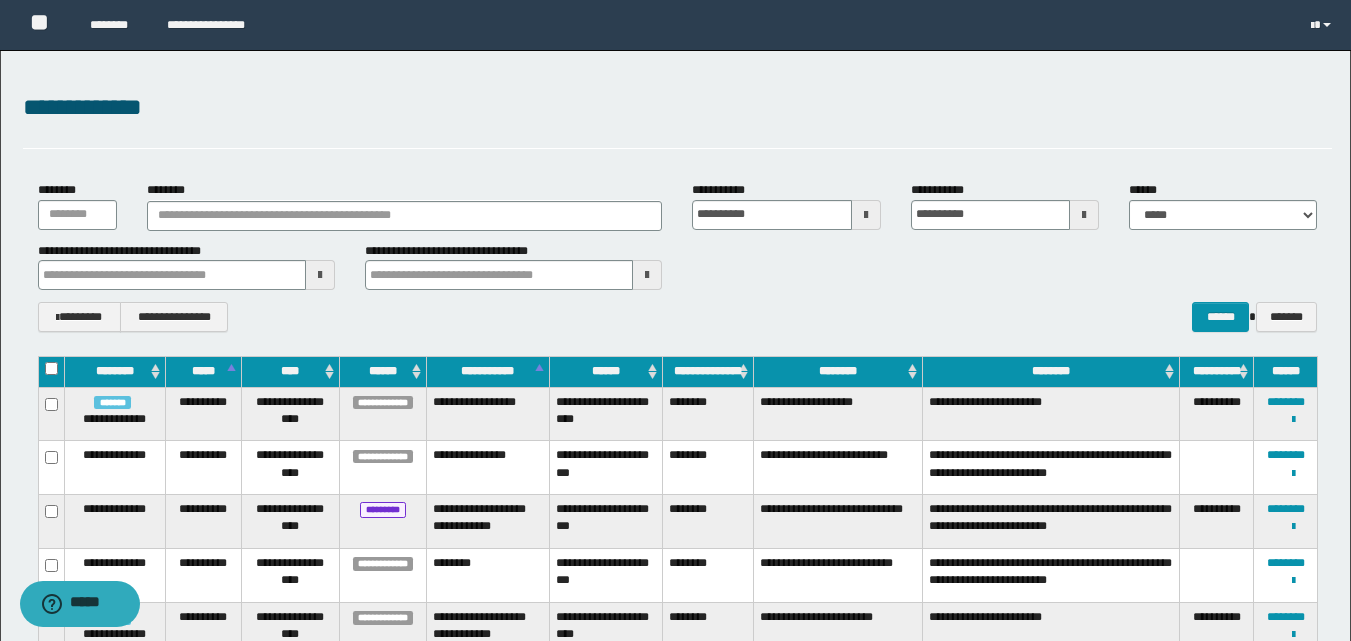 type 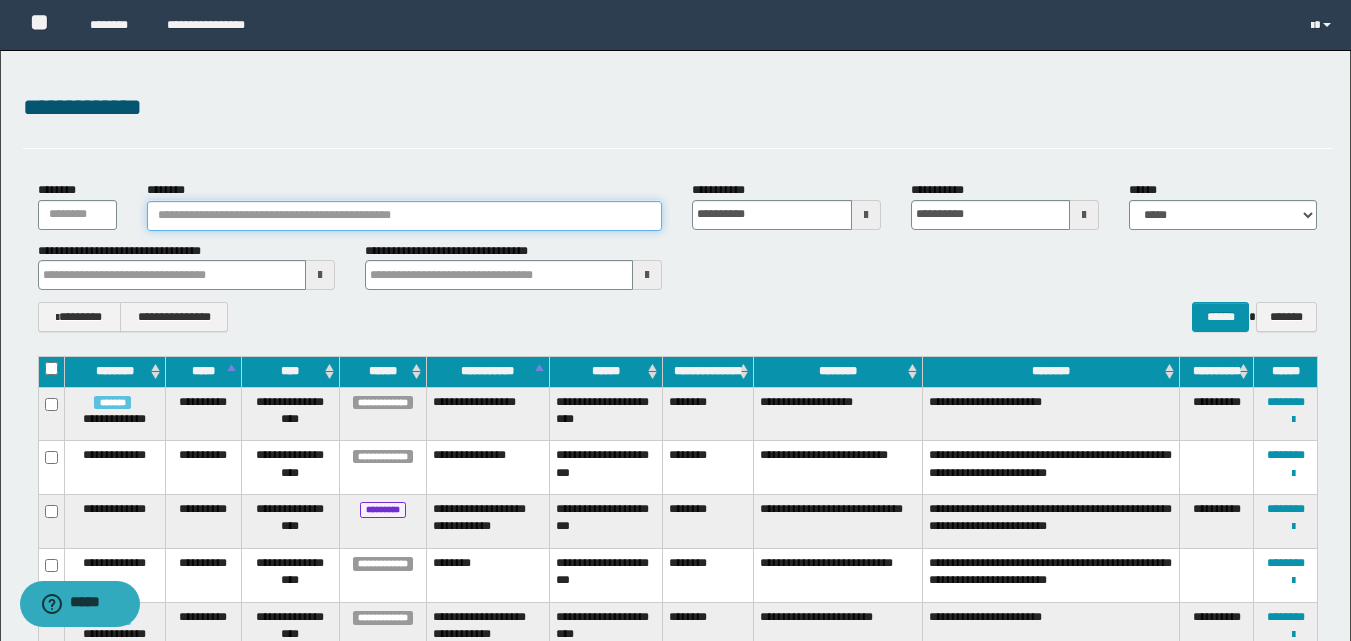 click on "********" at bounding box center (405, 216) 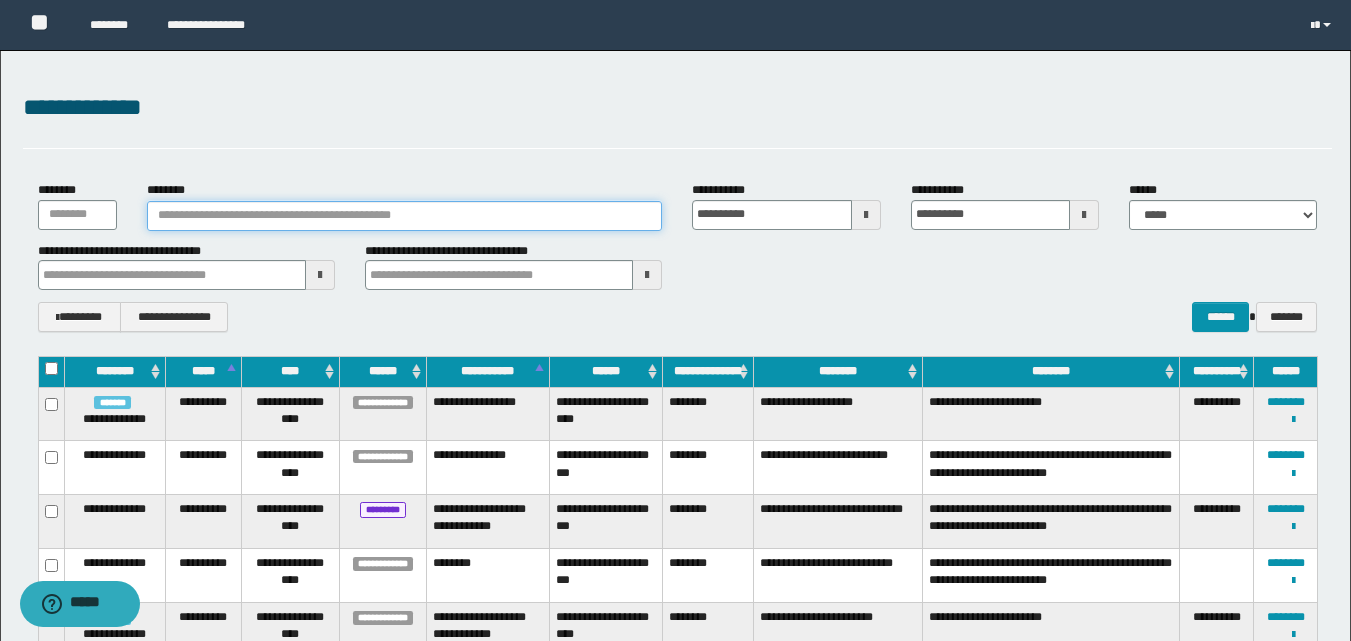 type on "**********" 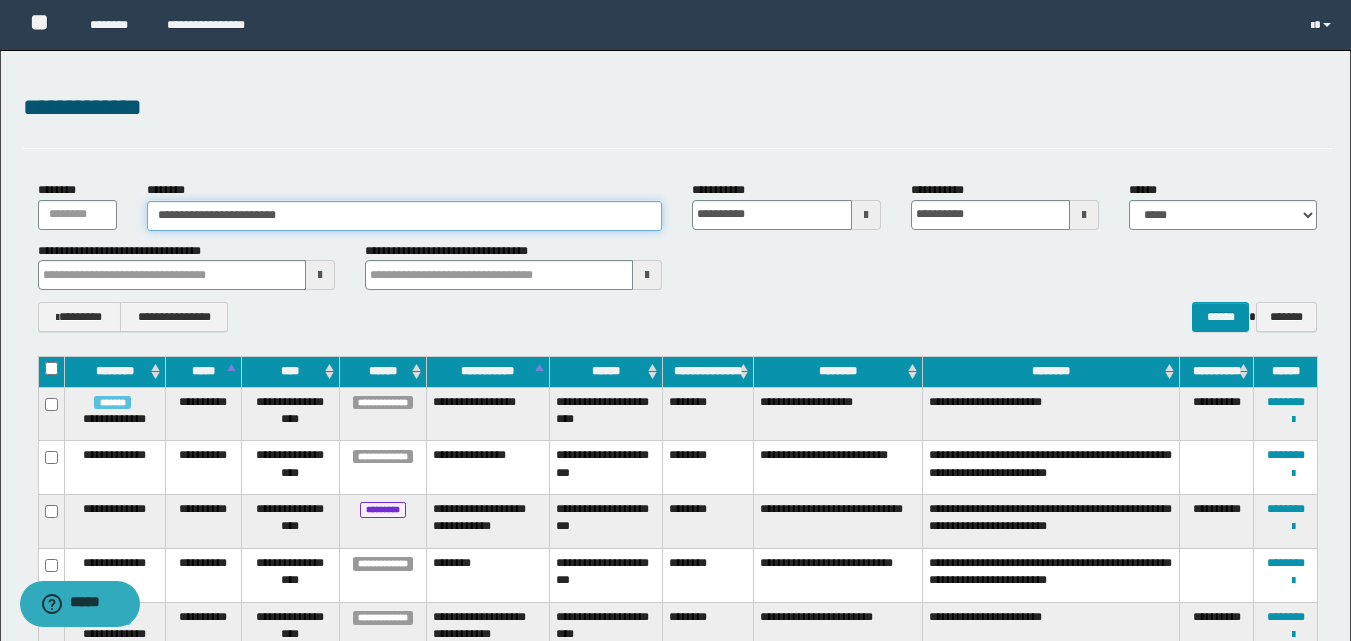 type on "**********" 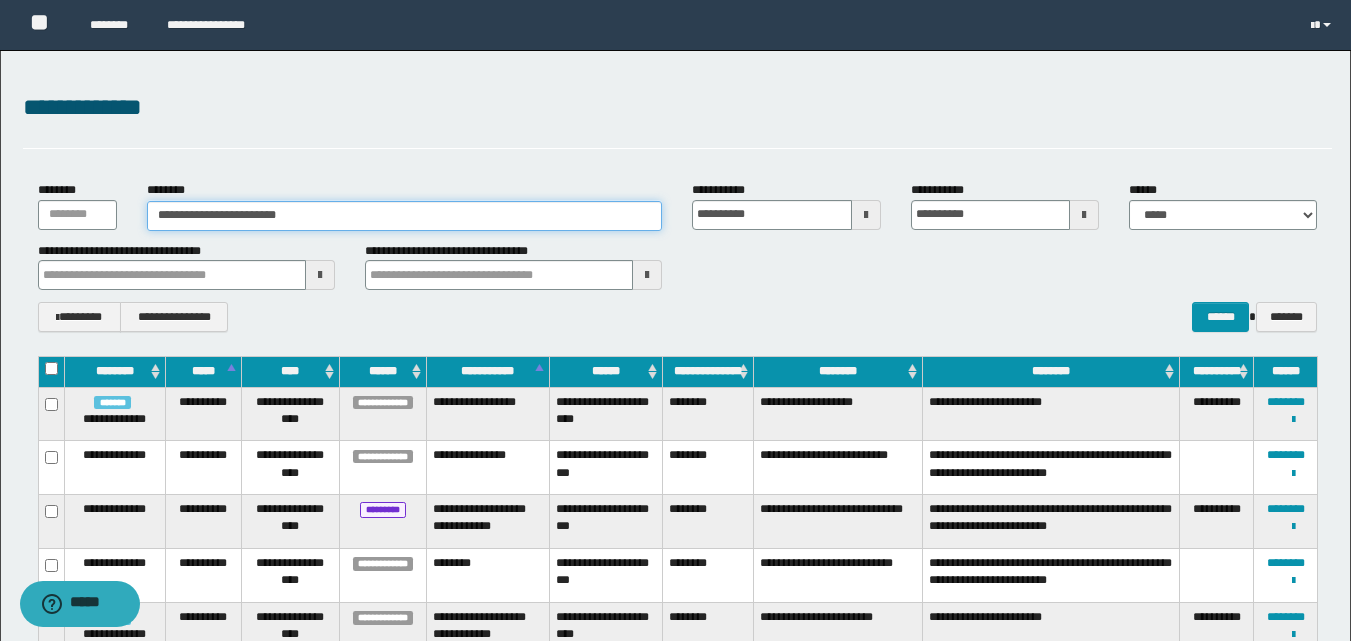 type on "**********" 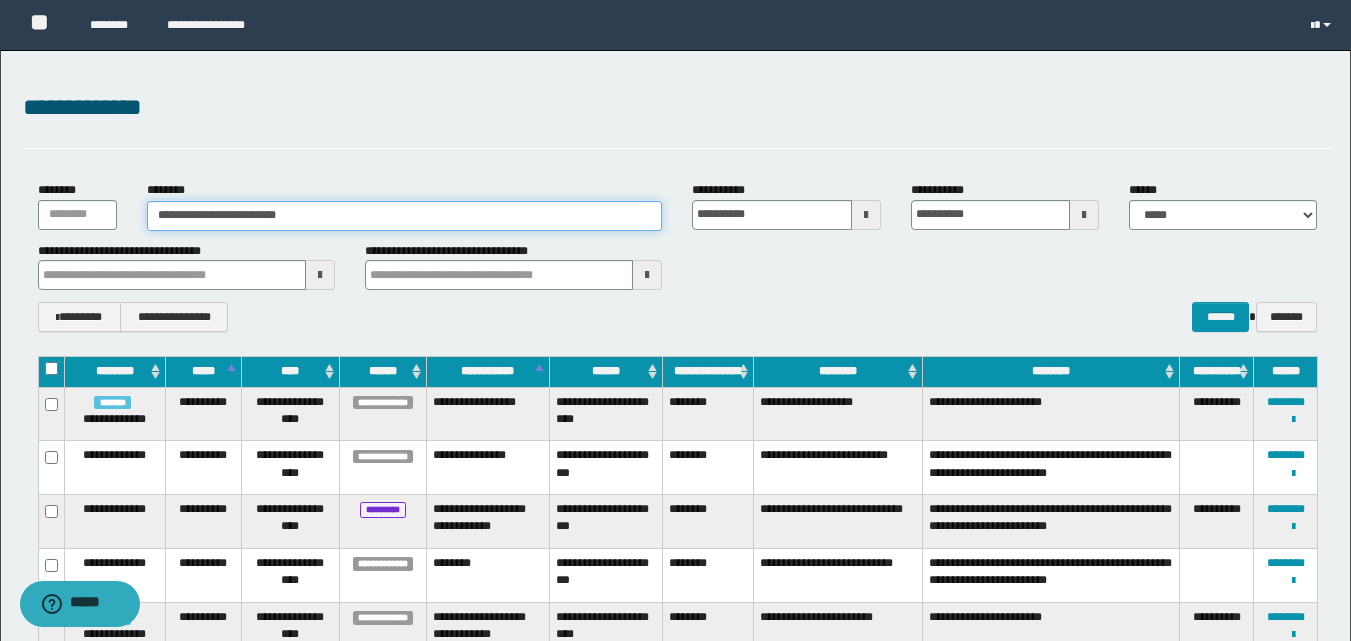 type 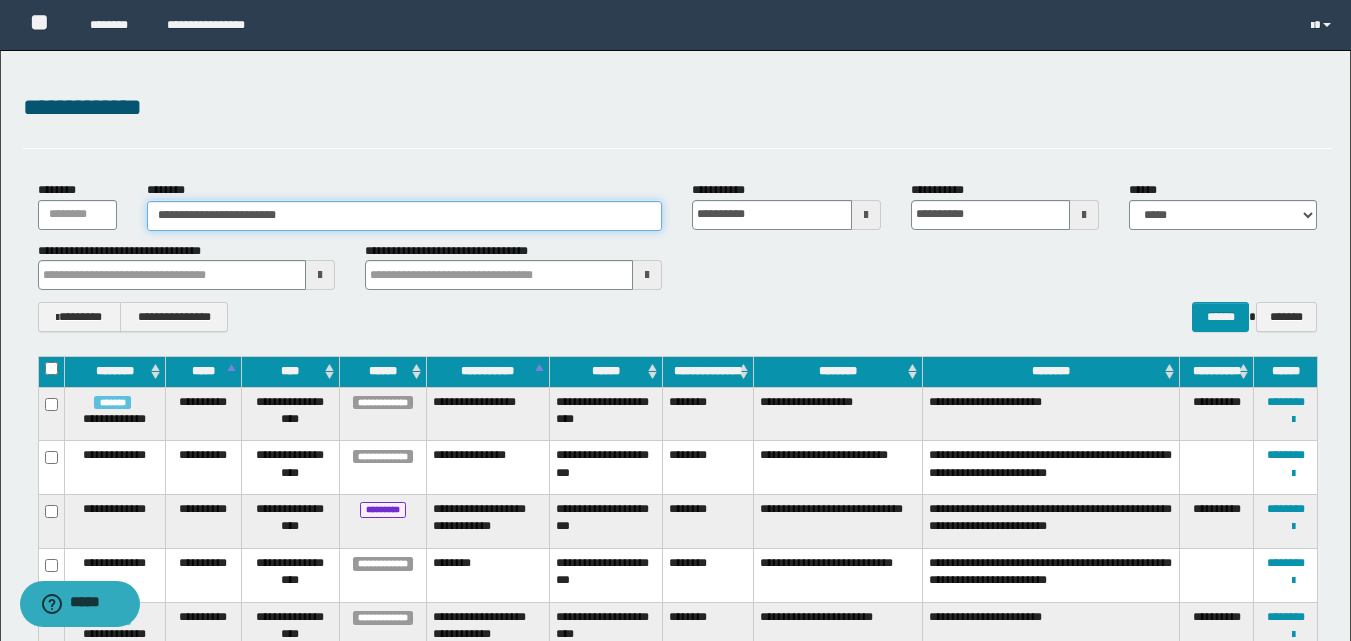 type 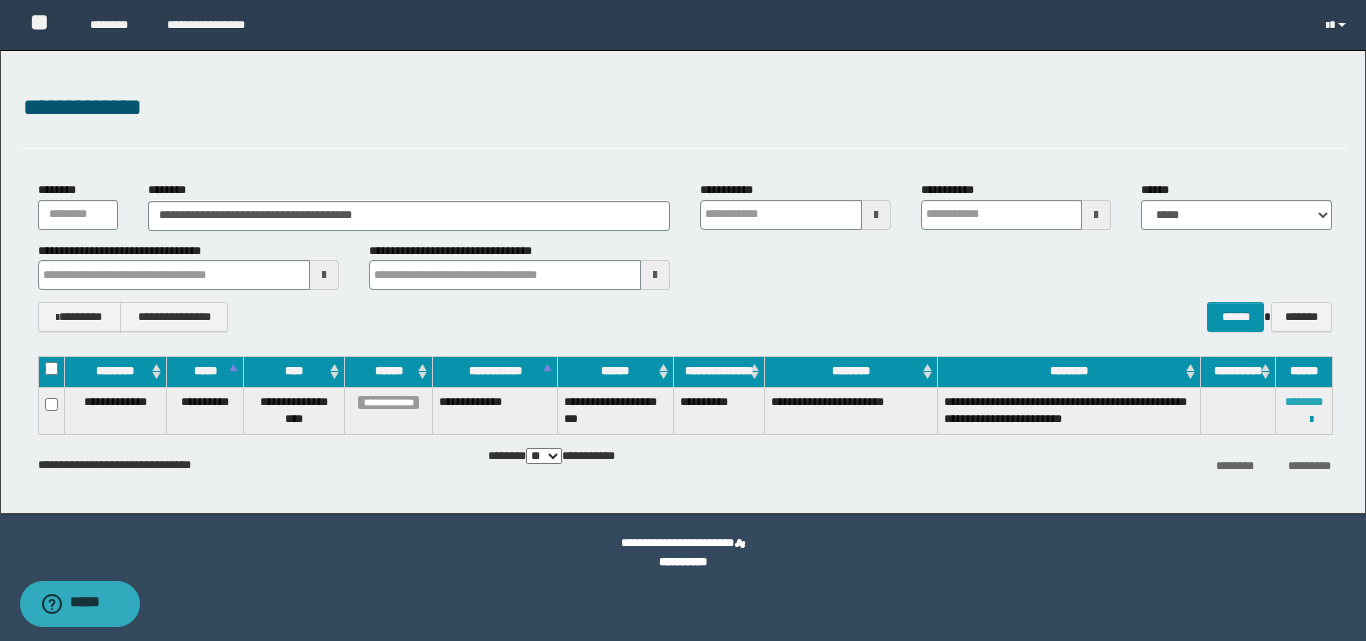 click on "********" at bounding box center [1304, 402] 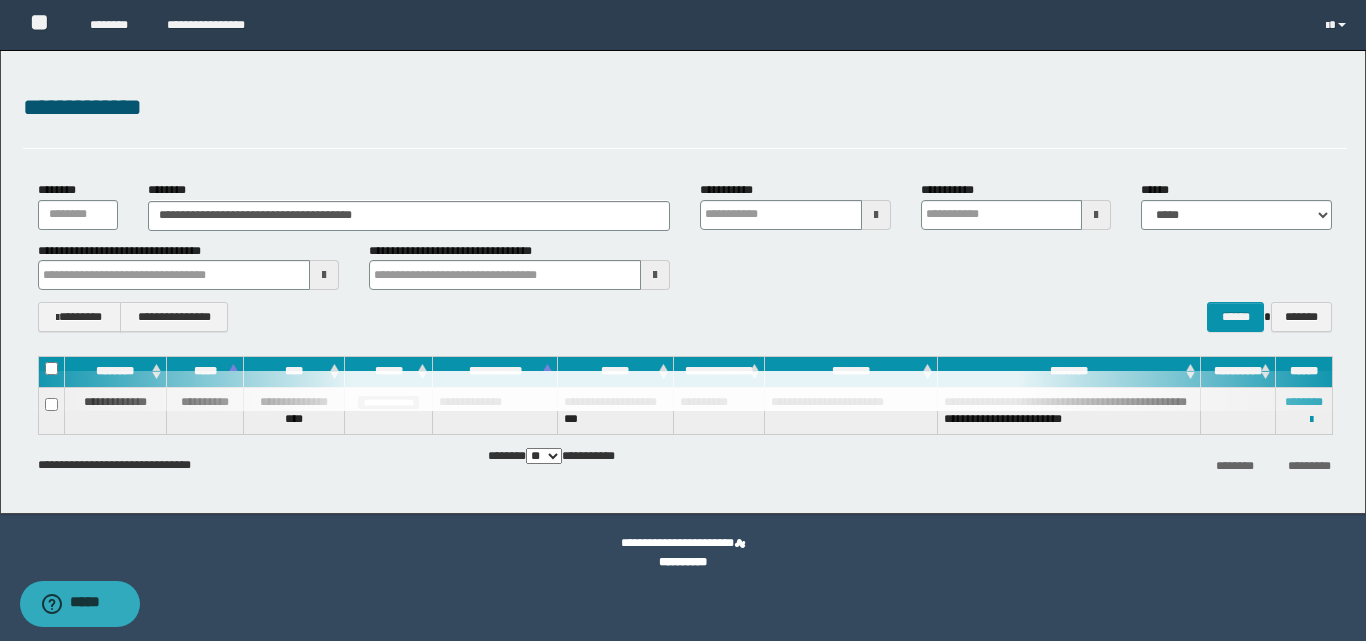 type 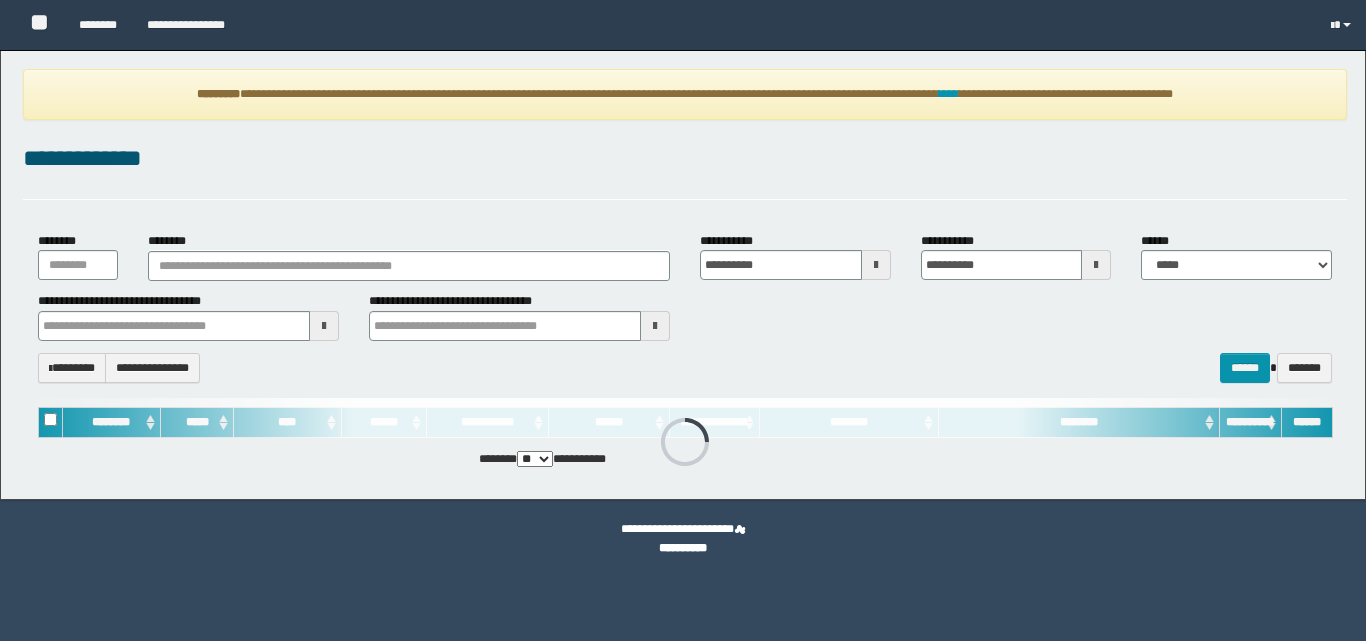 click on "****" at bounding box center [949, 94] 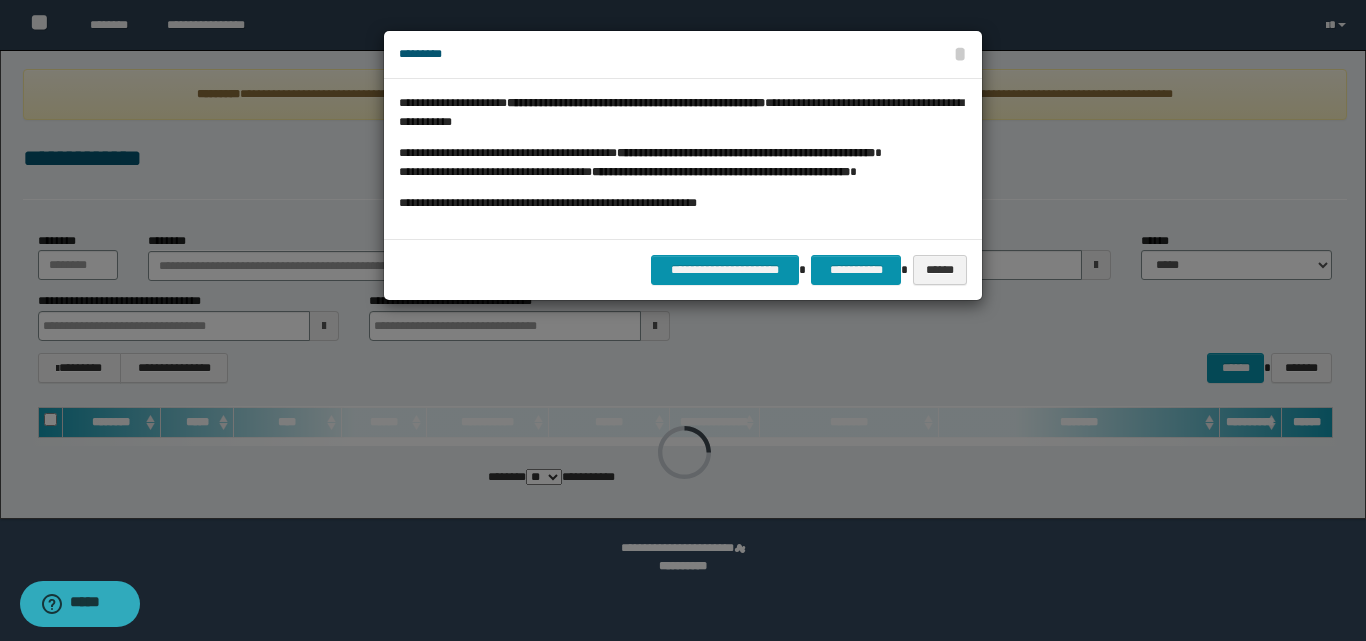 scroll, scrollTop: 0, scrollLeft: 0, axis: both 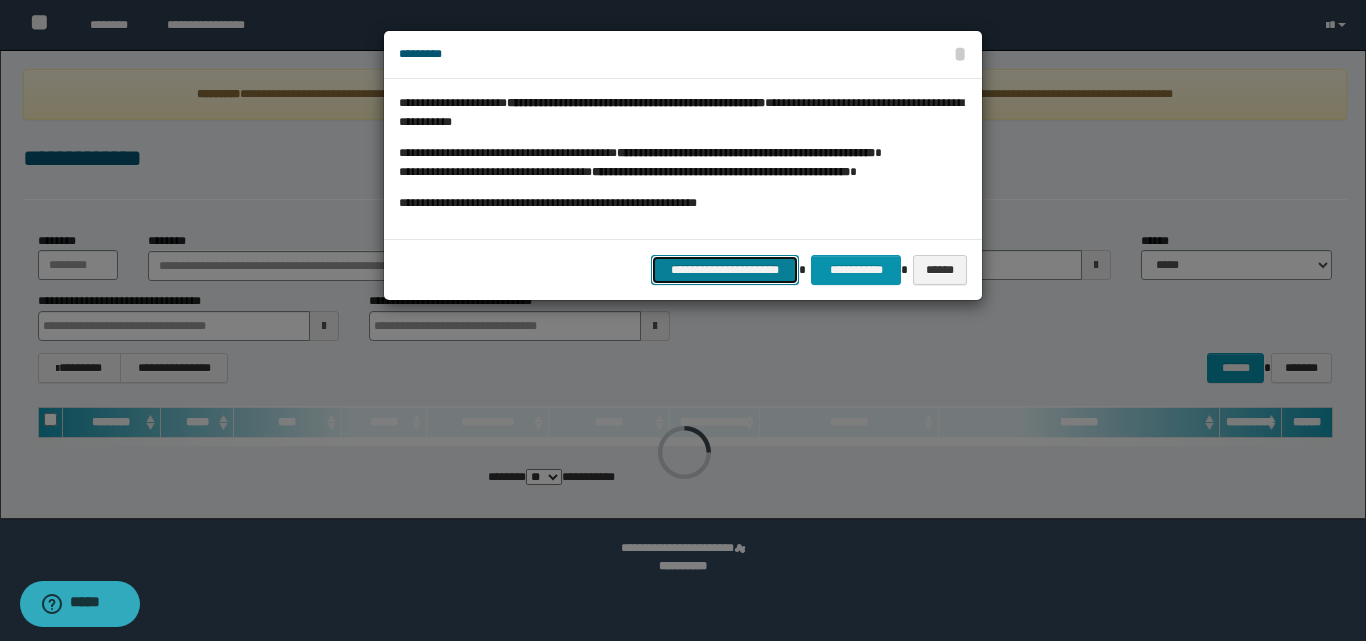 click on "**********" at bounding box center (725, 270) 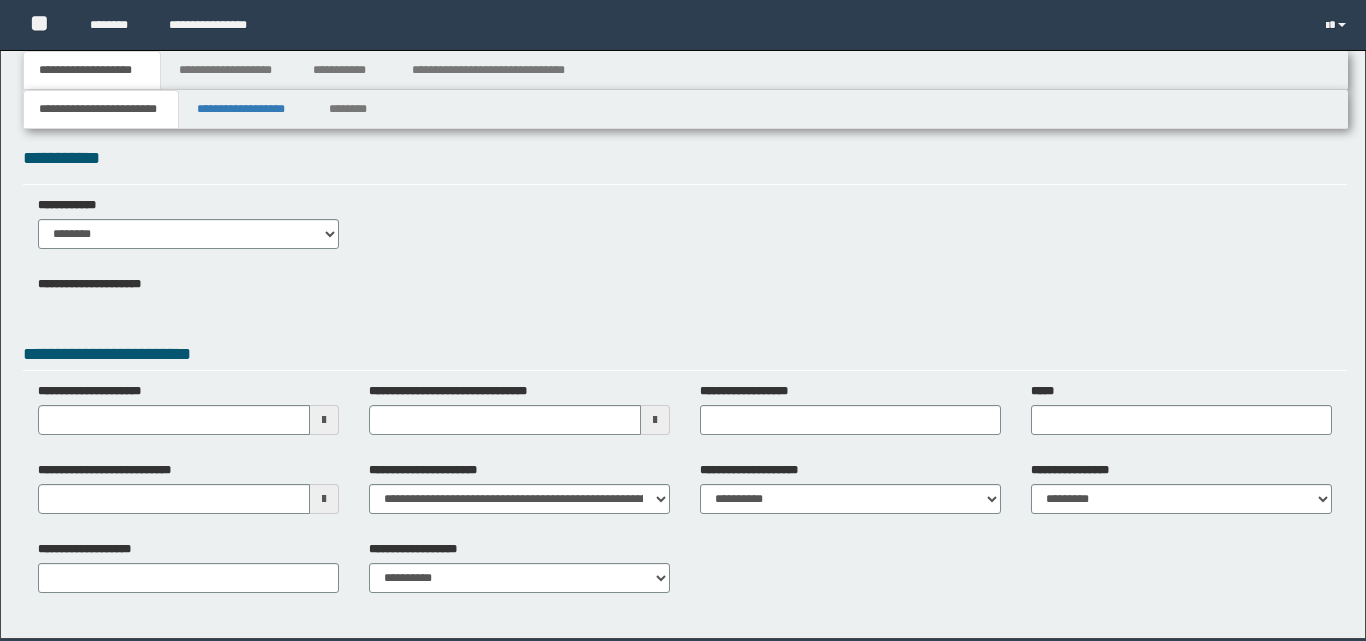scroll, scrollTop: 0, scrollLeft: 0, axis: both 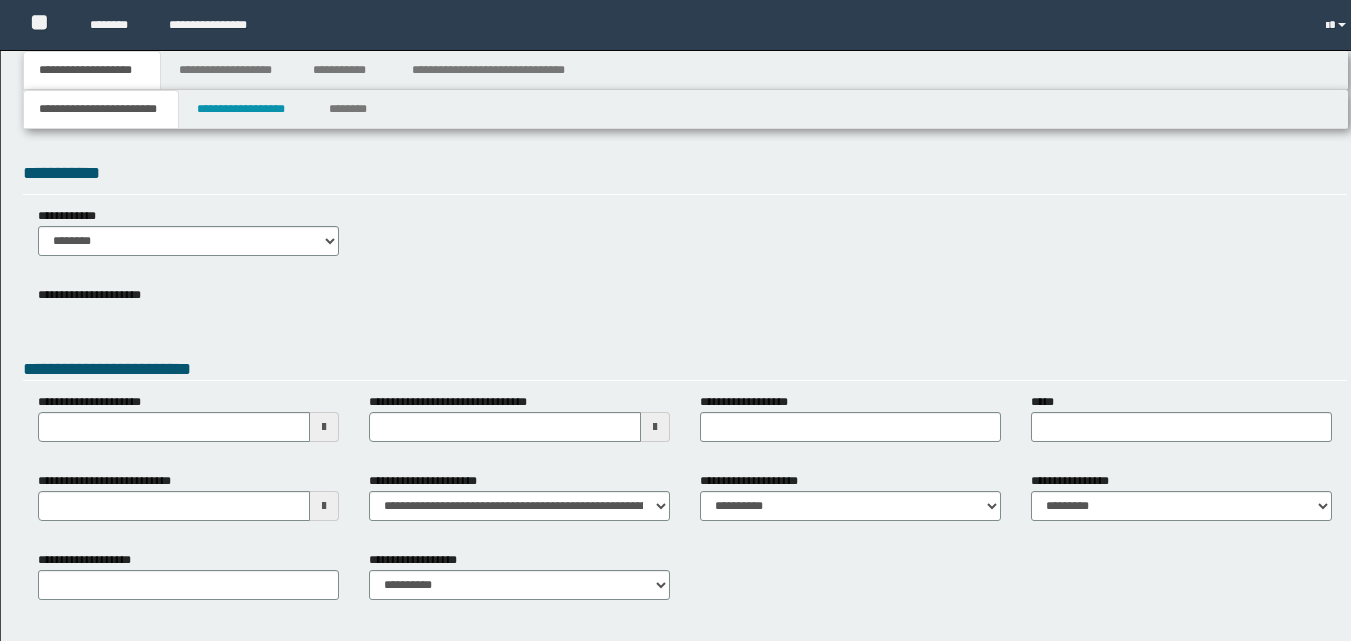 type 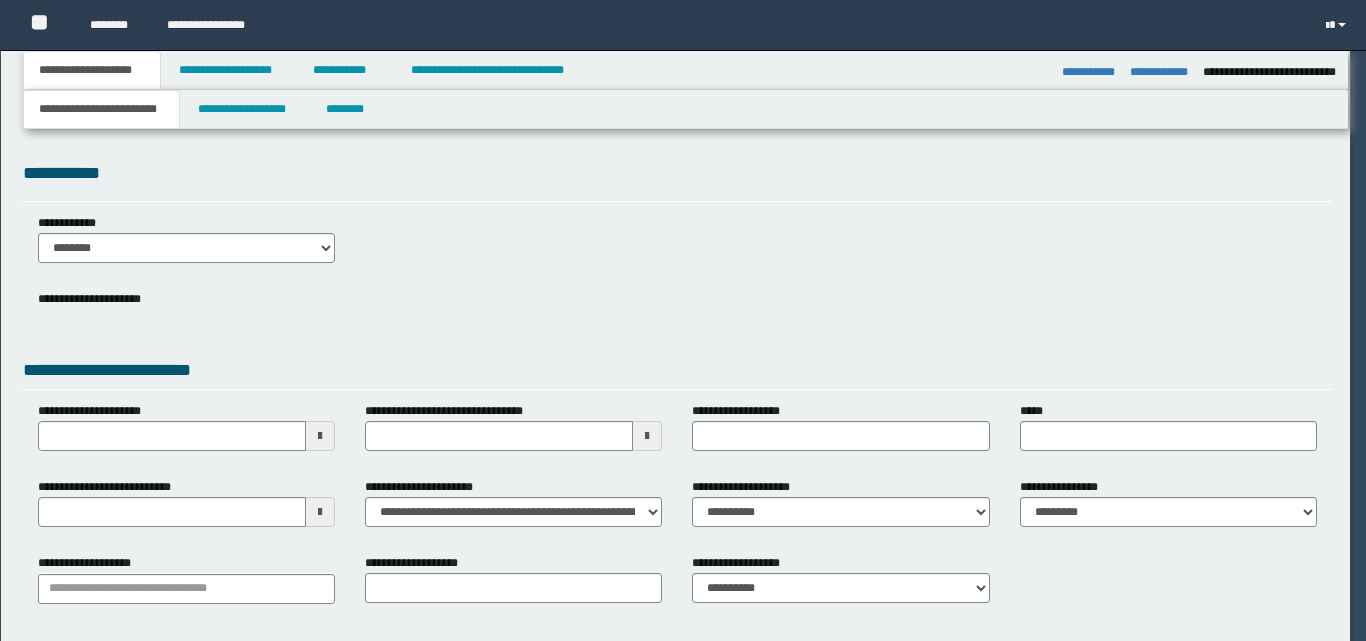 type on "**********" 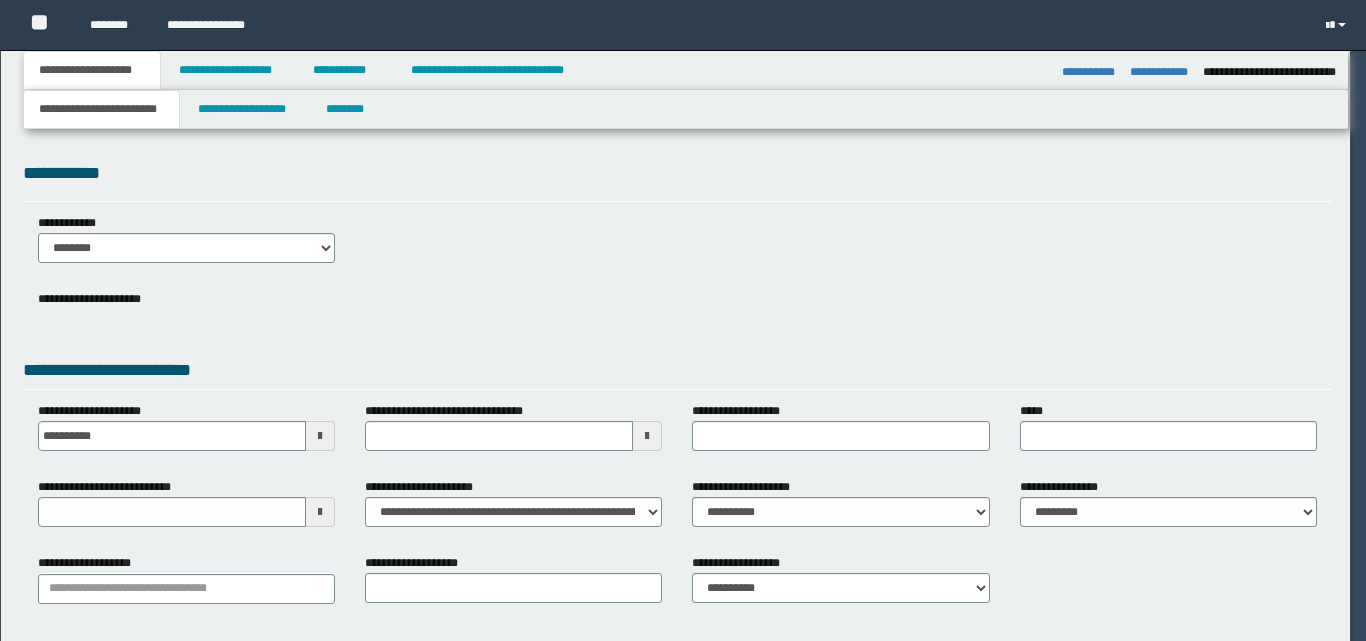 type on "**********" 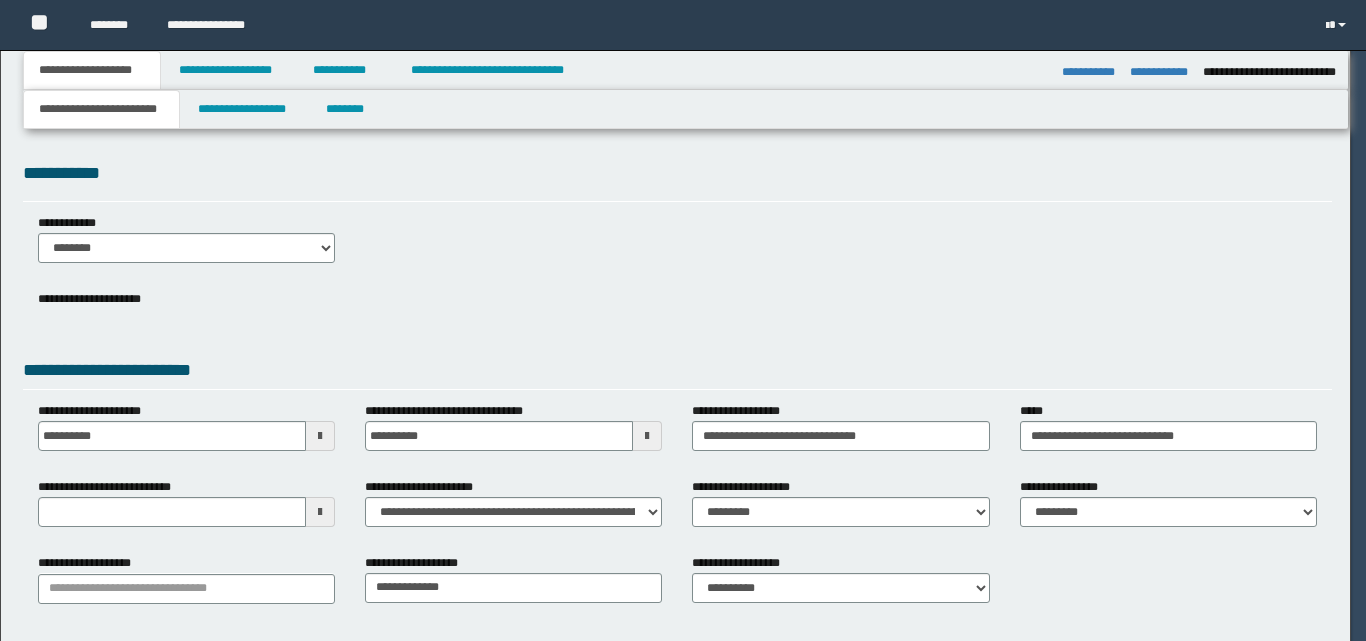select on "*" 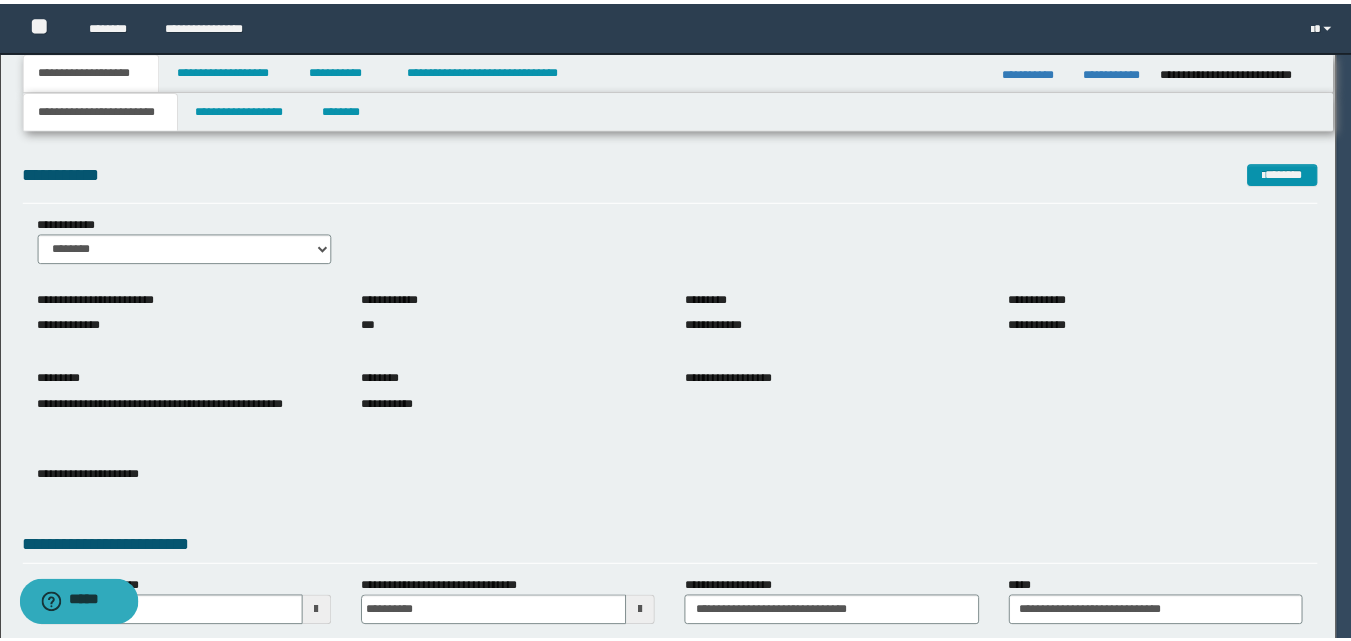 scroll, scrollTop: 0, scrollLeft: 0, axis: both 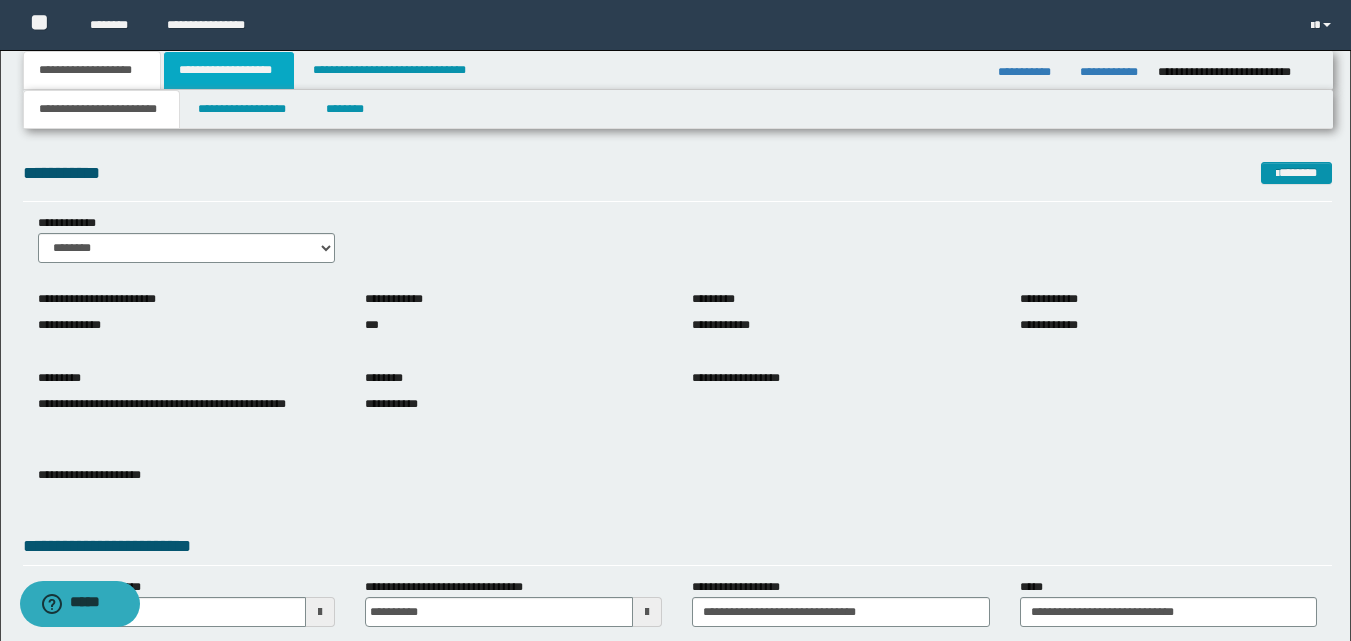 click on "**********" at bounding box center [229, 70] 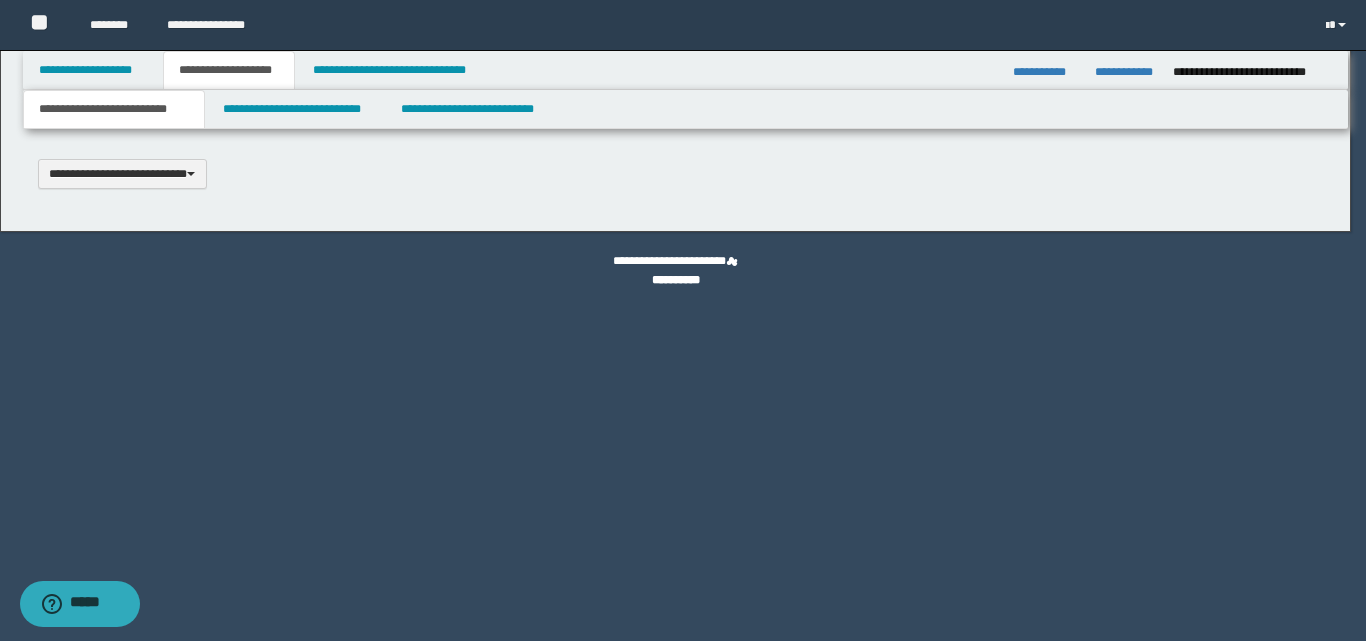 type 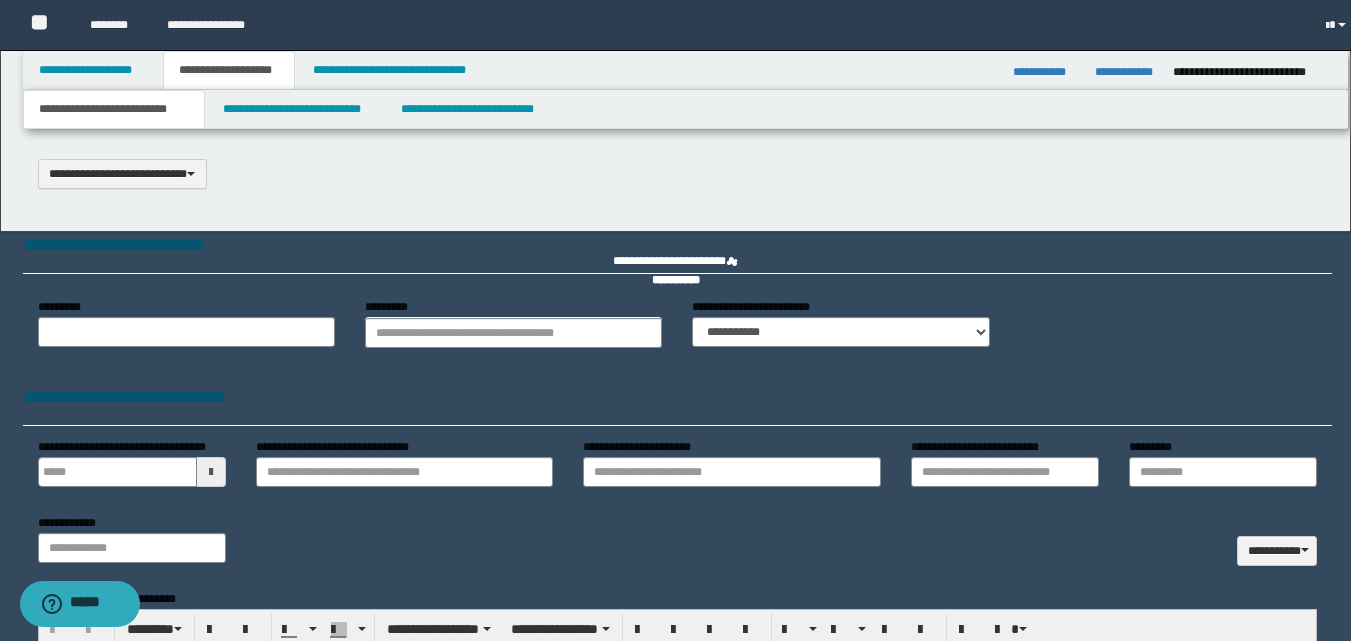 type on "*********" 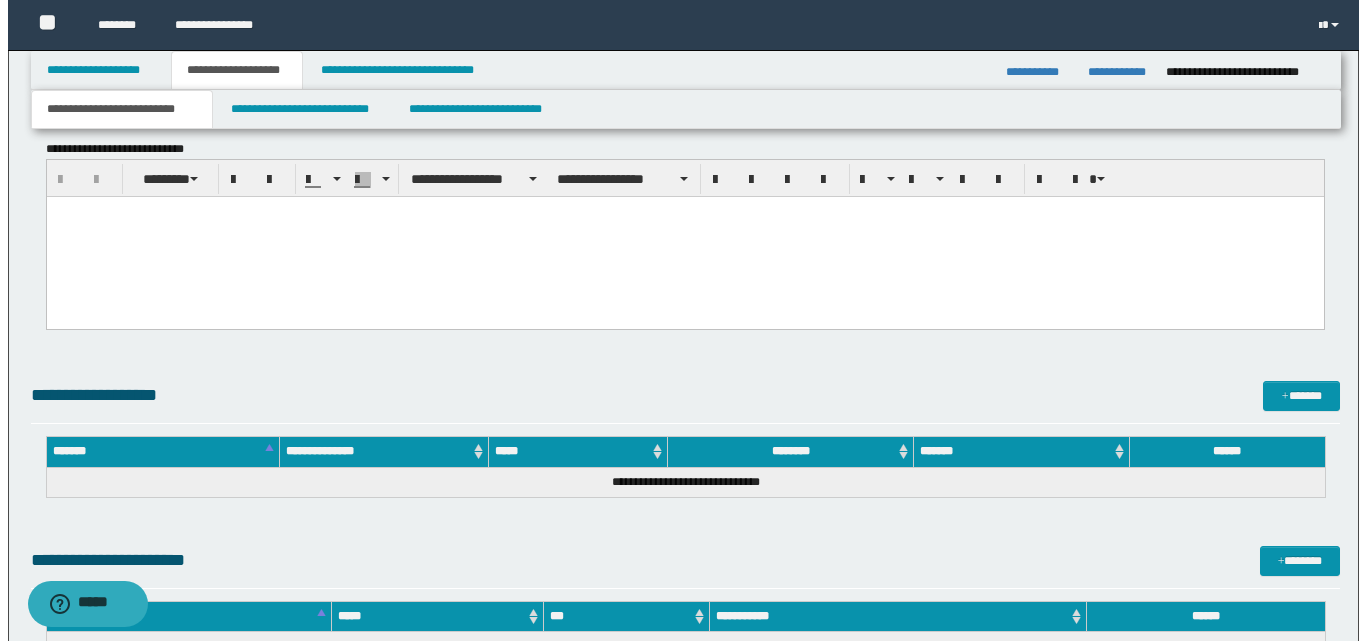 scroll, scrollTop: 1394, scrollLeft: 0, axis: vertical 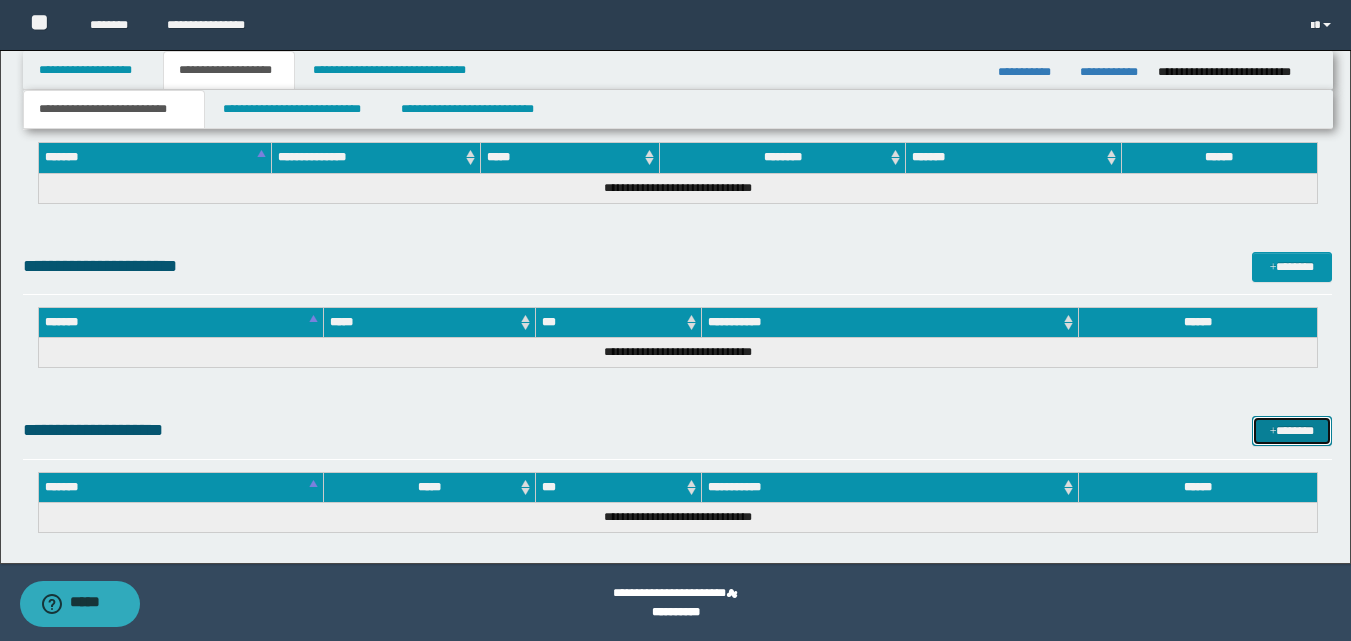 click on "*******" at bounding box center (1292, 431) 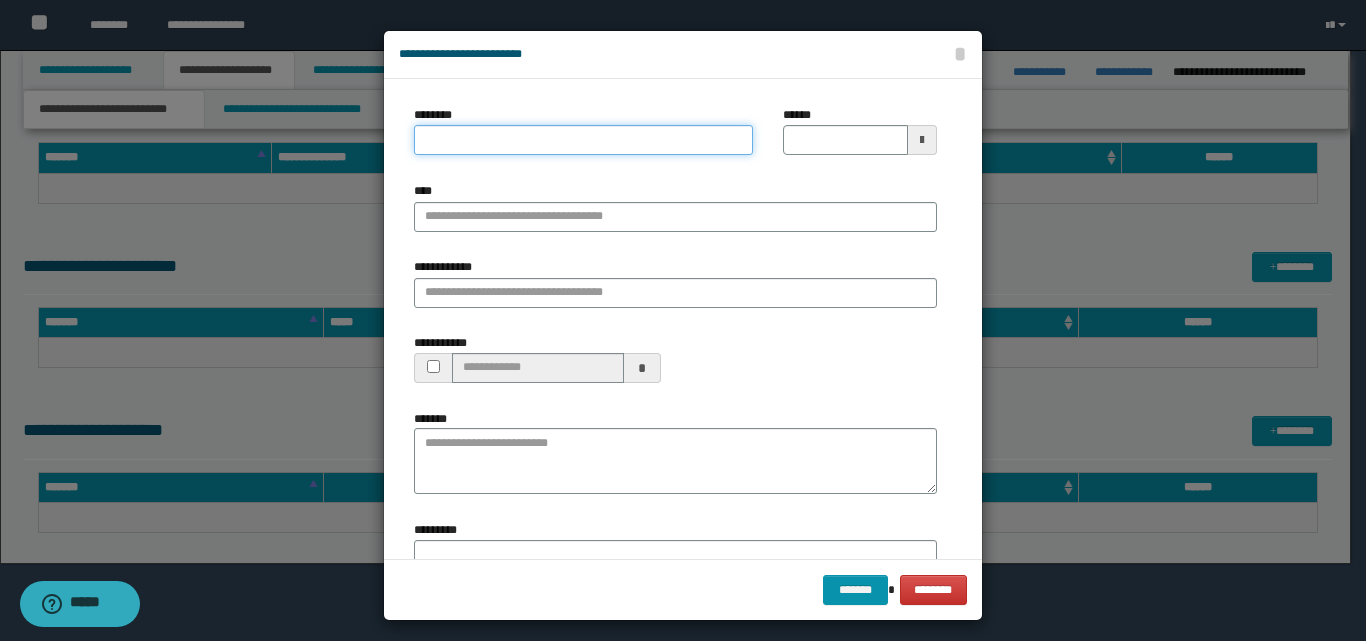 click on "********" at bounding box center (583, 140) 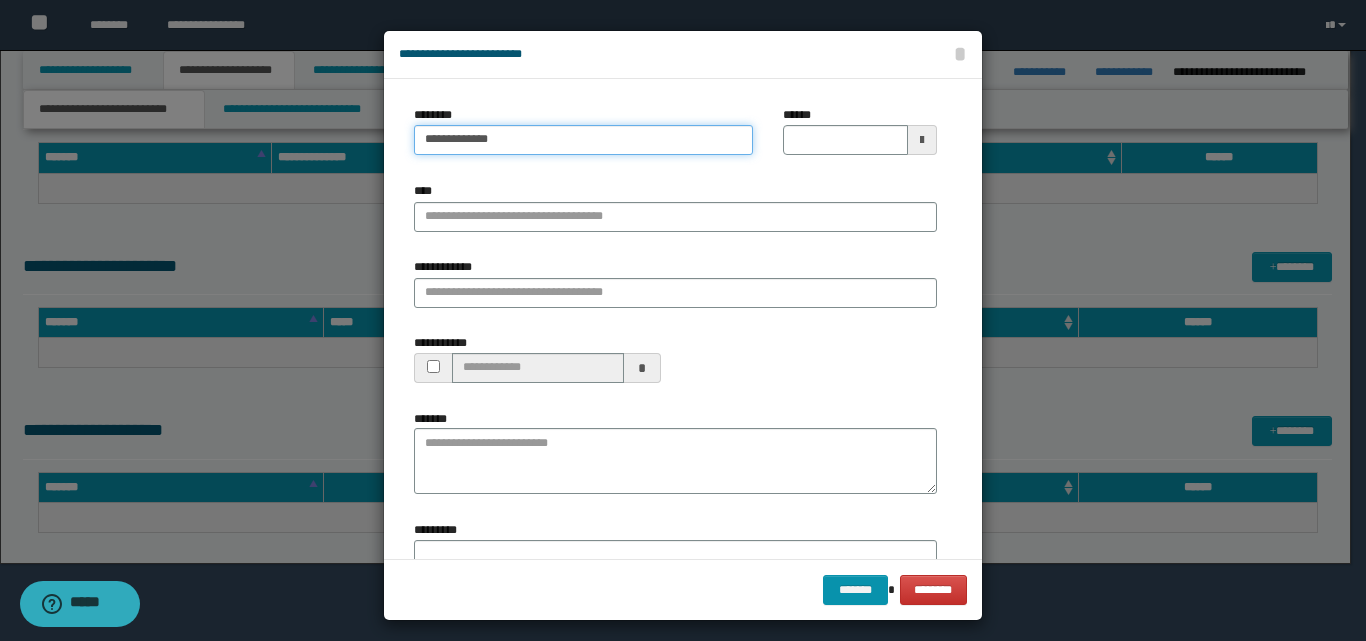type 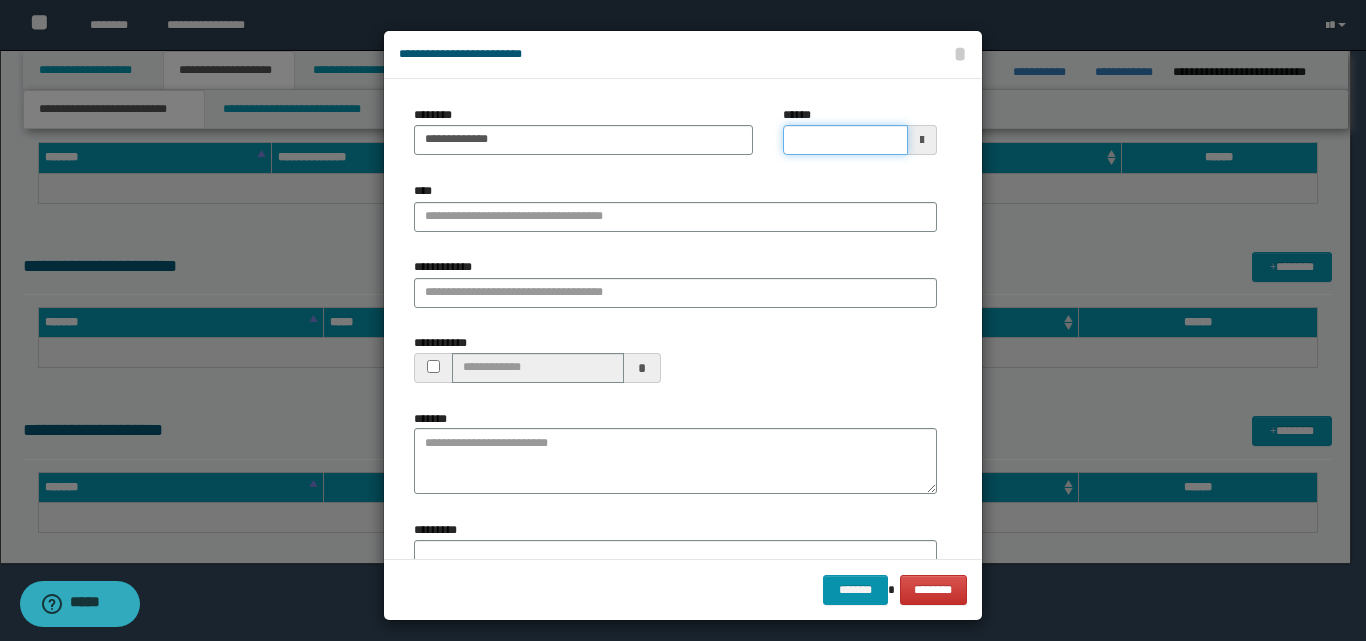click on "******" at bounding box center (845, 140) 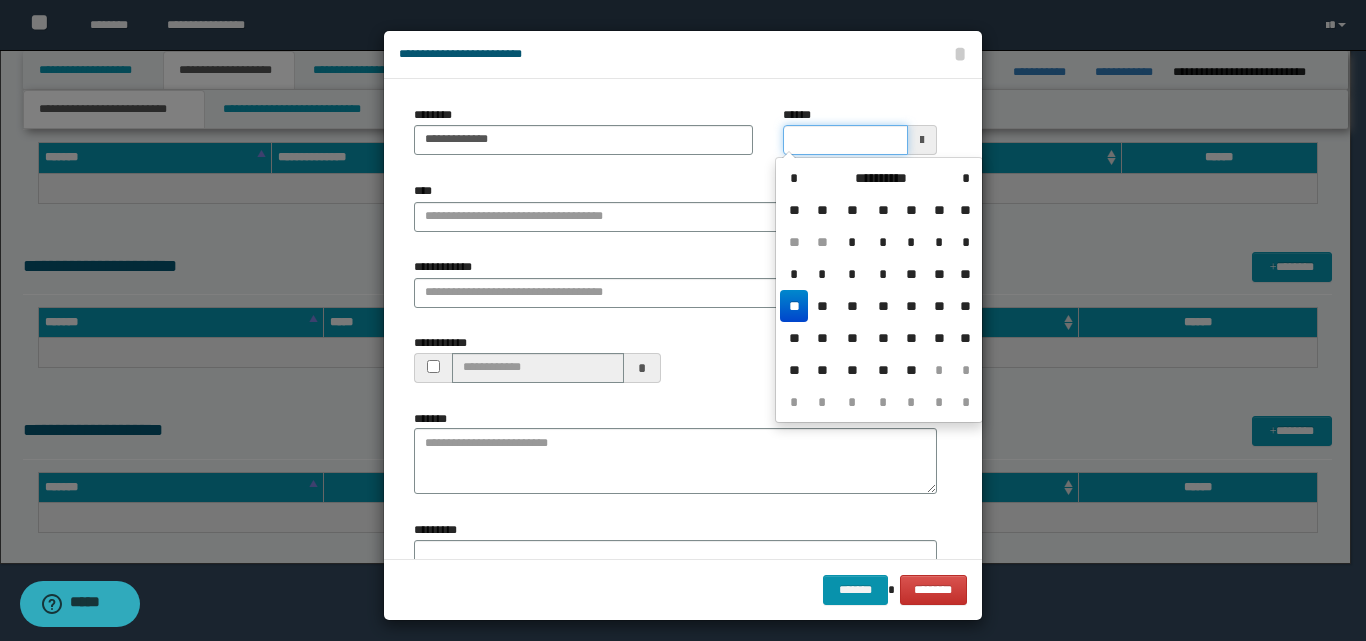 drag, startPoint x: 852, startPoint y: 146, endPoint x: 840, endPoint y: 137, distance: 15 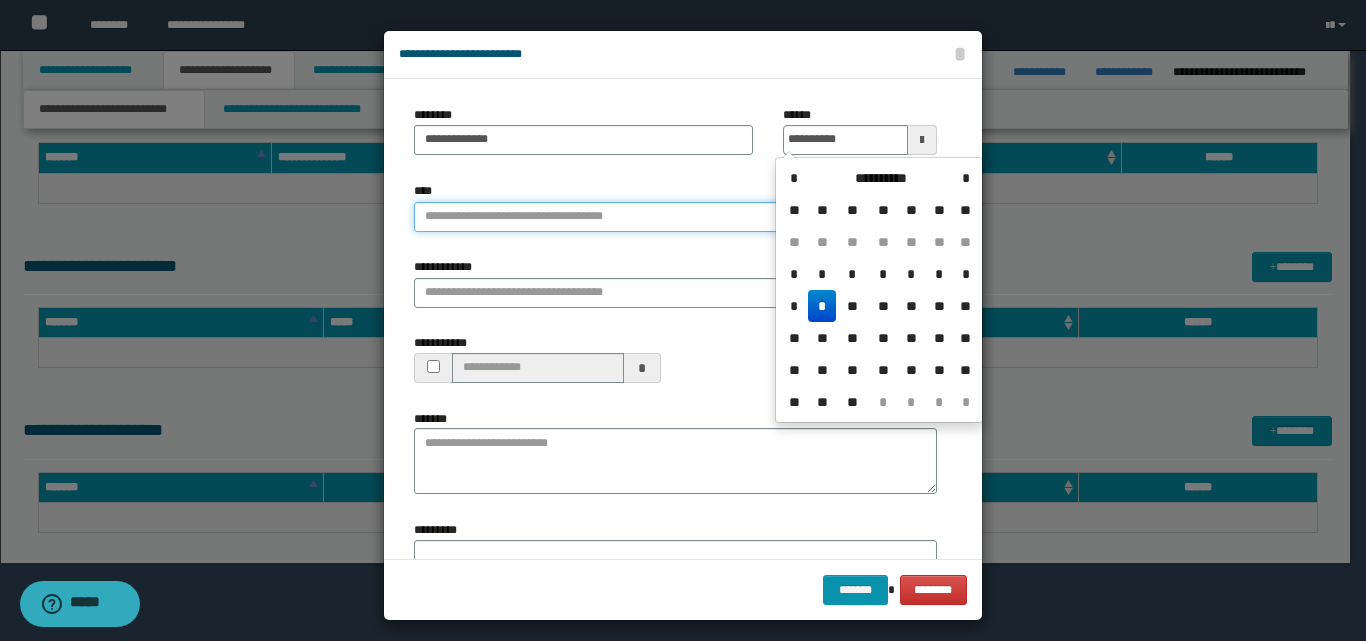 type on "**********" 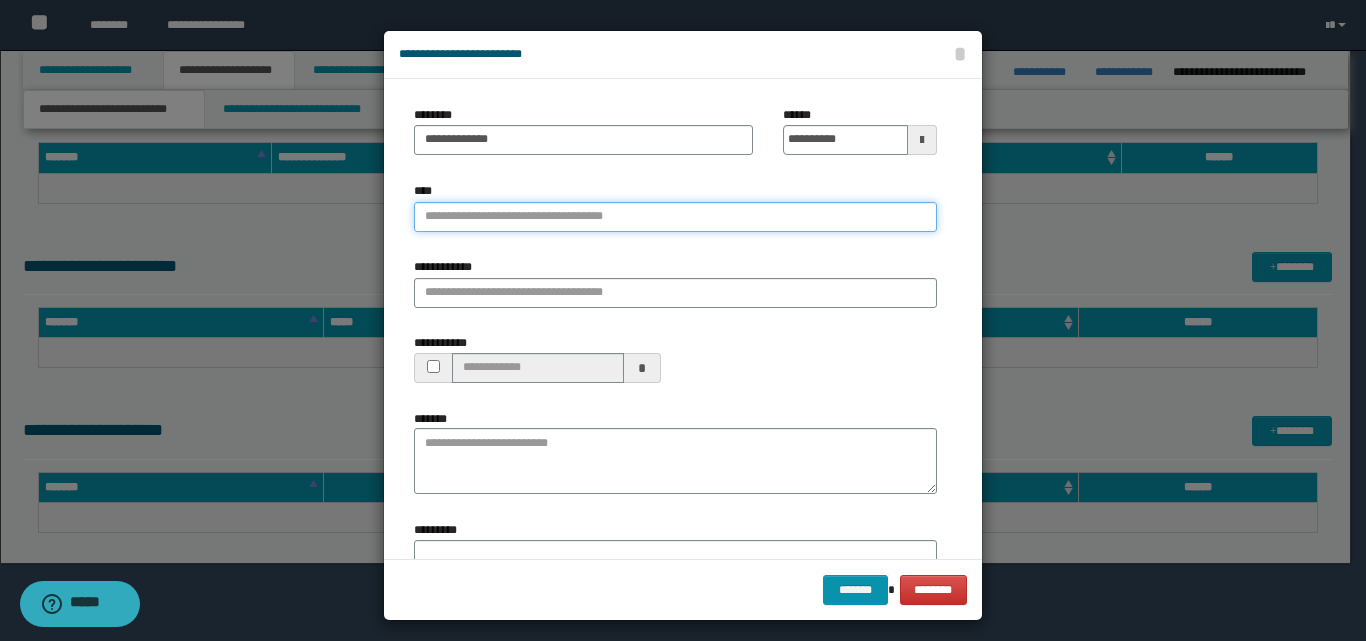 click on "****" at bounding box center [675, 217] 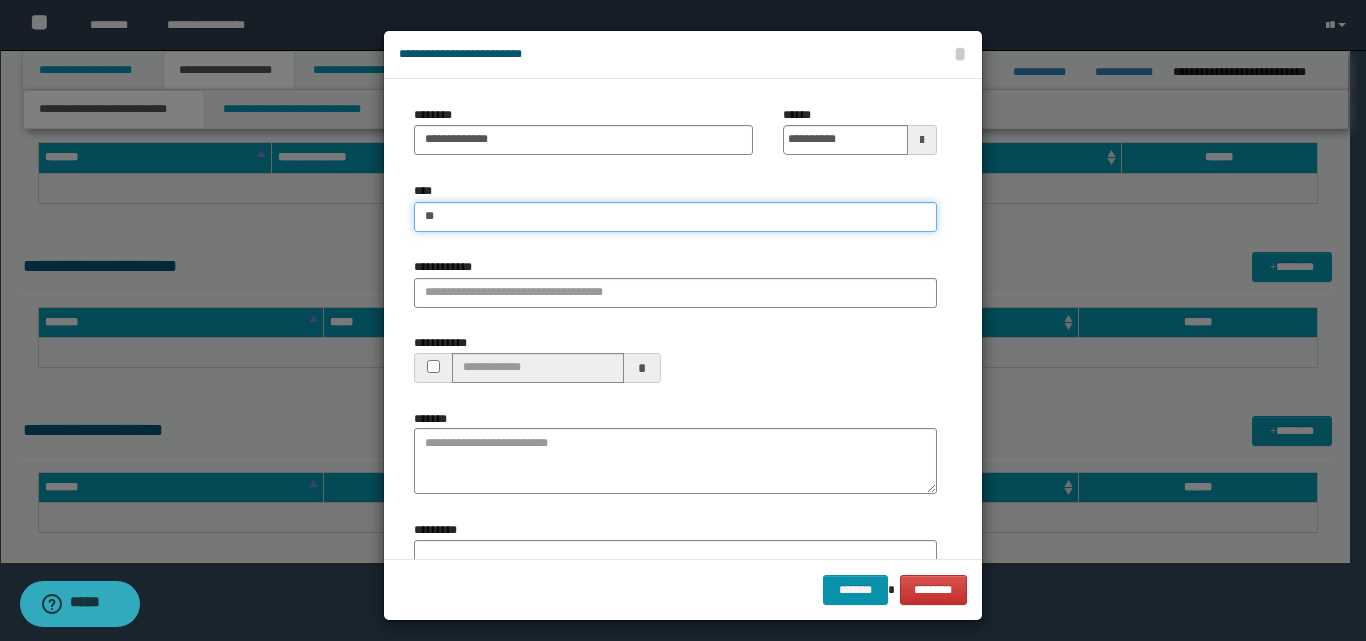 type on "*" 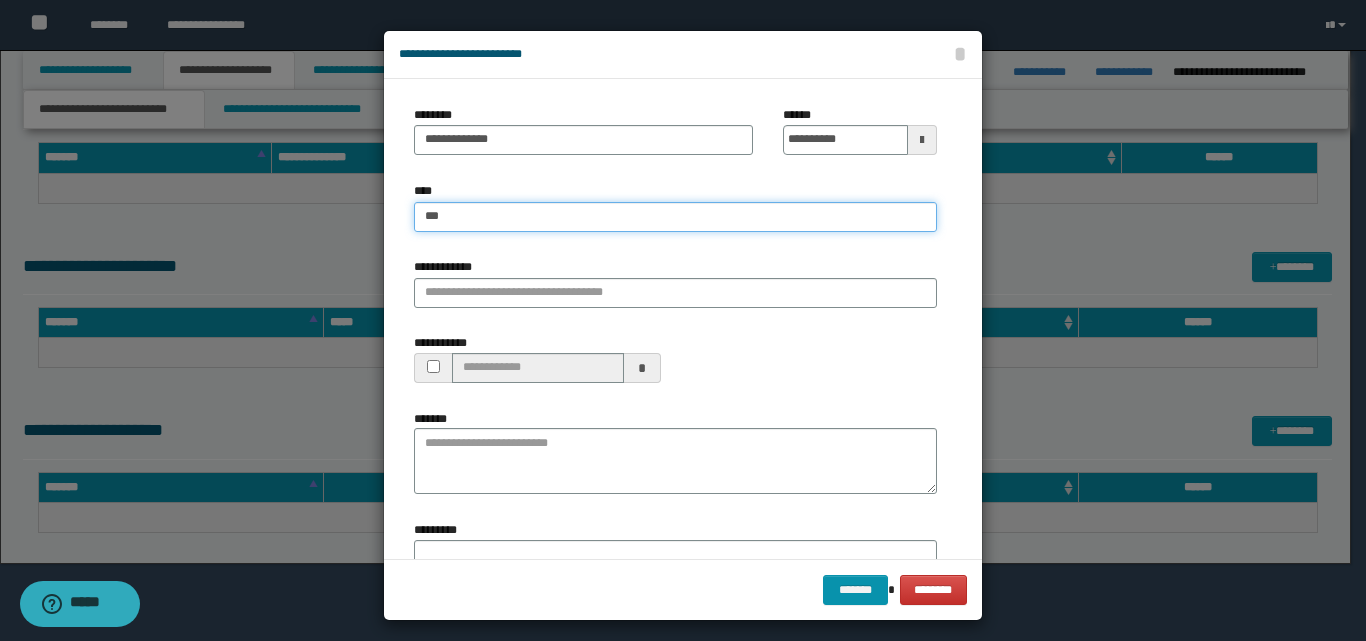 type on "**********" 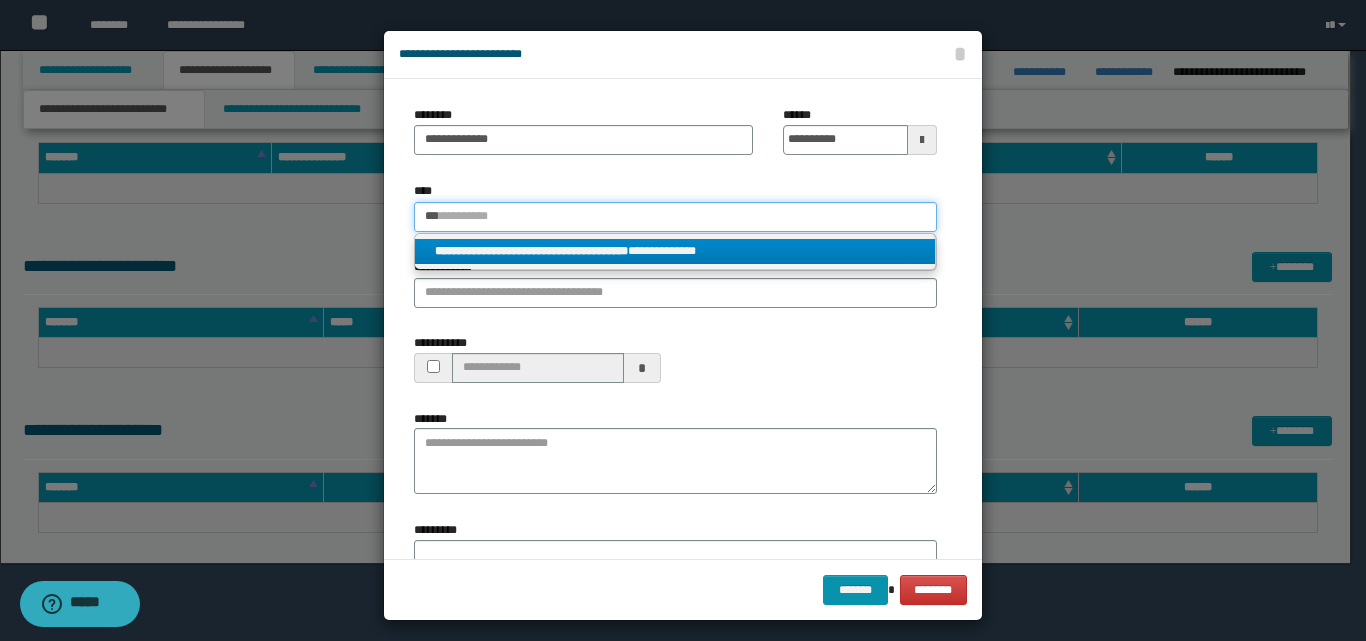 type on "***" 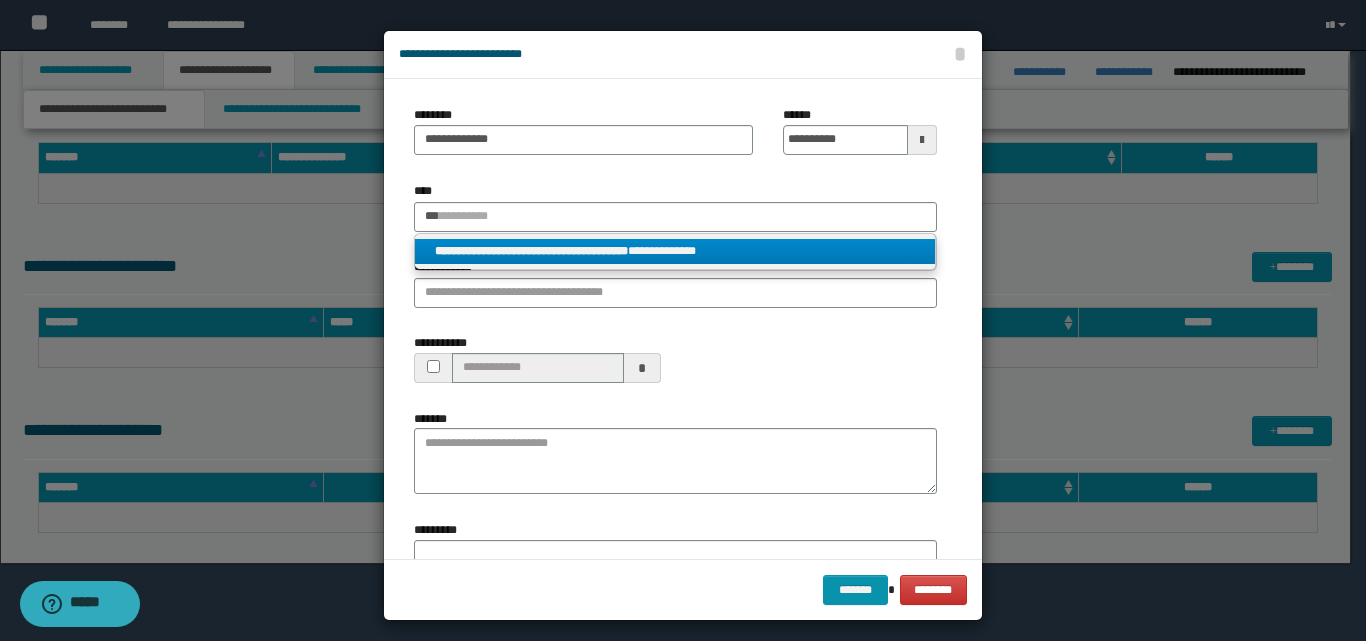 click on "**********" at bounding box center [531, 251] 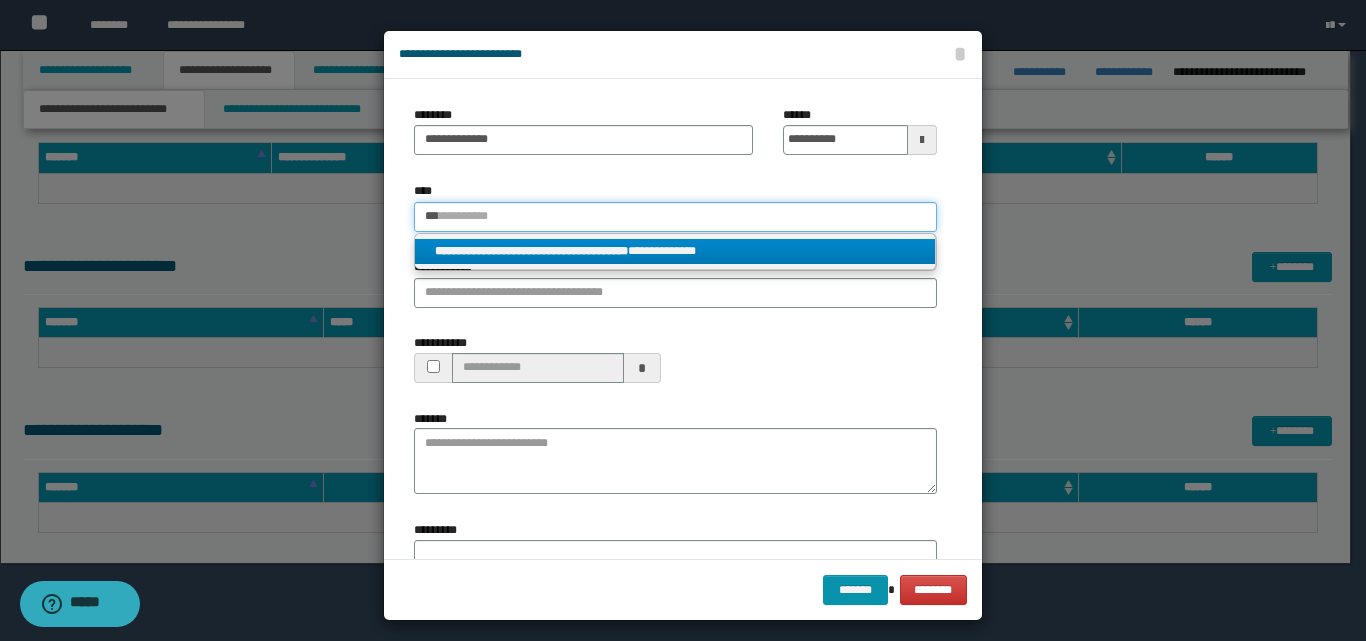 type 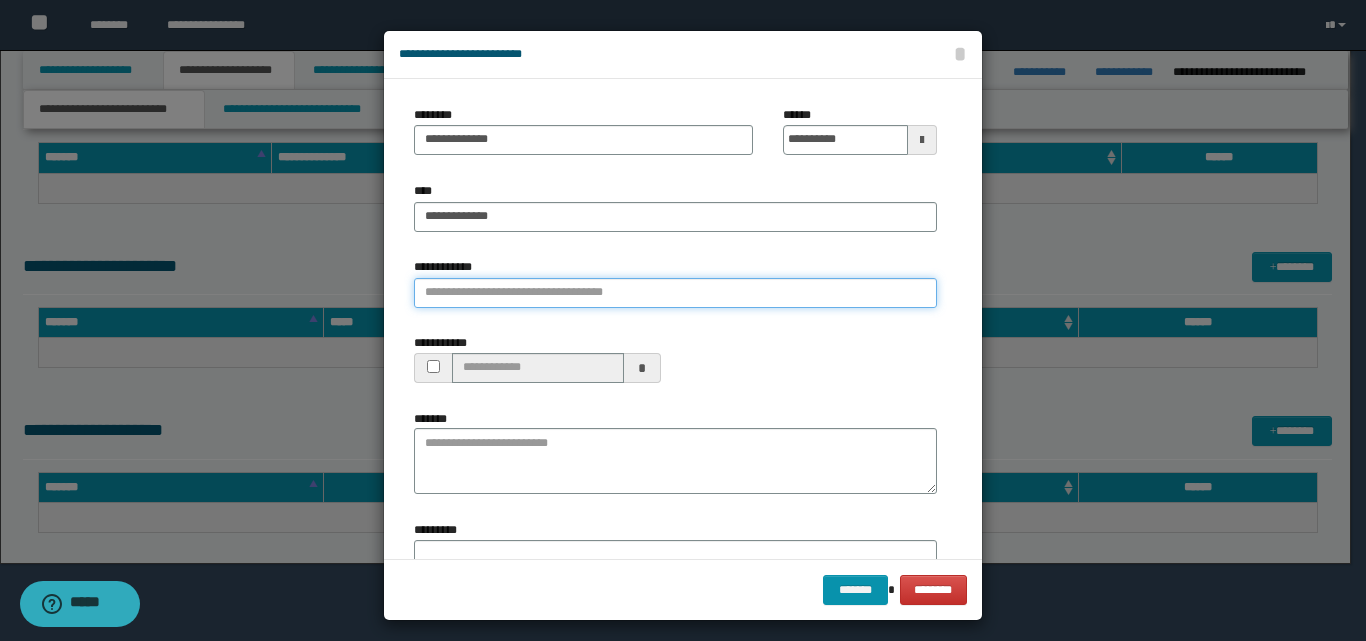 click on "**********" at bounding box center (675, 293) 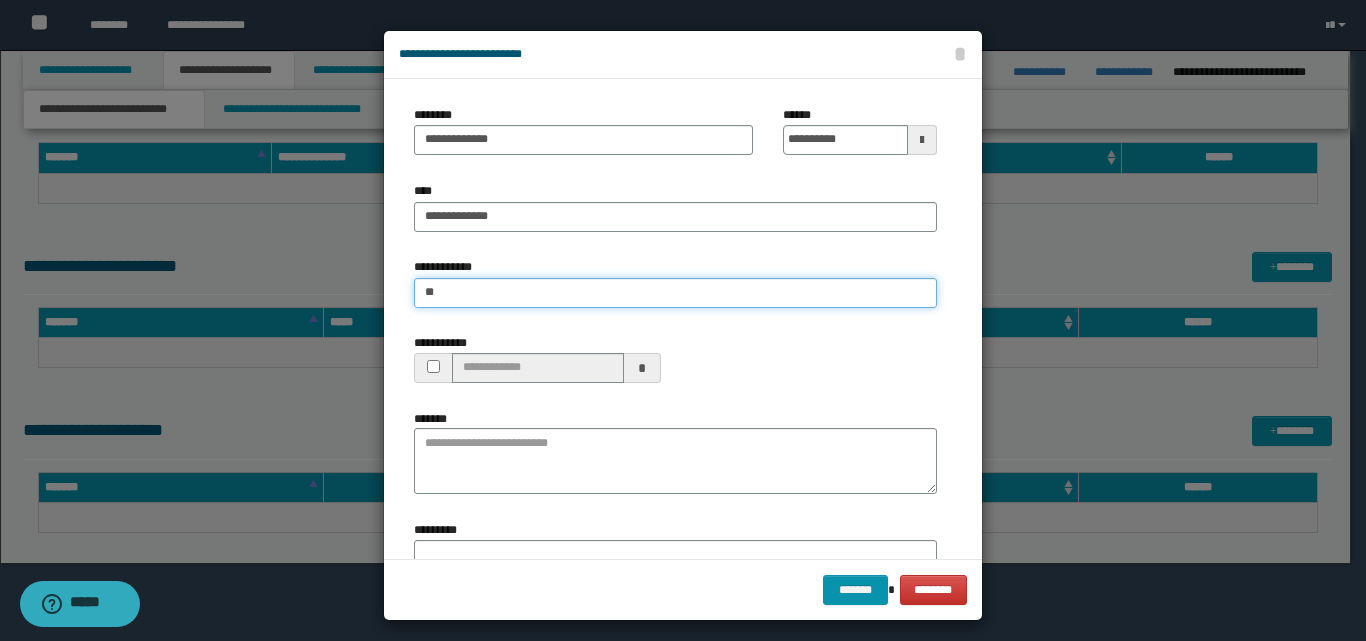 type on "***" 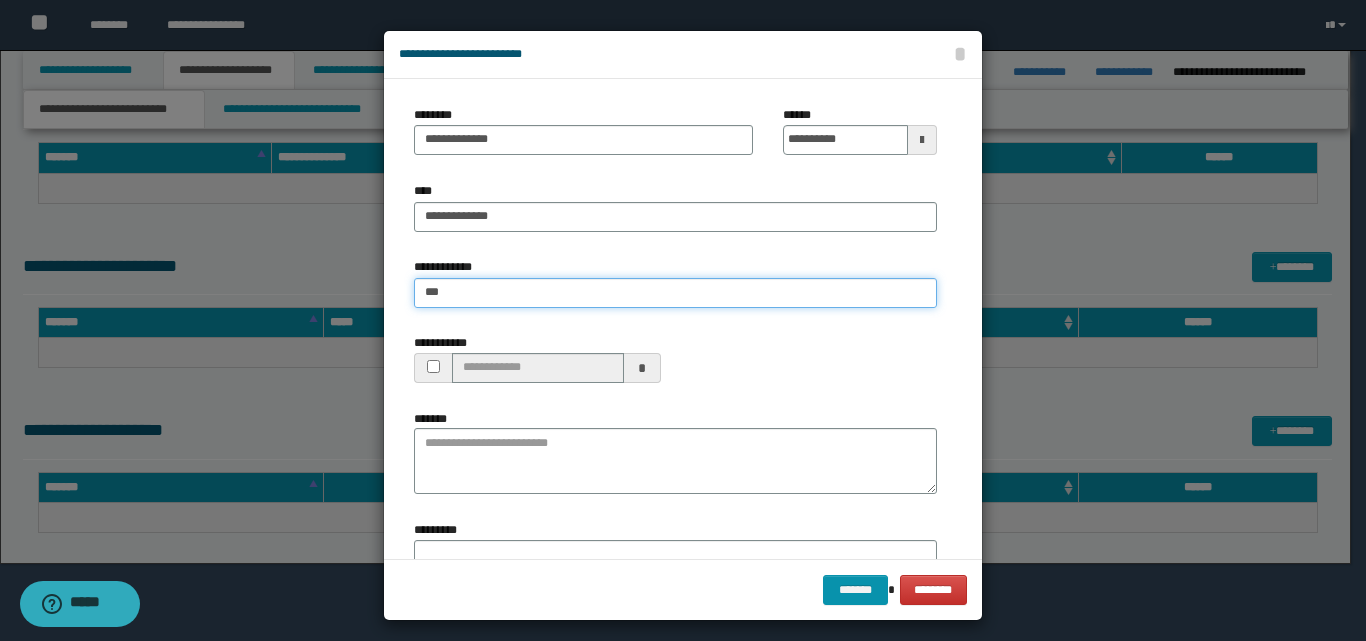 type on "**********" 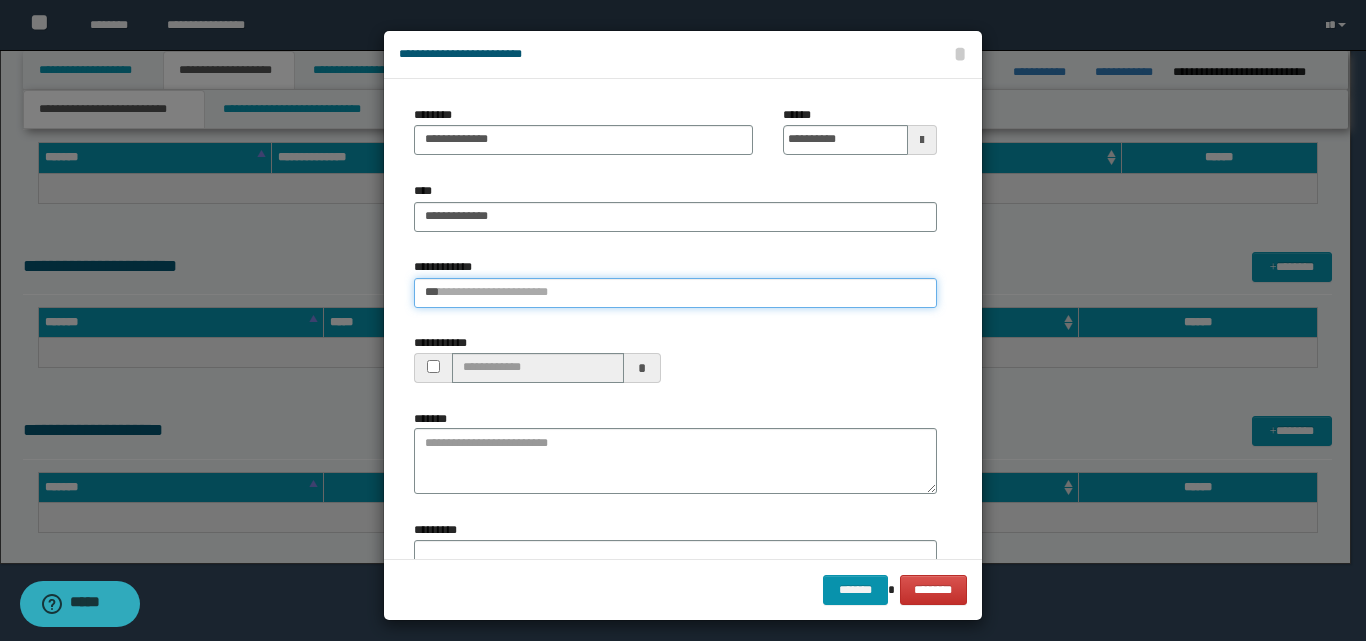type 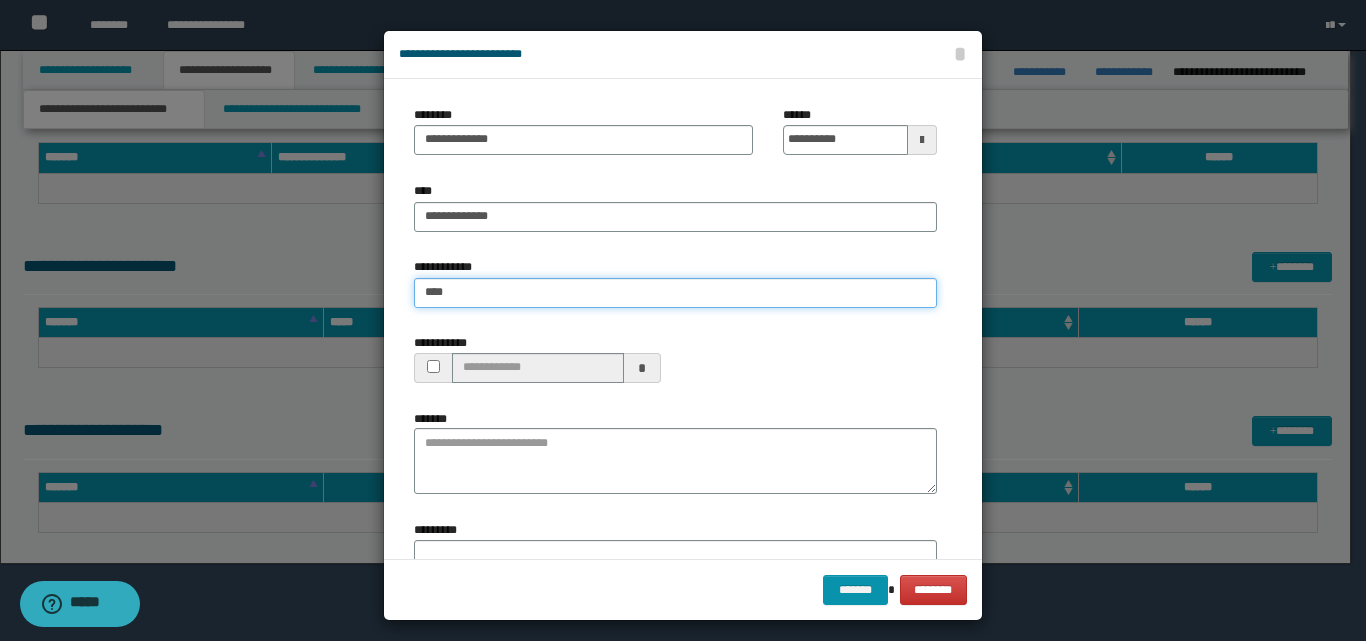 type on "****" 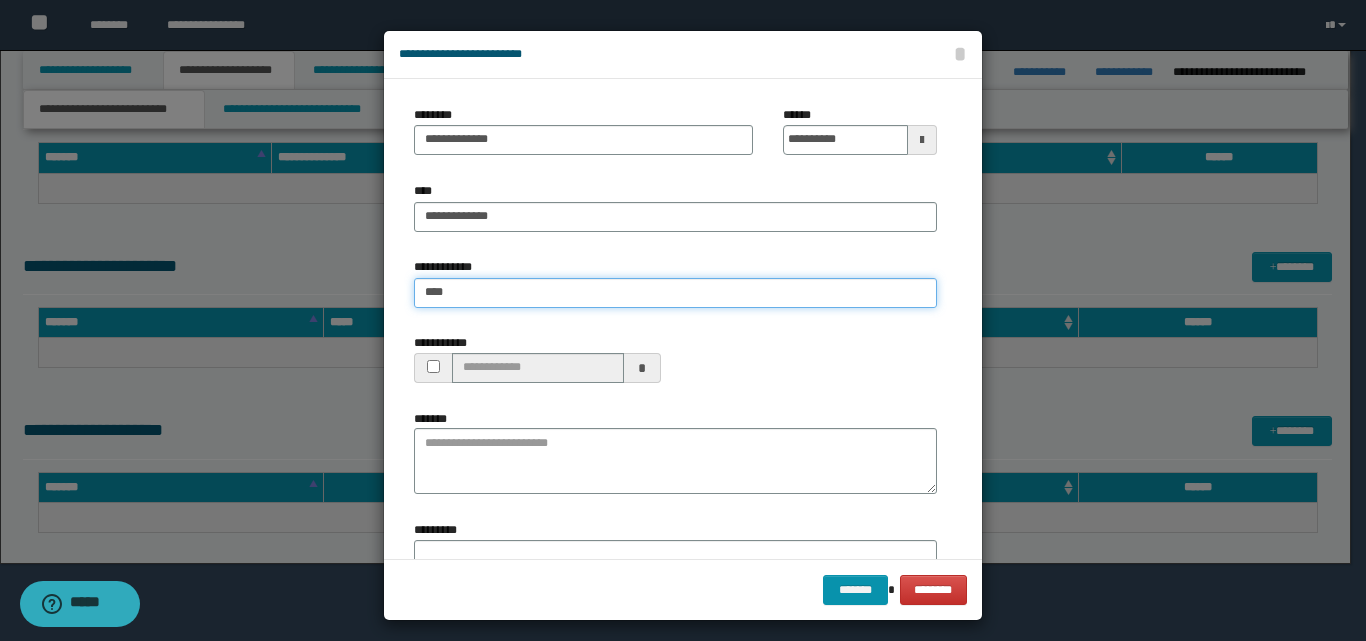 type 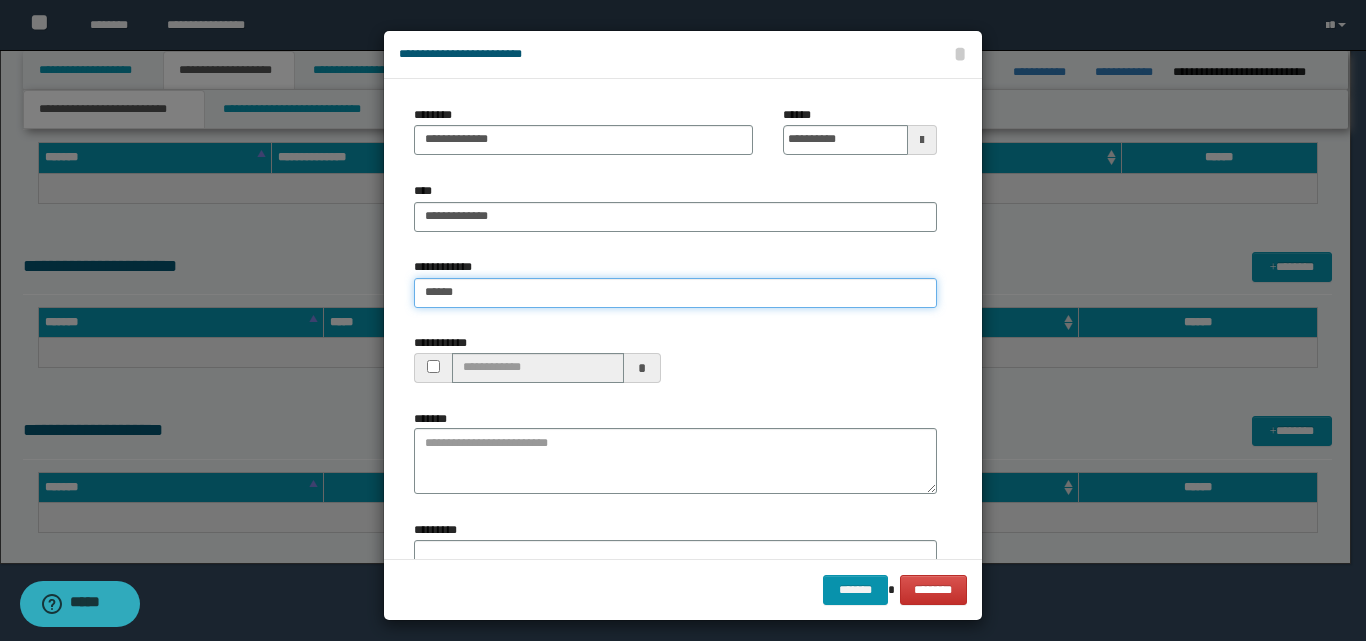 type on "*******" 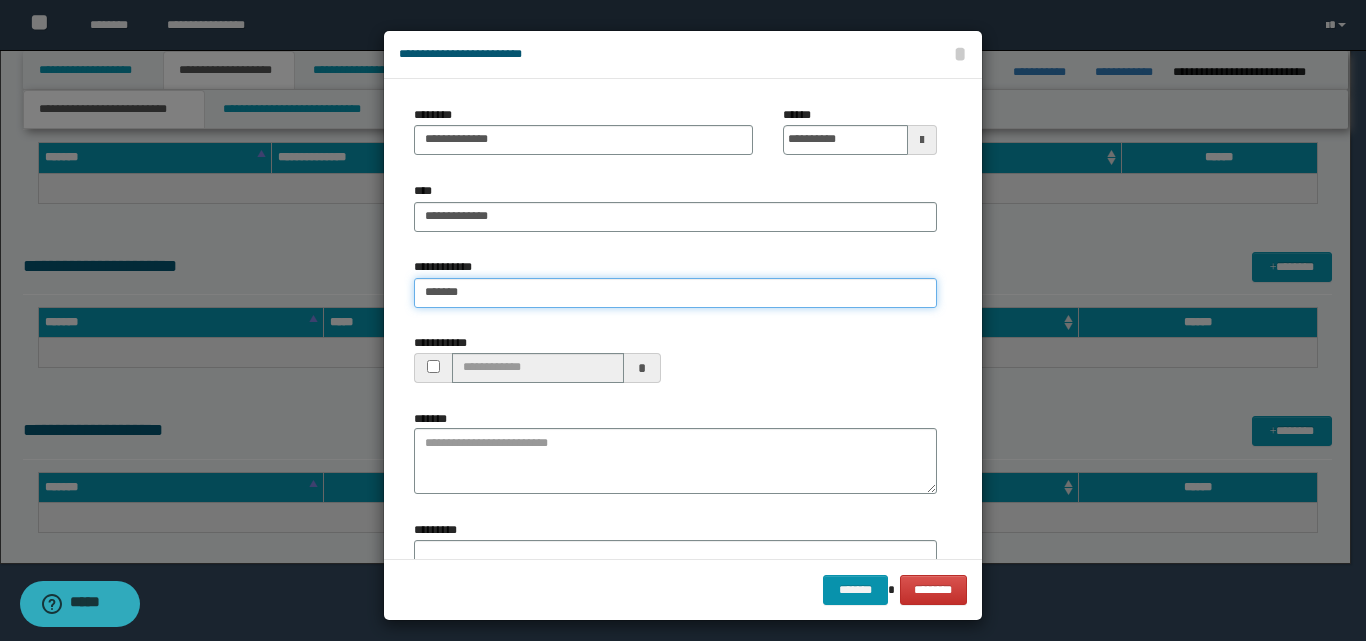 type on "**********" 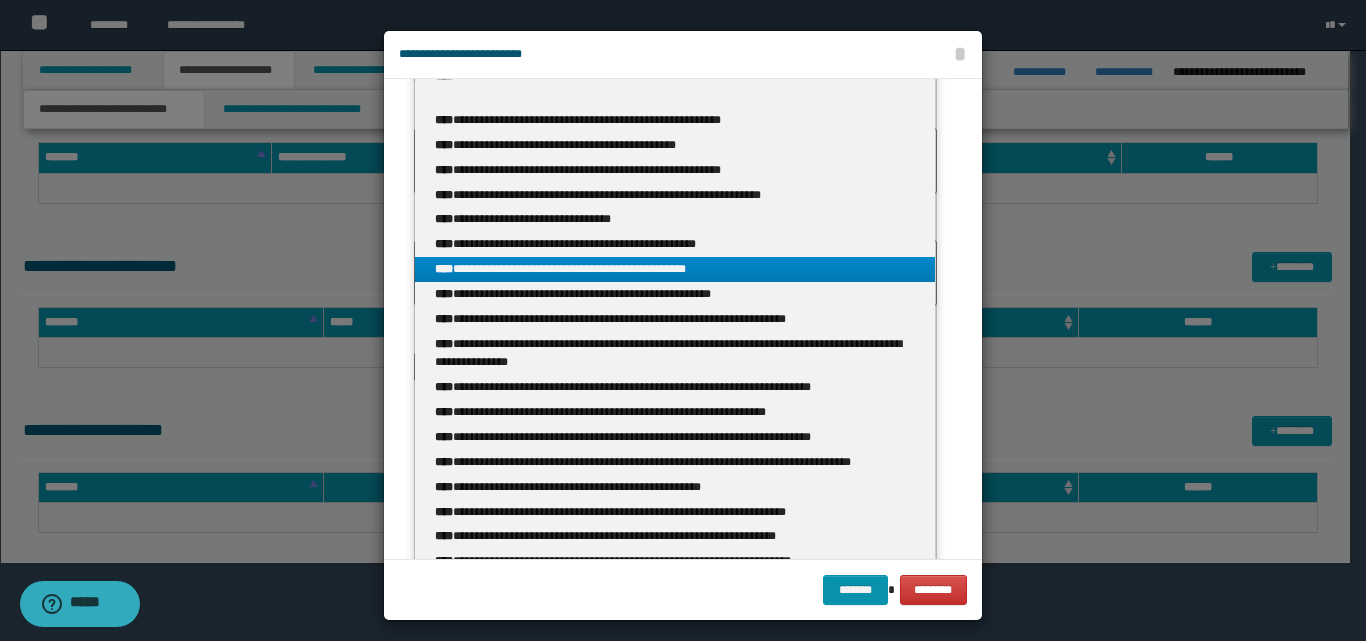 scroll, scrollTop: 459, scrollLeft: 0, axis: vertical 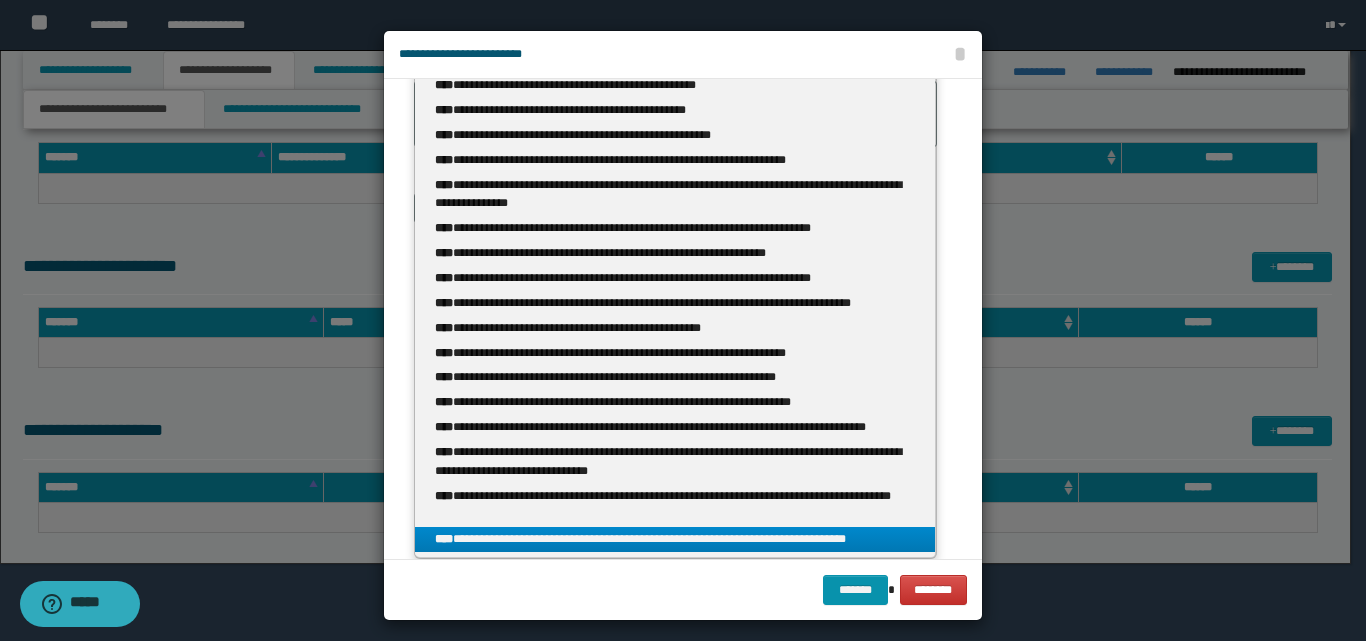 type on "*******" 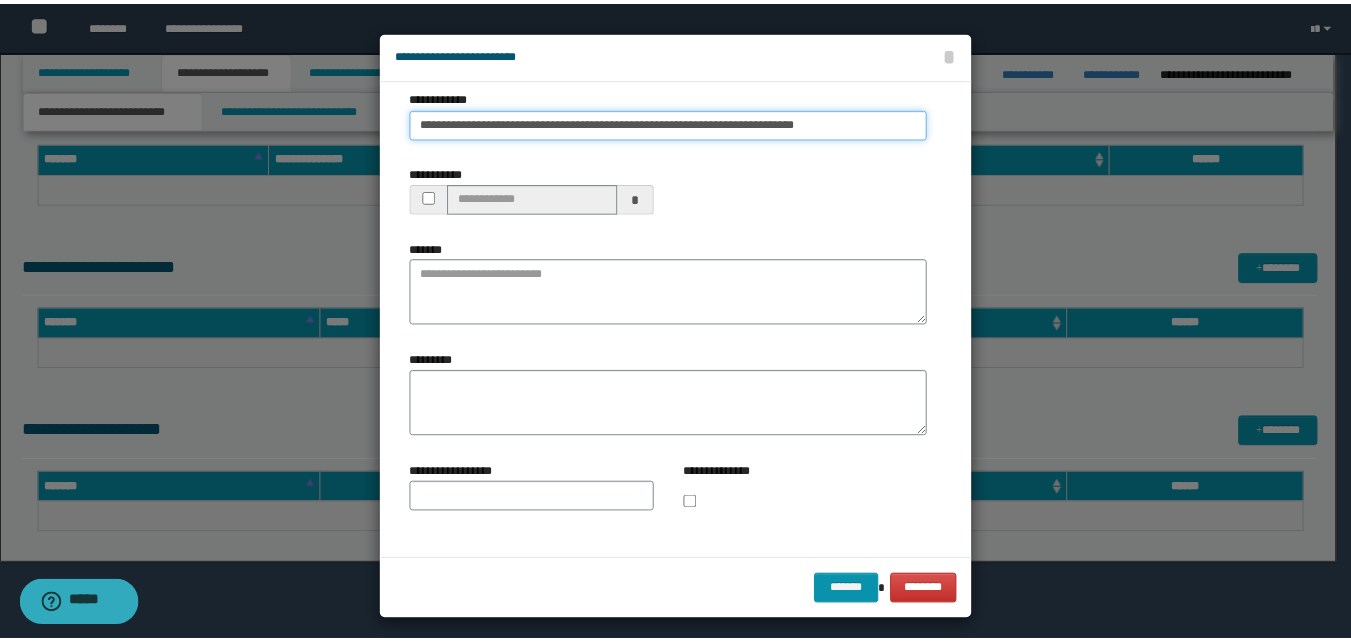 scroll, scrollTop: 170, scrollLeft: 0, axis: vertical 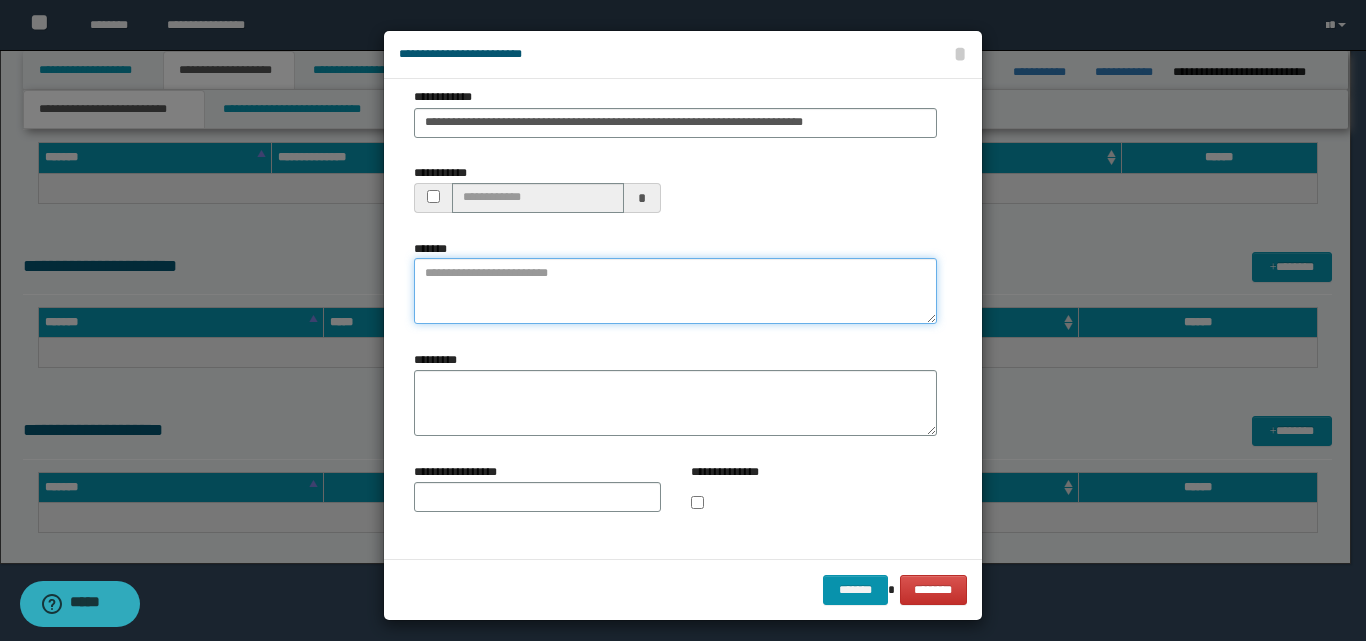 click on "*******" at bounding box center [675, 291] 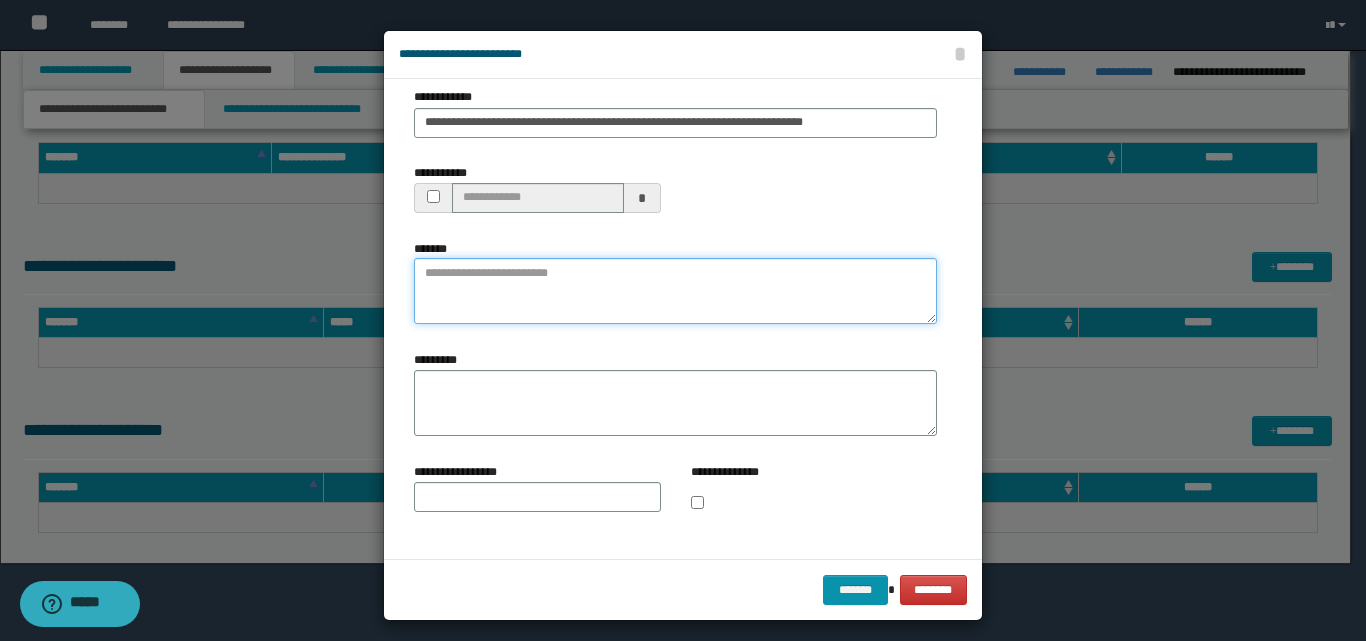 paste on "**********" 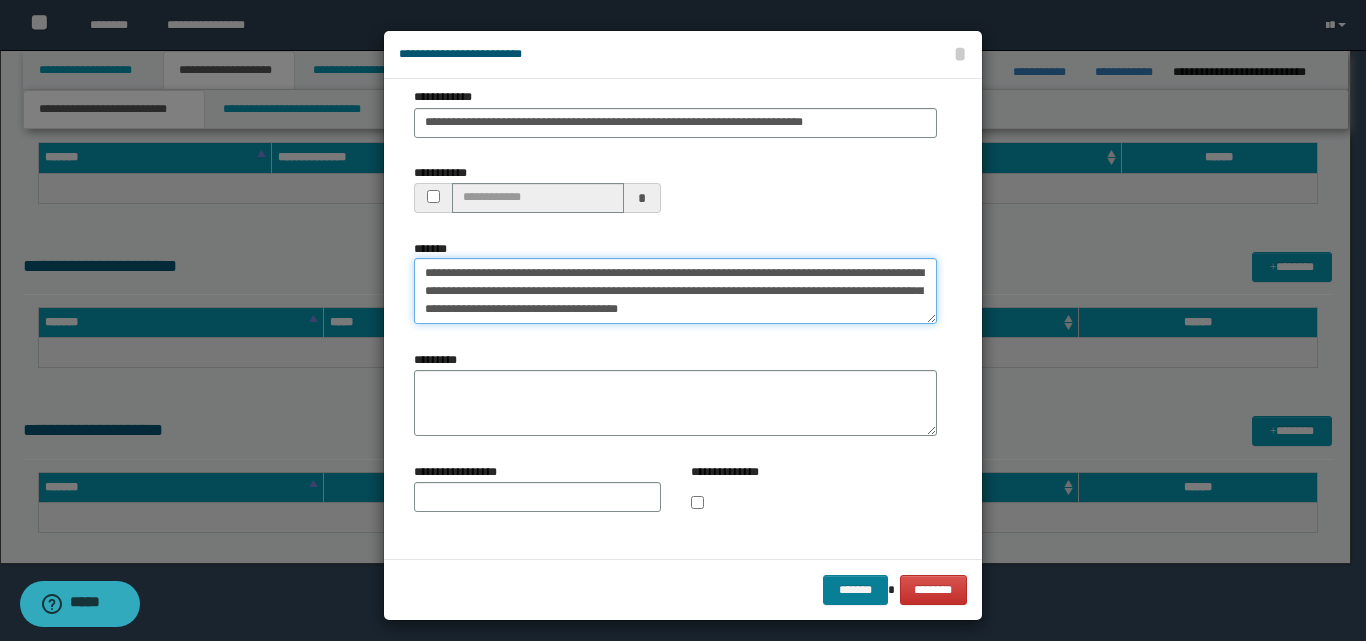 type on "**********" 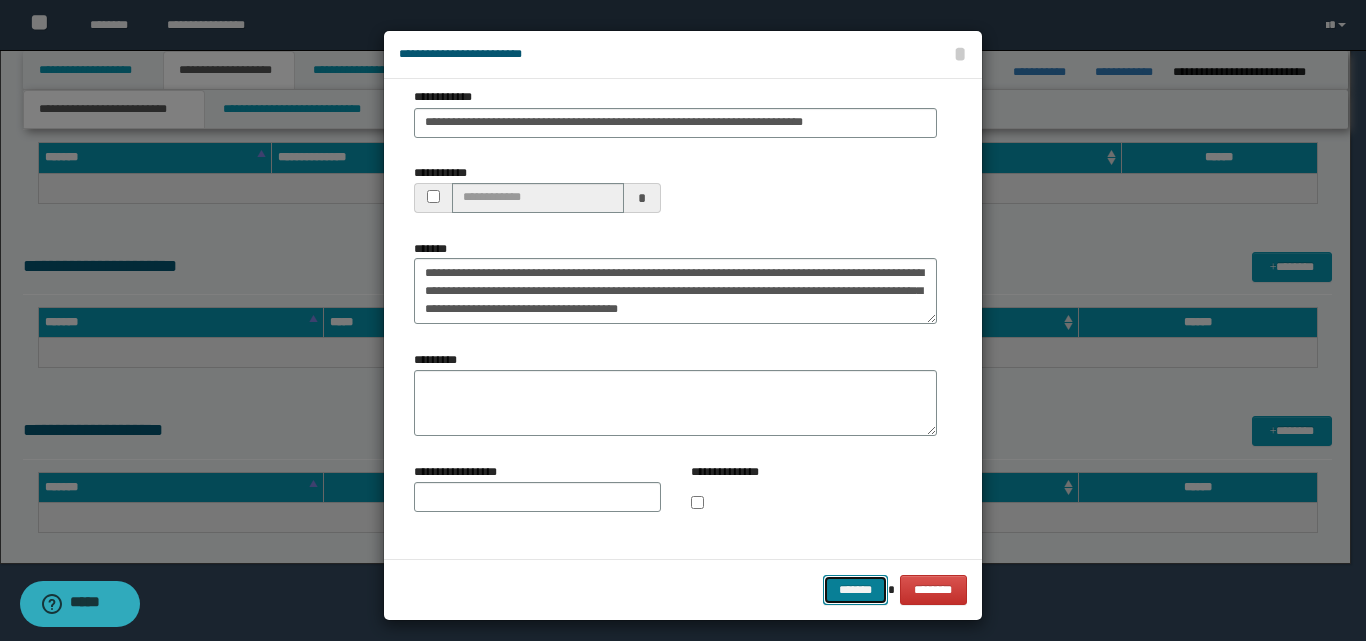 click on "*******" at bounding box center [855, 590] 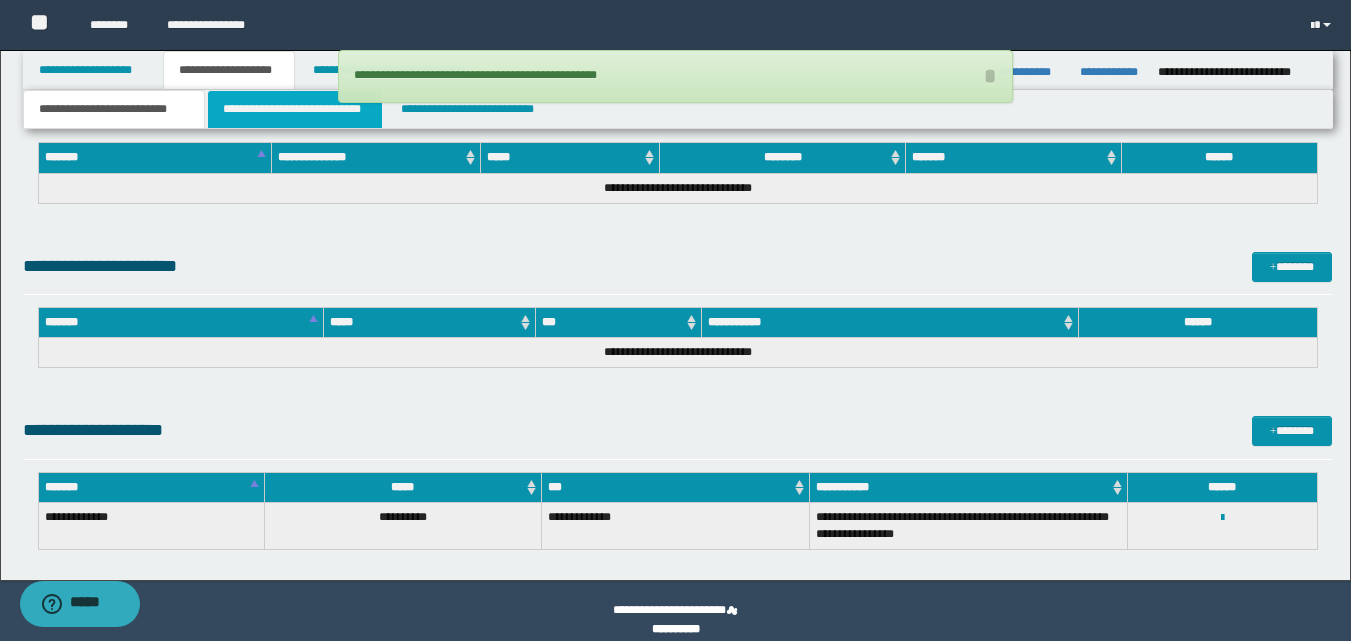click on "**********" at bounding box center (295, 109) 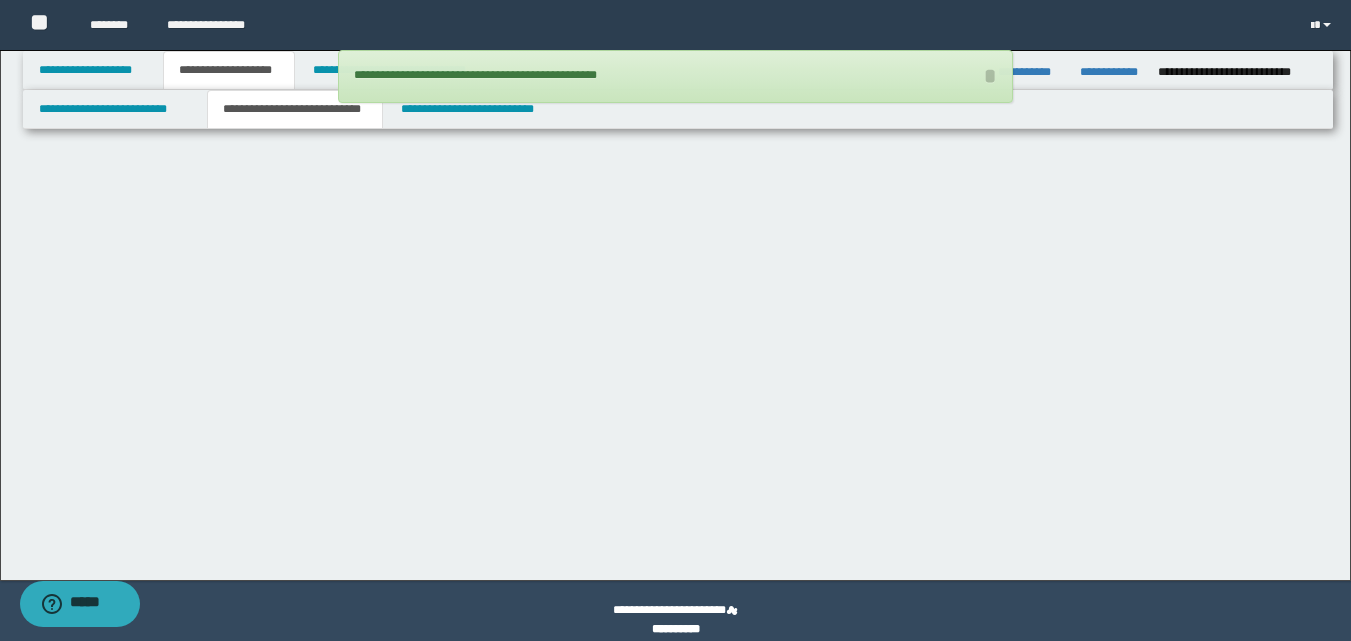 scroll, scrollTop: 0, scrollLeft: 0, axis: both 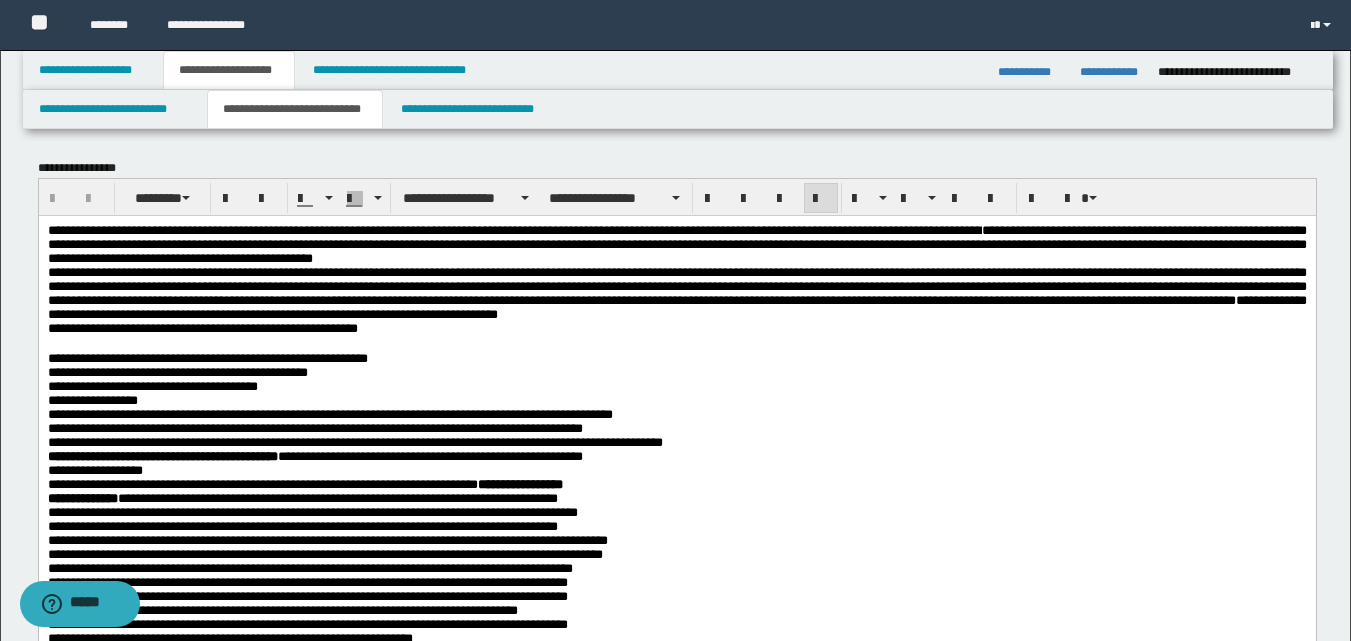 drag, startPoint x: 47, startPoint y: 278, endPoint x: 68, endPoint y: 276, distance: 21.095022 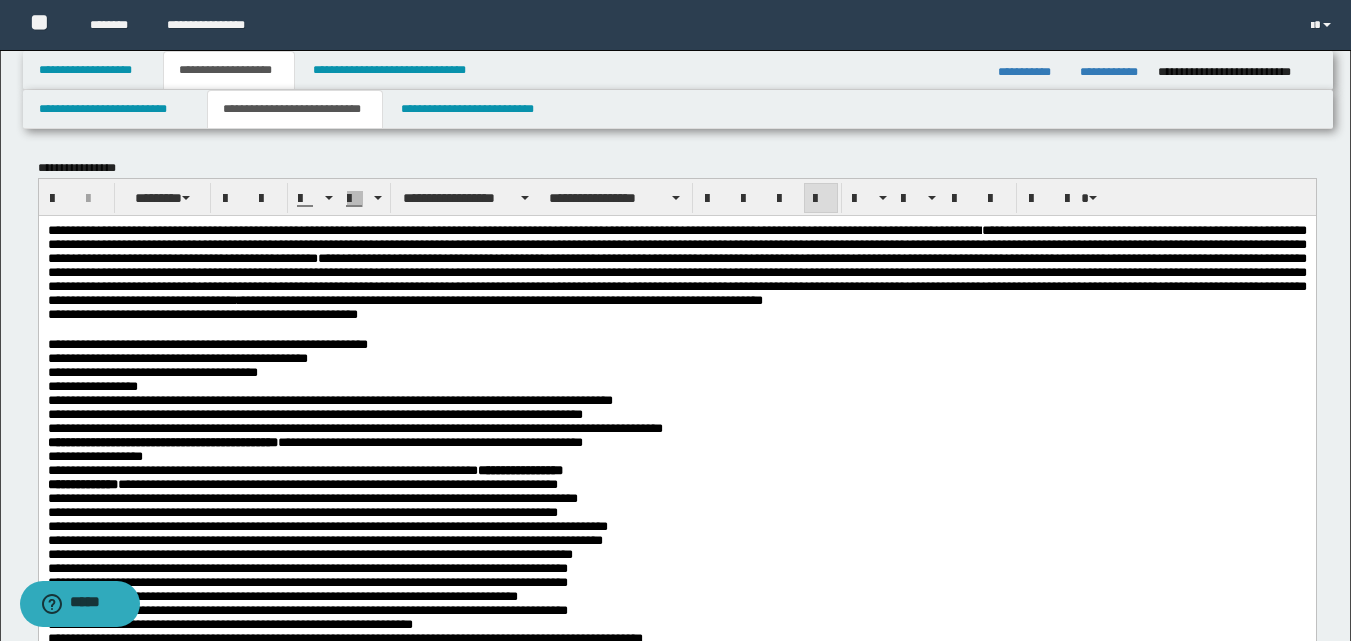 type 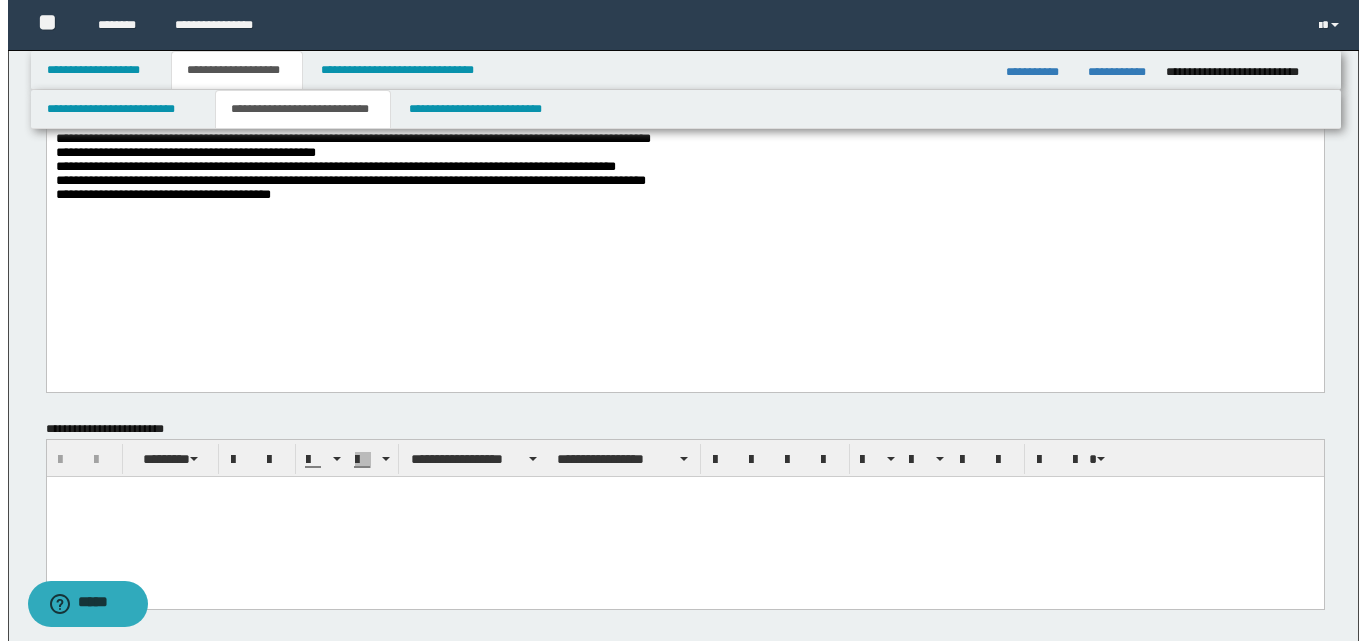 scroll, scrollTop: 900, scrollLeft: 0, axis: vertical 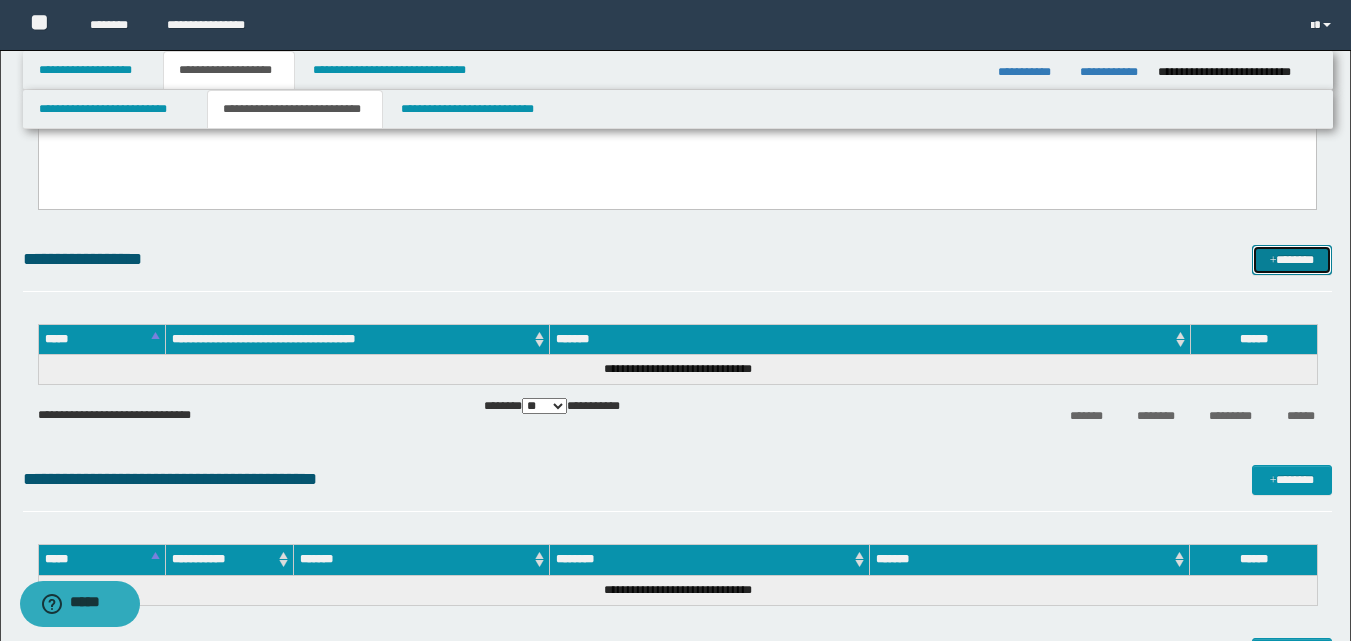 click on "*******" at bounding box center [1292, 260] 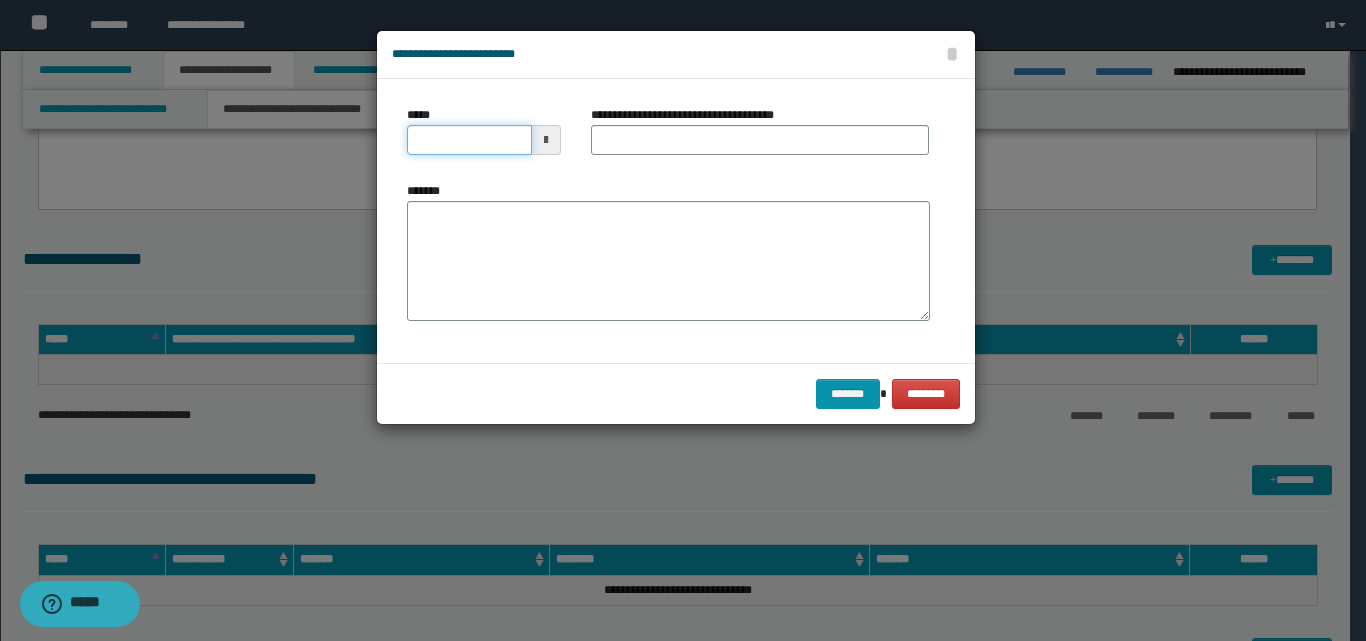click on "*****" at bounding box center (469, 140) 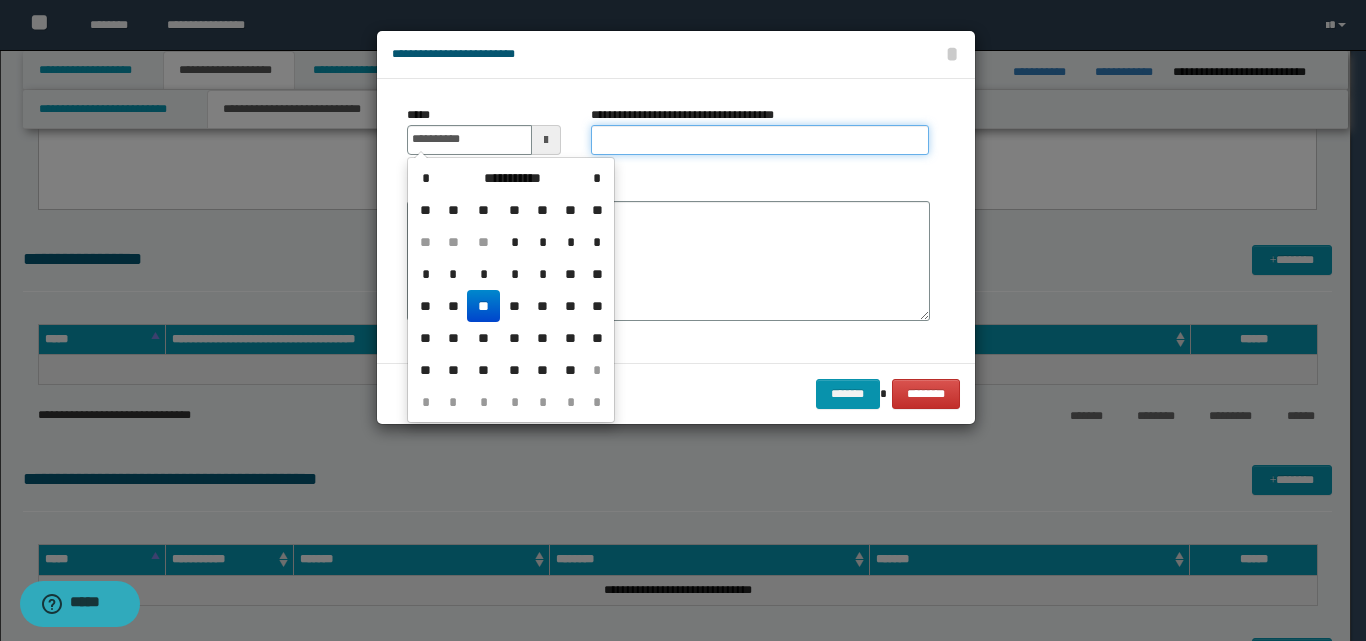 click on "**********" at bounding box center [760, 140] 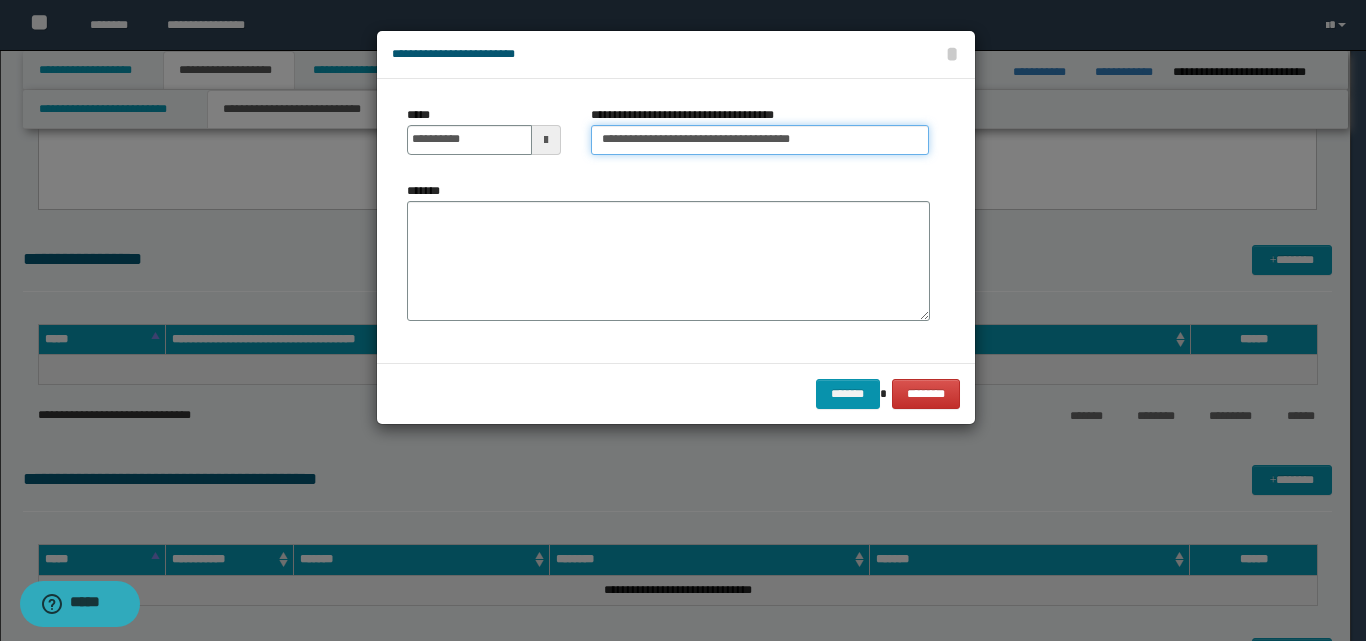 click on "**********" at bounding box center (760, 140) 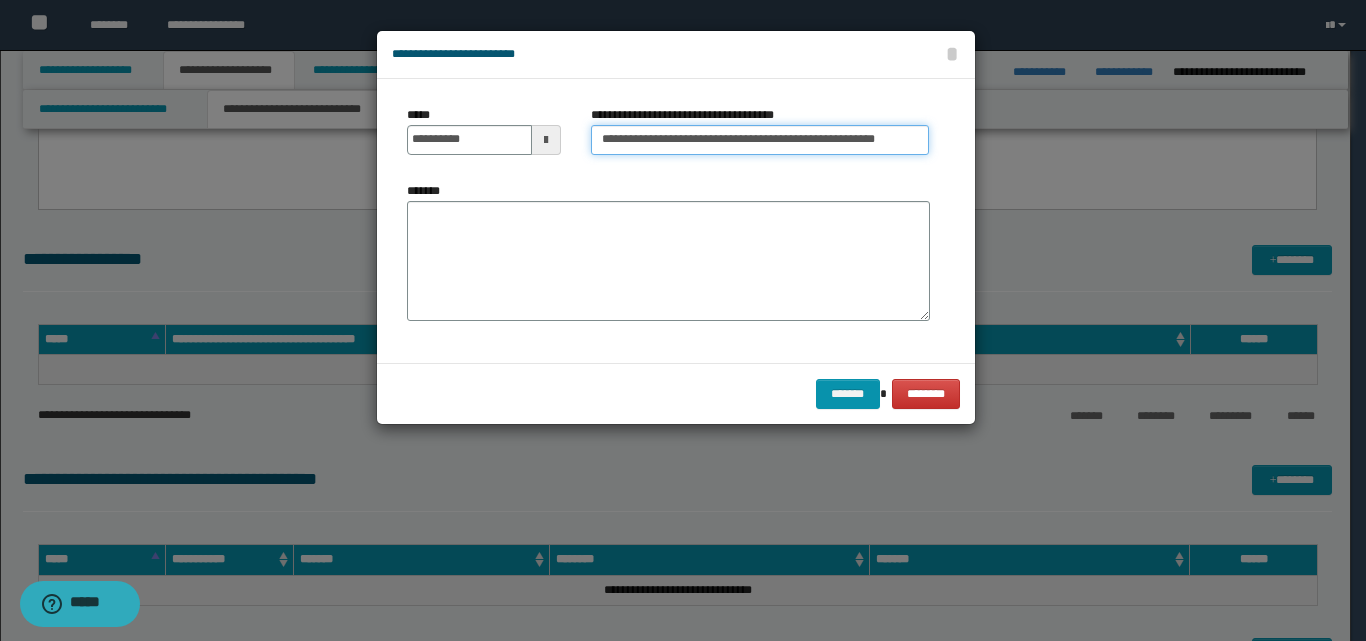 type on "**********" 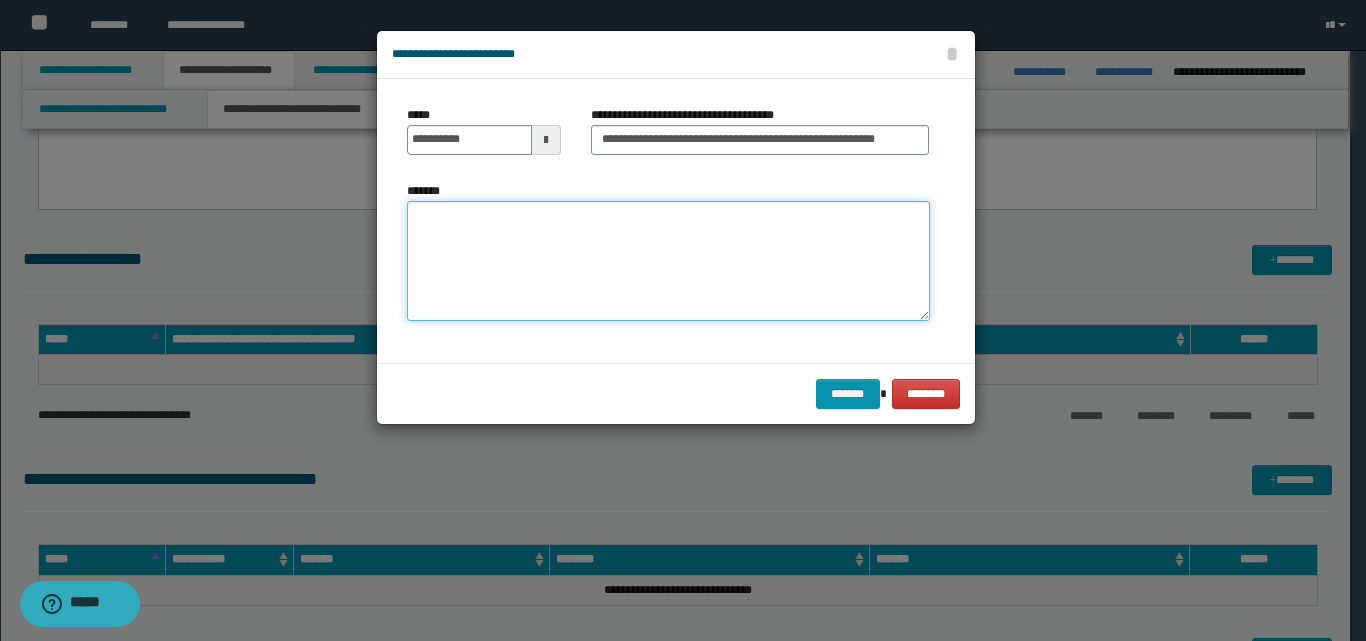 click on "*******" at bounding box center (668, 261) 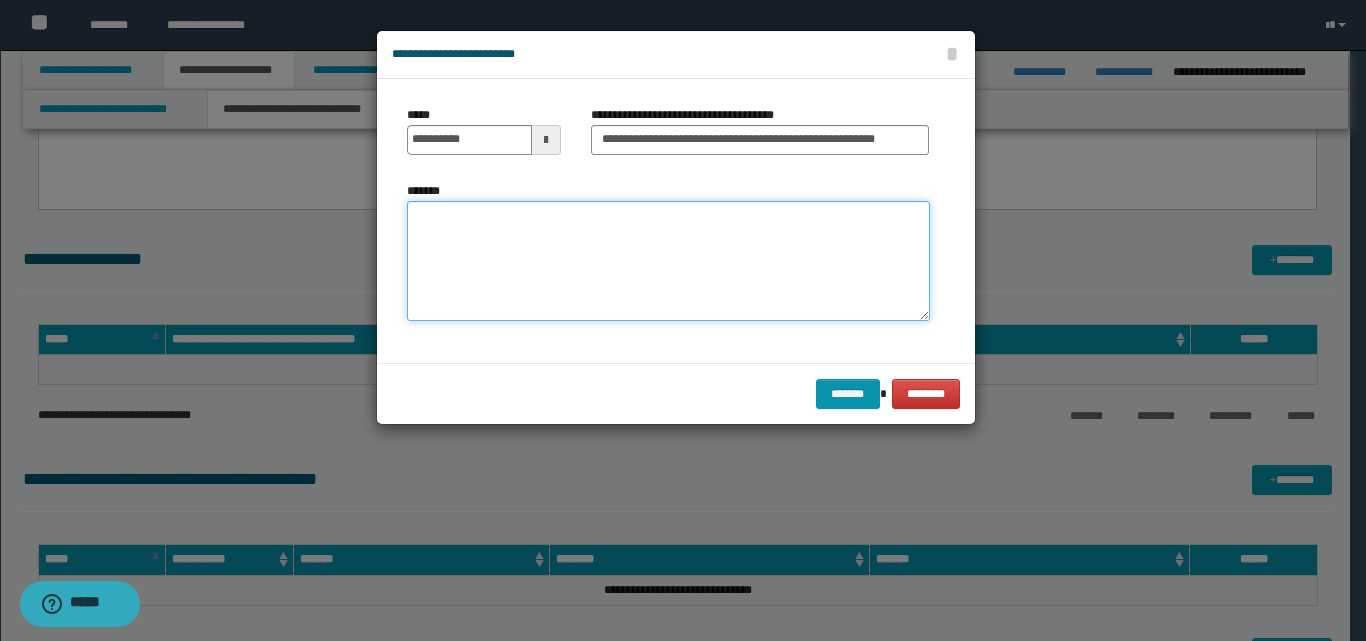 paste on "**********" 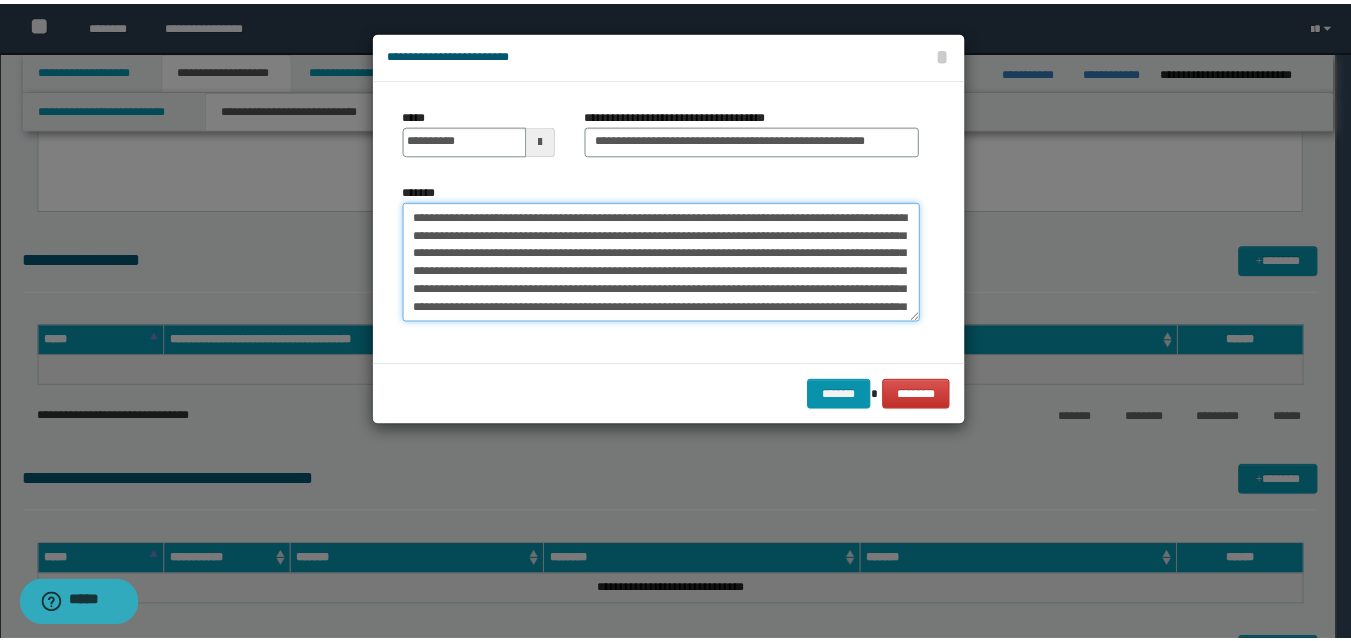 scroll, scrollTop: 1470, scrollLeft: 0, axis: vertical 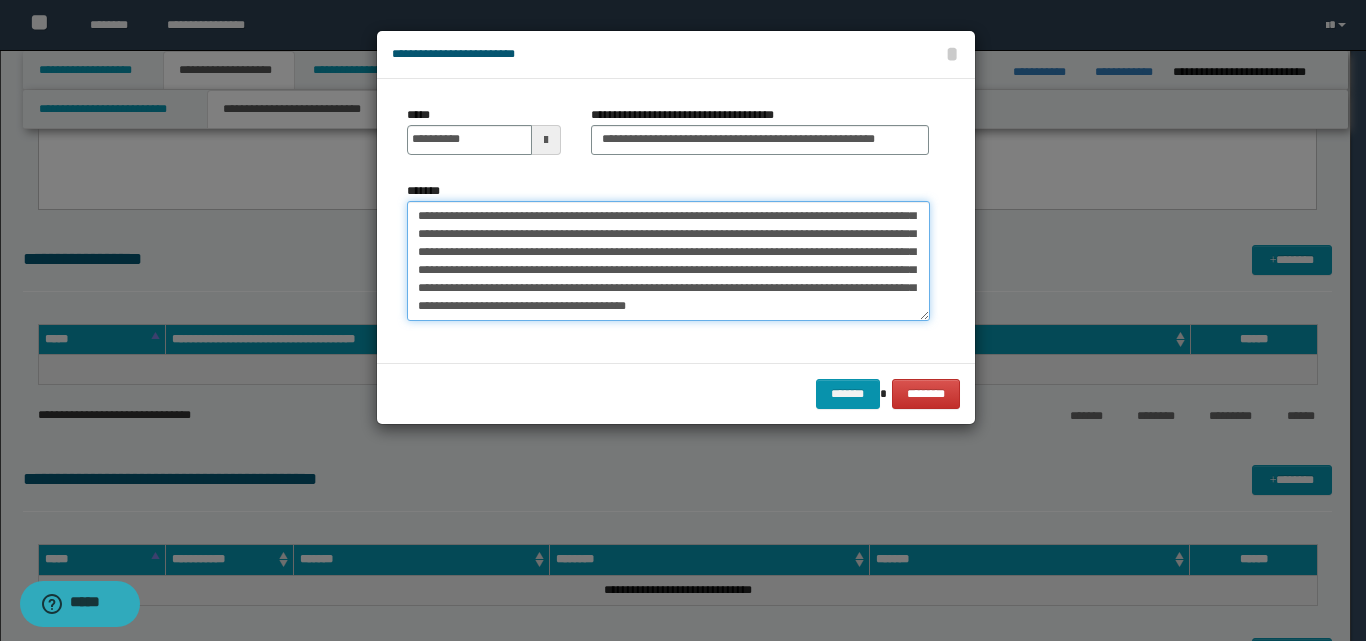 drag, startPoint x: 686, startPoint y: 239, endPoint x: 663, endPoint y: 261, distance: 31.827662 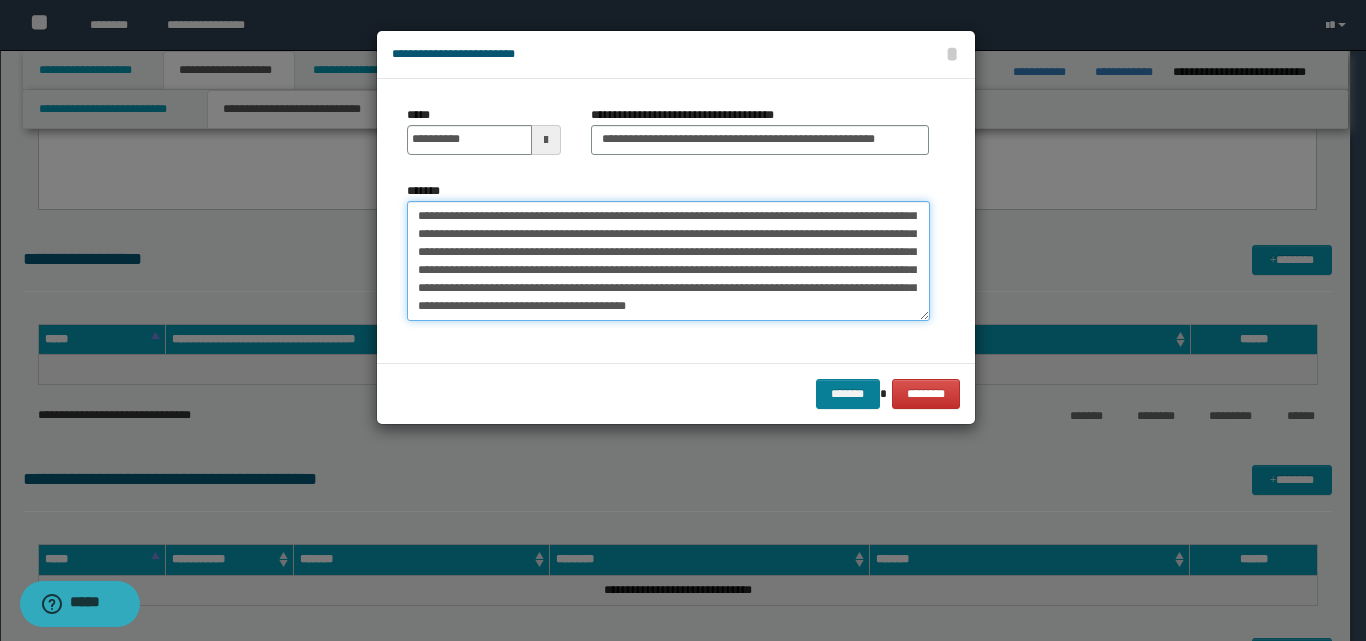 type on "**********" 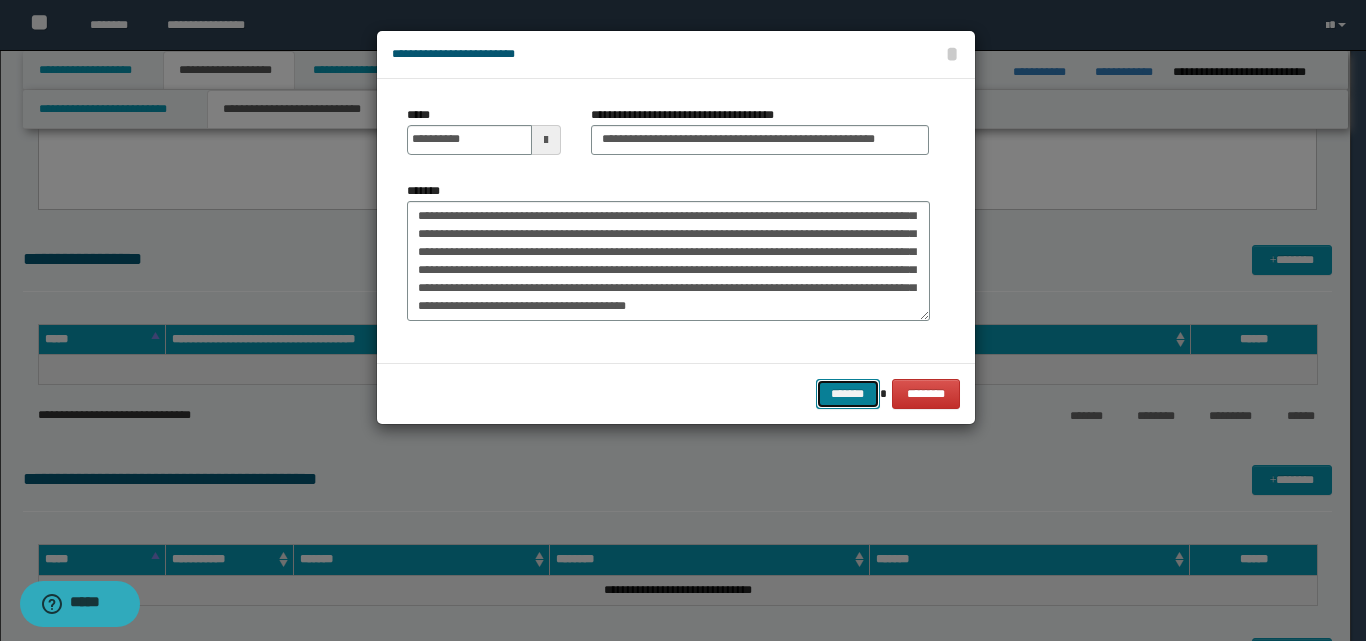 click on "*******" at bounding box center [848, 394] 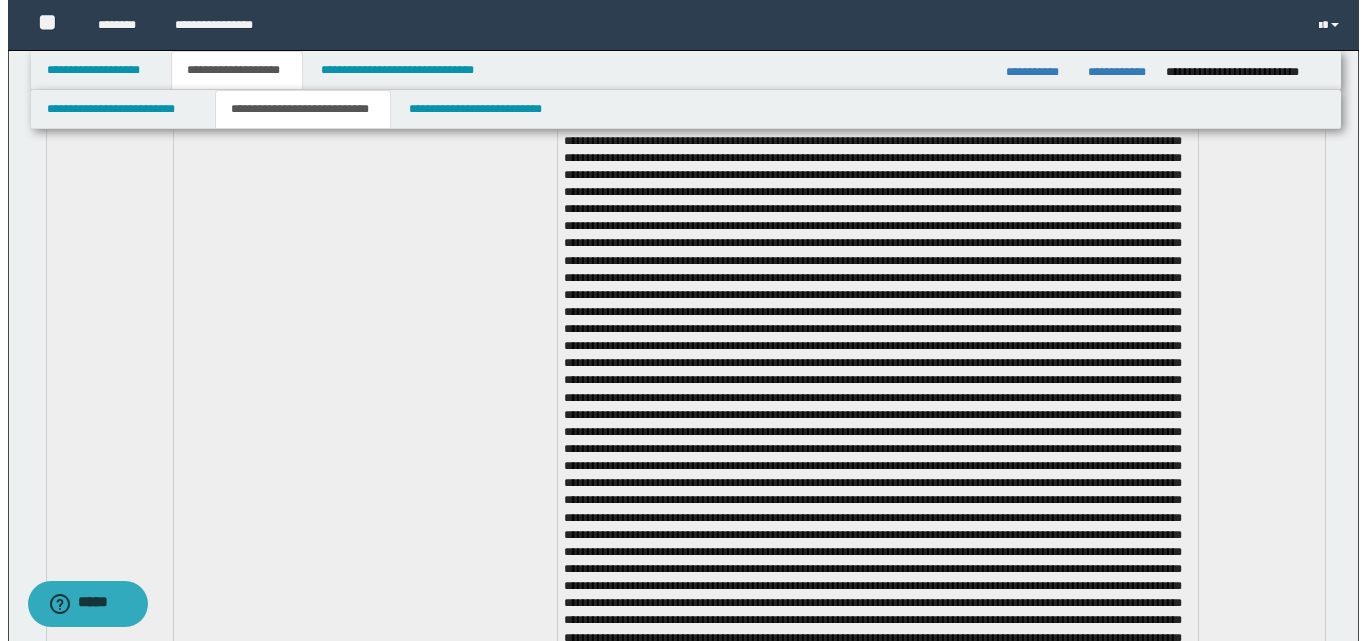 scroll, scrollTop: 1000, scrollLeft: 0, axis: vertical 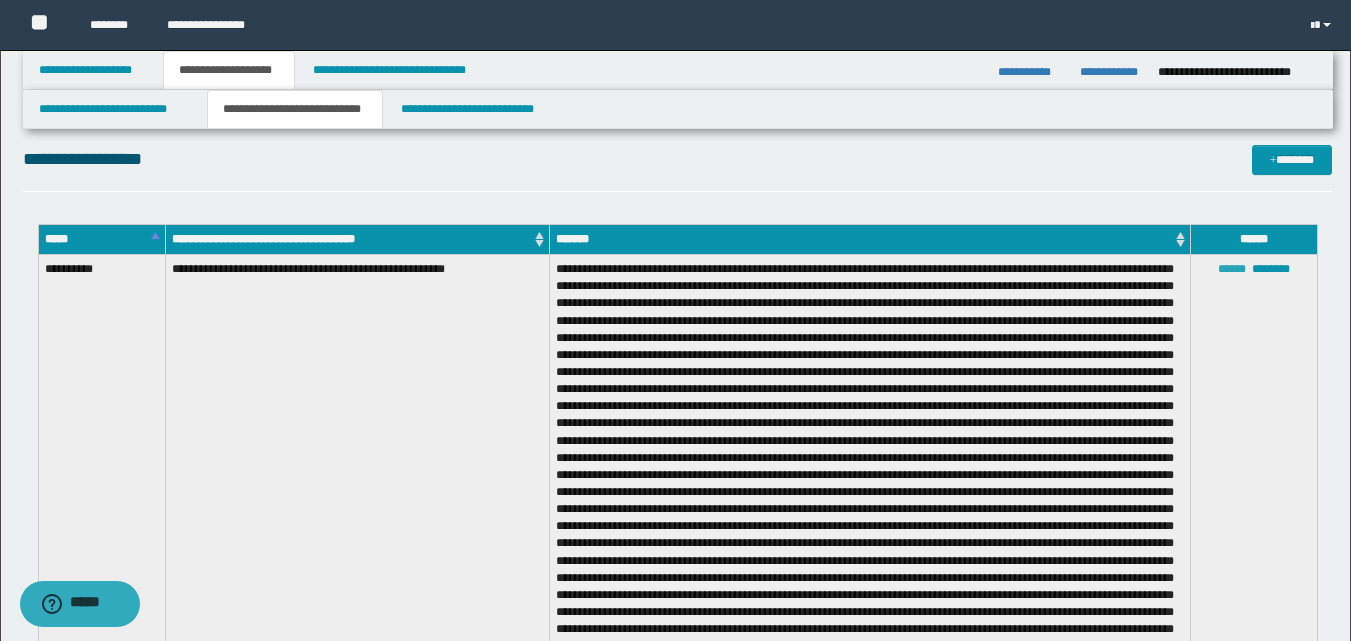 click on "******" at bounding box center (1232, 269) 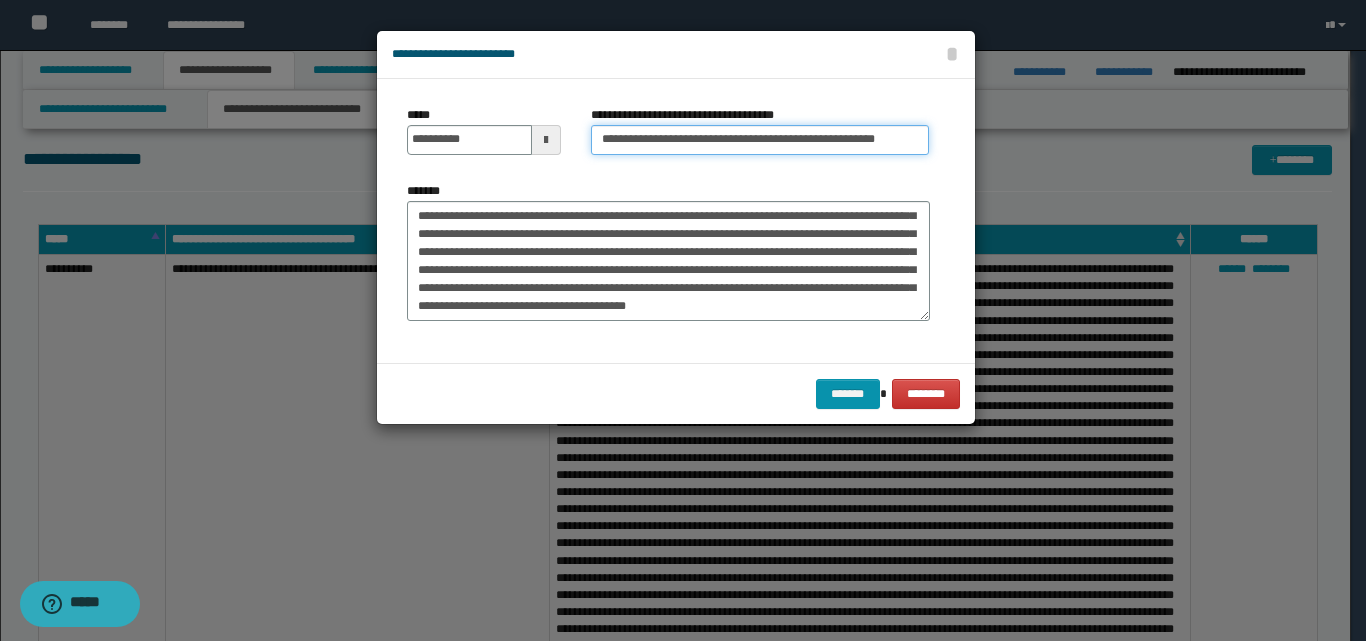 click on "**********" at bounding box center (760, 140) 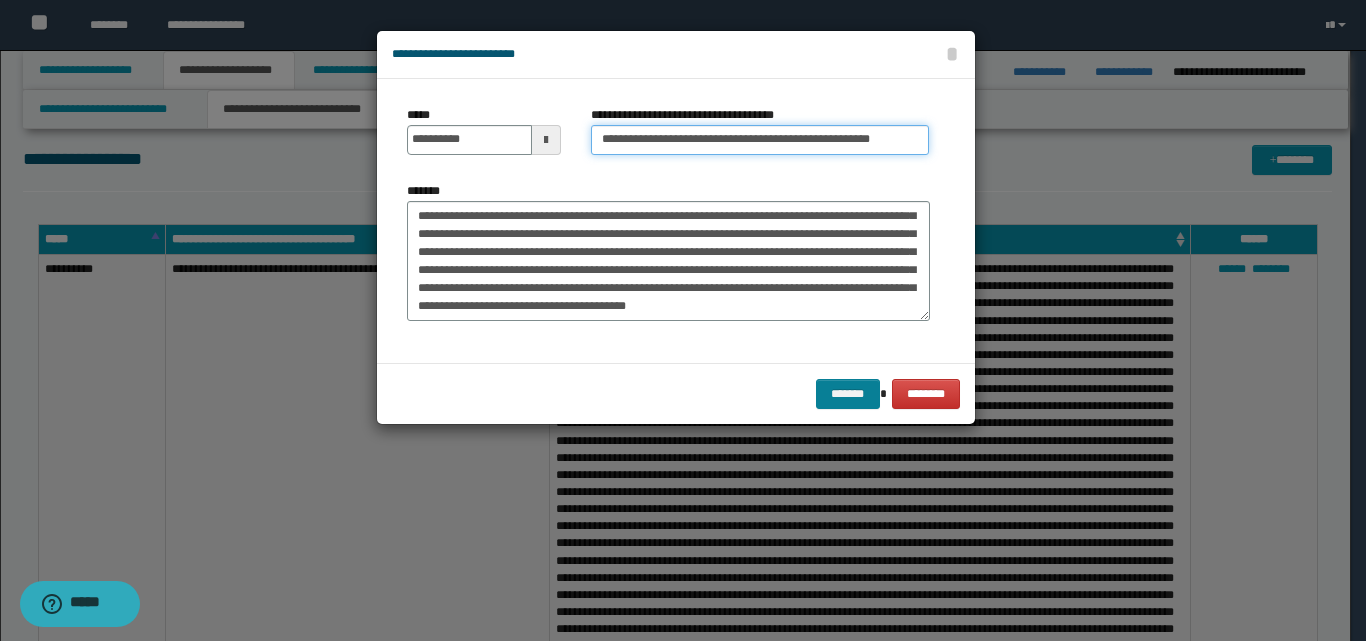 type on "**********" 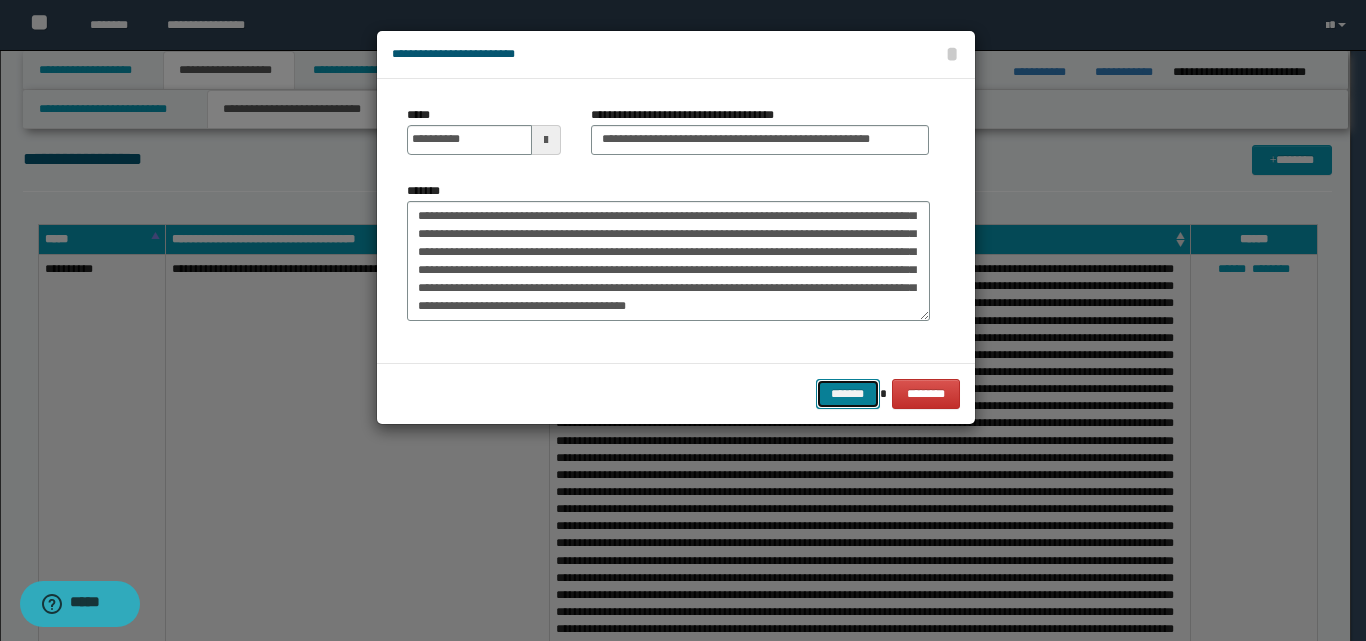 click on "*******" at bounding box center [848, 394] 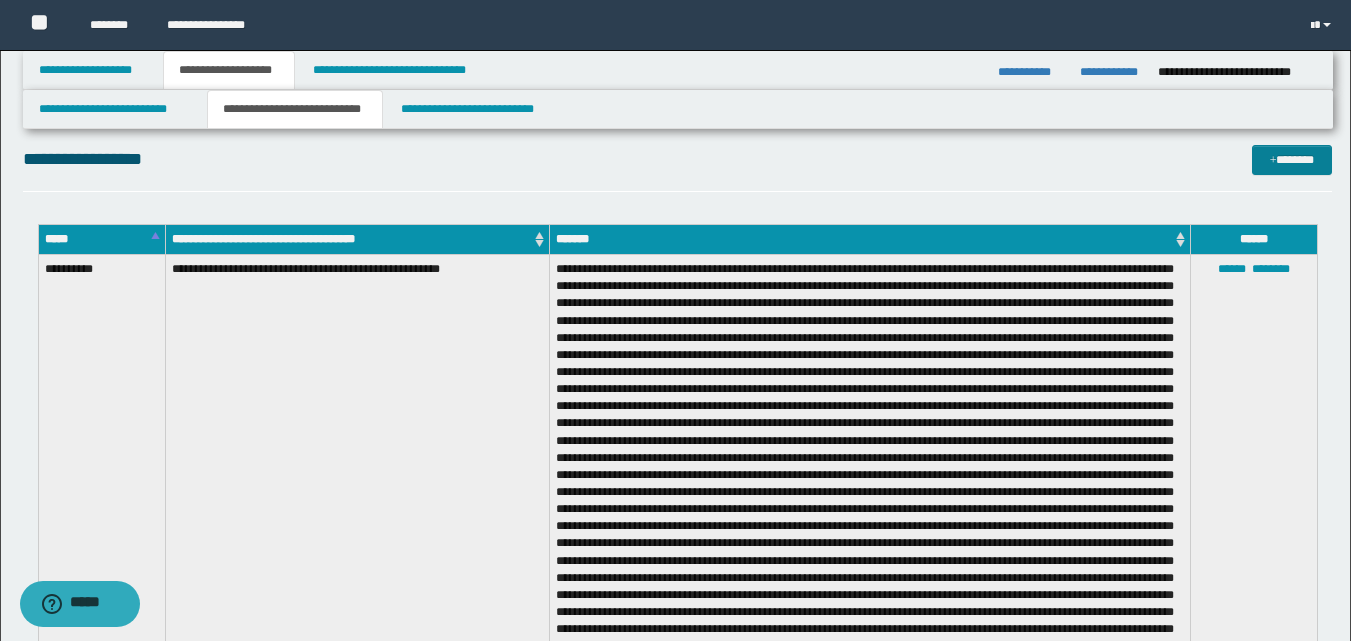 drag, startPoint x: 1270, startPoint y: 184, endPoint x: 1279, endPoint y: 173, distance: 14.21267 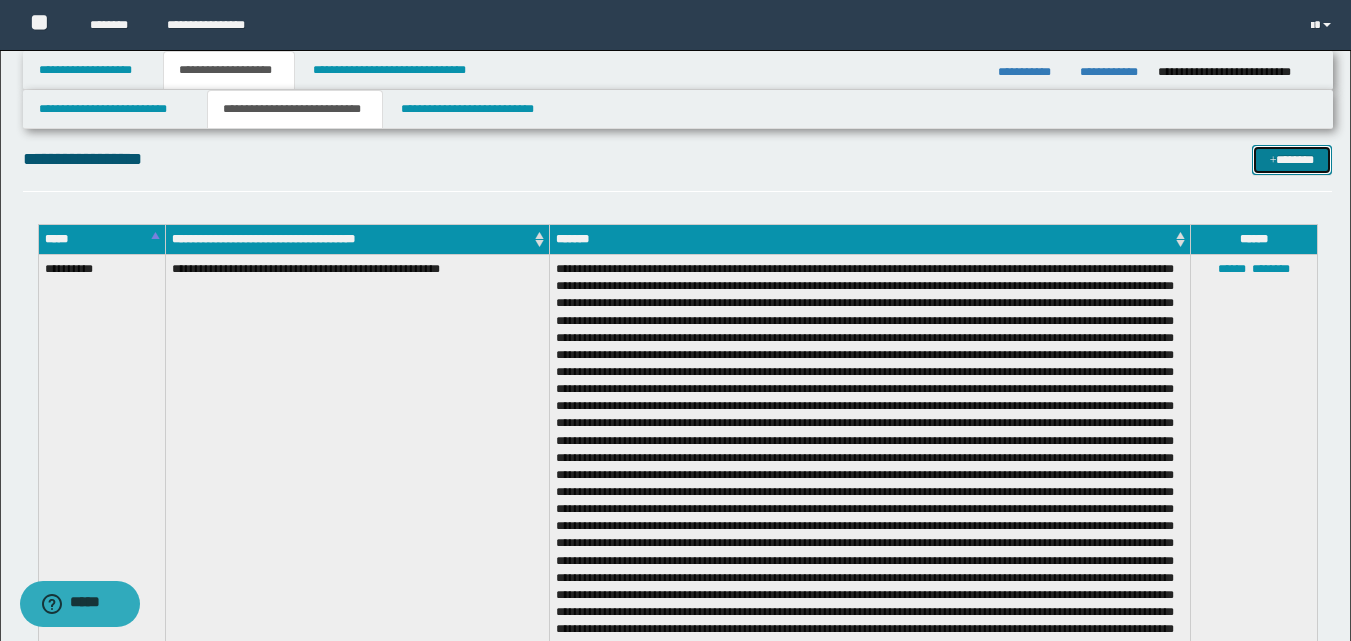 click on "*******" at bounding box center (1292, 160) 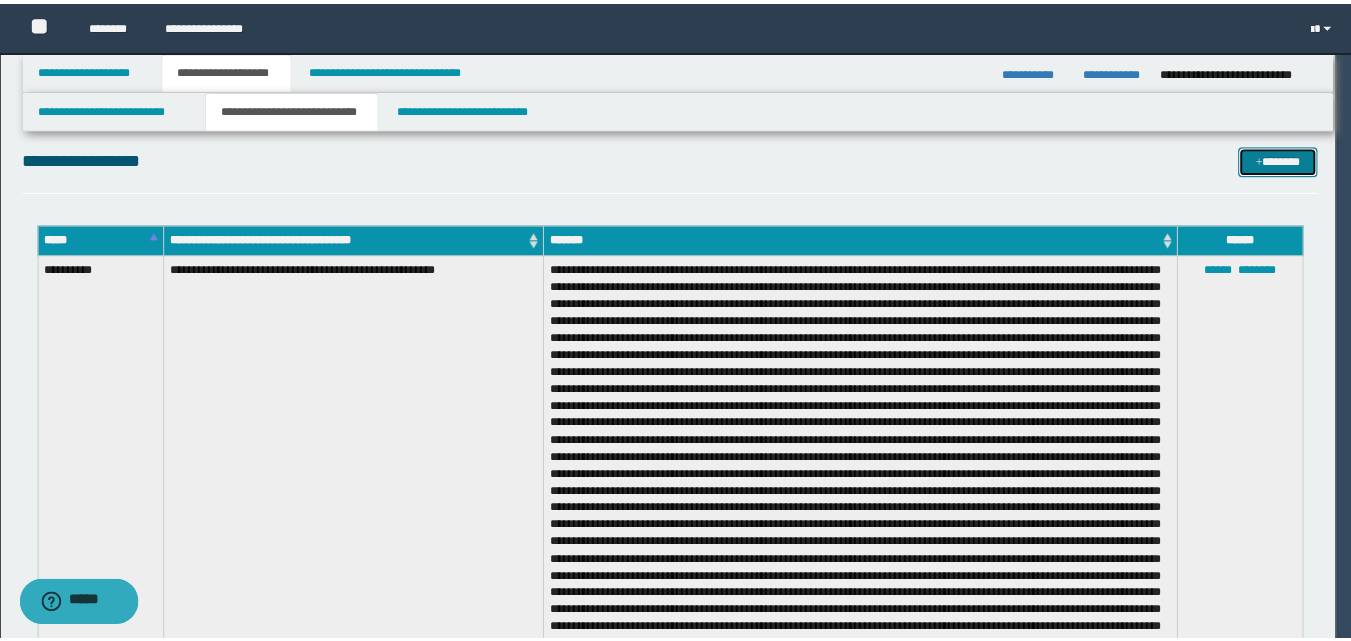 scroll, scrollTop: 0, scrollLeft: 0, axis: both 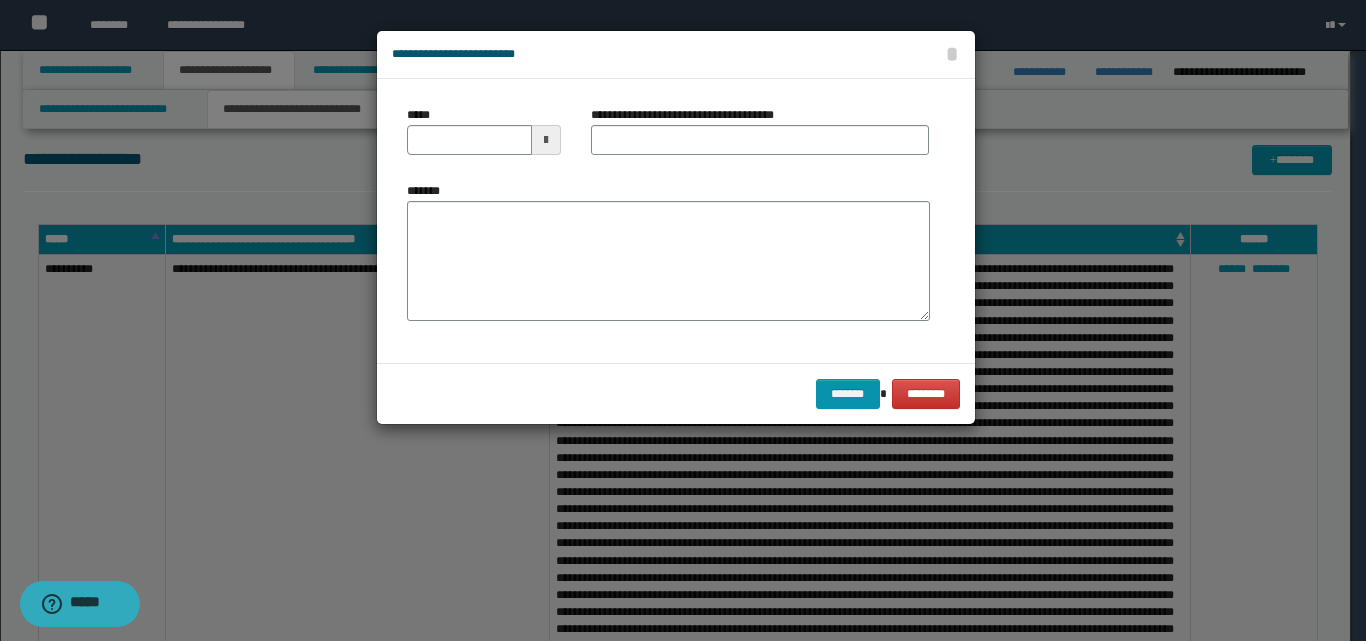 drag, startPoint x: 518, startPoint y: 121, endPoint x: 487, endPoint y: 137, distance: 34.88553 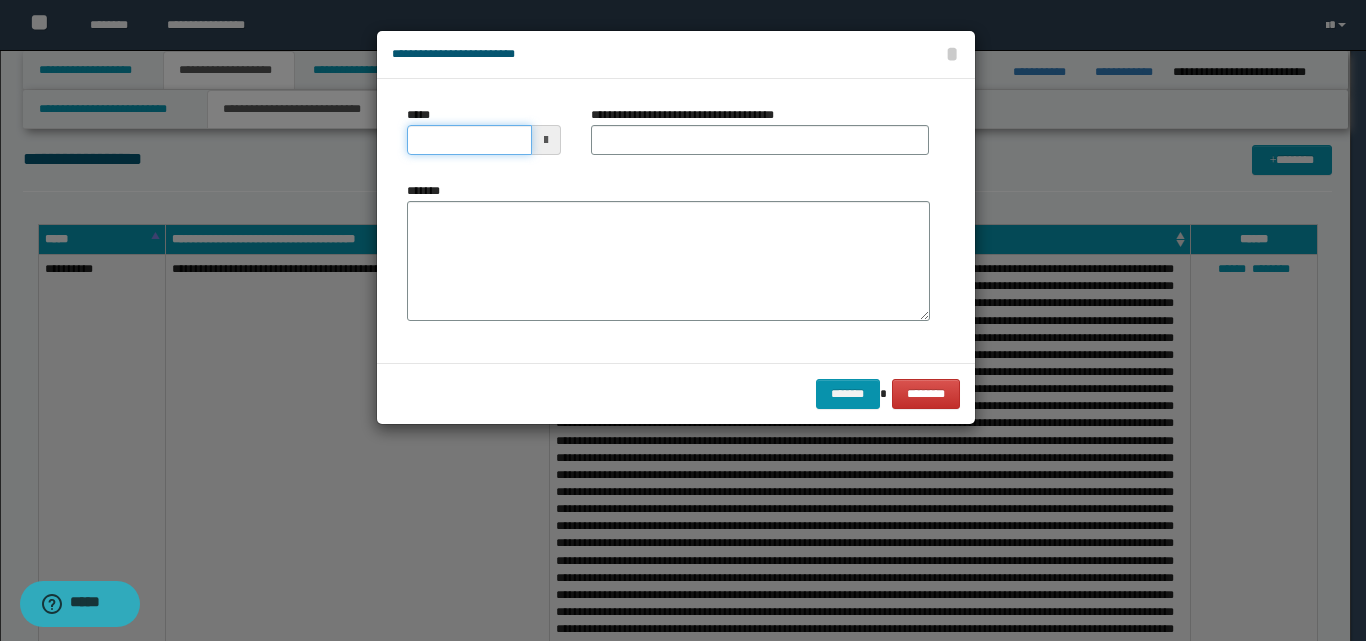 click on "*****" at bounding box center [469, 140] 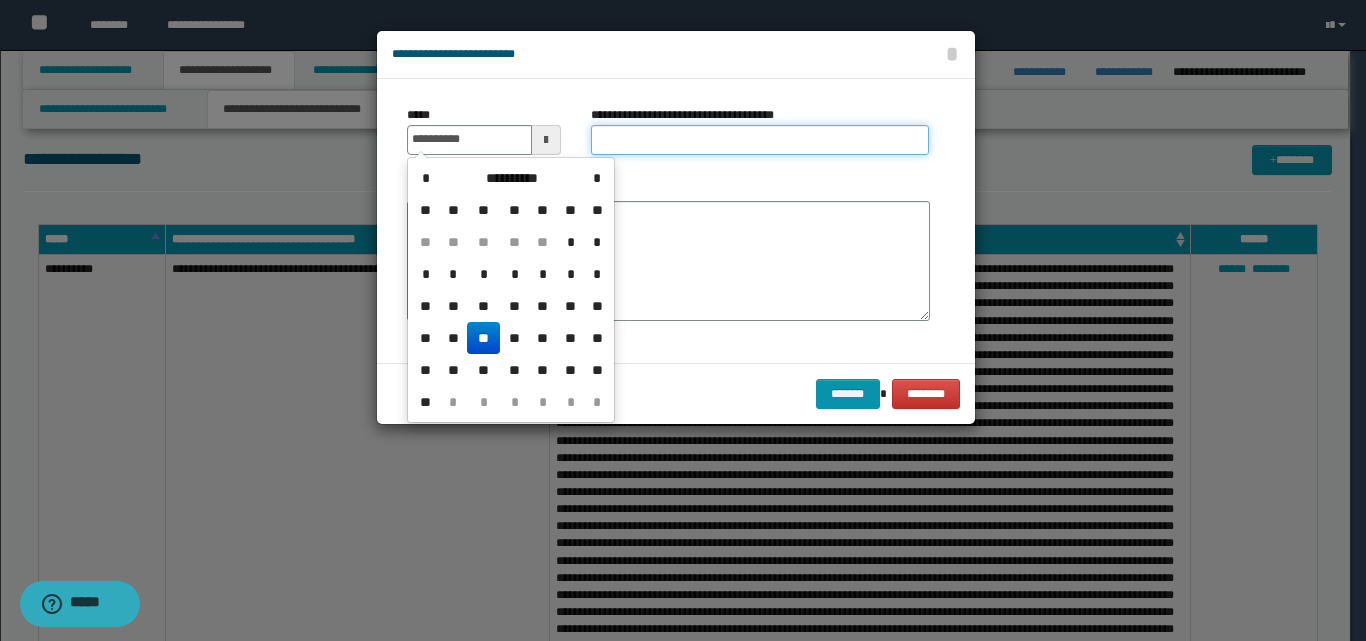 click on "**********" at bounding box center [760, 140] 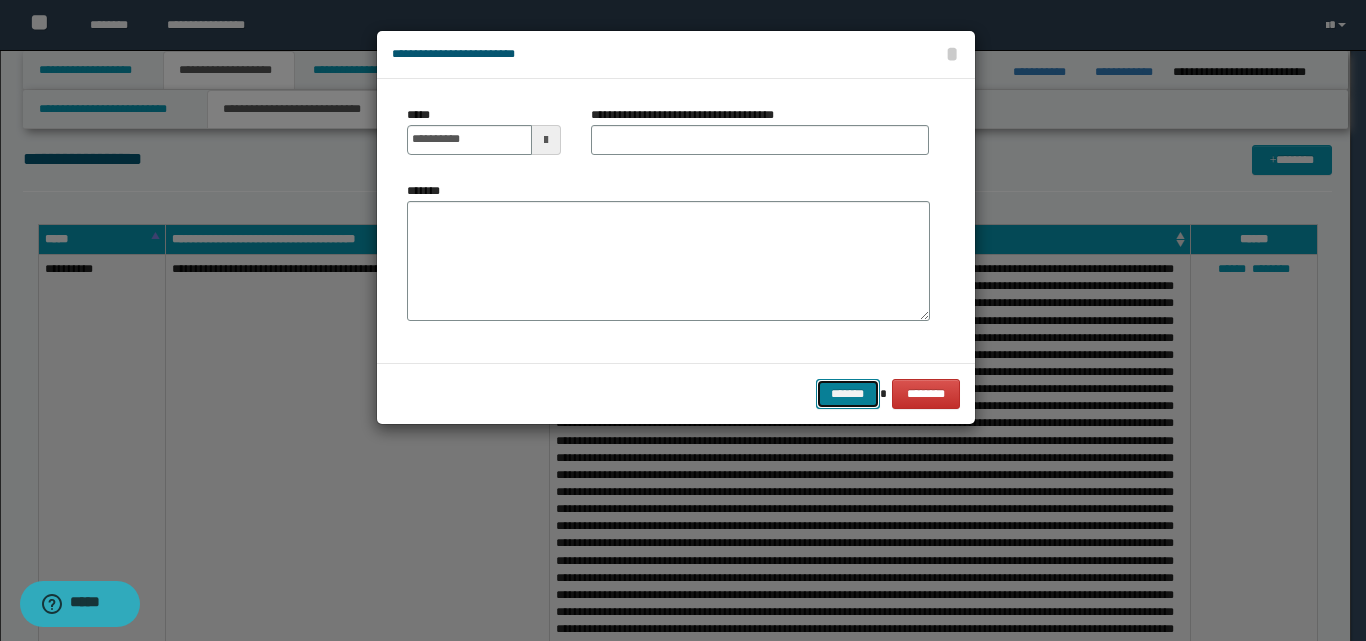 click on "*******" at bounding box center (848, 394) 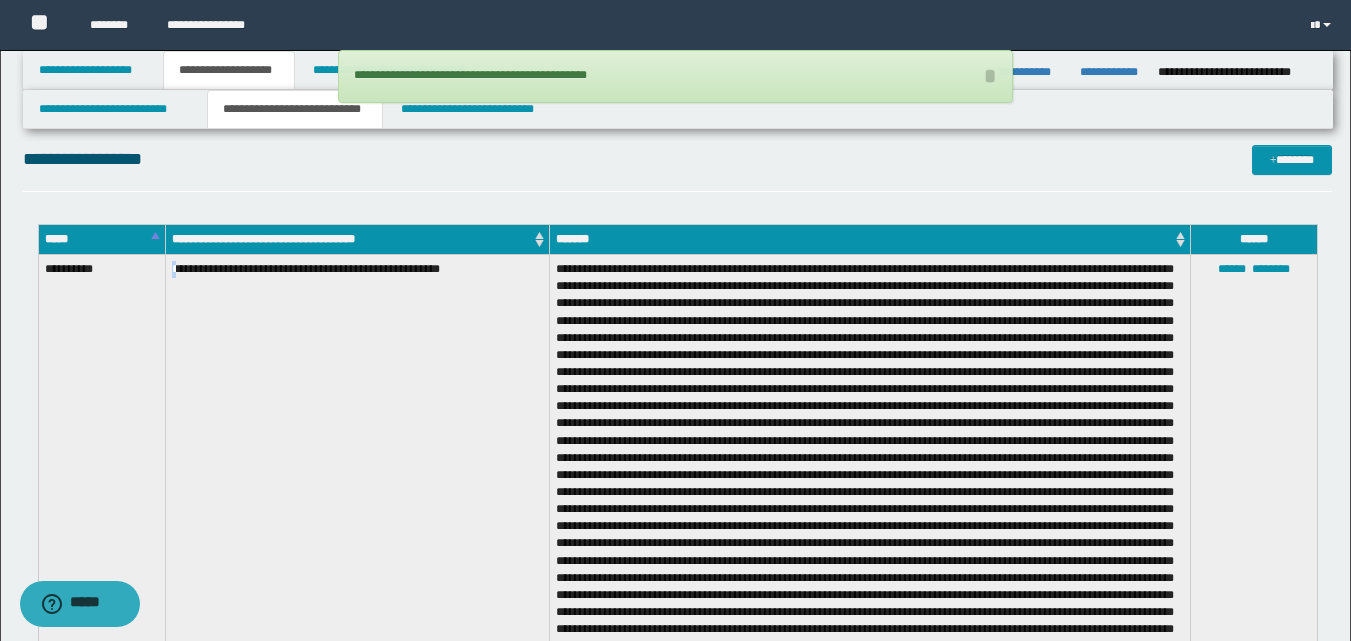 click on "**********" at bounding box center [357, 843] 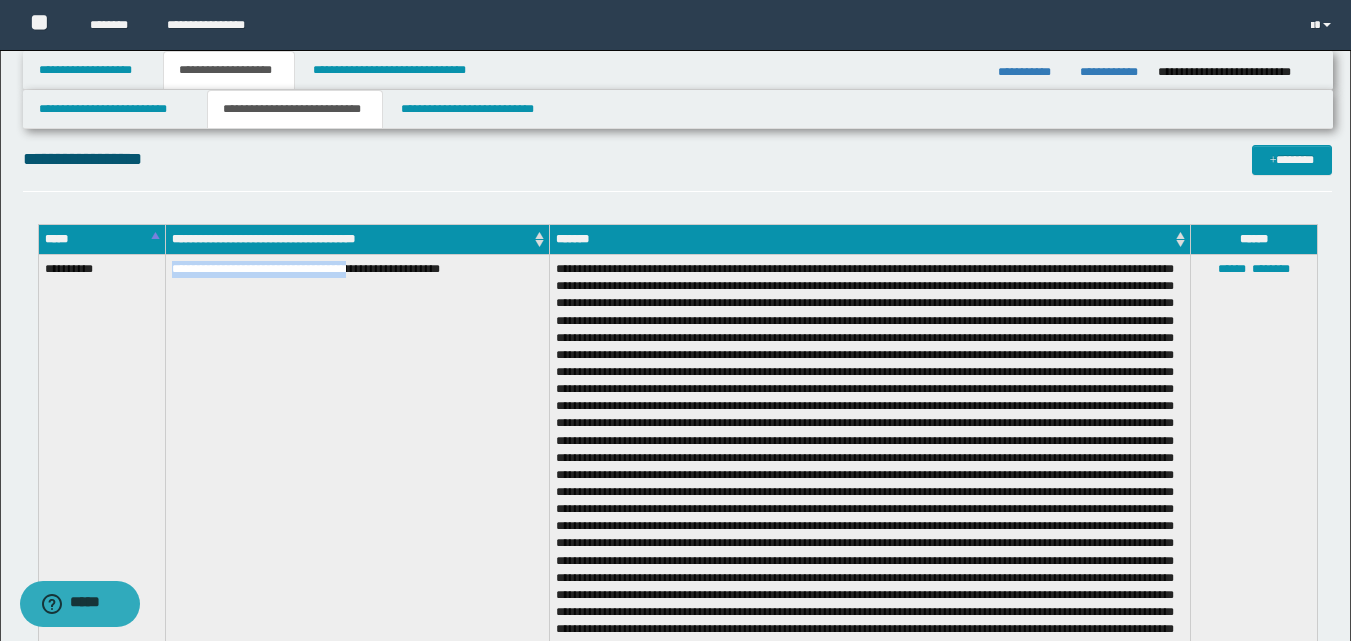 drag, startPoint x: 170, startPoint y: 267, endPoint x: 378, endPoint y: 281, distance: 208.47063 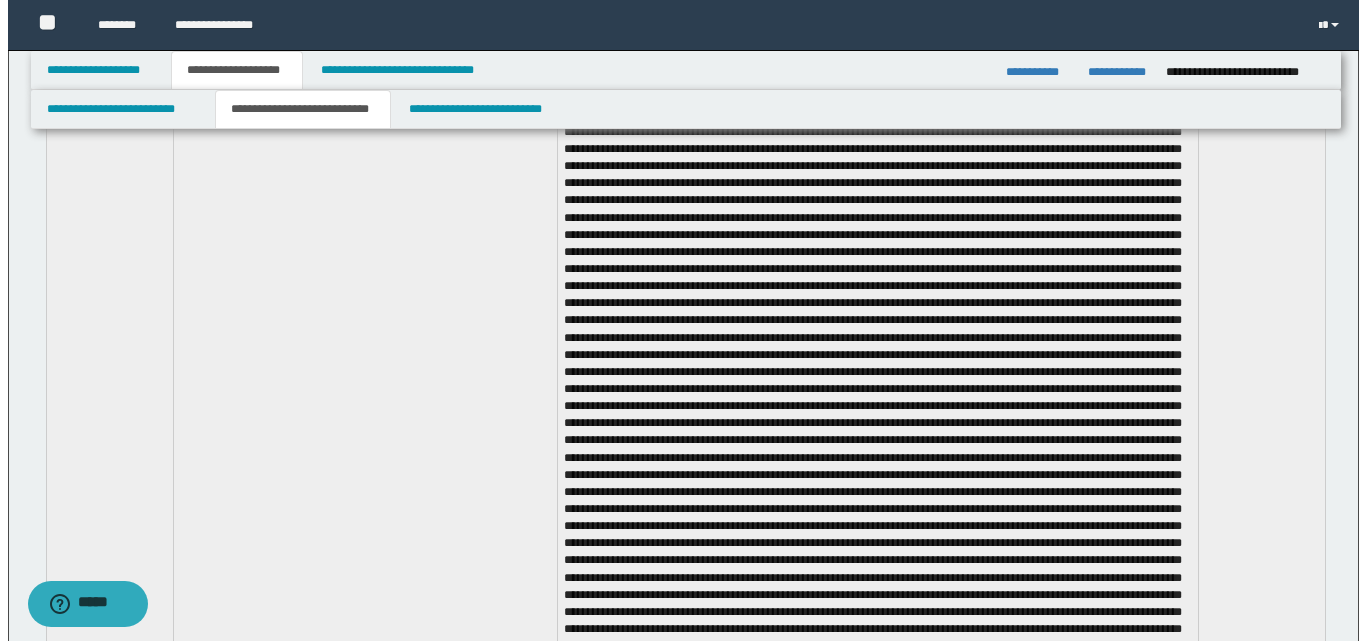 scroll, scrollTop: 2200, scrollLeft: 0, axis: vertical 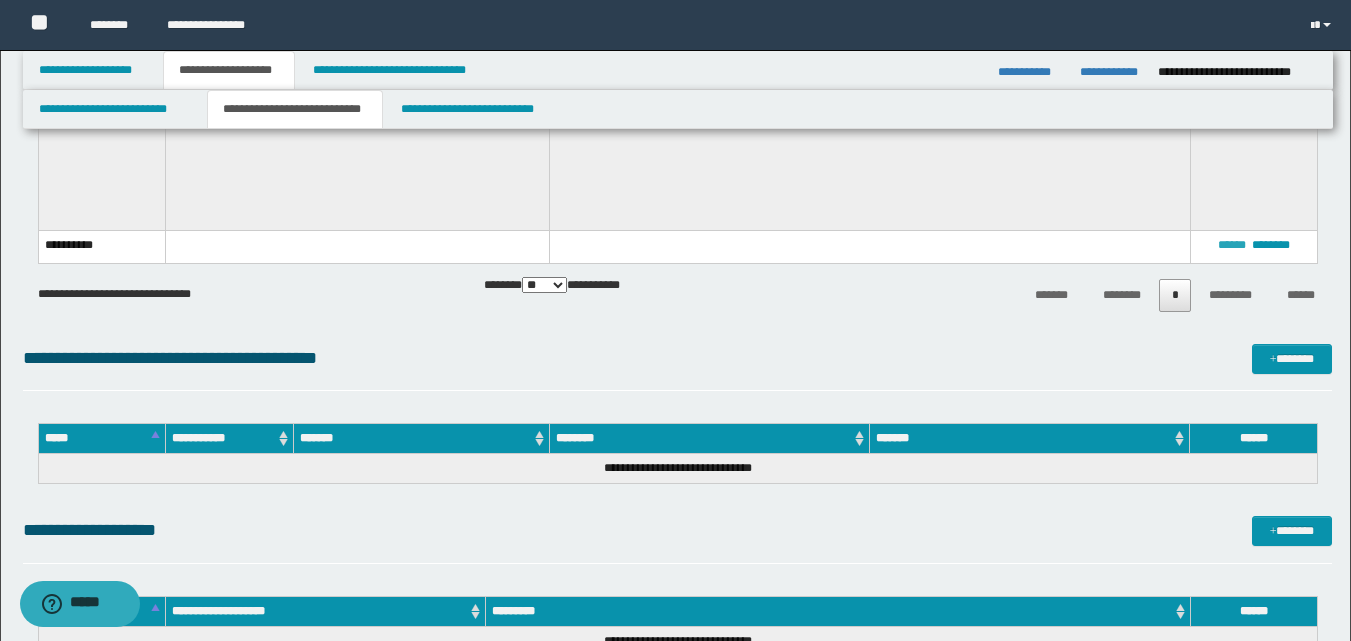 click on "******    ********" at bounding box center [1253, 246] 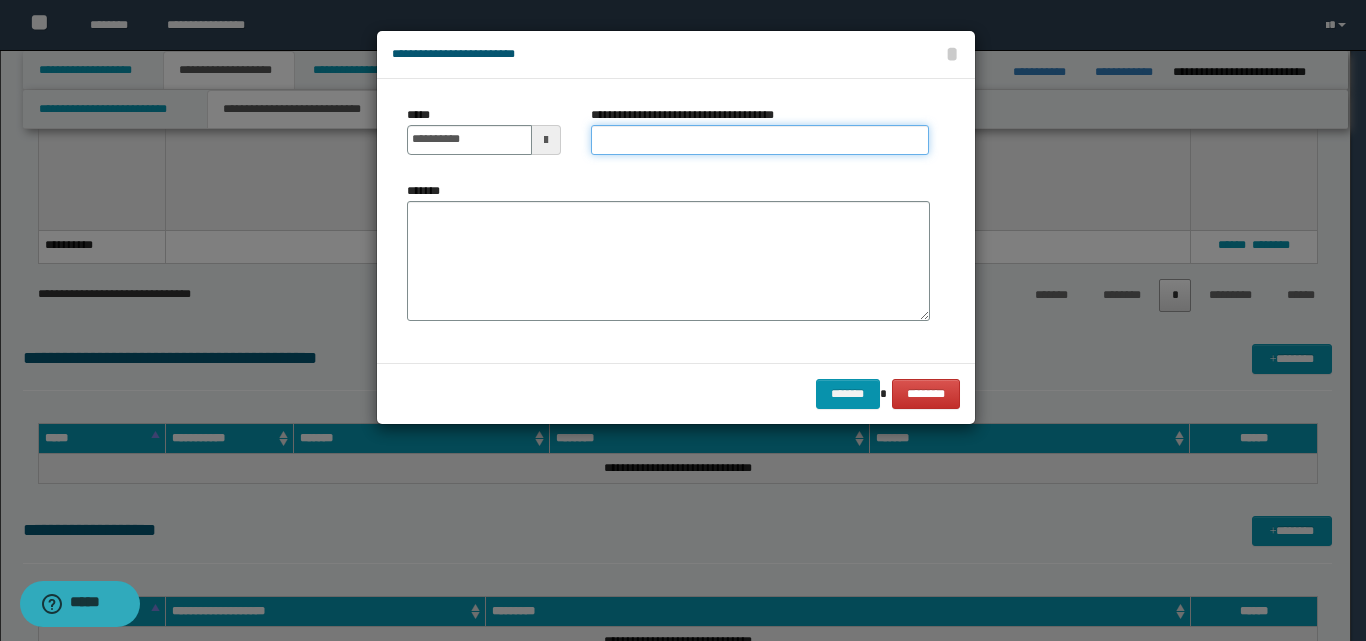 click on "**********" at bounding box center [760, 140] 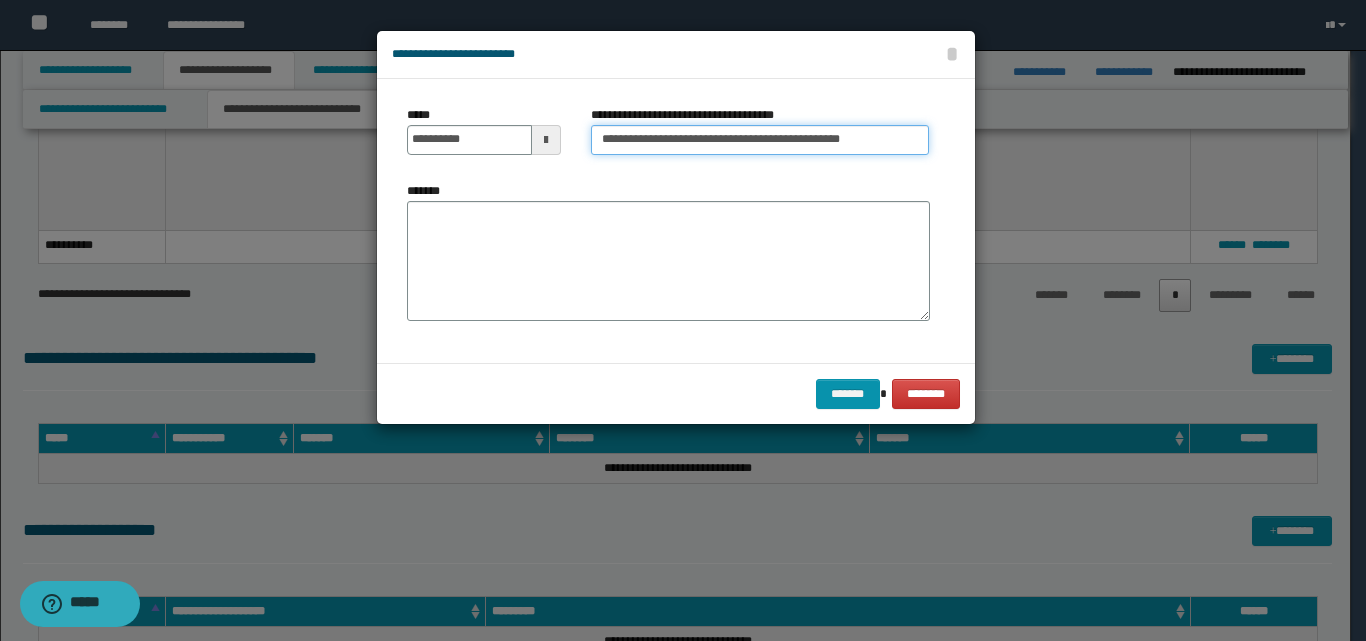 type on "**********" 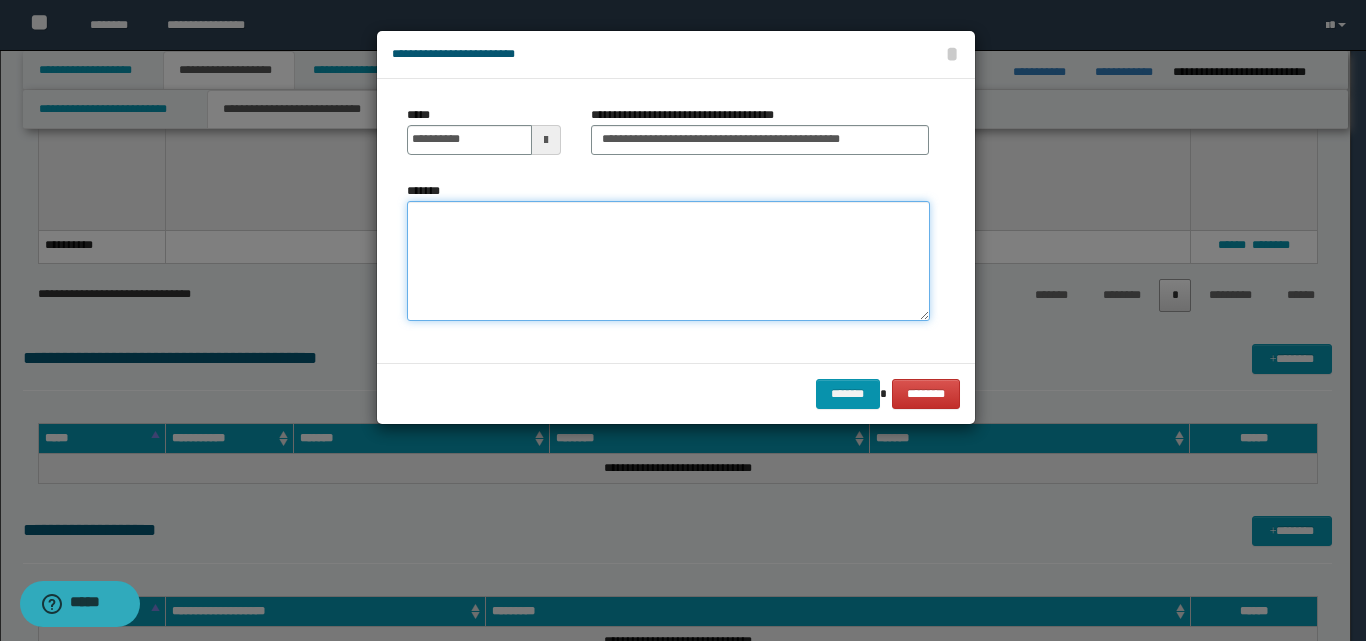 click on "*******" at bounding box center (668, 261) 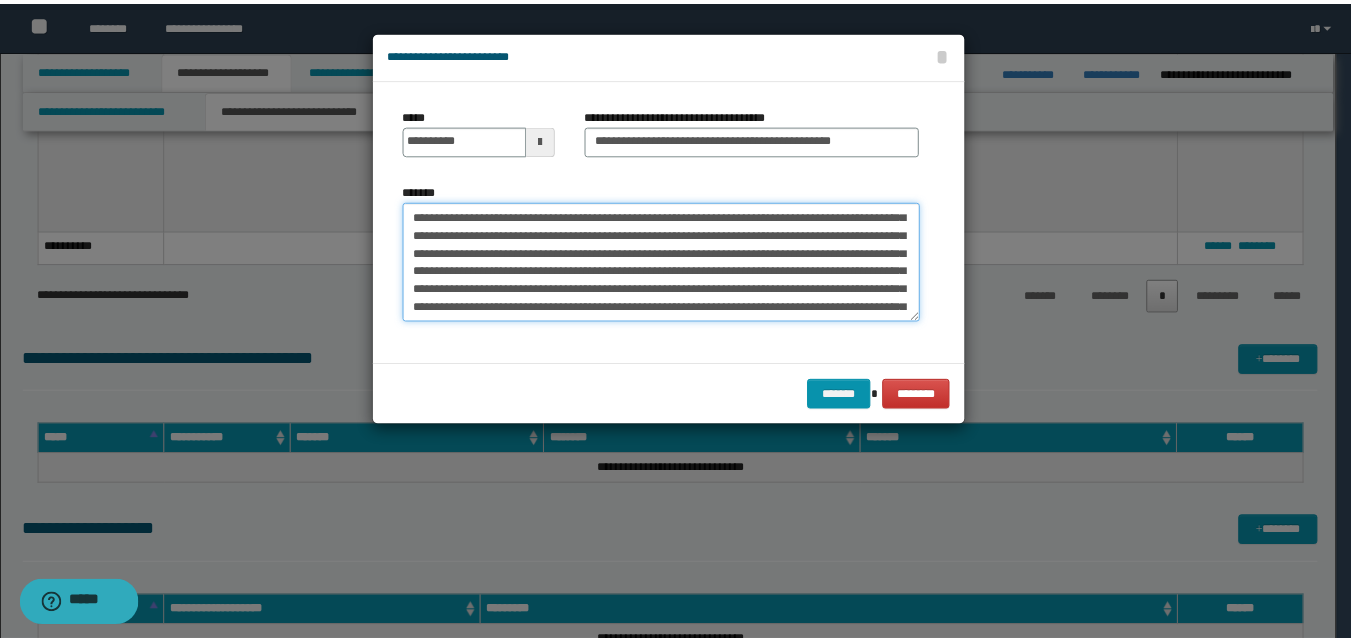 scroll, scrollTop: 0, scrollLeft: 0, axis: both 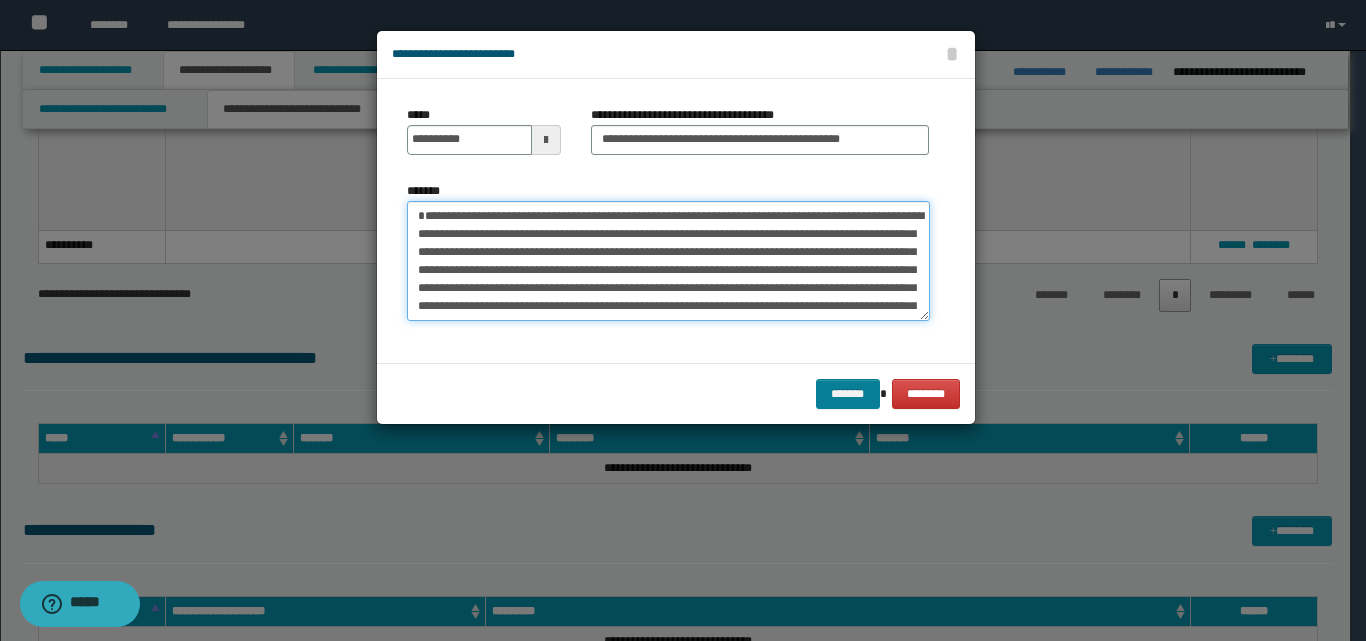 type on "**********" 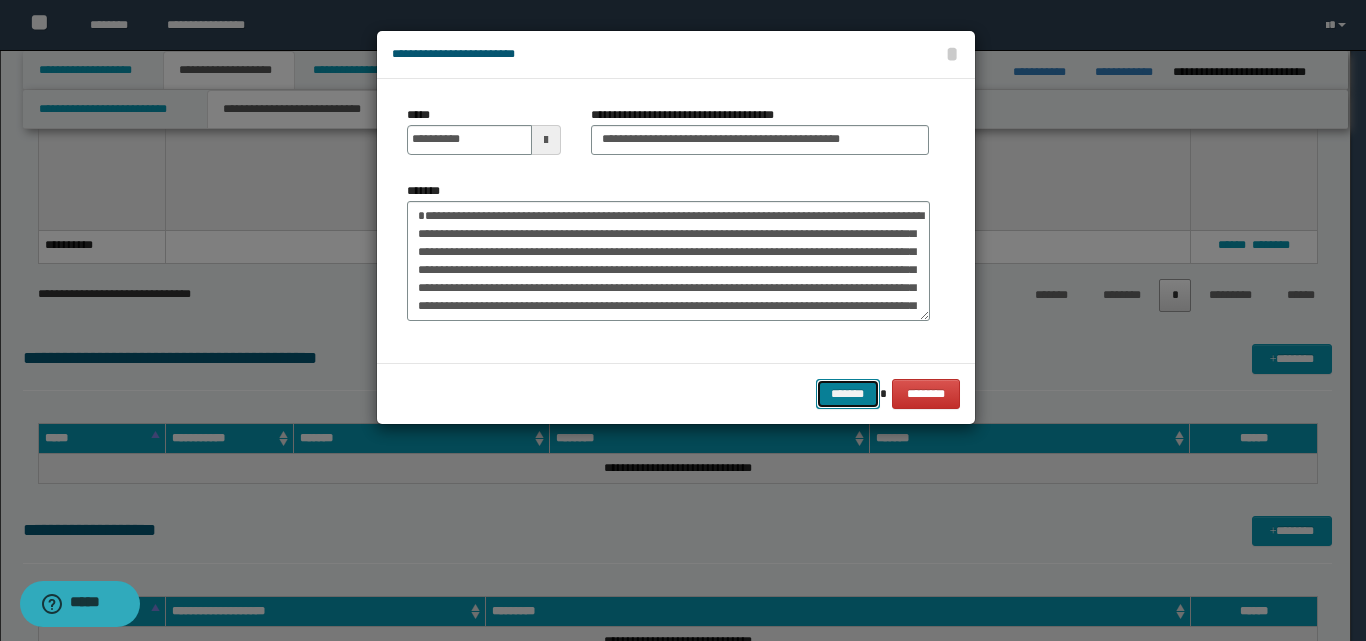 click on "*******" at bounding box center (848, 394) 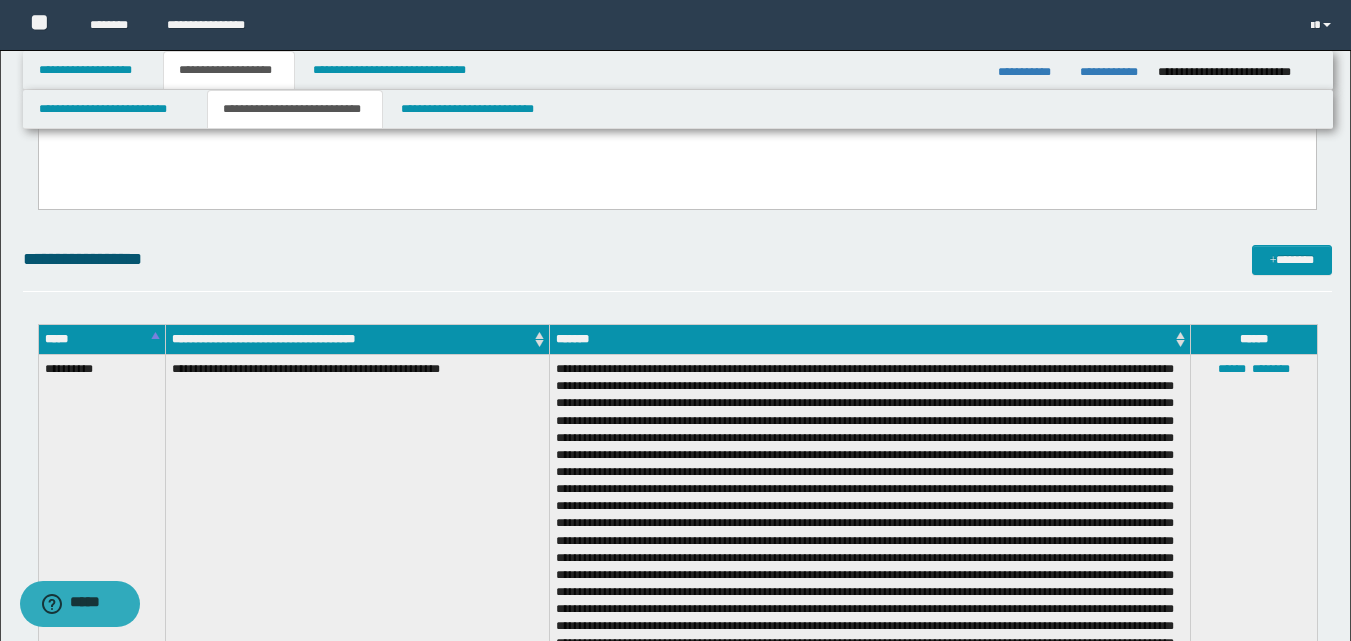 scroll, scrollTop: 400, scrollLeft: 0, axis: vertical 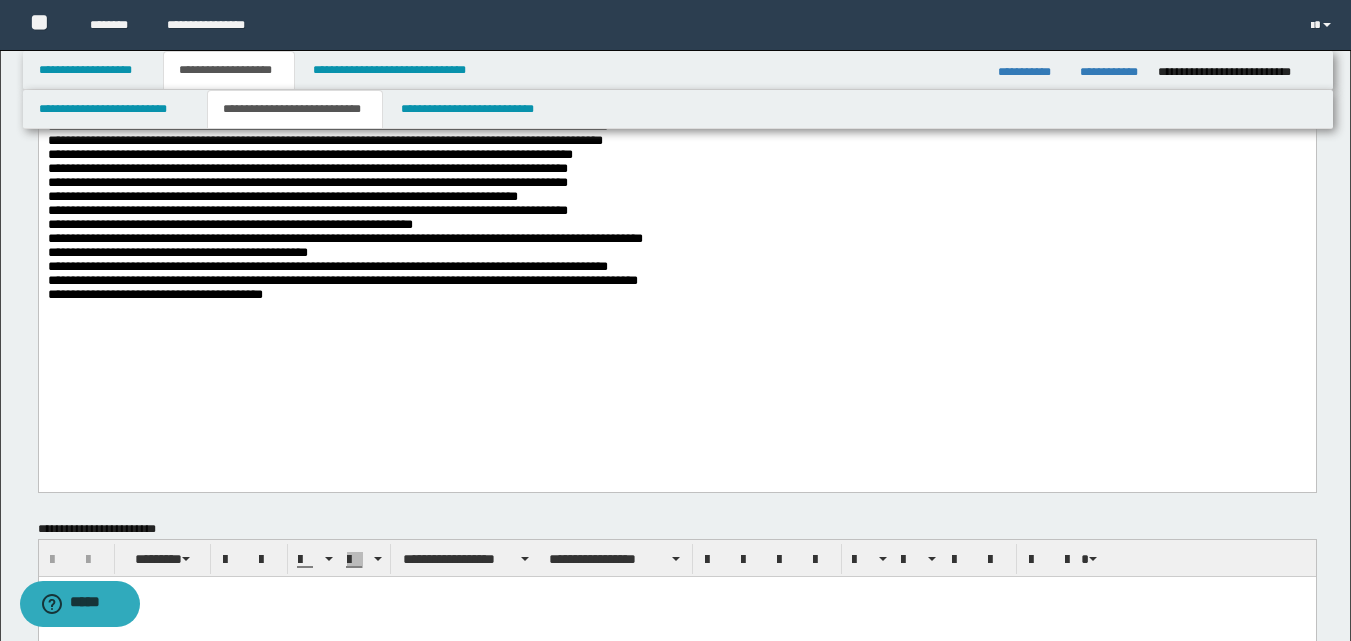 click on "**********" at bounding box center (676, 88) 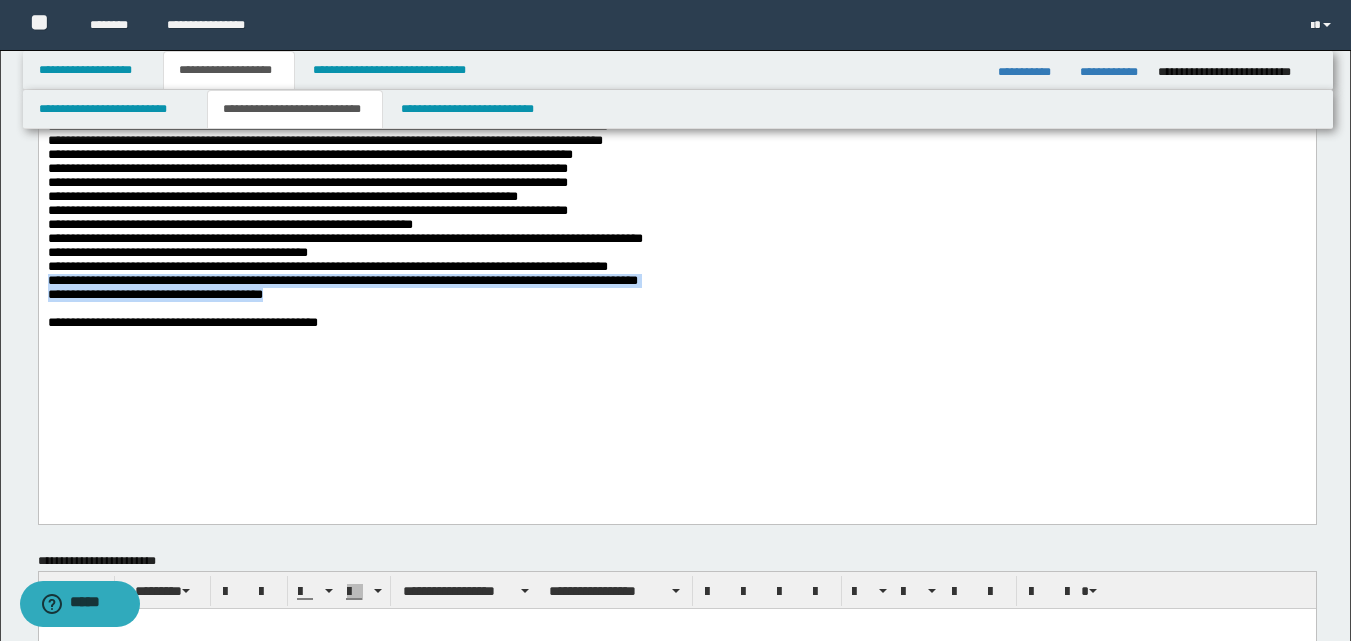 drag, startPoint x: 486, startPoint y: 395, endPoint x: 36, endPoint y: 379, distance: 450.28436 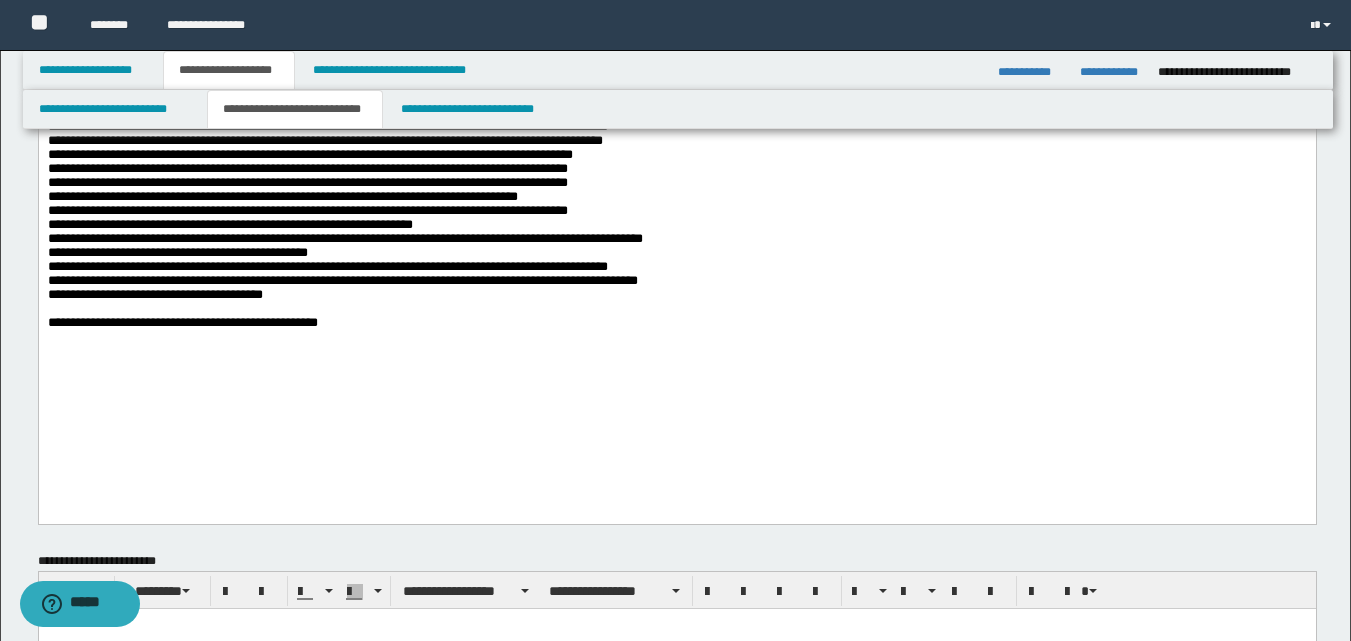 click on "**********" at bounding box center (676, 102) 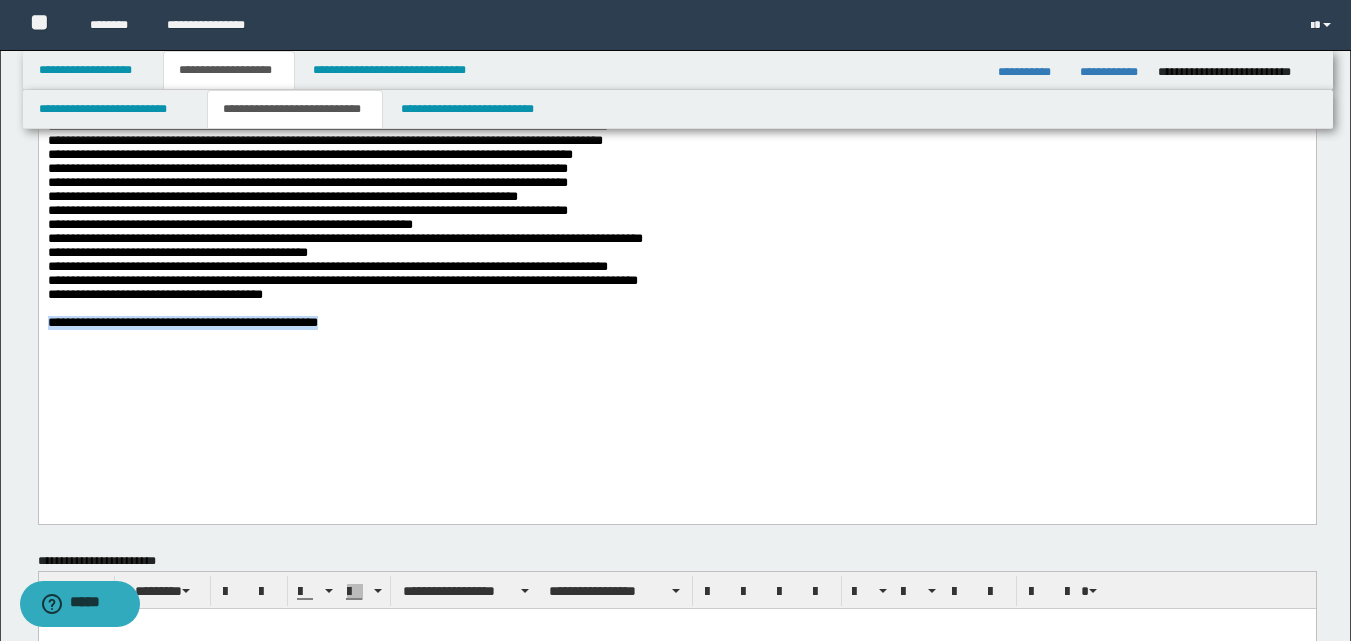 drag, startPoint x: 489, startPoint y: 419, endPoint x: 25, endPoint y: 404, distance: 464.2424 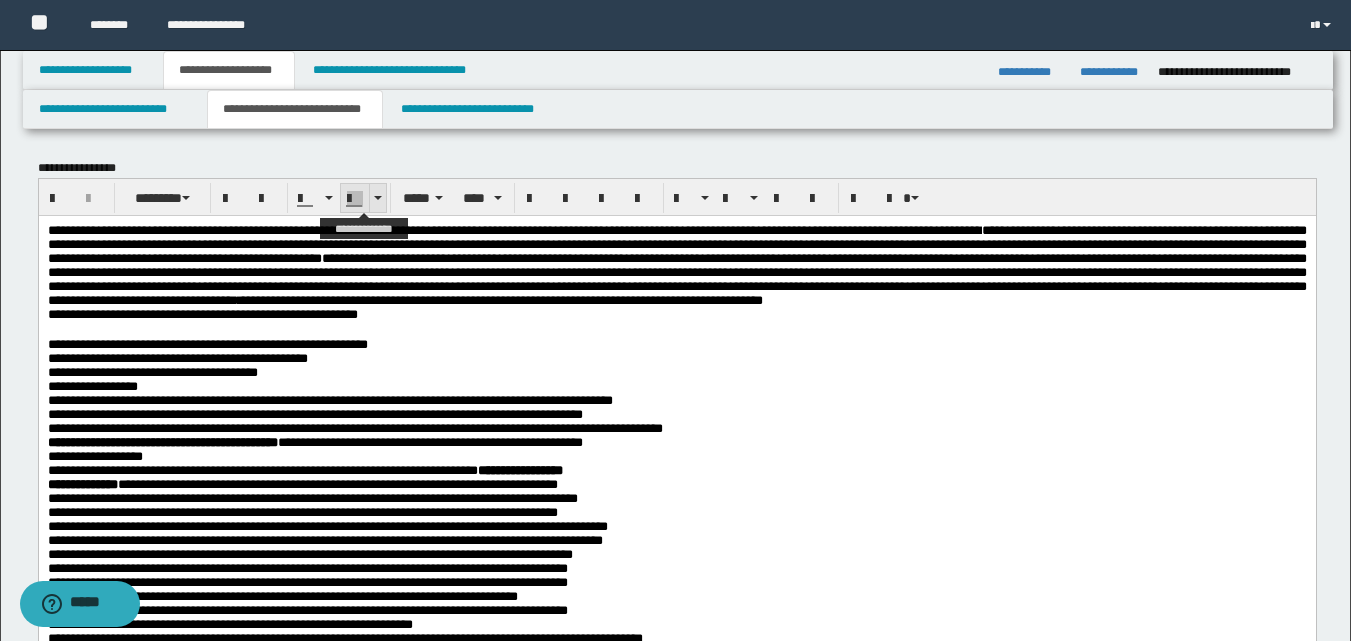 click at bounding box center [377, 198] 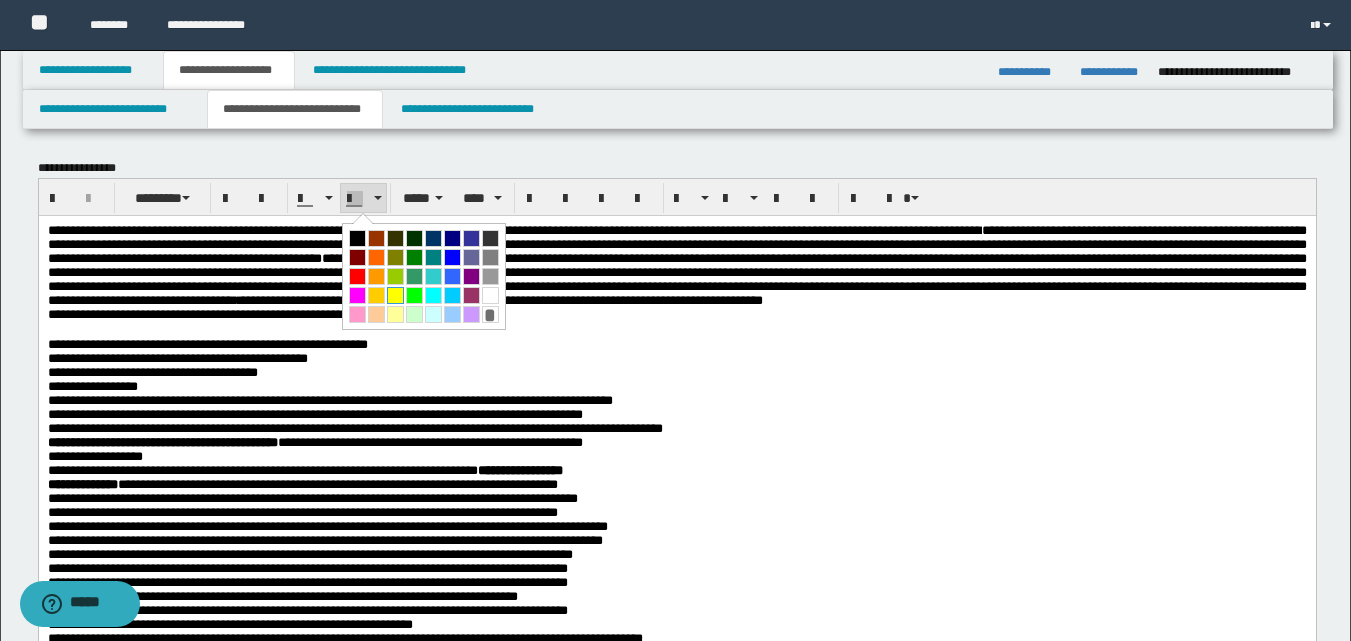 click at bounding box center [395, 295] 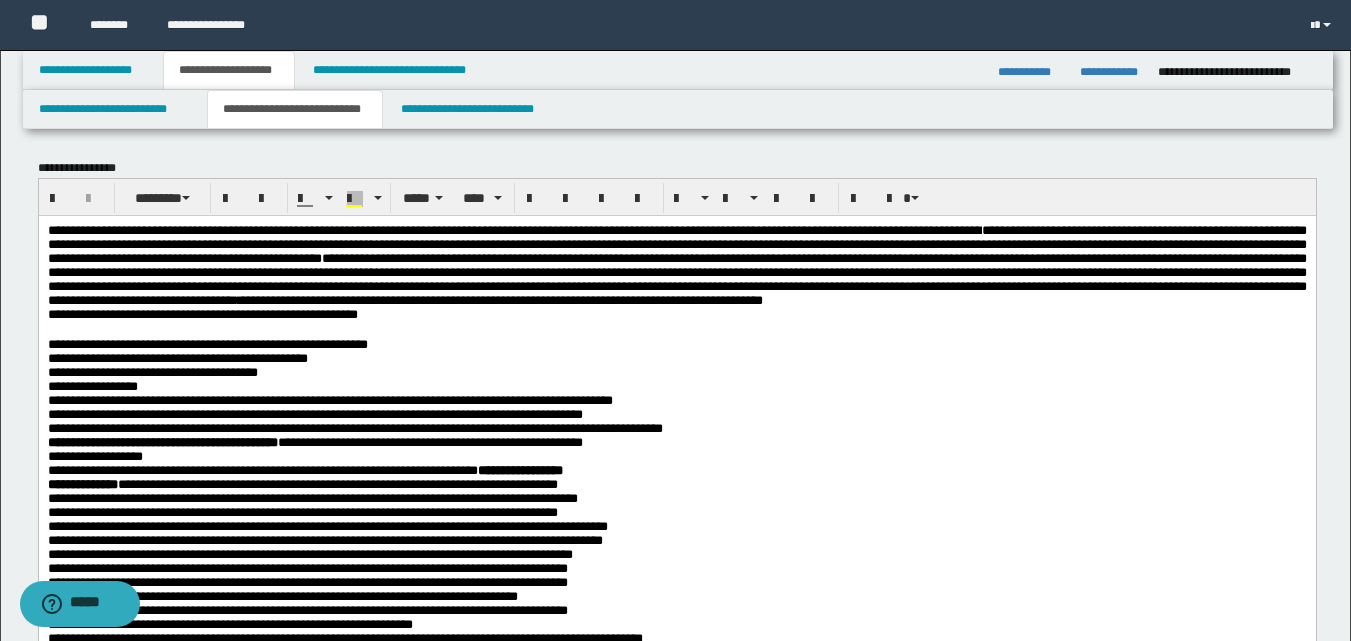 scroll, scrollTop: 500, scrollLeft: 0, axis: vertical 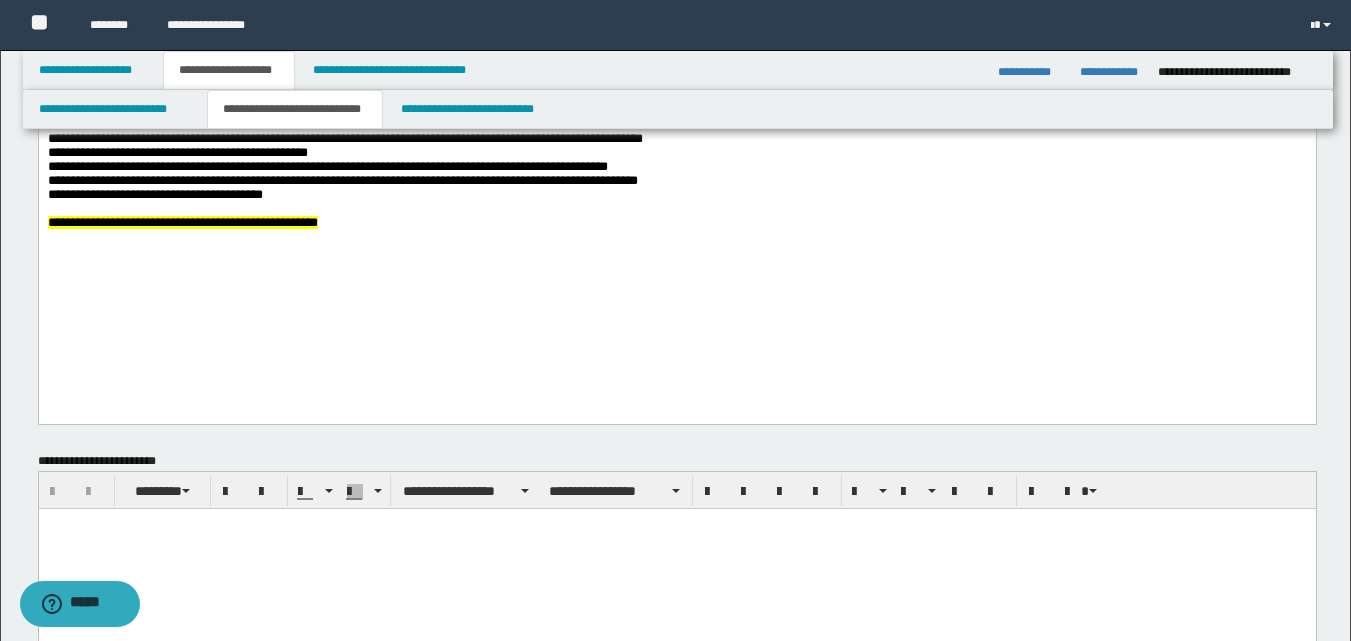 click at bounding box center (676, 209) 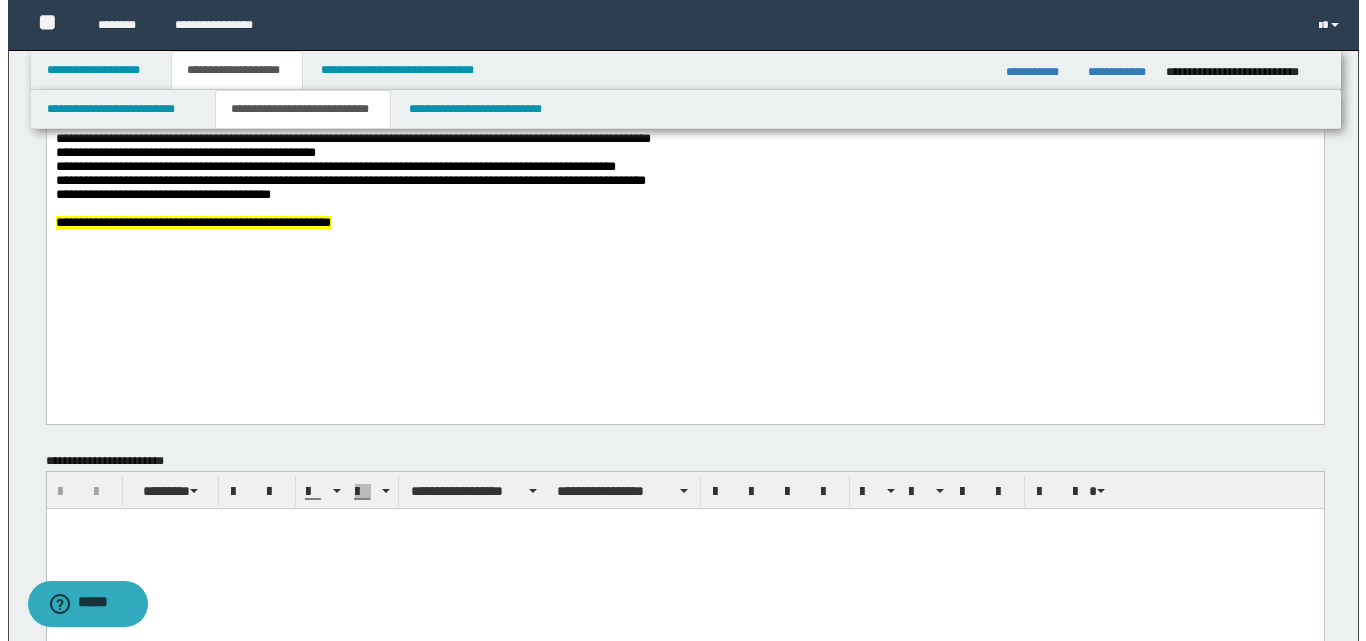 scroll, scrollTop: 900, scrollLeft: 0, axis: vertical 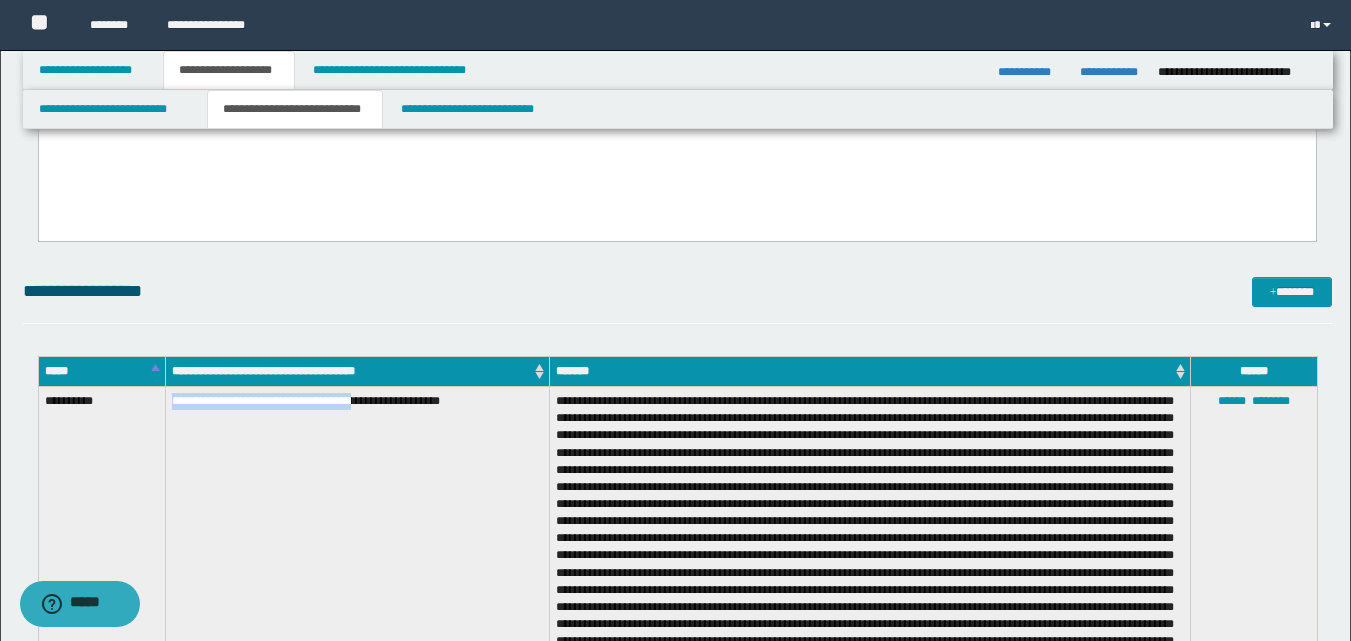 drag, startPoint x: 173, startPoint y: 398, endPoint x: 381, endPoint y: 422, distance: 209.38004 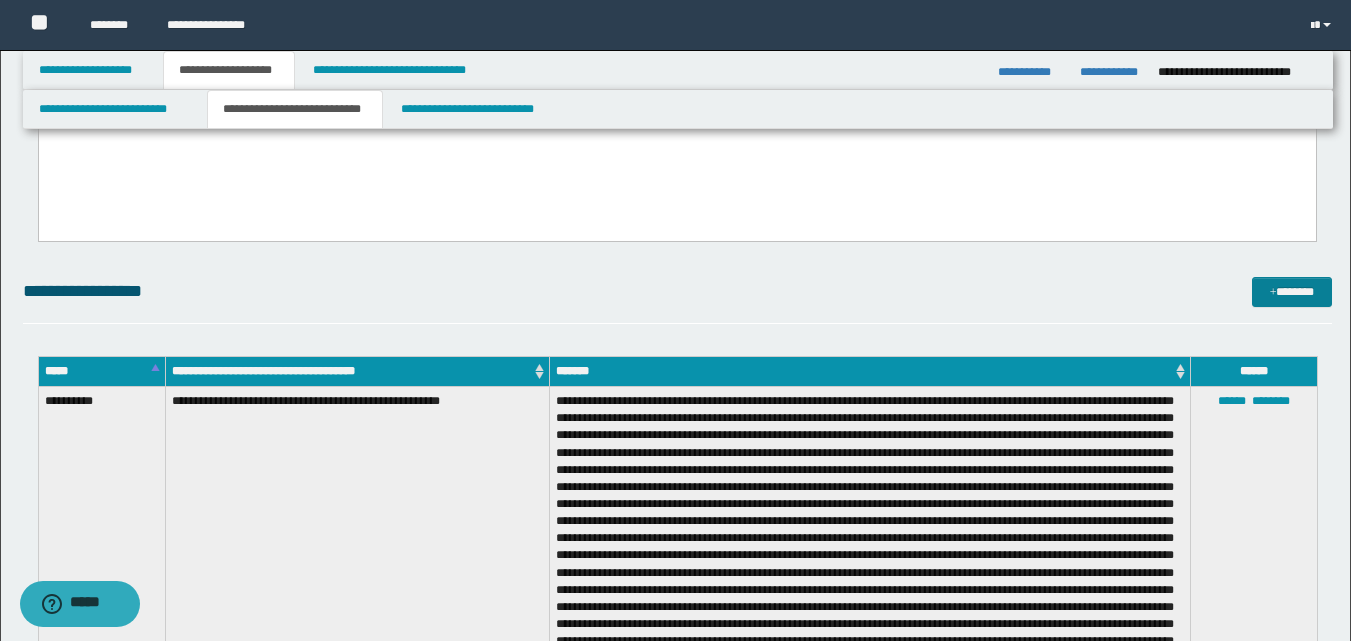 click on "**********" at bounding box center (677, 291) 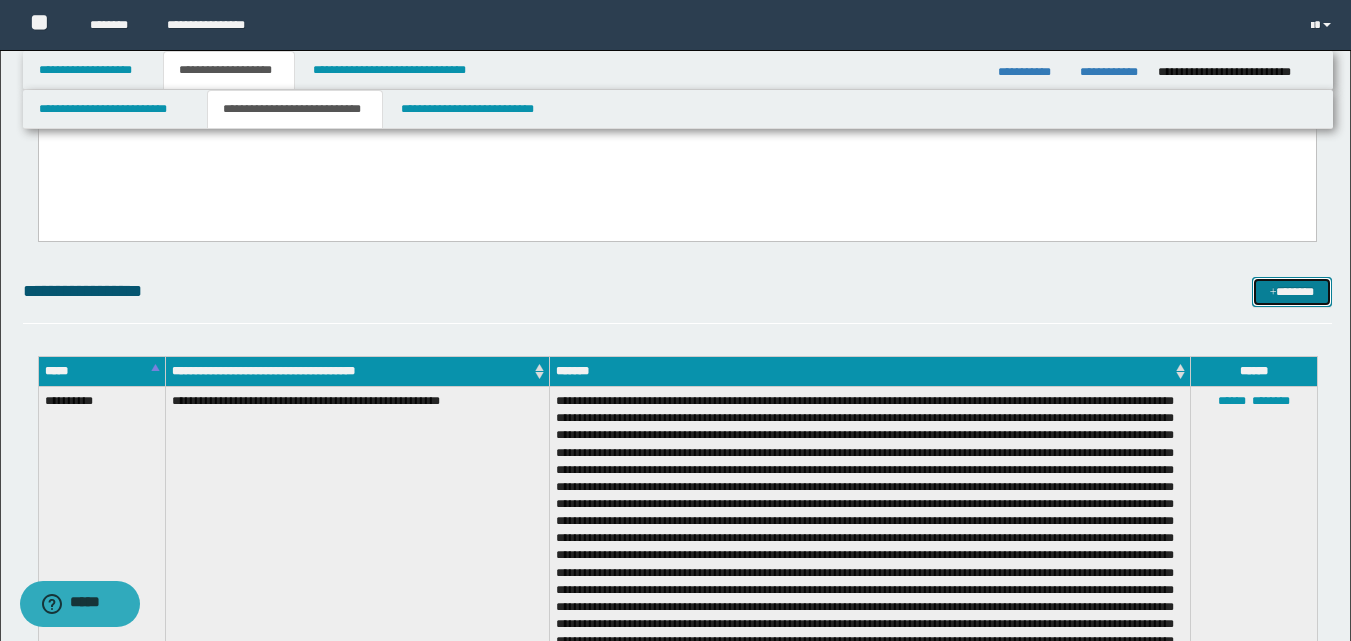 click on "*******" at bounding box center (1292, 292) 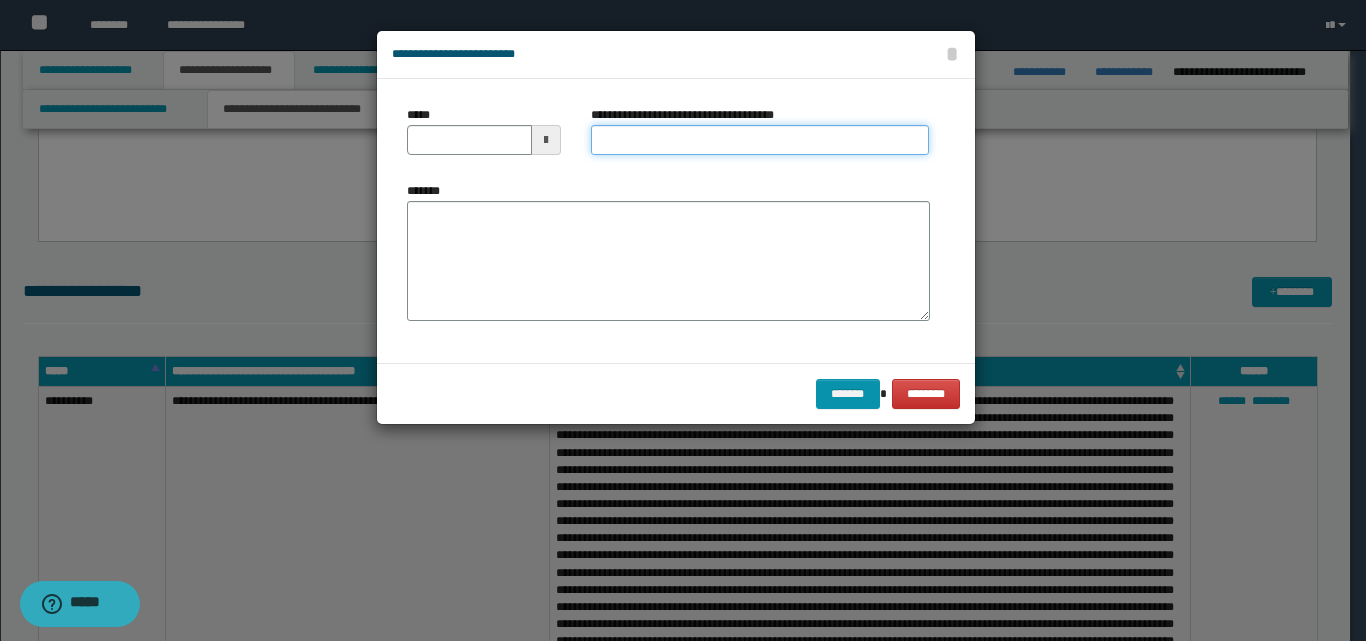 click on "**********" at bounding box center [760, 140] 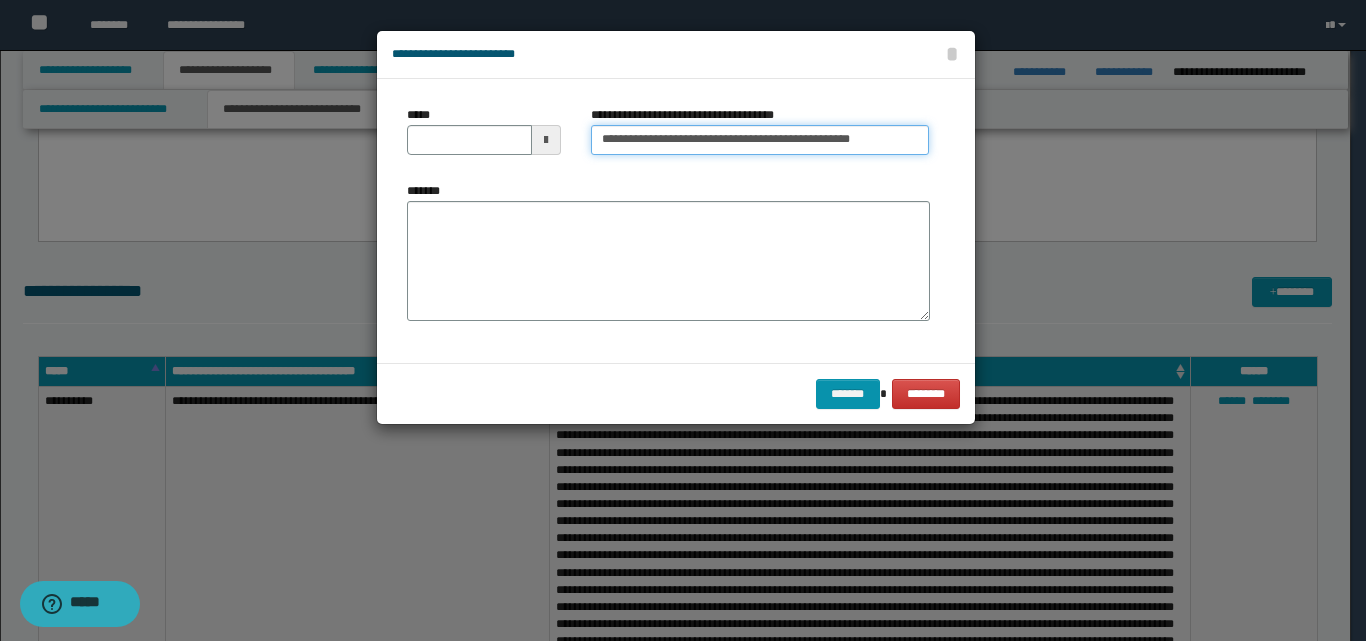 type on "**********" 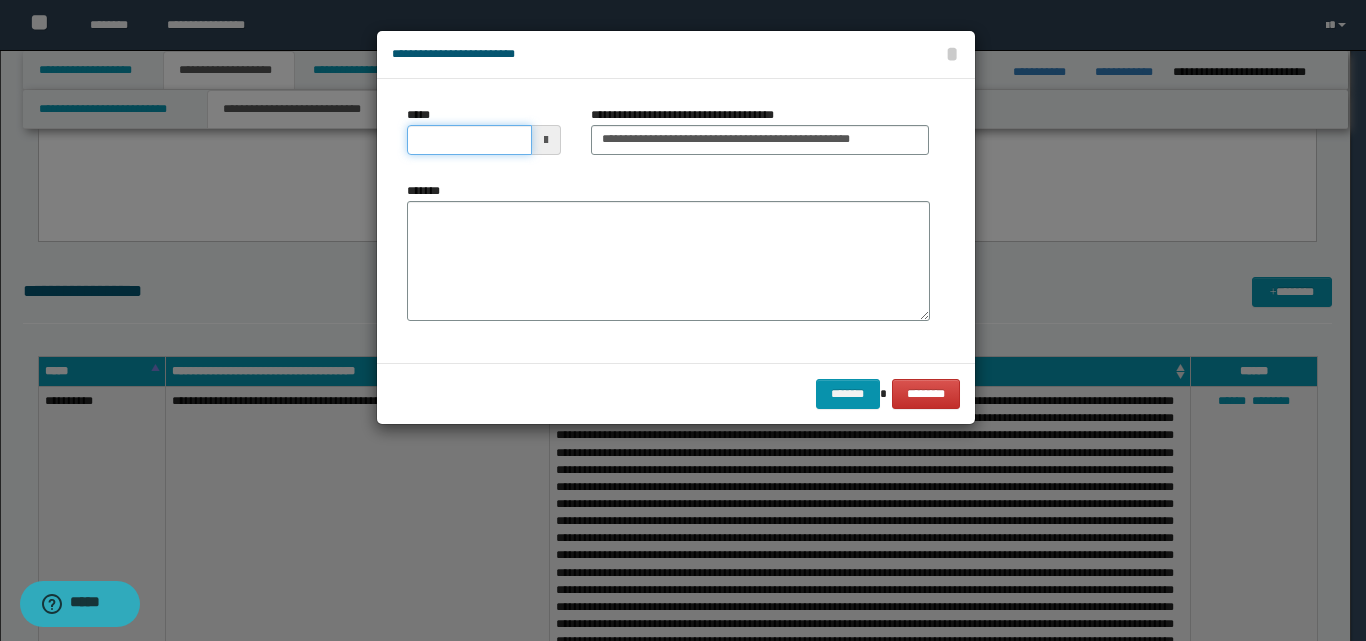 click on "*****" at bounding box center (469, 140) 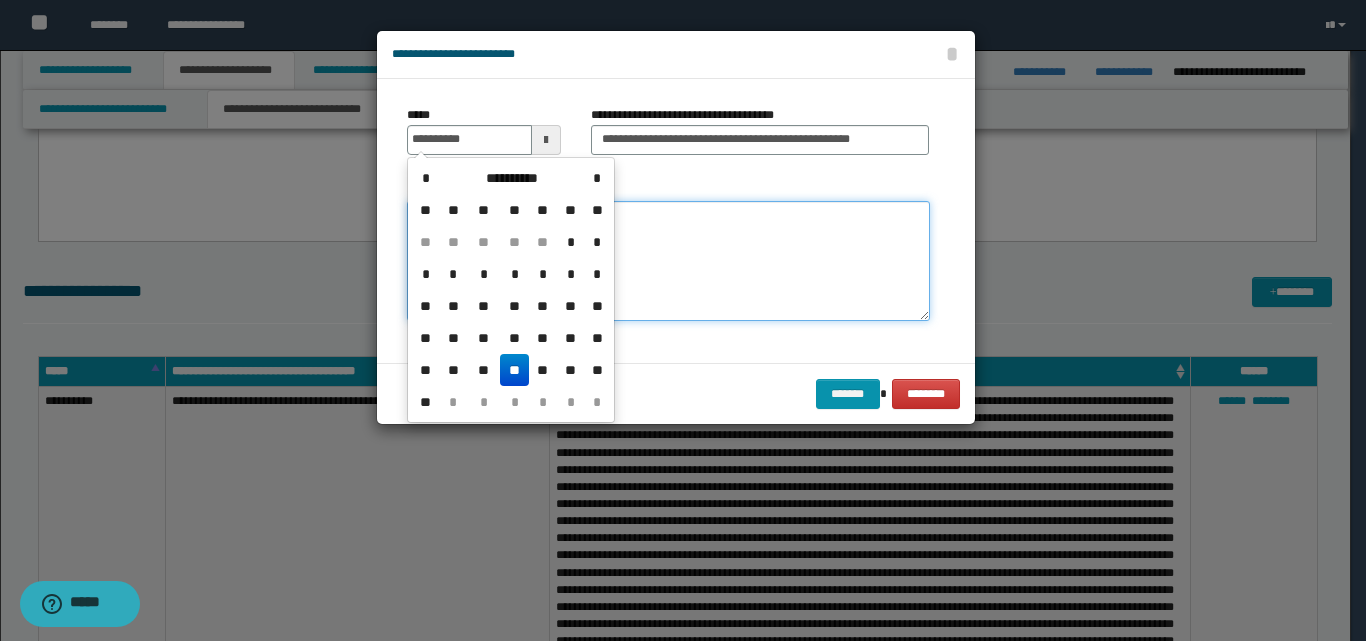 click on "*******" at bounding box center (668, 261) 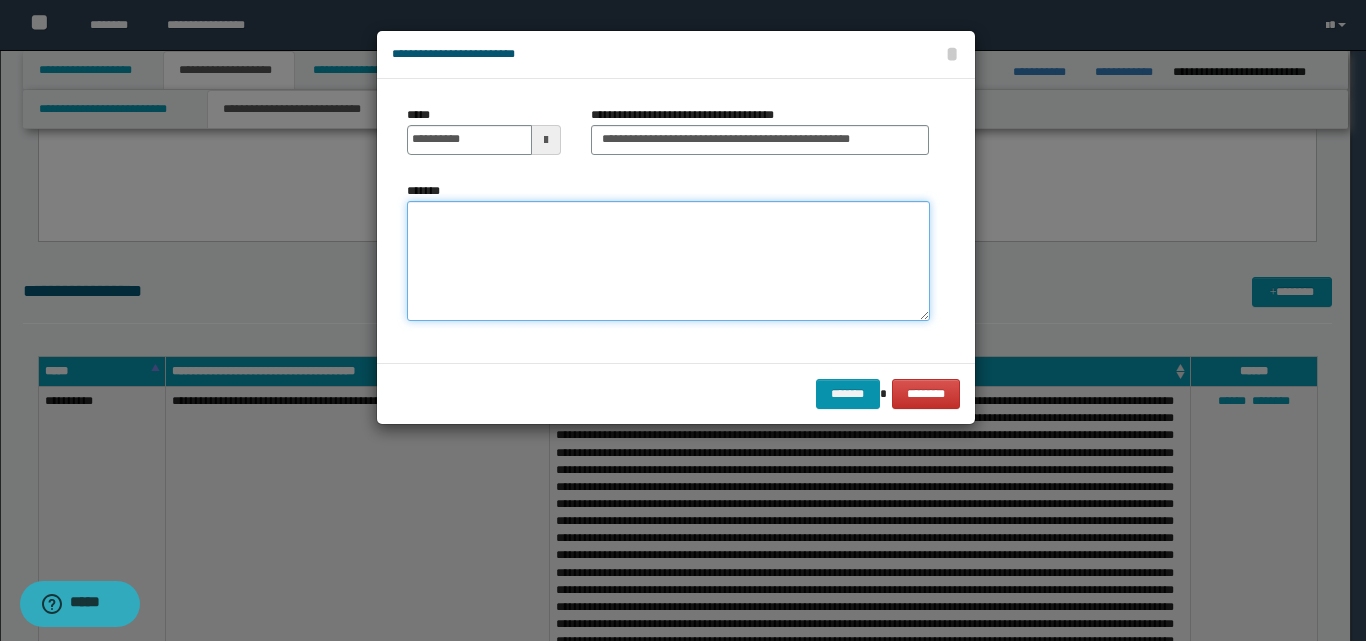 paste on "**********" 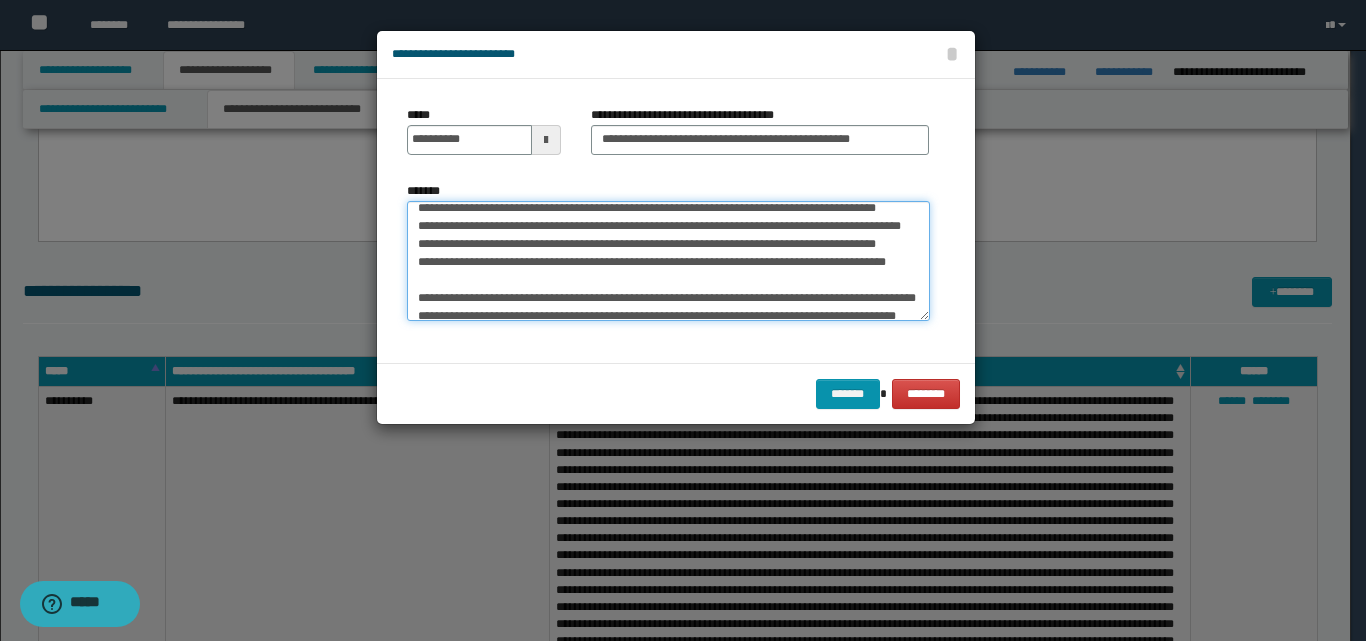 scroll, scrollTop: 0, scrollLeft: 0, axis: both 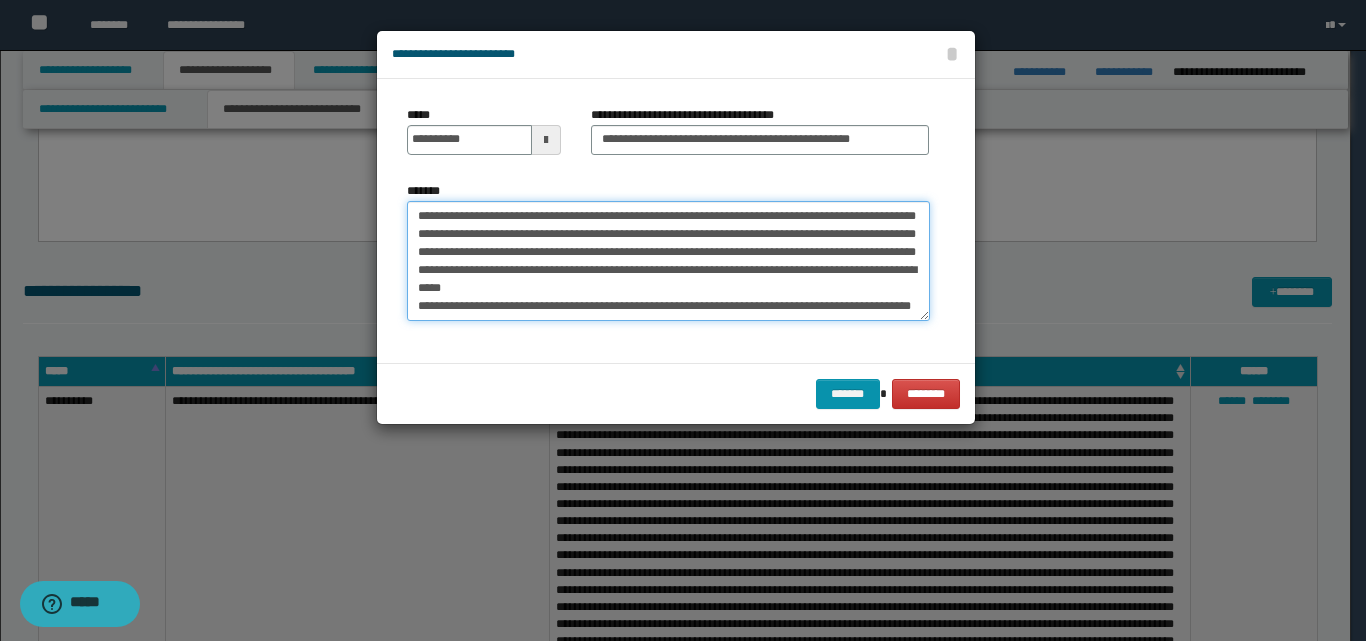 click on "*******" at bounding box center (668, 261) 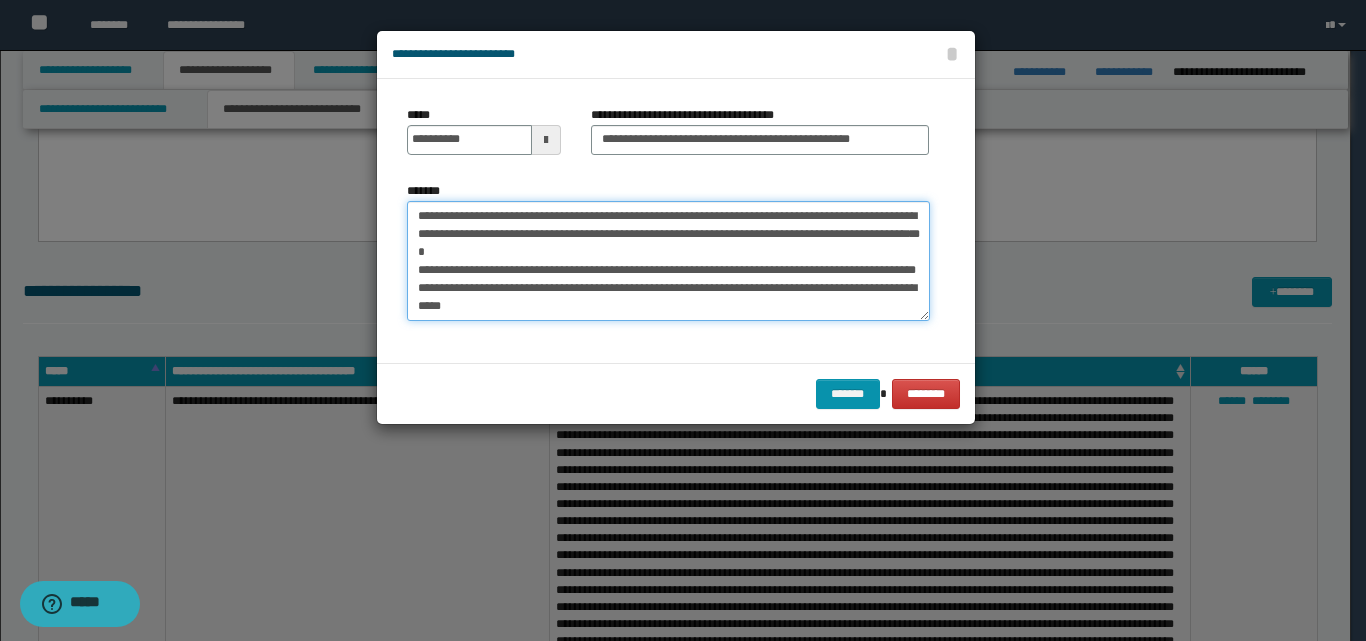 click on "*******" at bounding box center [668, 261] 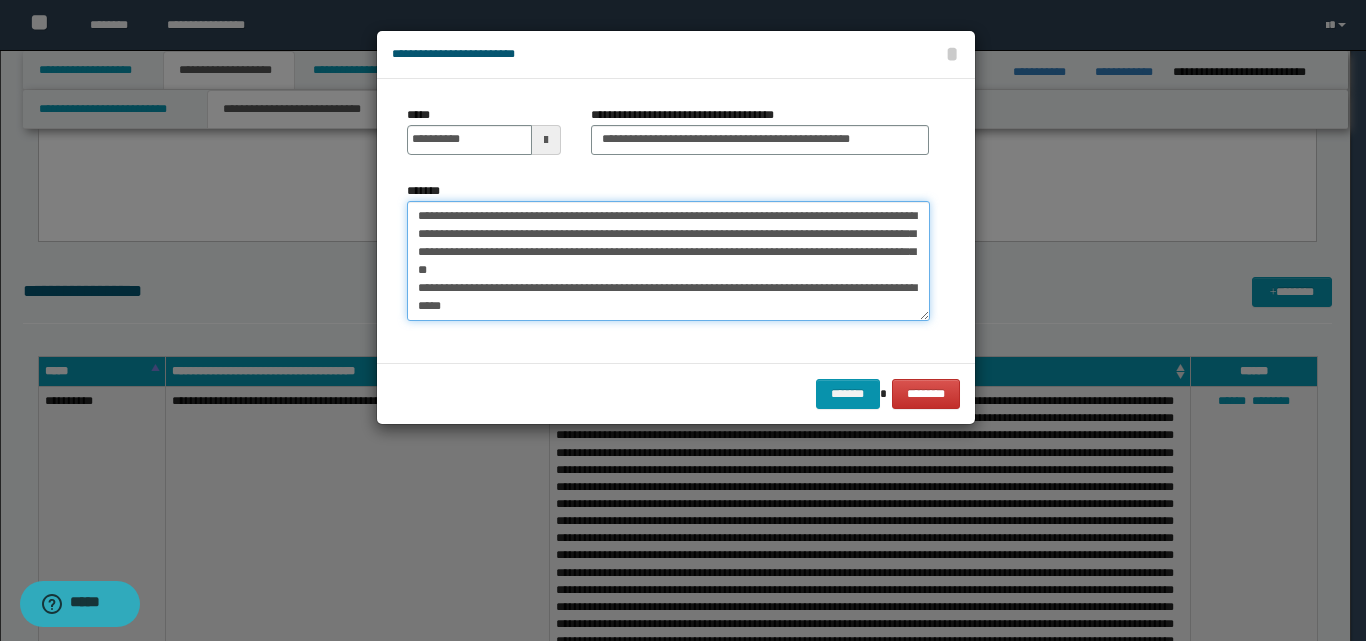 click on "*******" at bounding box center [668, 261] 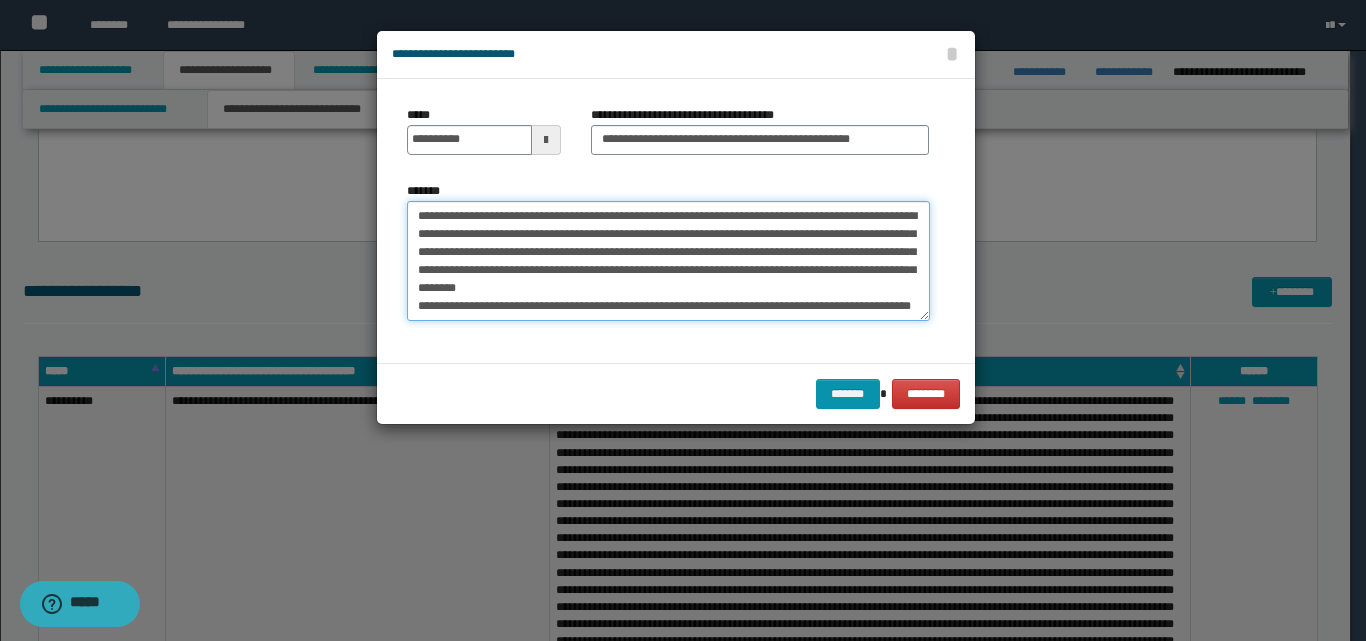 click on "*******" at bounding box center [668, 261] 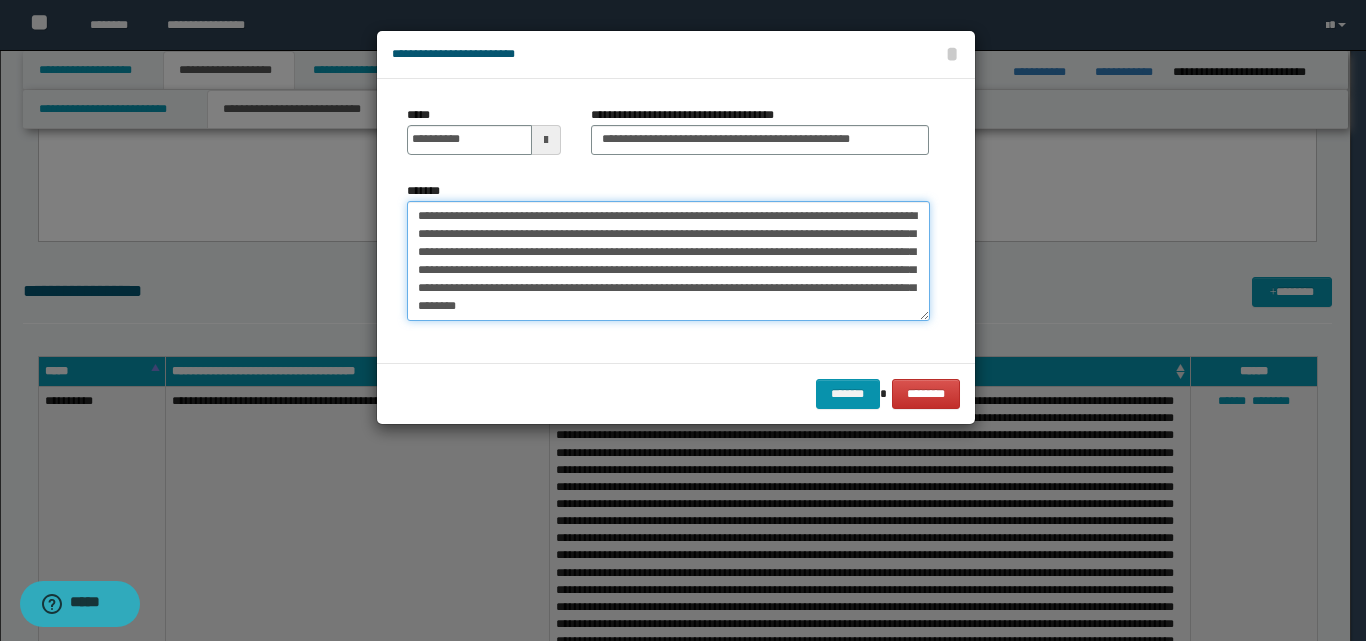 scroll, scrollTop: 100, scrollLeft: 0, axis: vertical 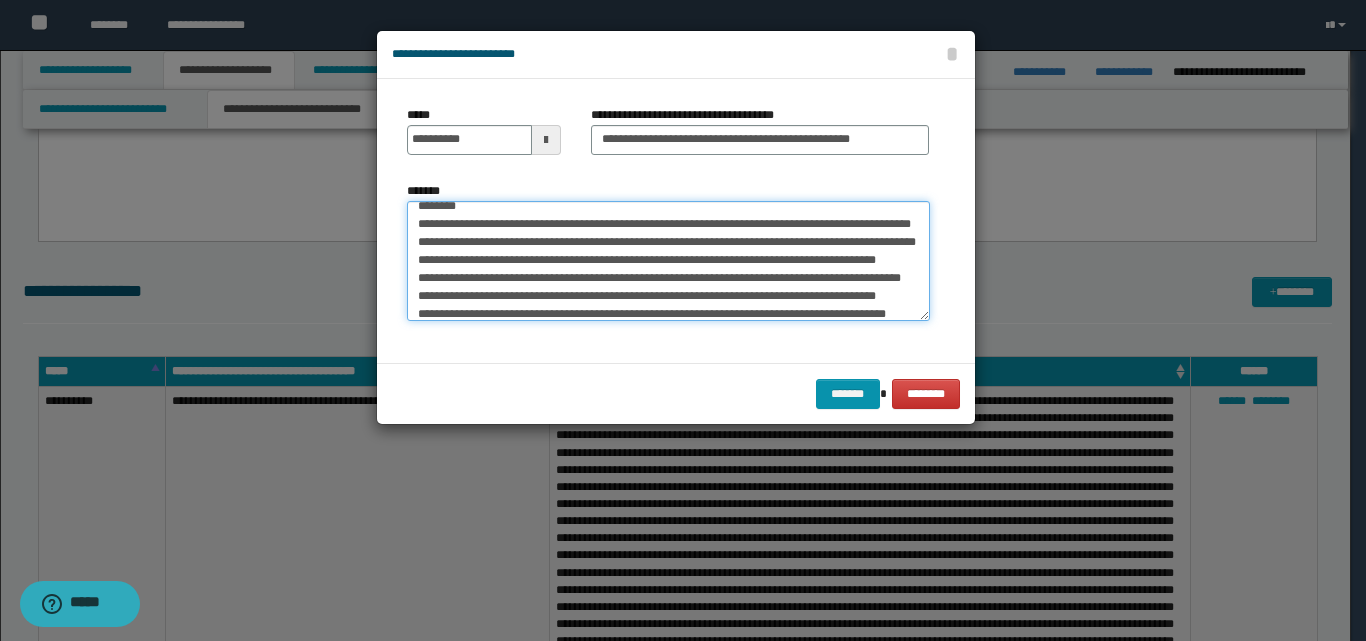 click on "*******" at bounding box center [668, 261] 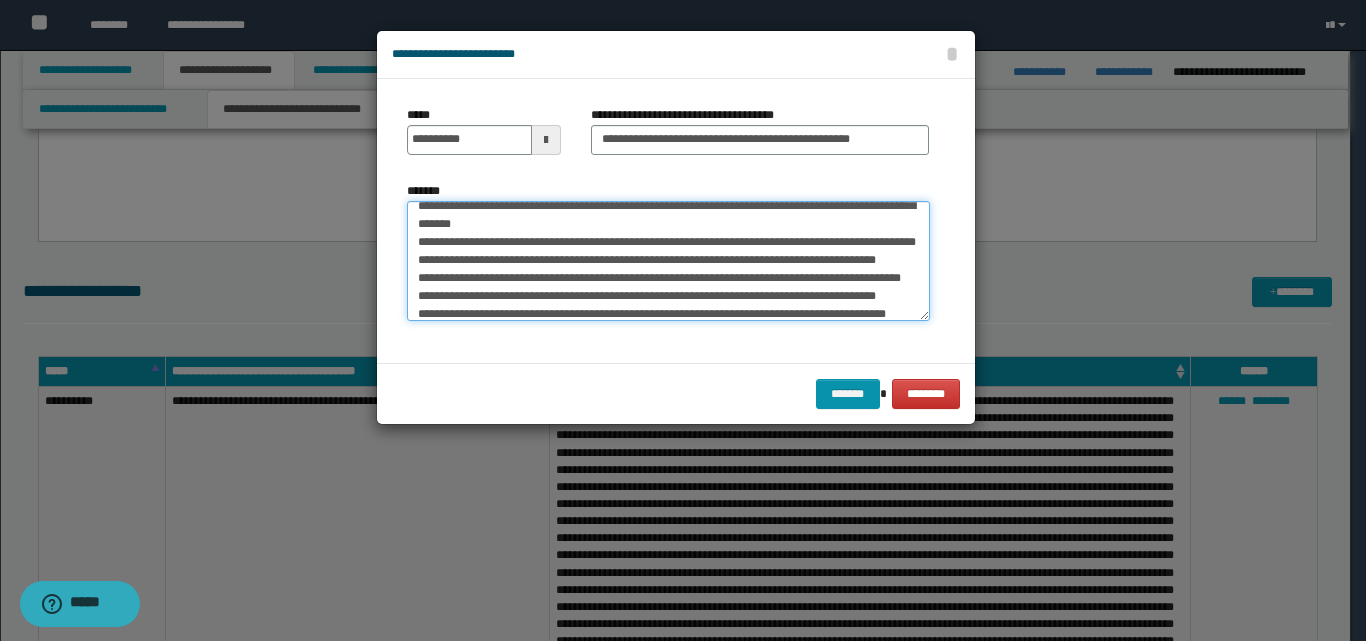 scroll, scrollTop: 82, scrollLeft: 0, axis: vertical 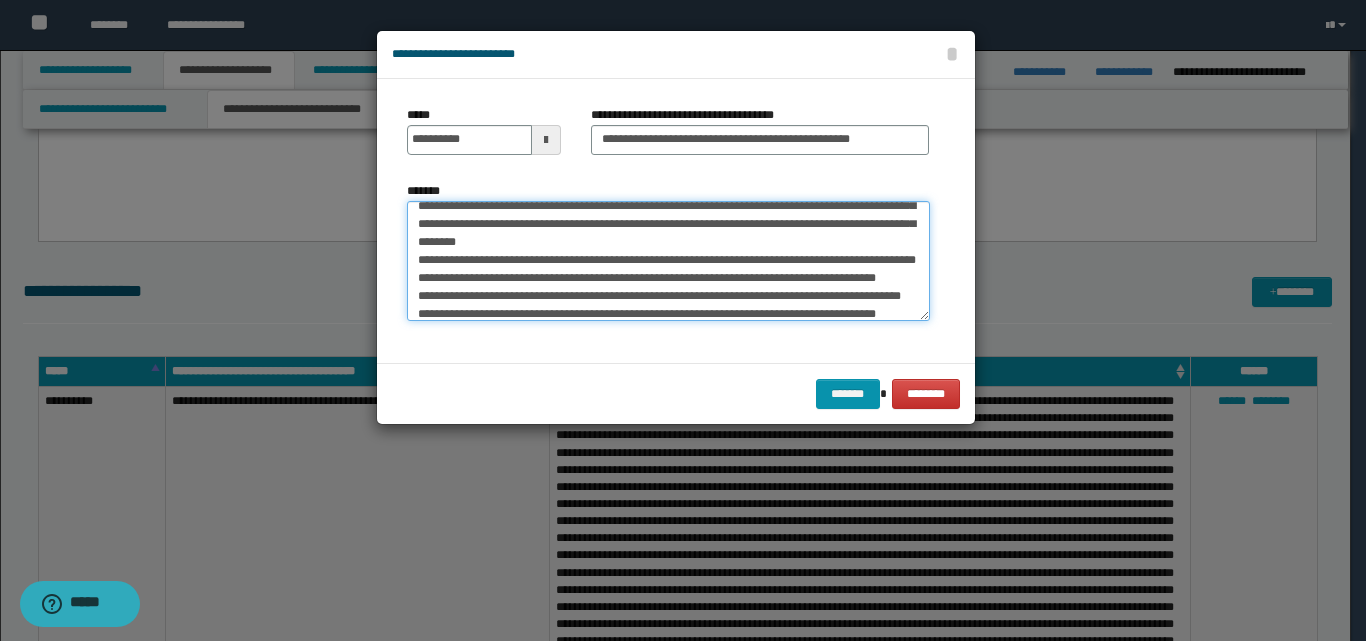 click on "*******" at bounding box center (668, 261) 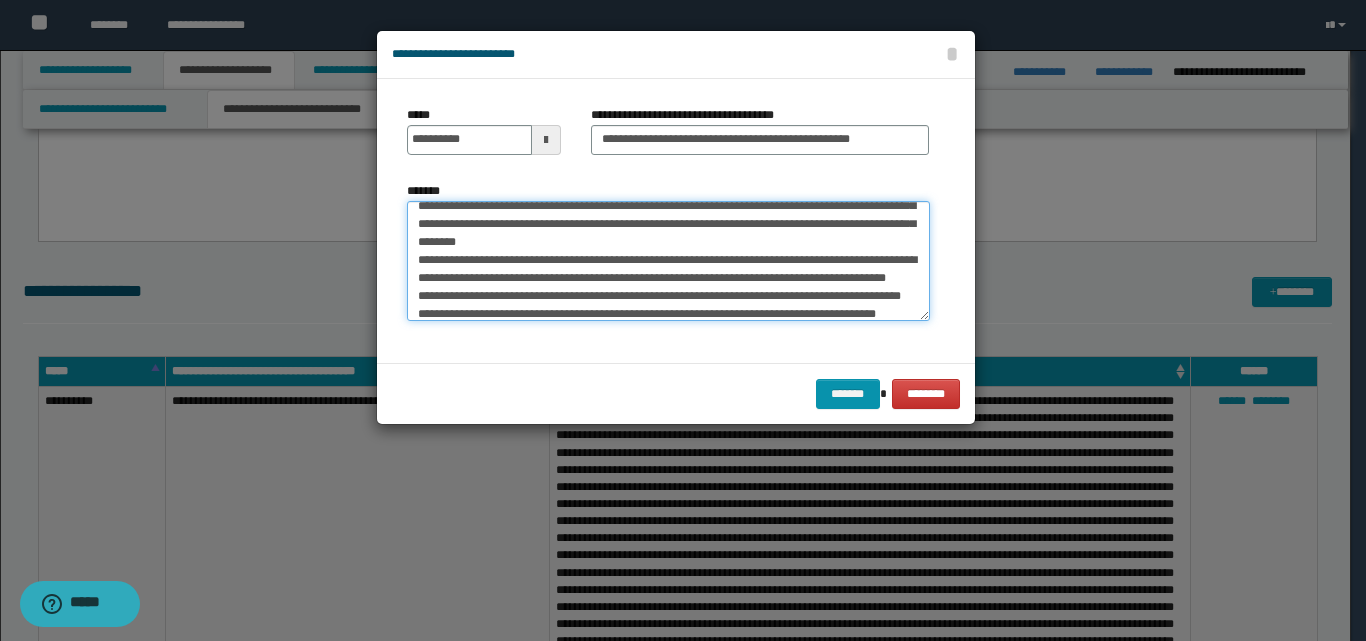 click on "*******" at bounding box center (668, 261) 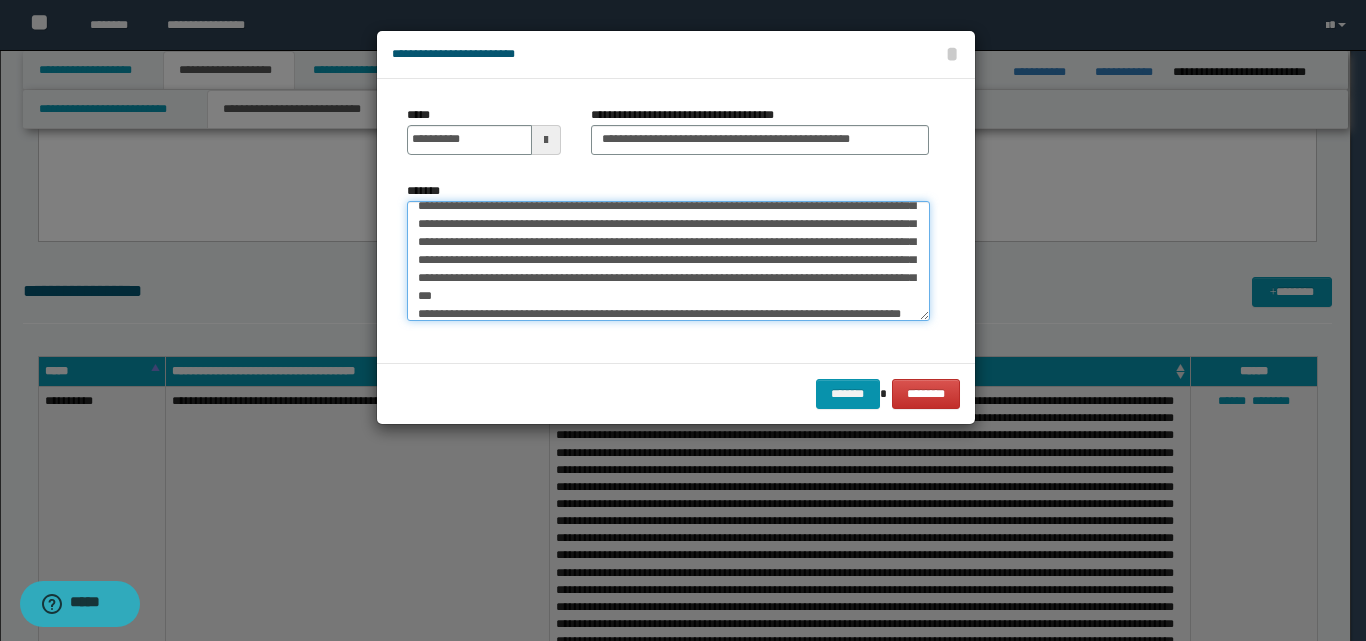 scroll, scrollTop: 164, scrollLeft: 0, axis: vertical 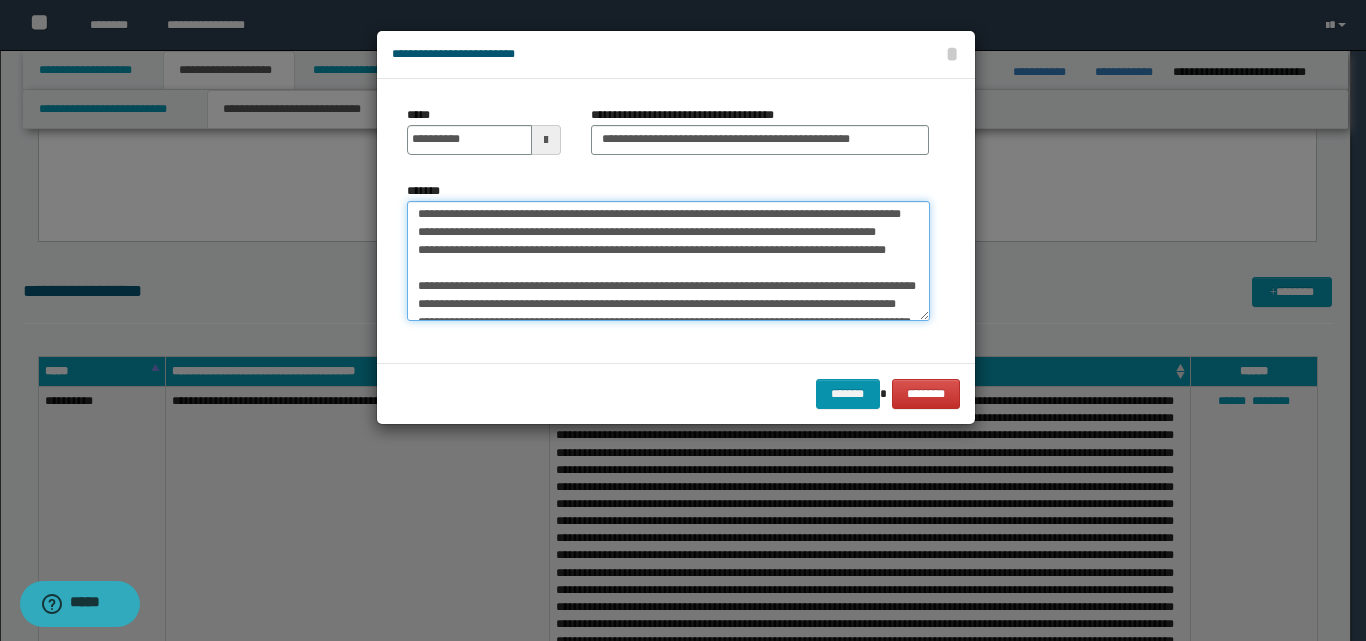 click on "*******" at bounding box center [668, 261] 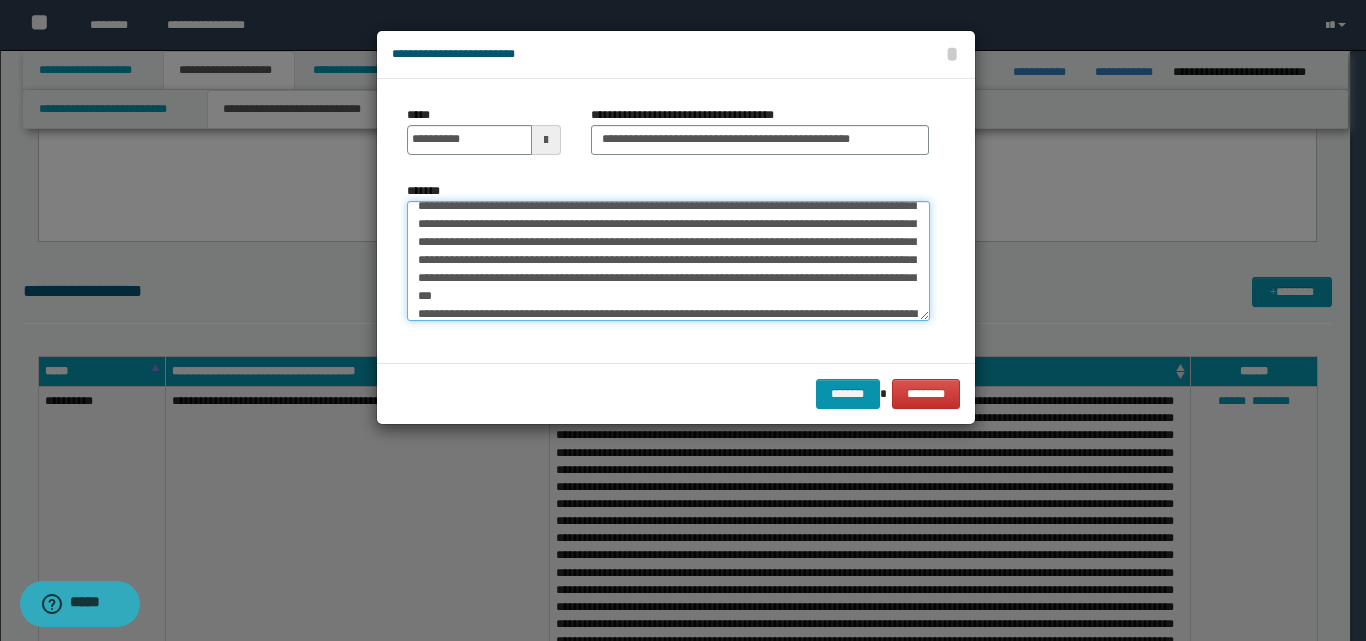 scroll, scrollTop: 164, scrollLeft: 0, axis: vertical 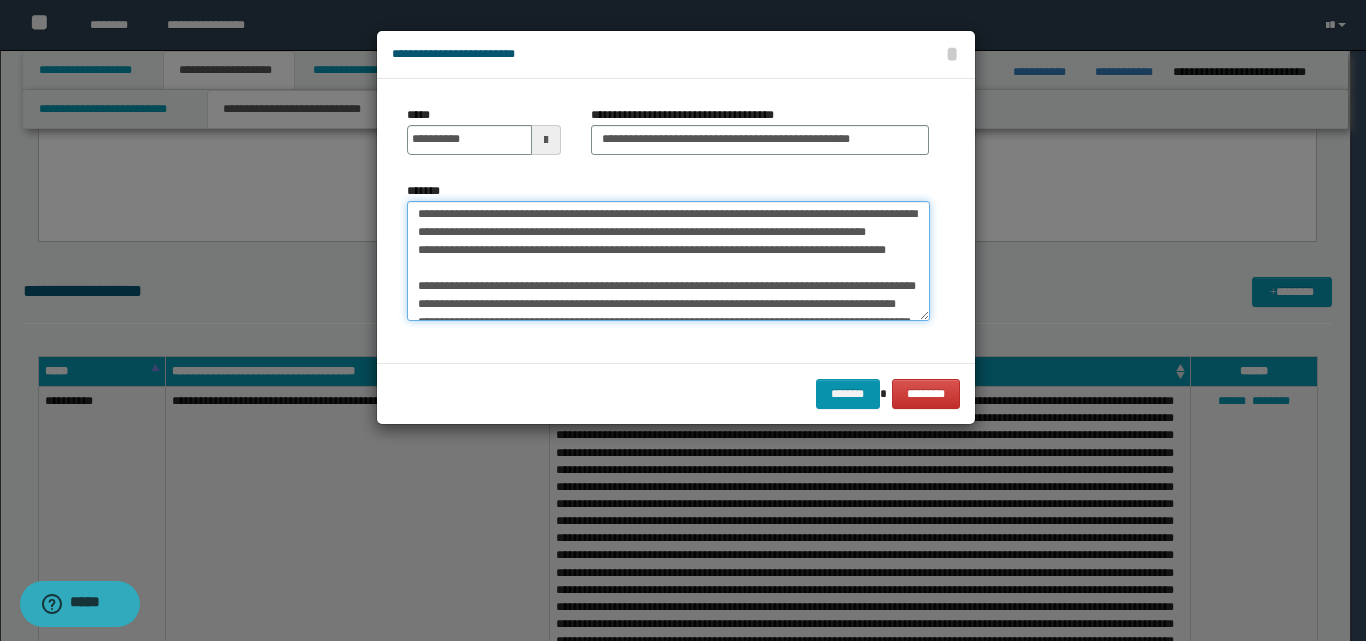 click on "*******" at bounding box center (668, 261) 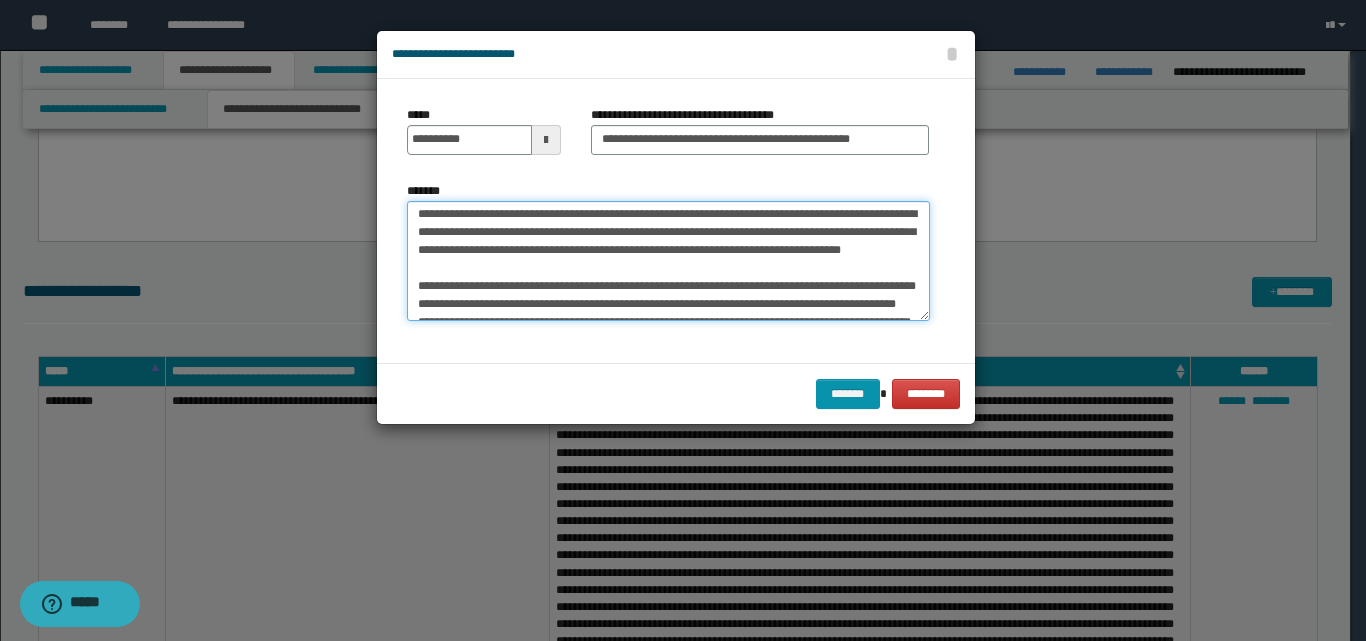 click on "*******" at bounding box center (668, 261) 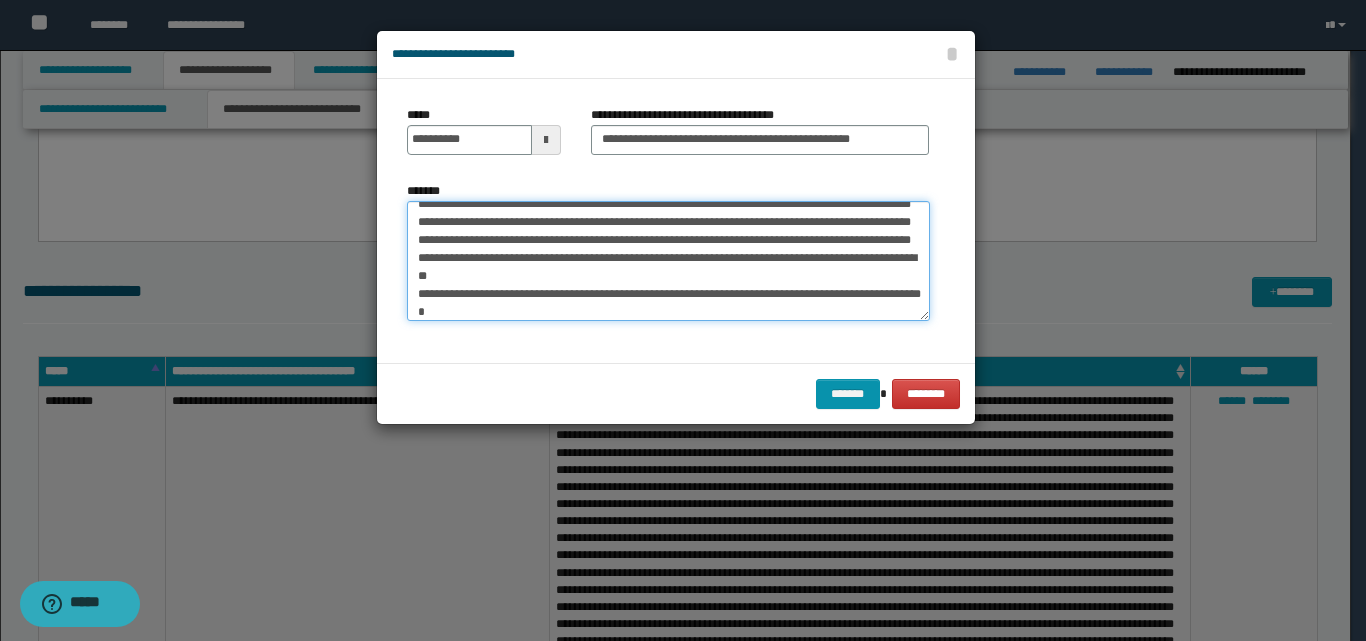 scroll, scrollTop: 164, scrollLeft: 0, axis: vertical 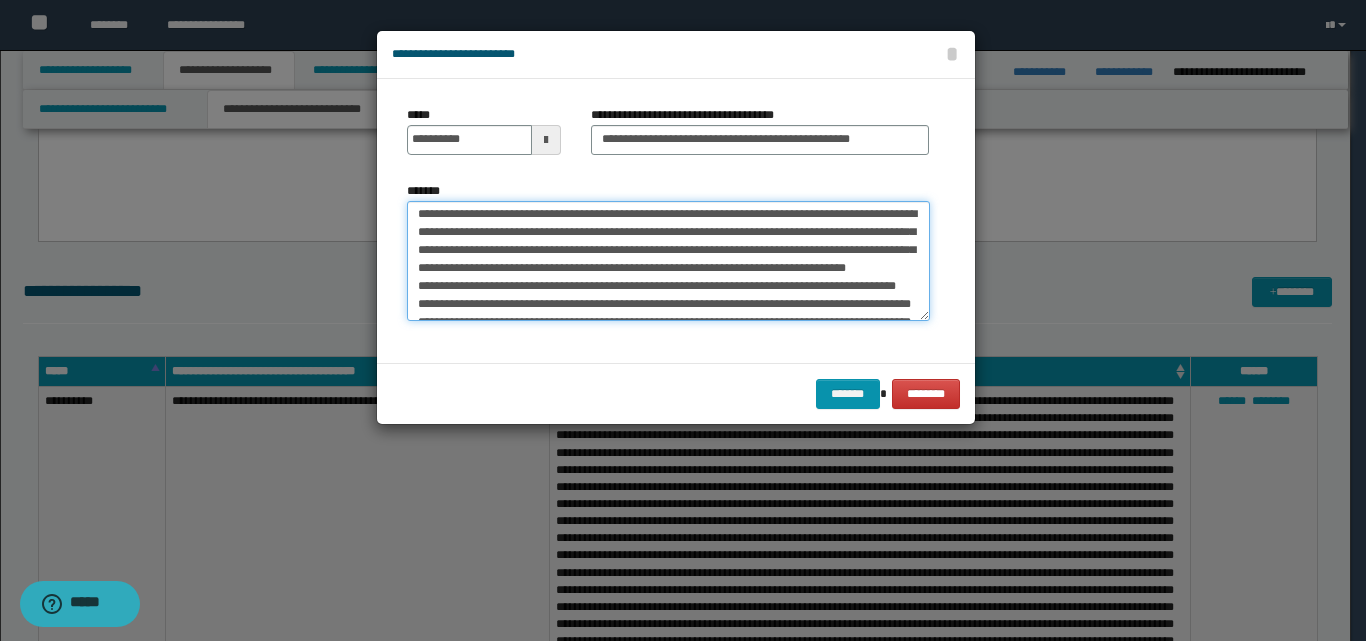 click on "*******" at bounding box center (668, 261) 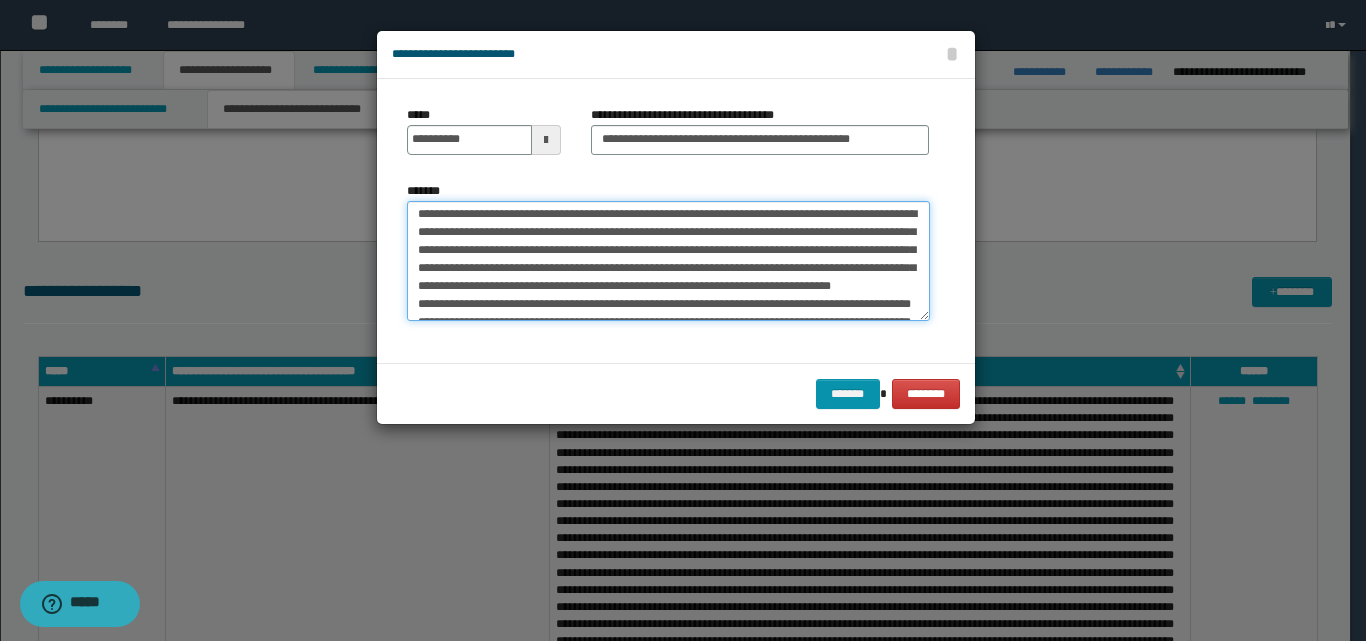 scroll, scrollTop: 264, scrollLeft: 0, axis: vertical 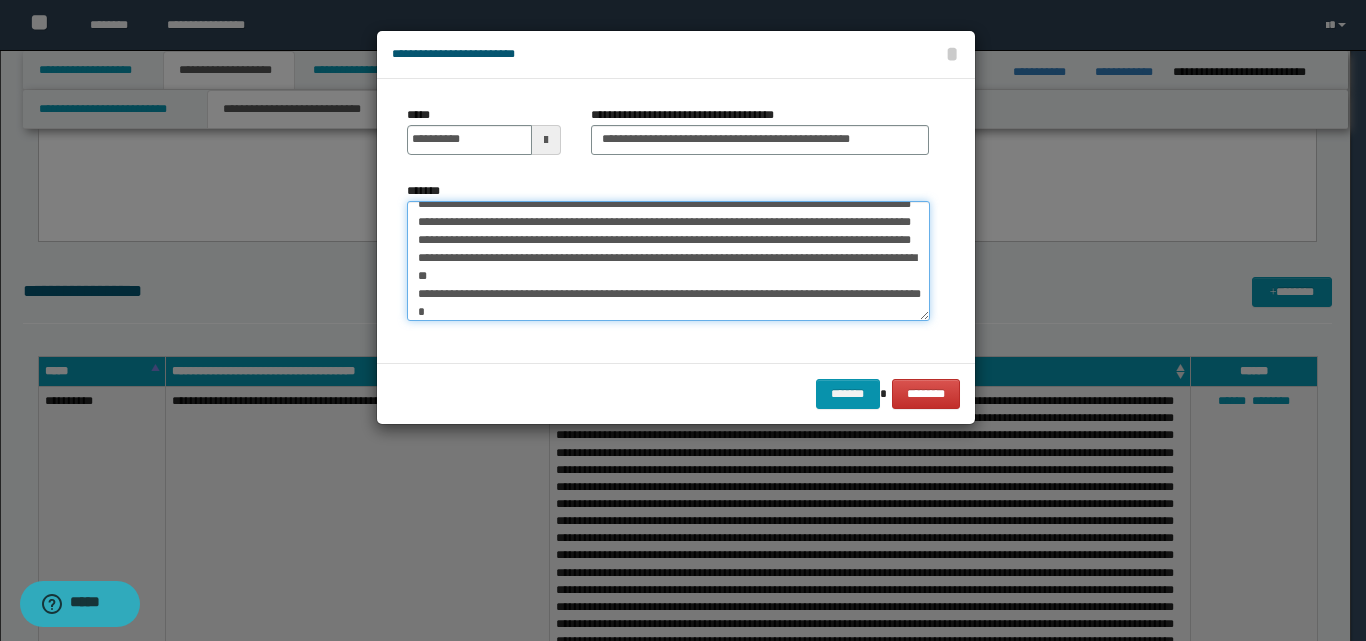 click on "*******" at bounding box center (668, 261) 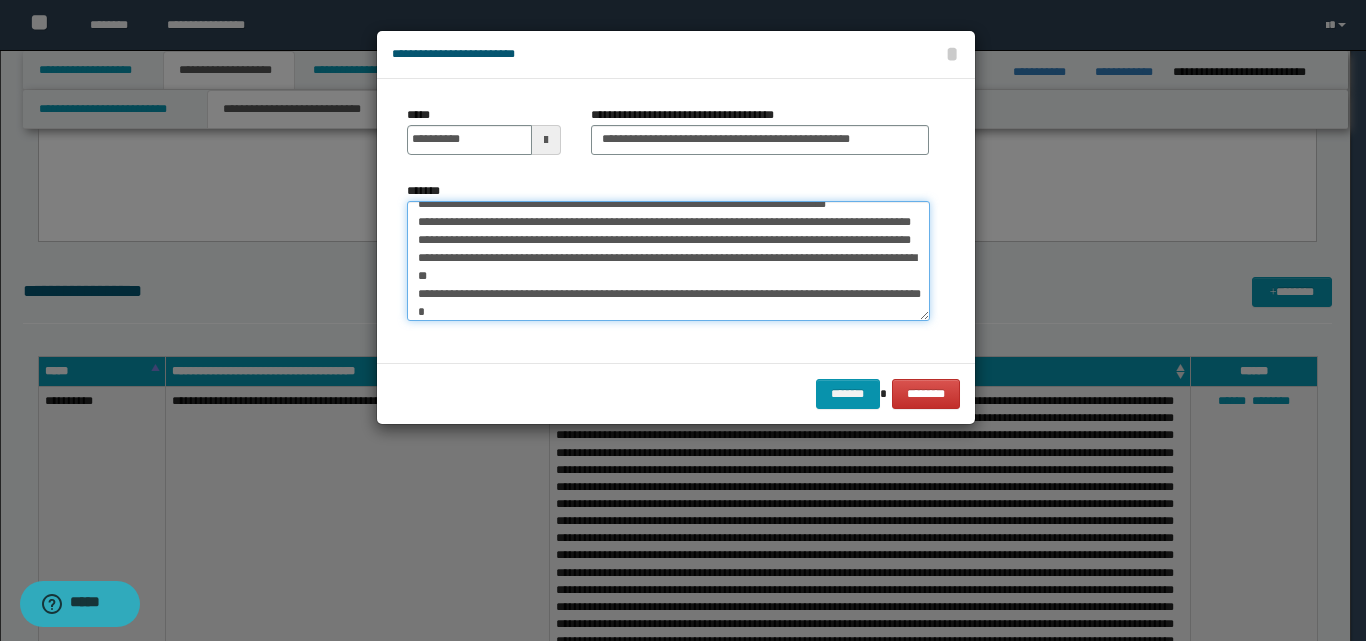 scroll, scrollTop: 246, scrollLeft: 0, axis: vertical 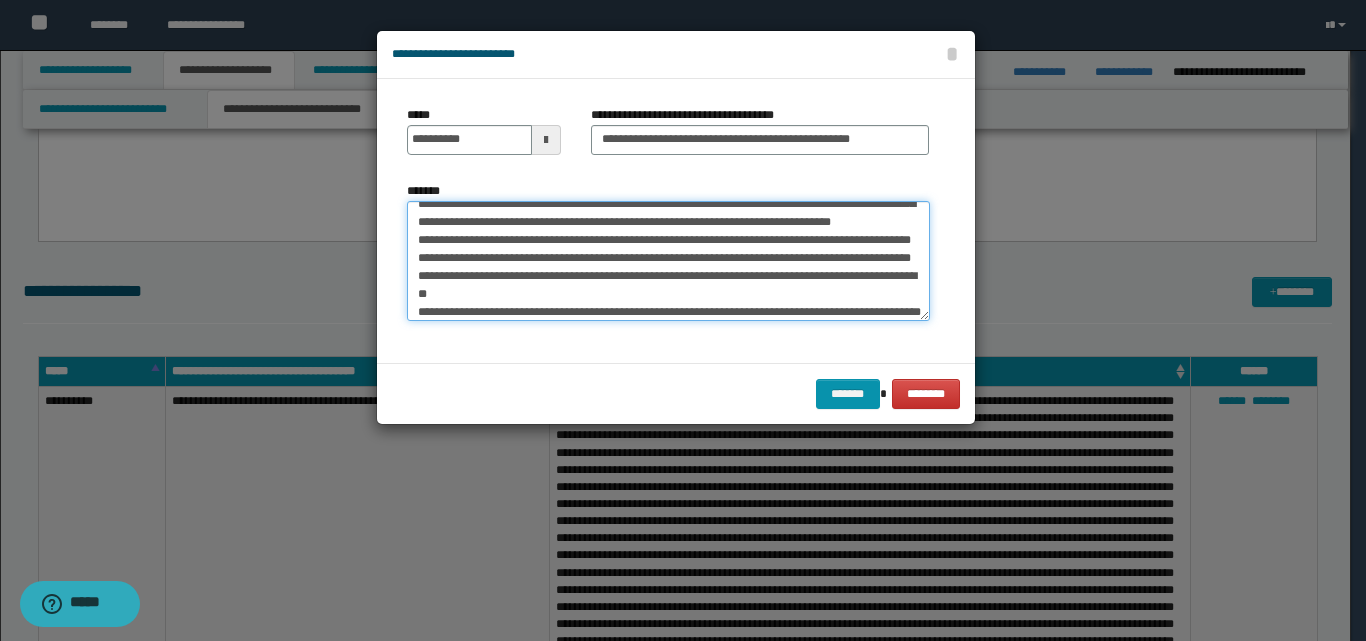 click on "*******" at bounding box center (668, 261) 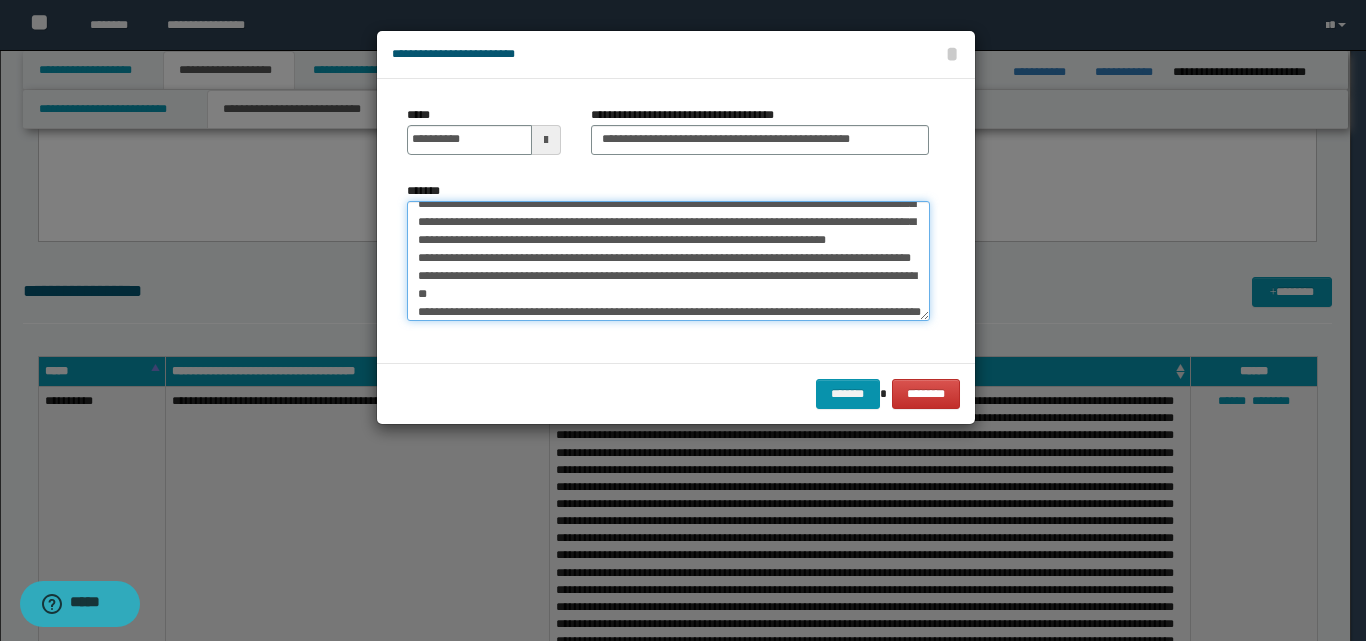scroll, scrollTop: 228, scrollLeft: 0, axis: vertical 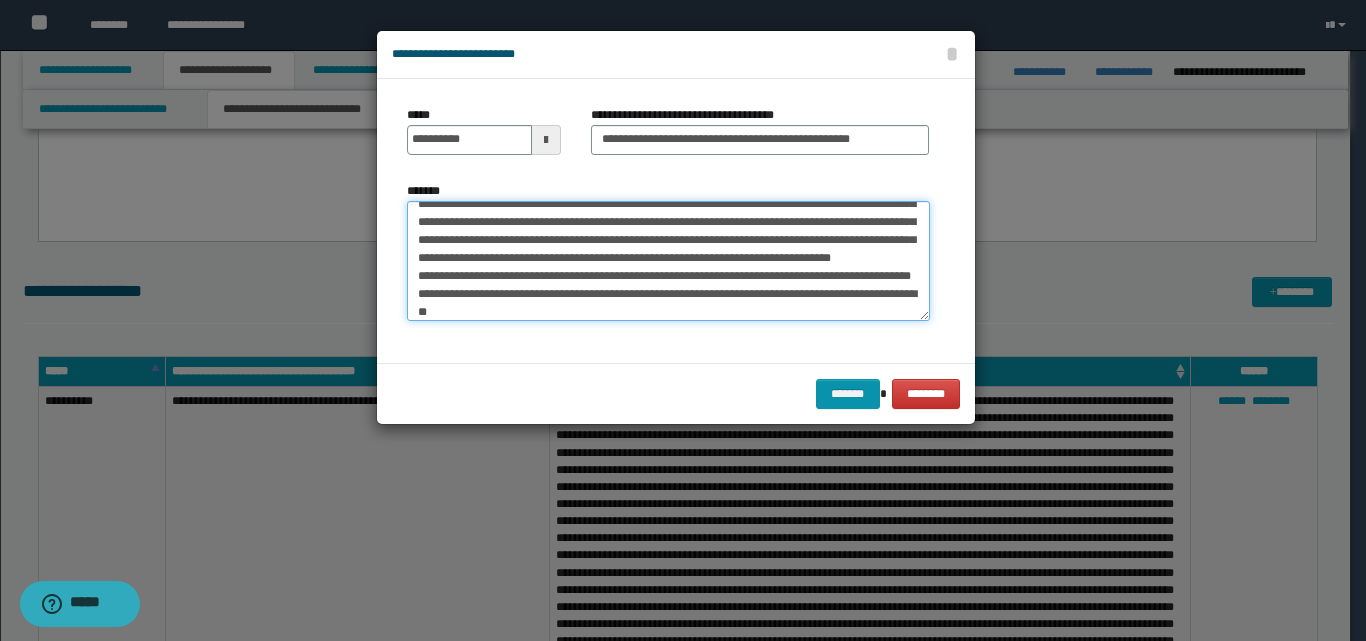 click on "*******" at bounding box center (668, 261) 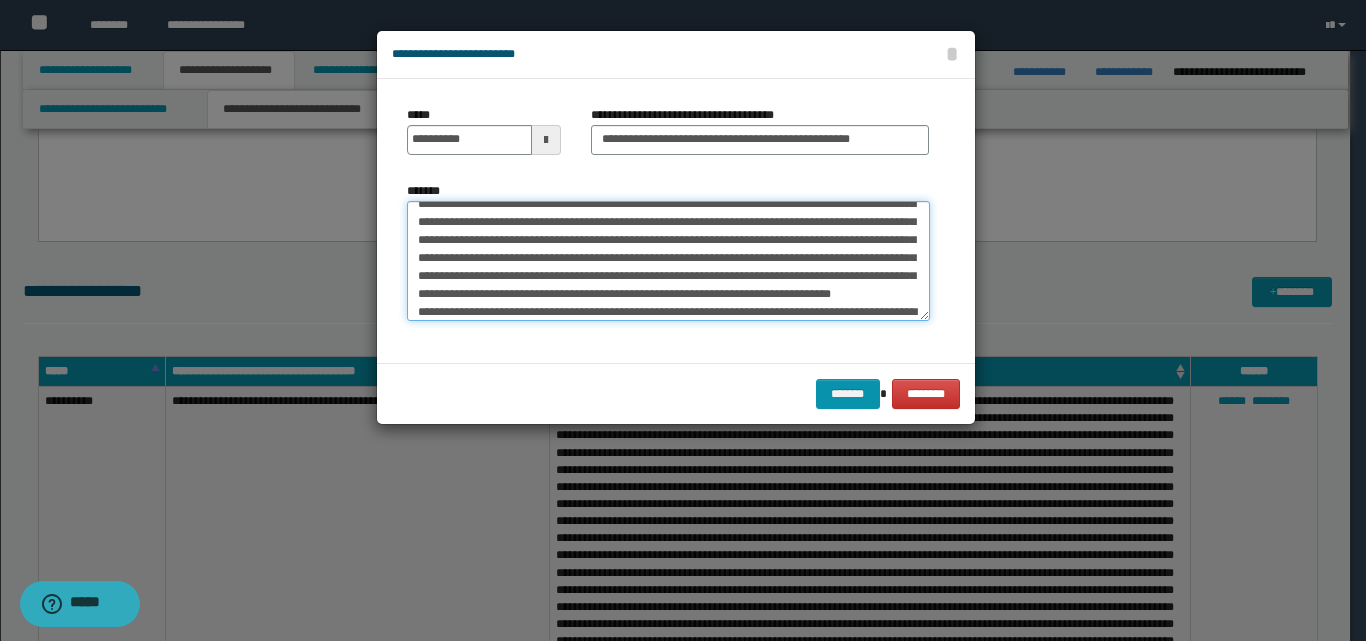 scroll, scrollTop: 288, scrollLeft: 0, axis: vertical 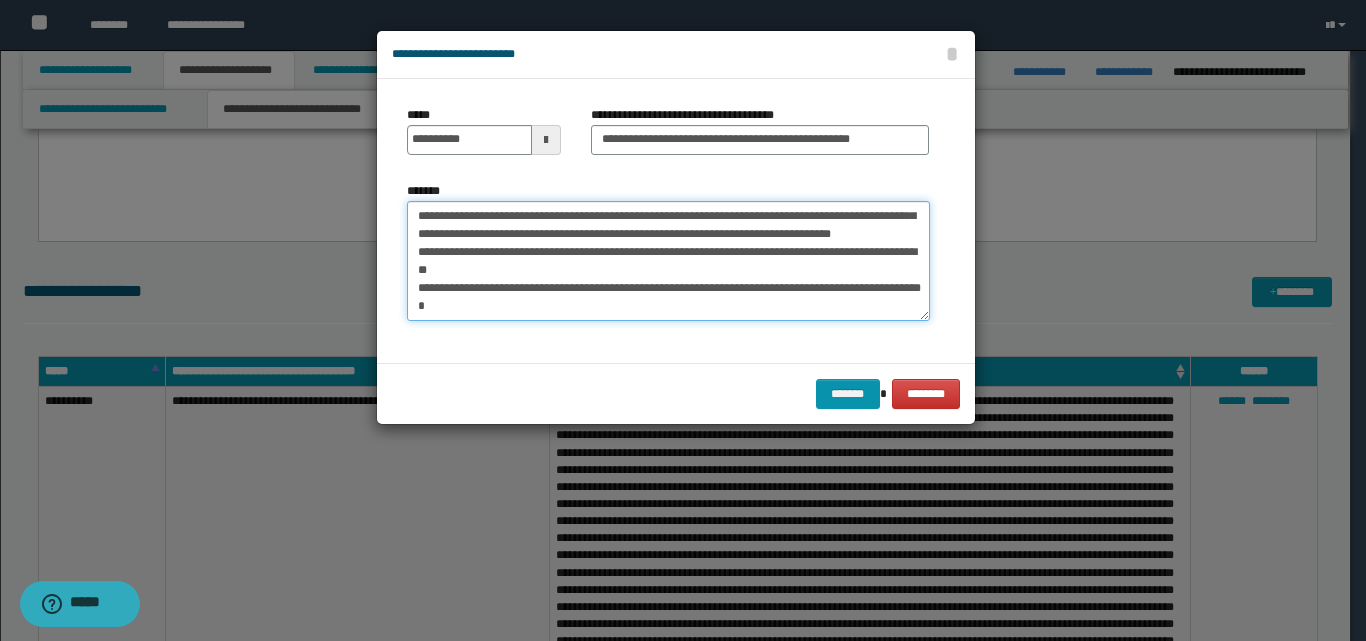 click on "*******" at bounding box center (668, 261) 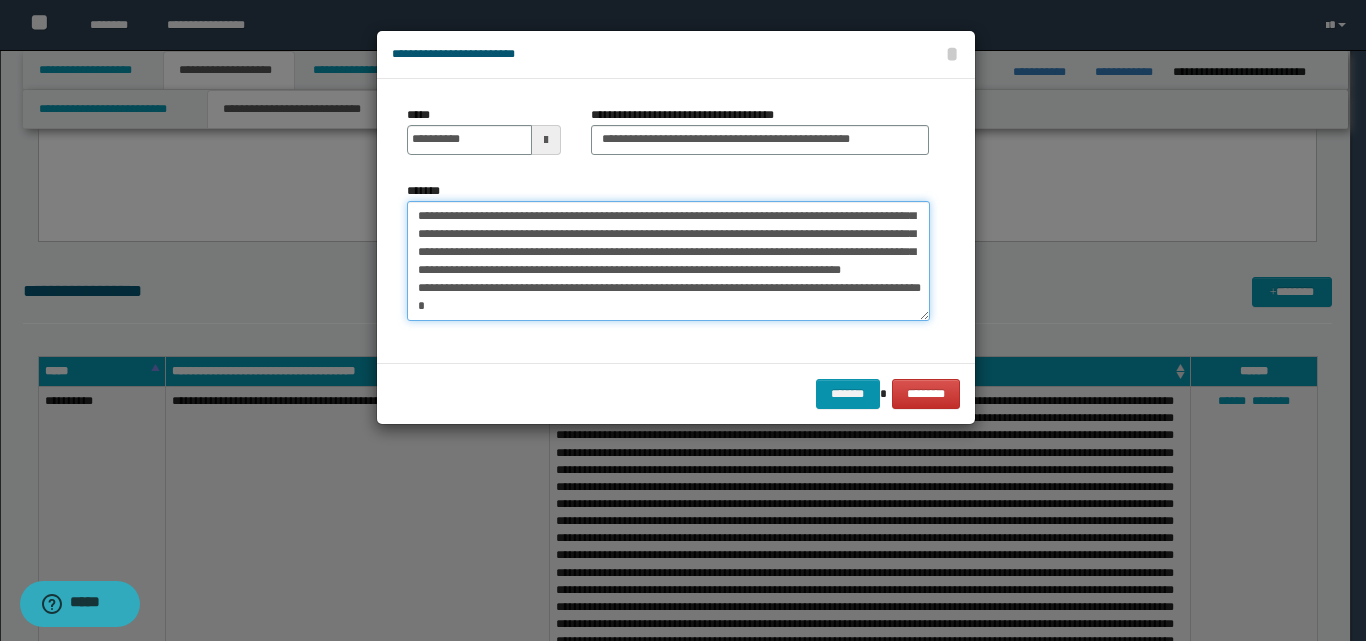 scroll, scrollTop: 270, scrollLeft: 0, axis: vertical 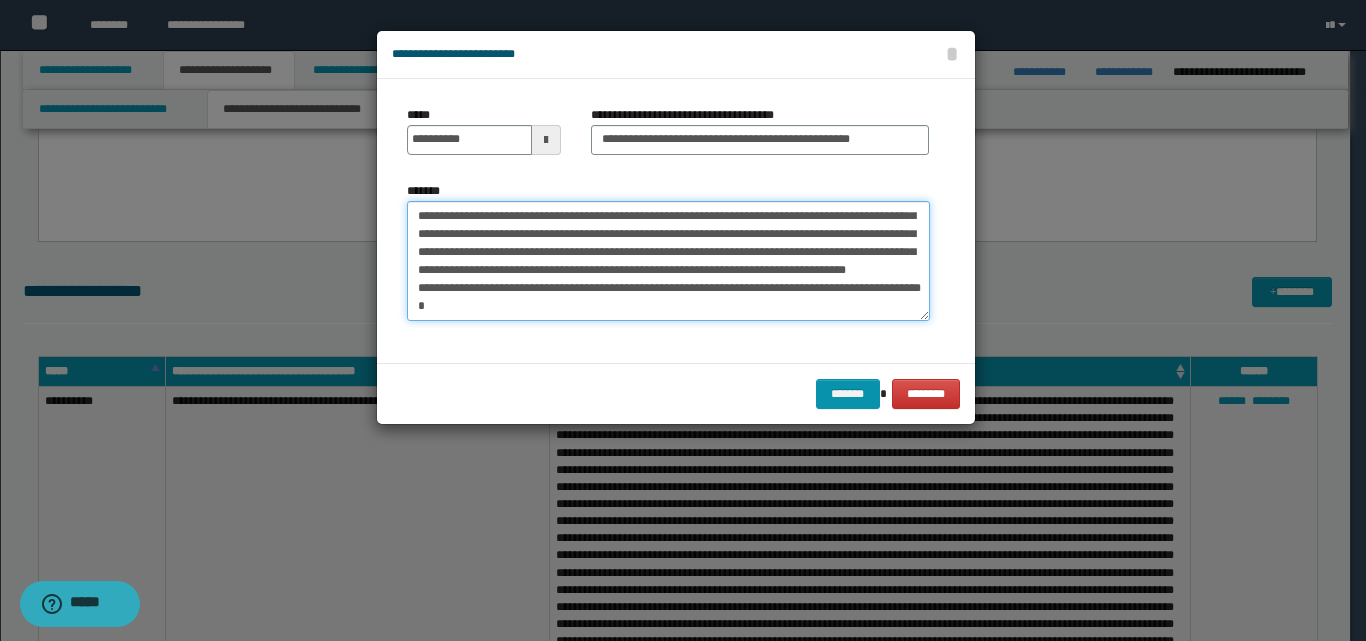 click on "*******" at bounding box center (668, 261) 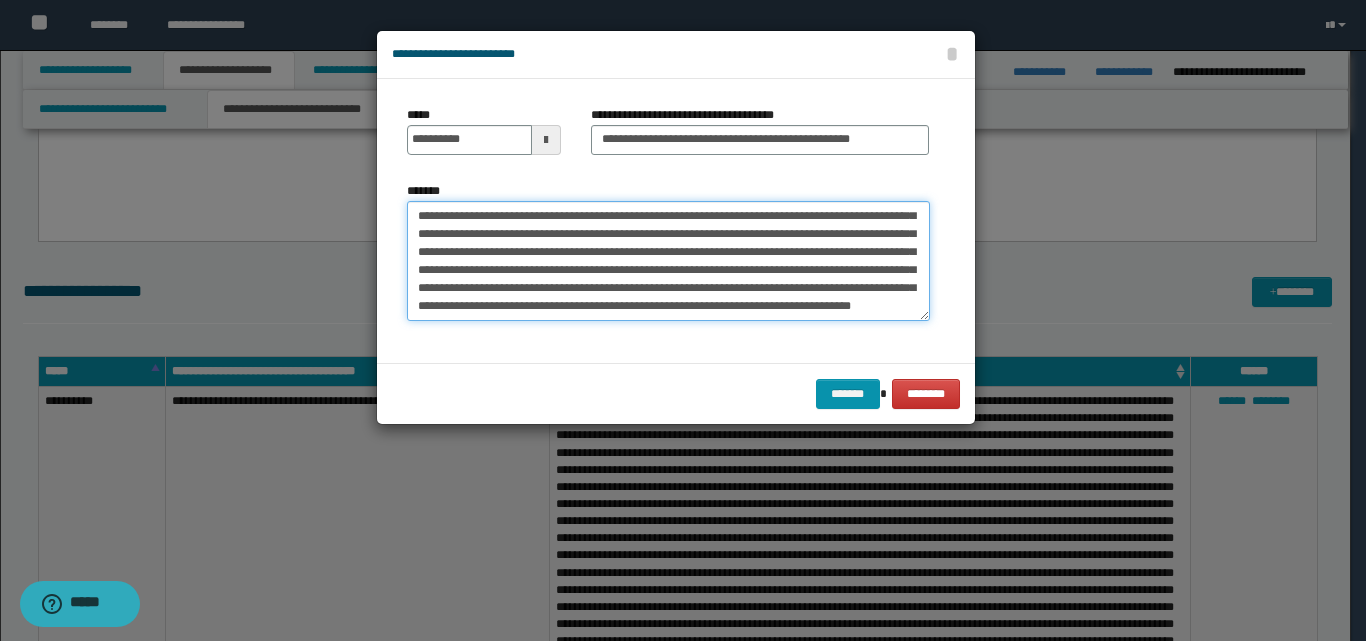scroll, scrollTop: 252, scrollLeft: 0, axis: vertical 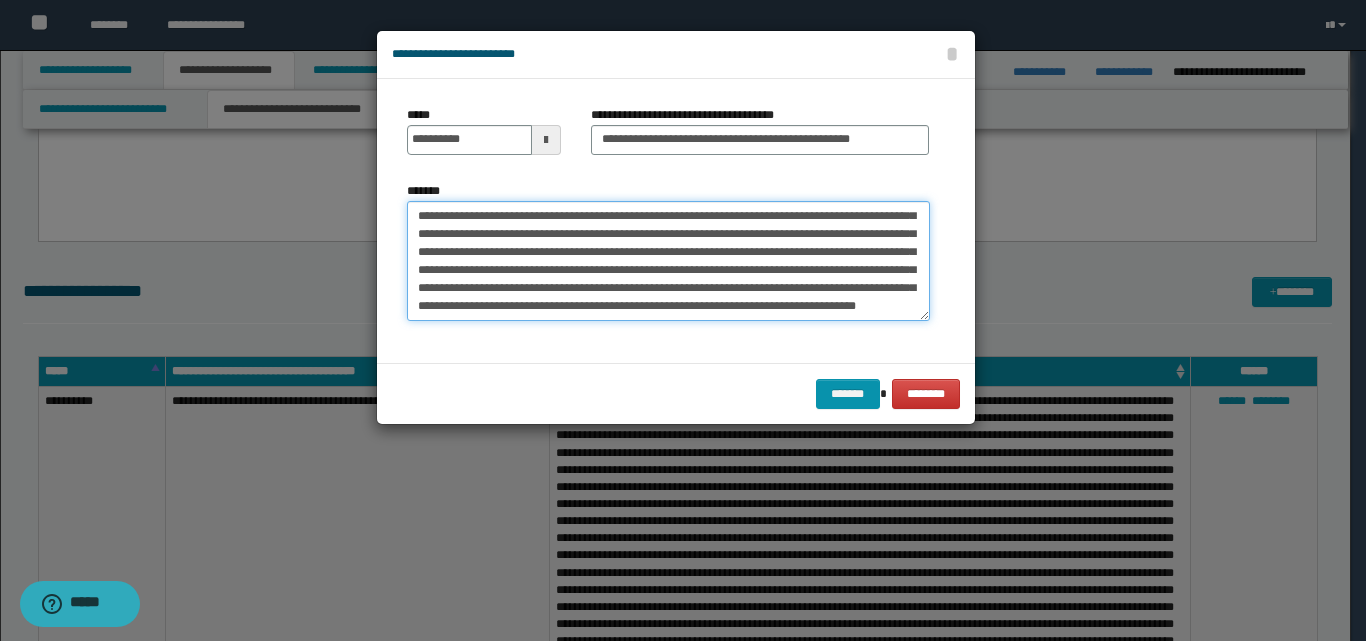 click on "*******" at bounding box center (668, 261) 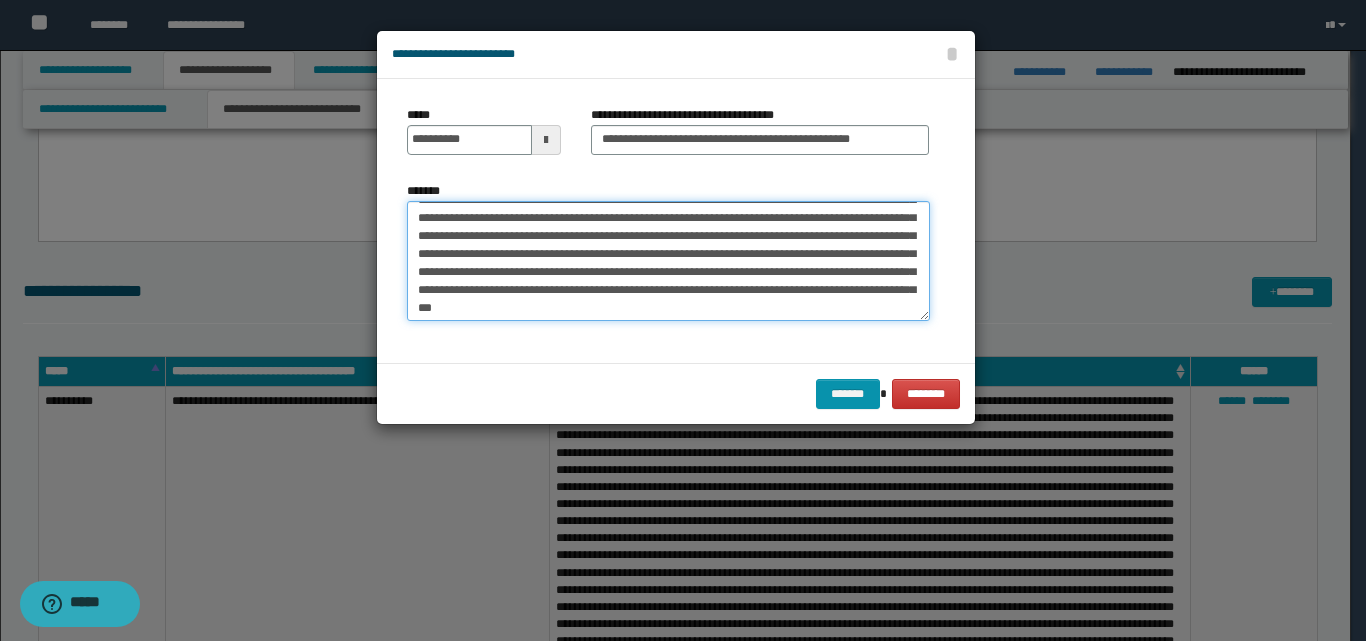 scroll, scrollTop: 0, scrollLeft: 0, axis: both 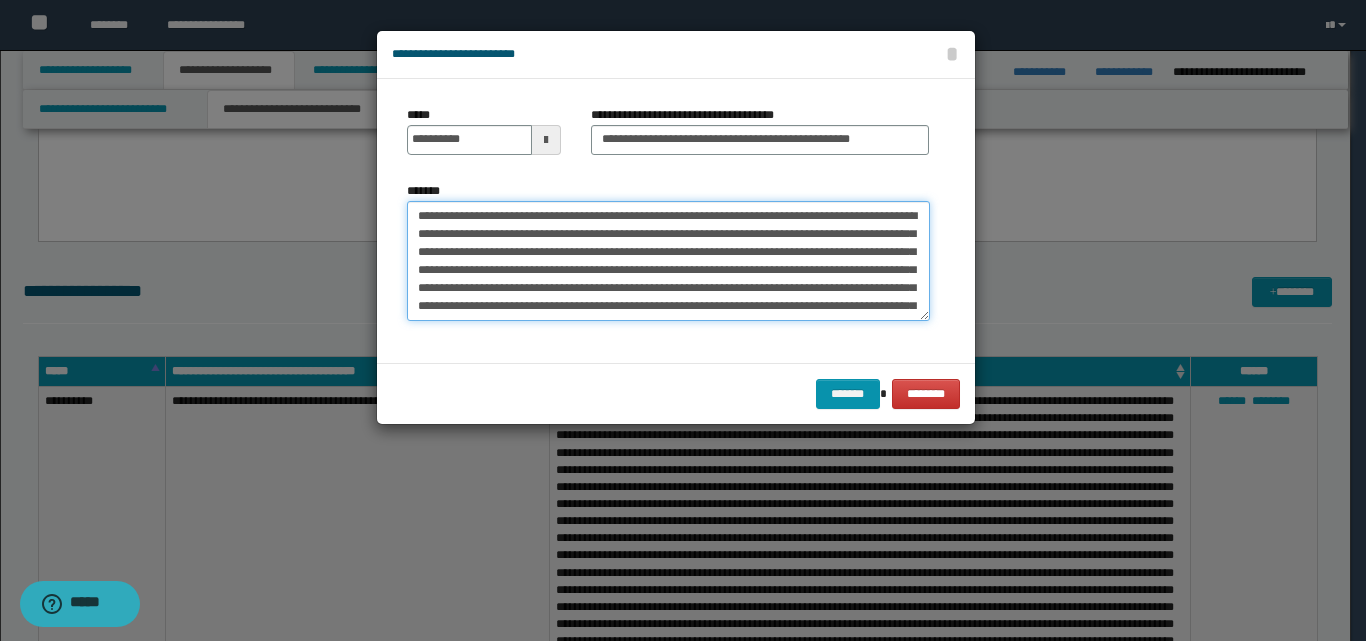 click on "*******" at bounding box center [668, 261] 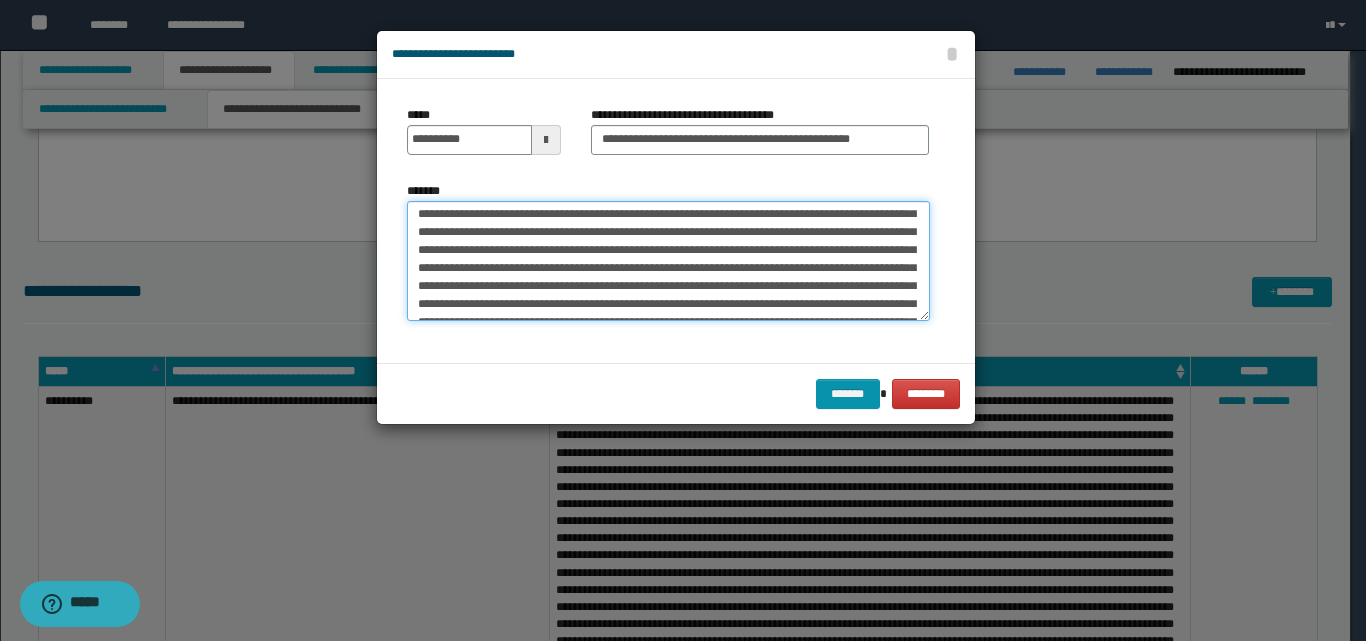 scroll, scrollTop: 252, scrollLeft: 0, axis: vertical 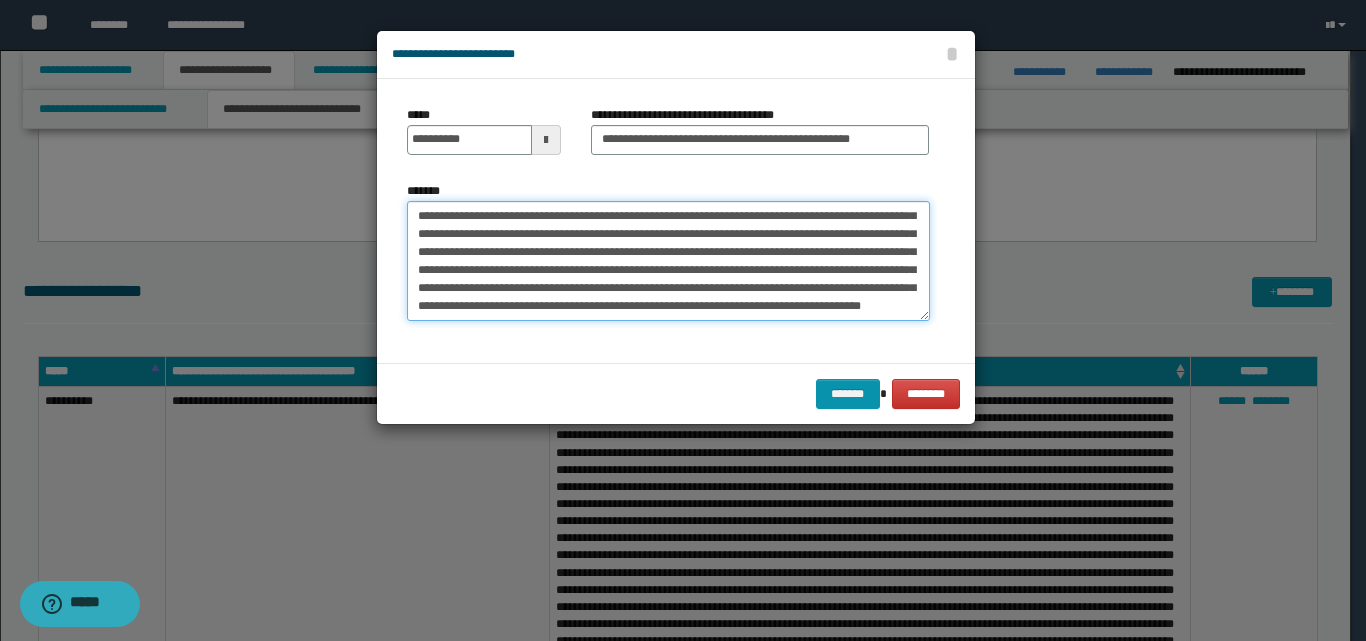 click on "*******" at bounding box center (668, 261) 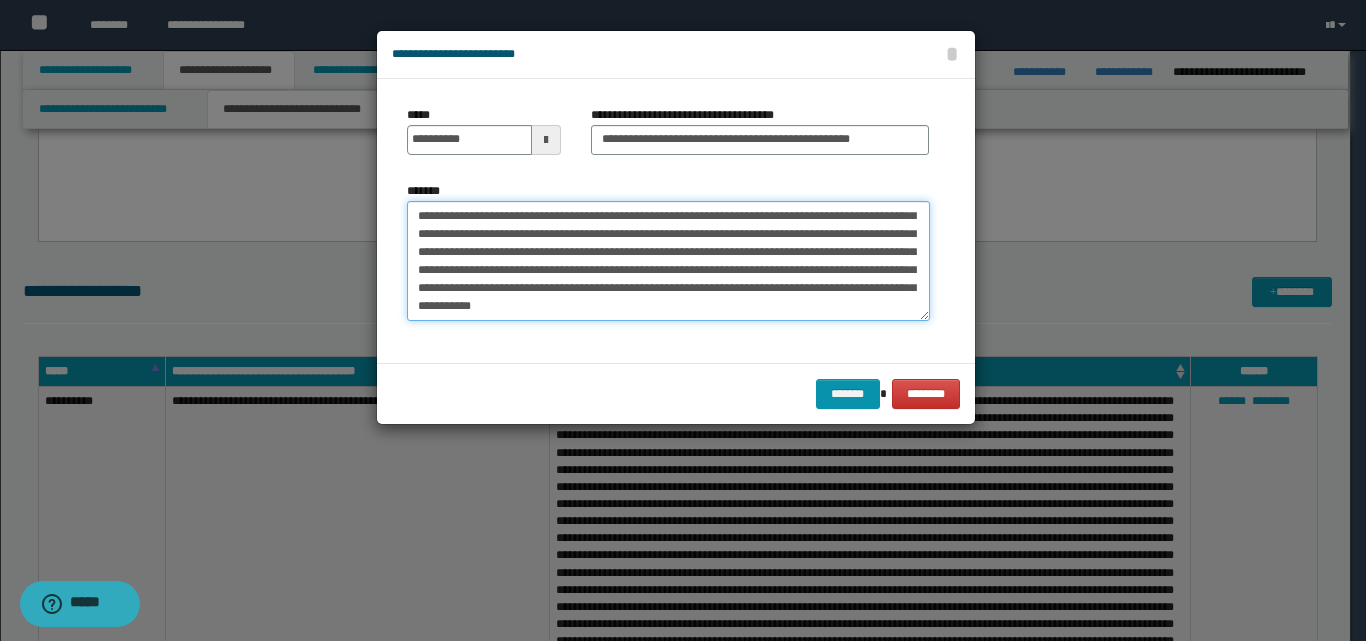 scroll, scrollTop: 624, scrollLeft: 0, axis: vertical 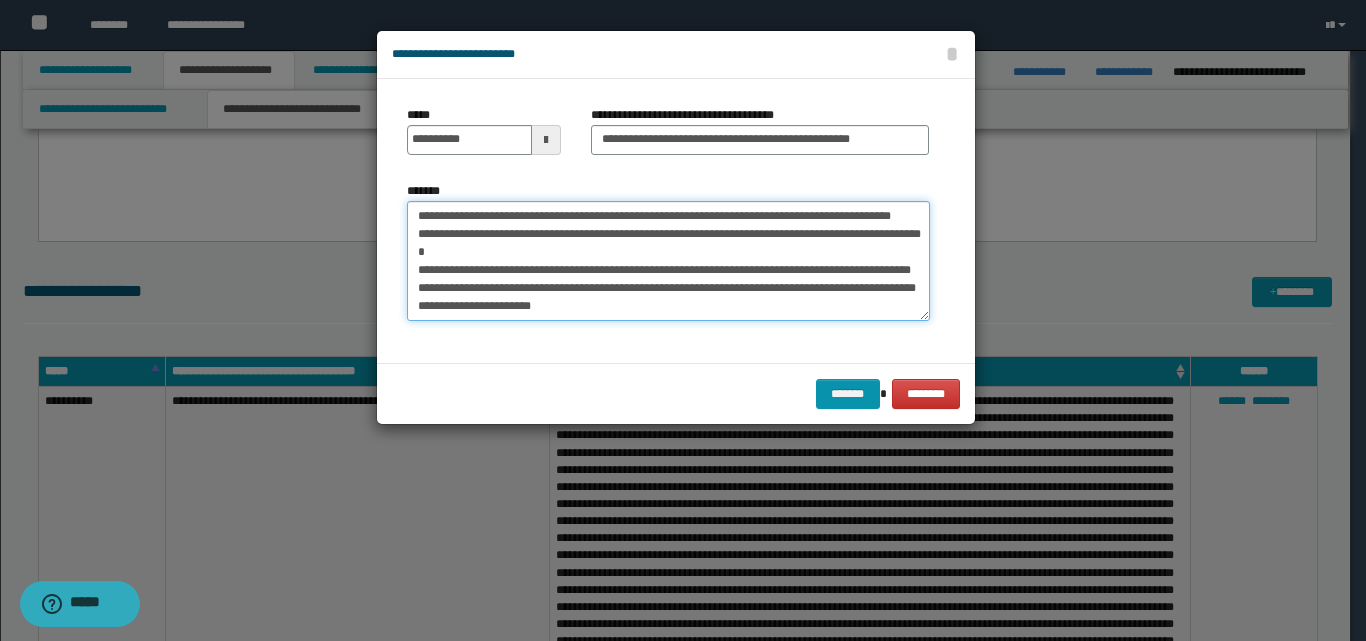 click on "*******" at bounding box center [668, 261] 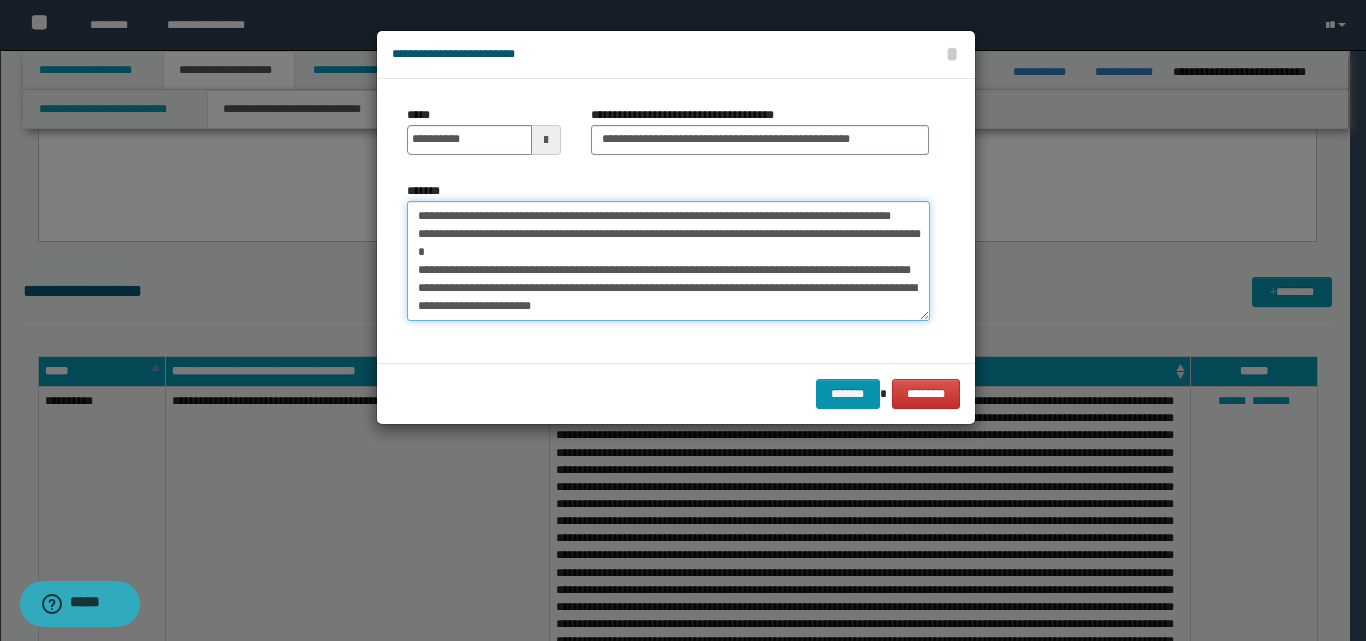 scroll, scrollTop: 612, scrollLeft: 0, axis: vertical 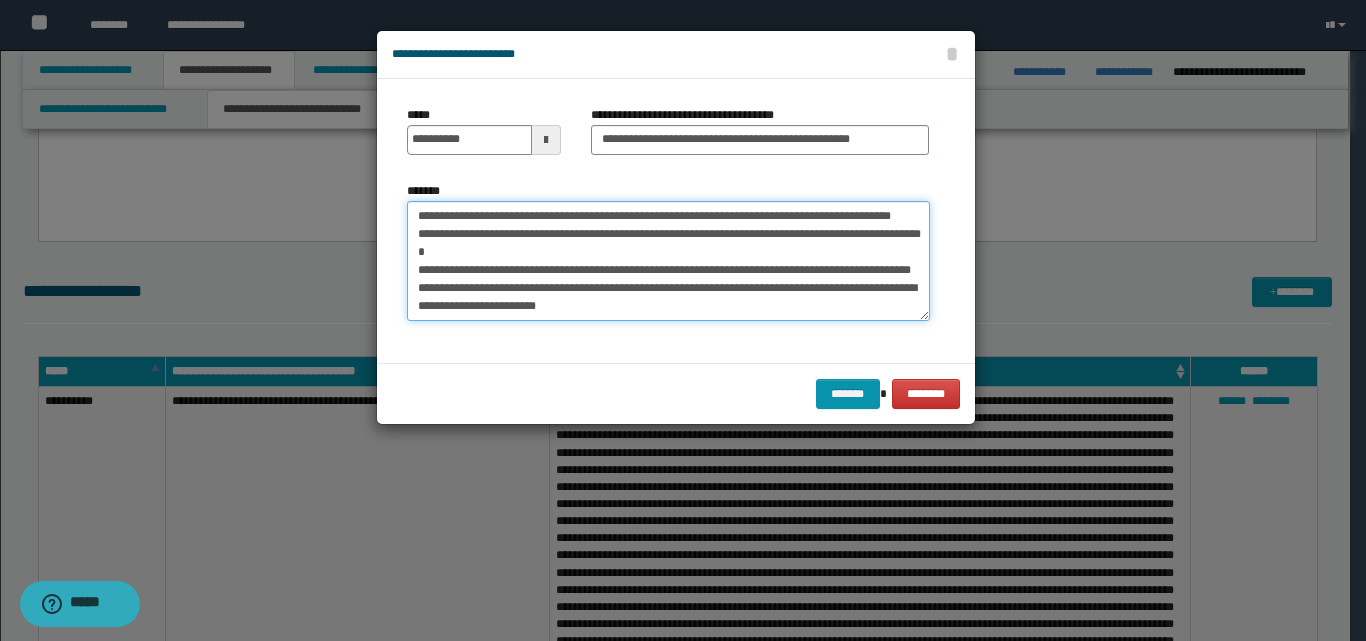click on "*******" at bounding box center [668, 261] 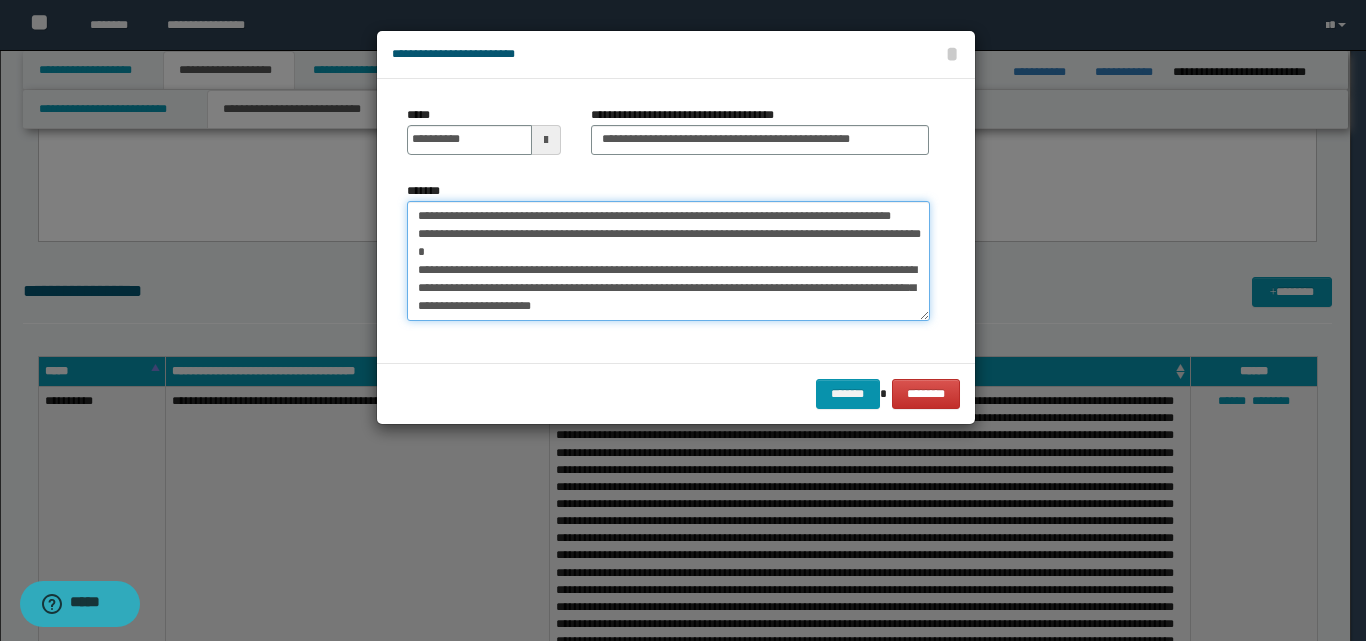 scroll, scrollTop: 594, scrollLeft: 0, axis: vertical 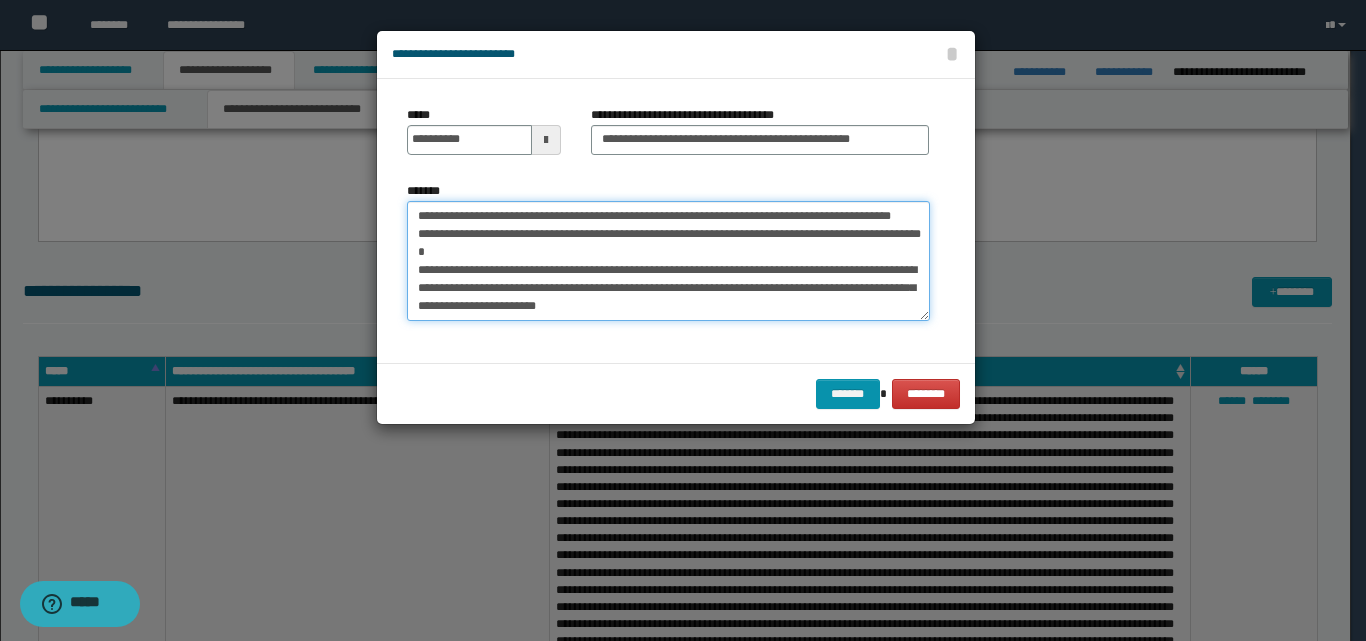 click on "*******" at bounding box center [668, 261] 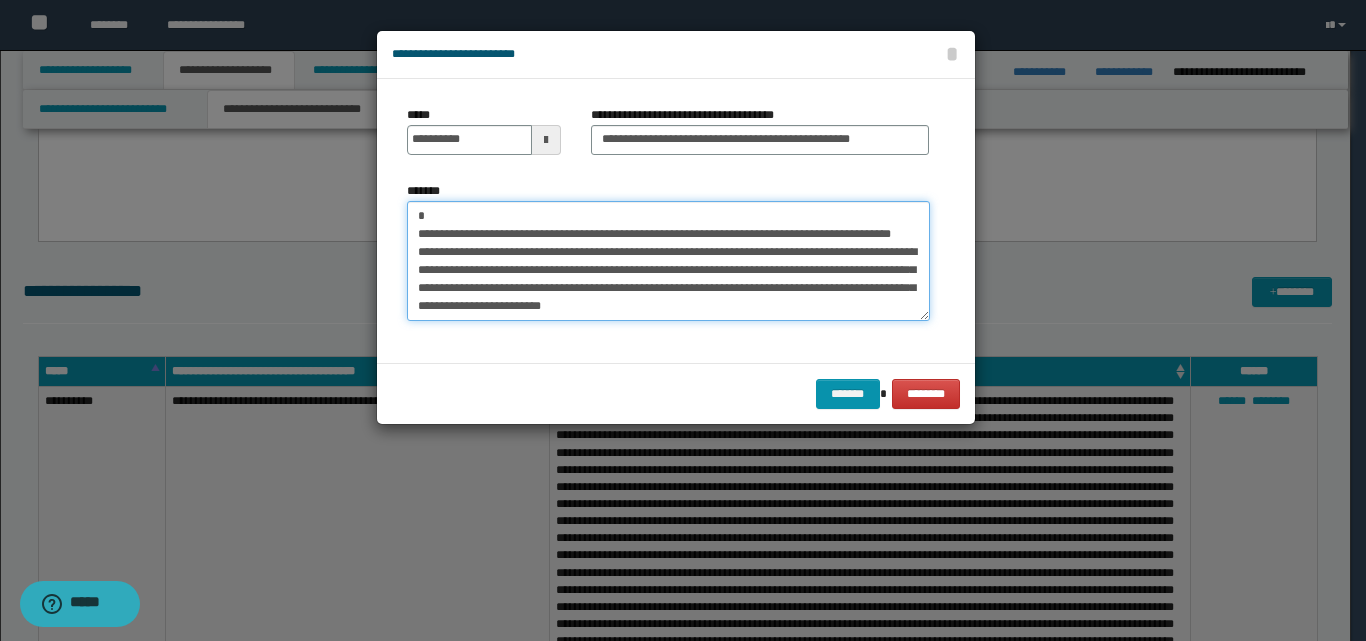 scroll, scrollTop: 576, scrollLeft: 0, axis: vertical 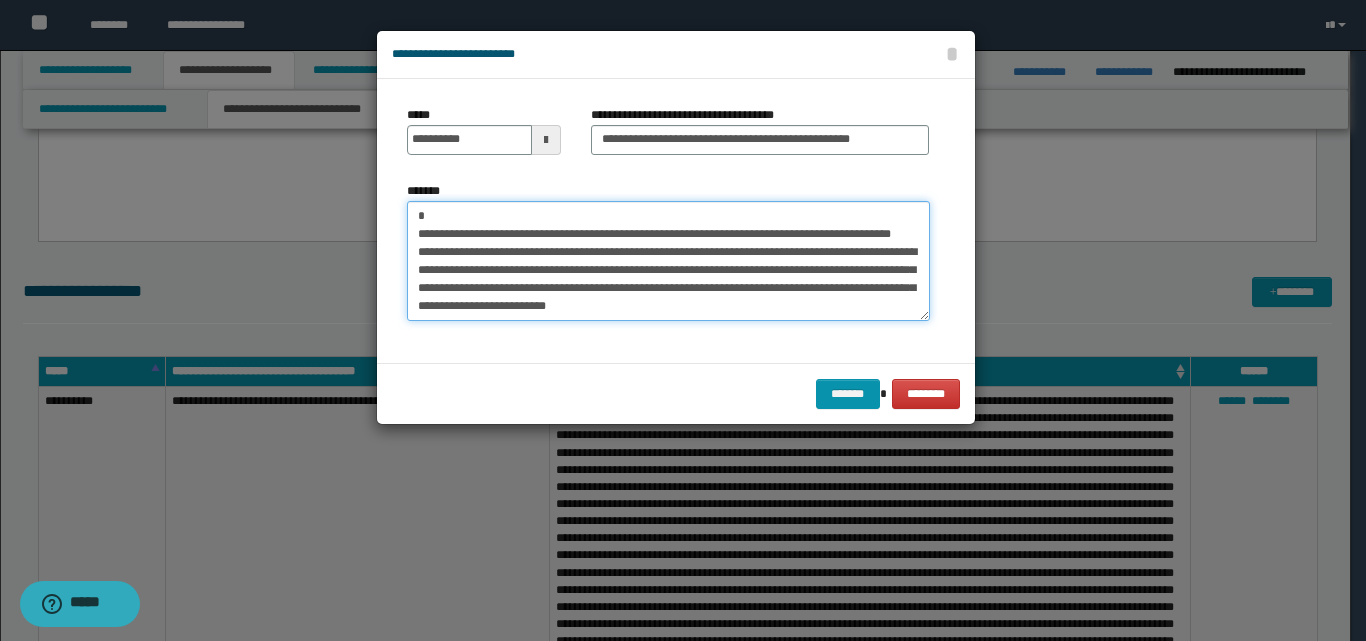click on "*******" at bounding box center [668, 261] 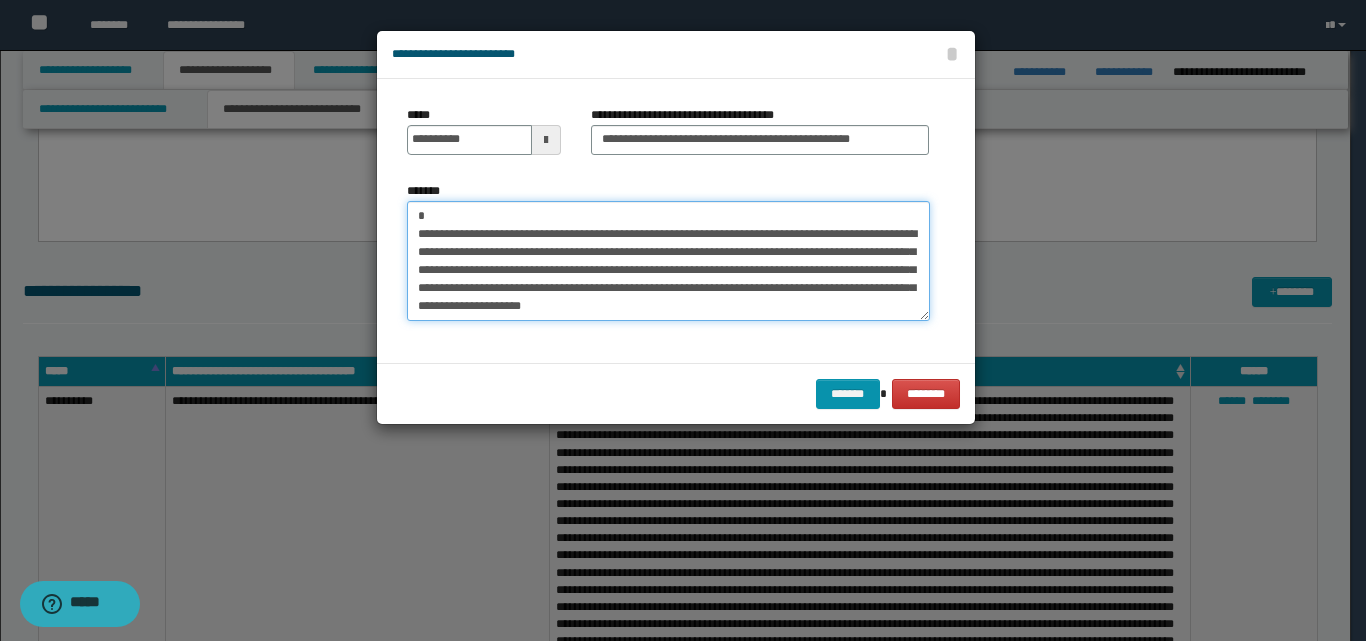 scroll, scrollTop: 558, scrollLeft: 0, axis: vertical 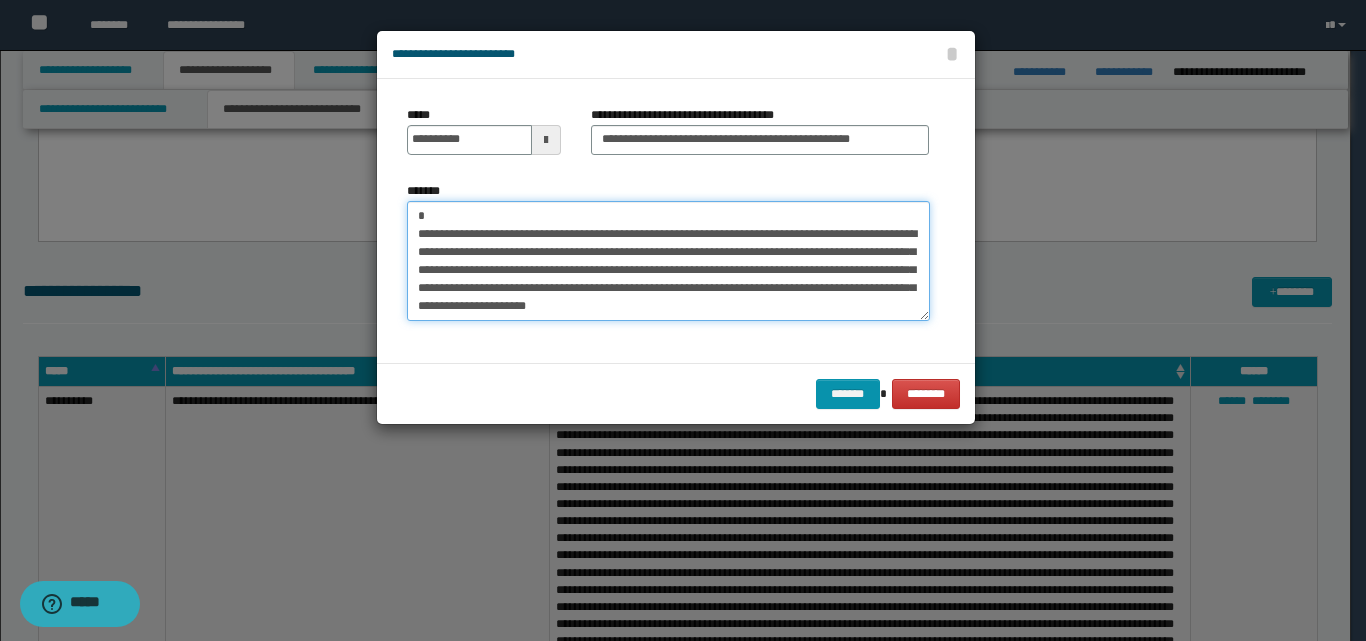click on "*******" at bounding box center (668, 261) 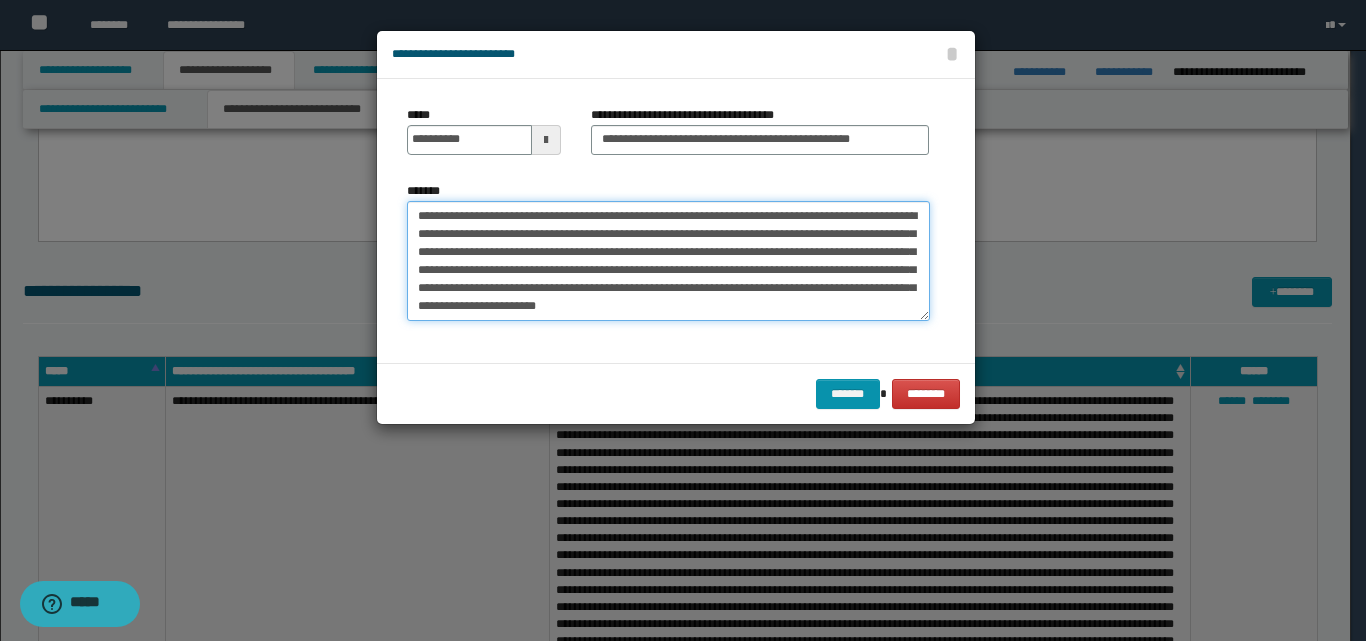 scroll, scrollTop: 440, scrollLeft: 0, axis: vertical 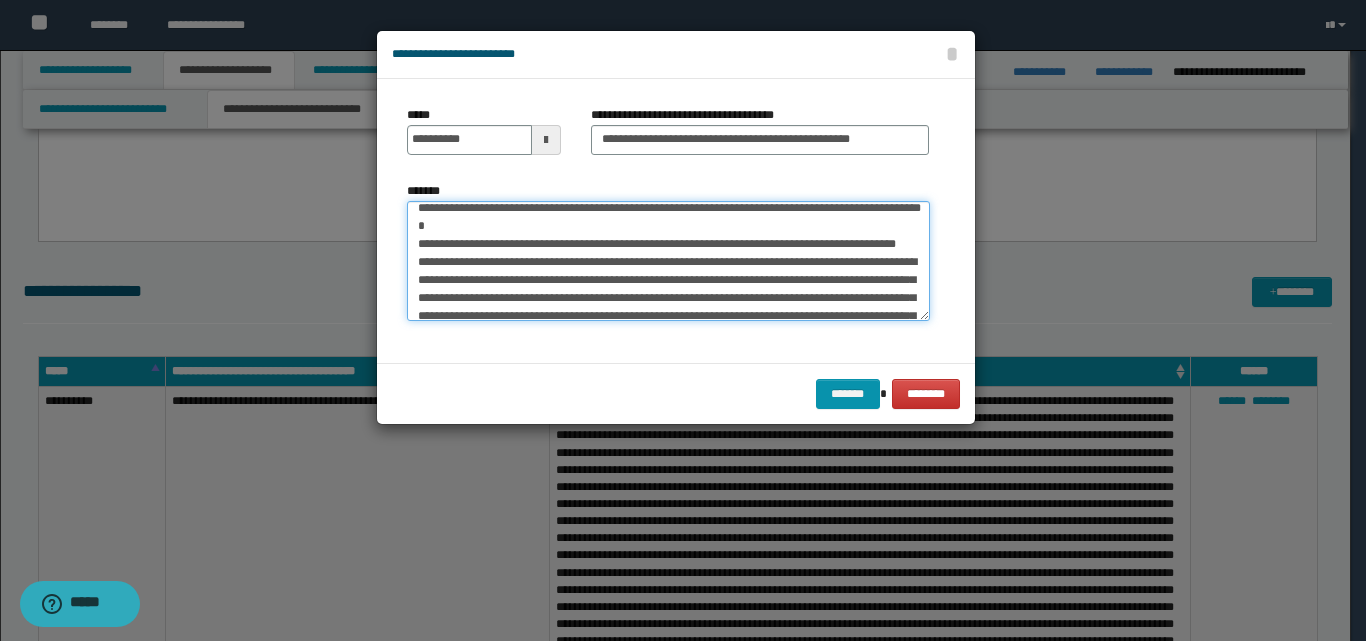 click on "*******" at bounding box center [668, 261] 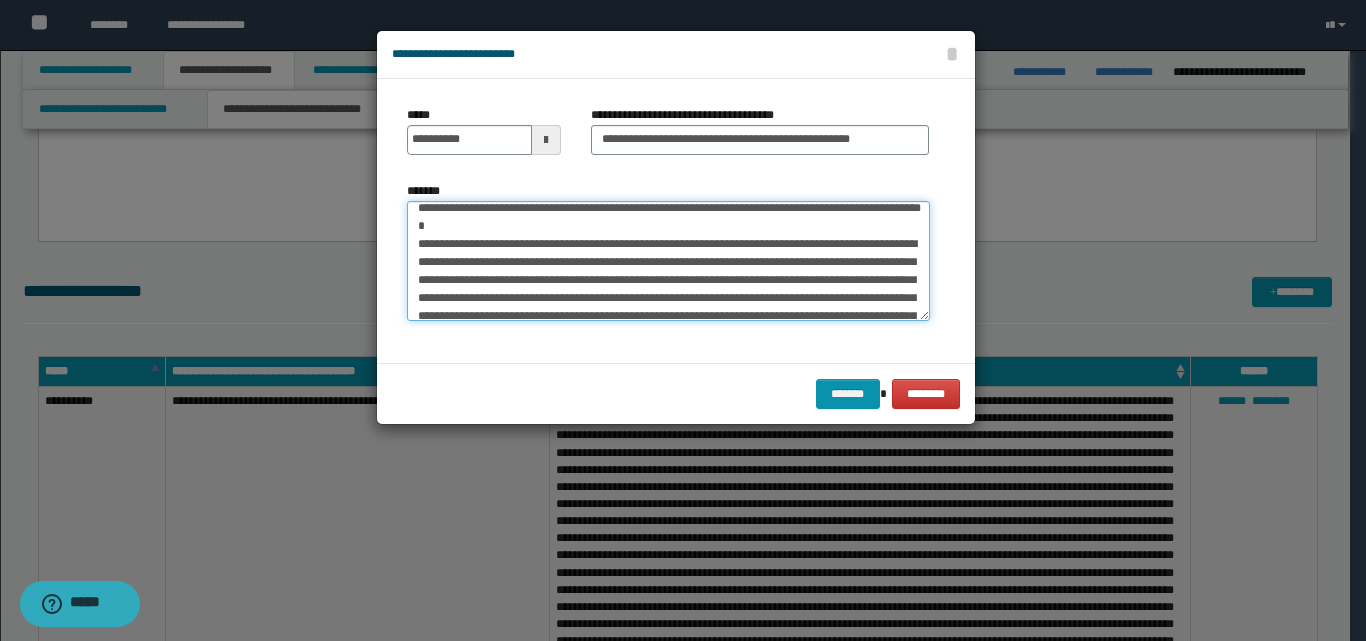 click on "*******" at bounding box center [668, 261] 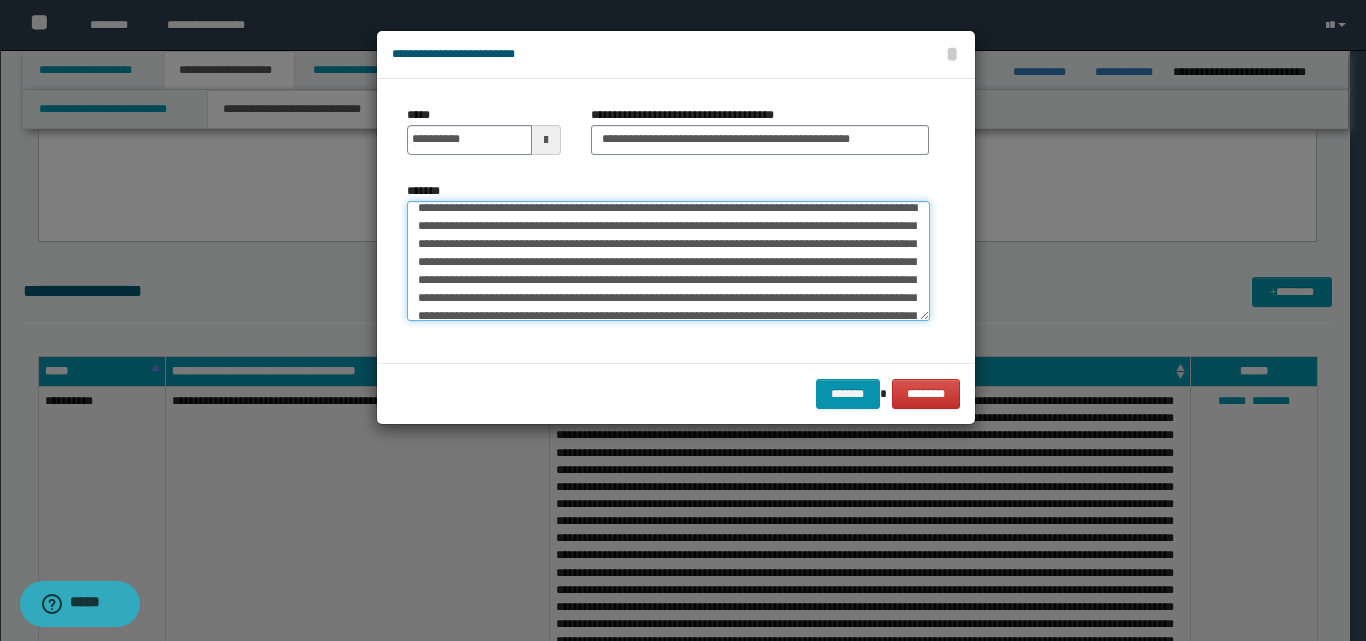click on "*******" at bounding box center (668, 261) 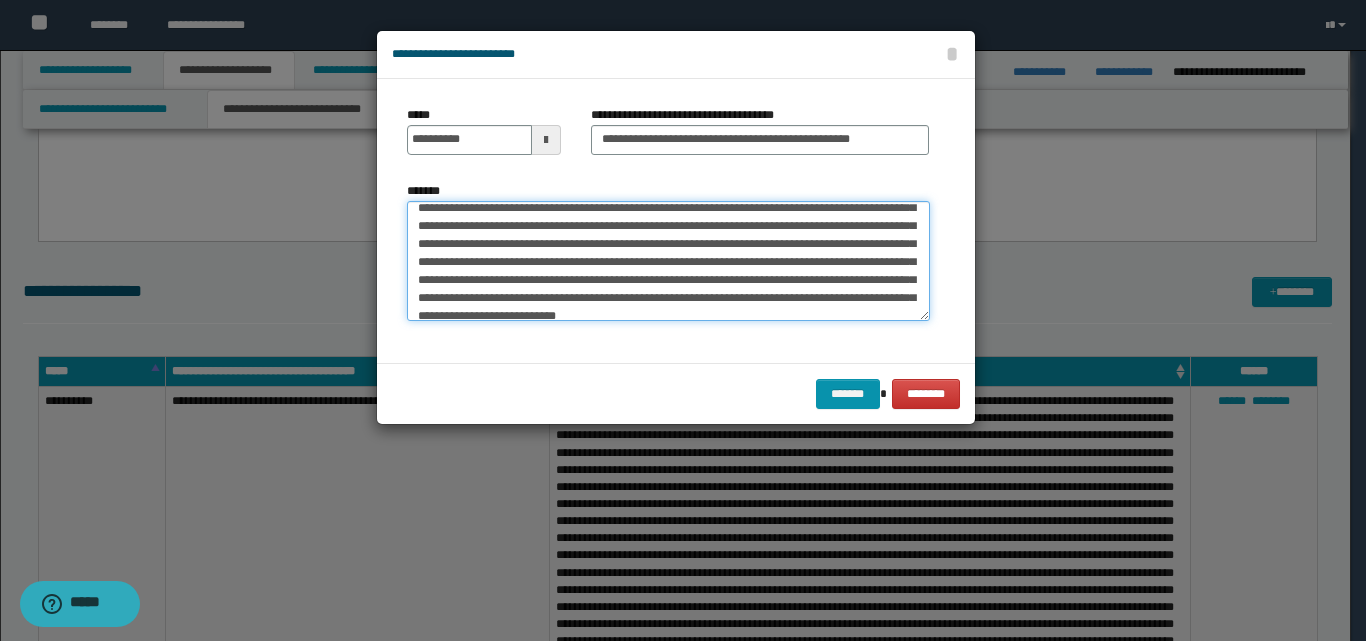 scroll, scrollTop: 422, scrollLeft: 0, axis: vertical 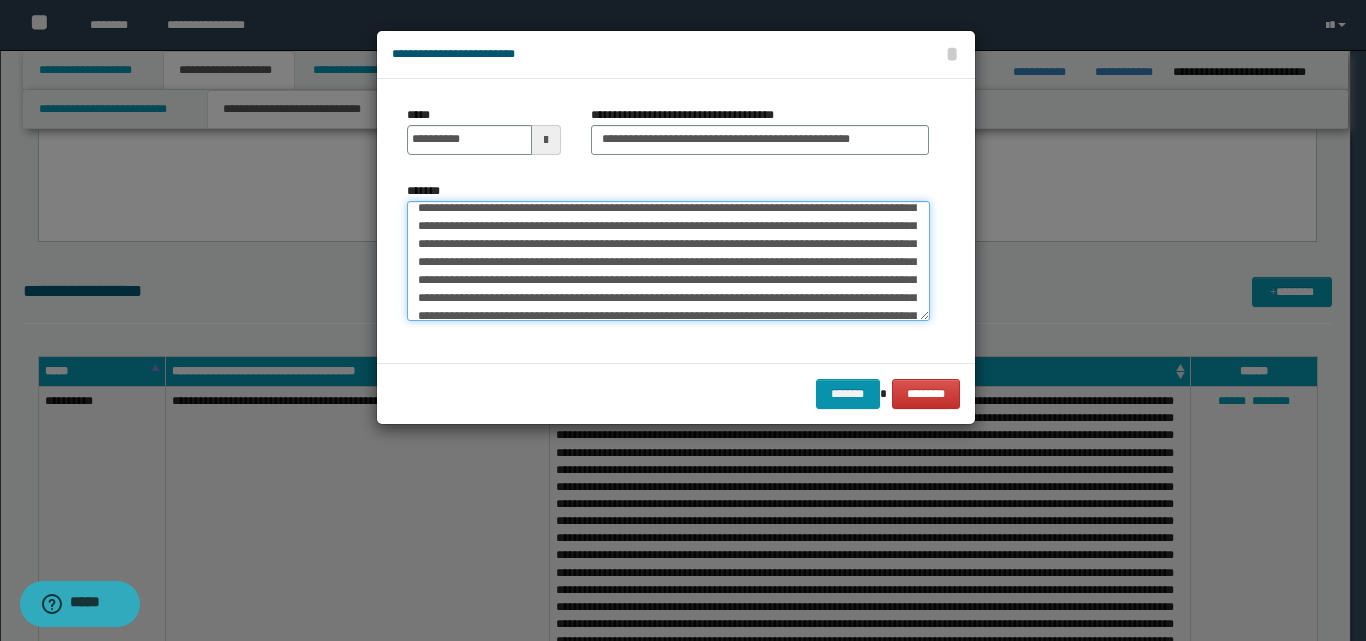 click on "*******" at bounding box center (668, 261) 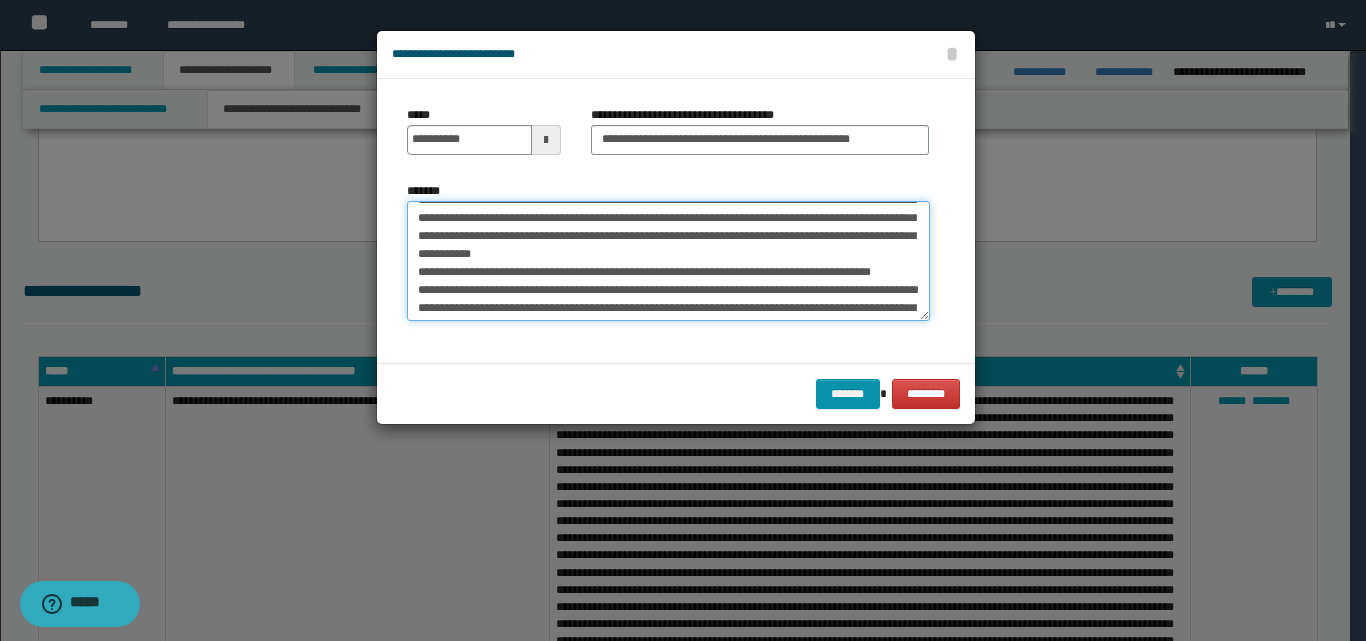 click on "*******" at bounding box center [668, 261] 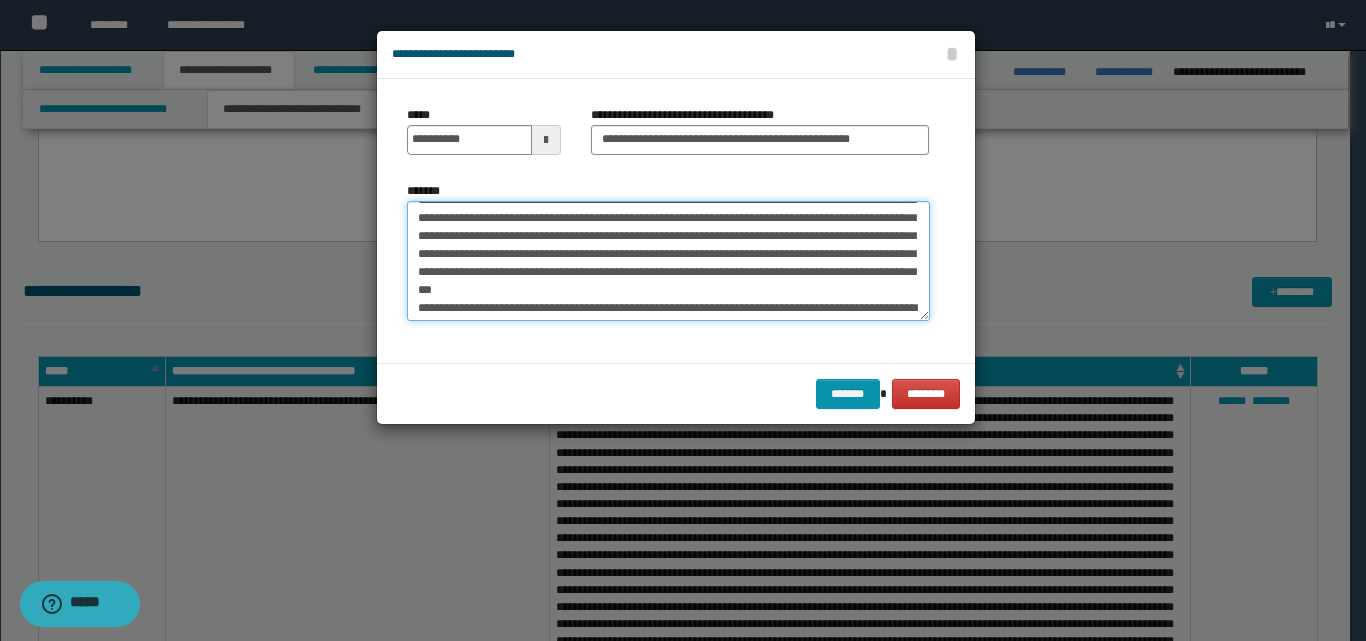 scroll, scrollTop: 386, scrollLeft: 0, axis: vertical 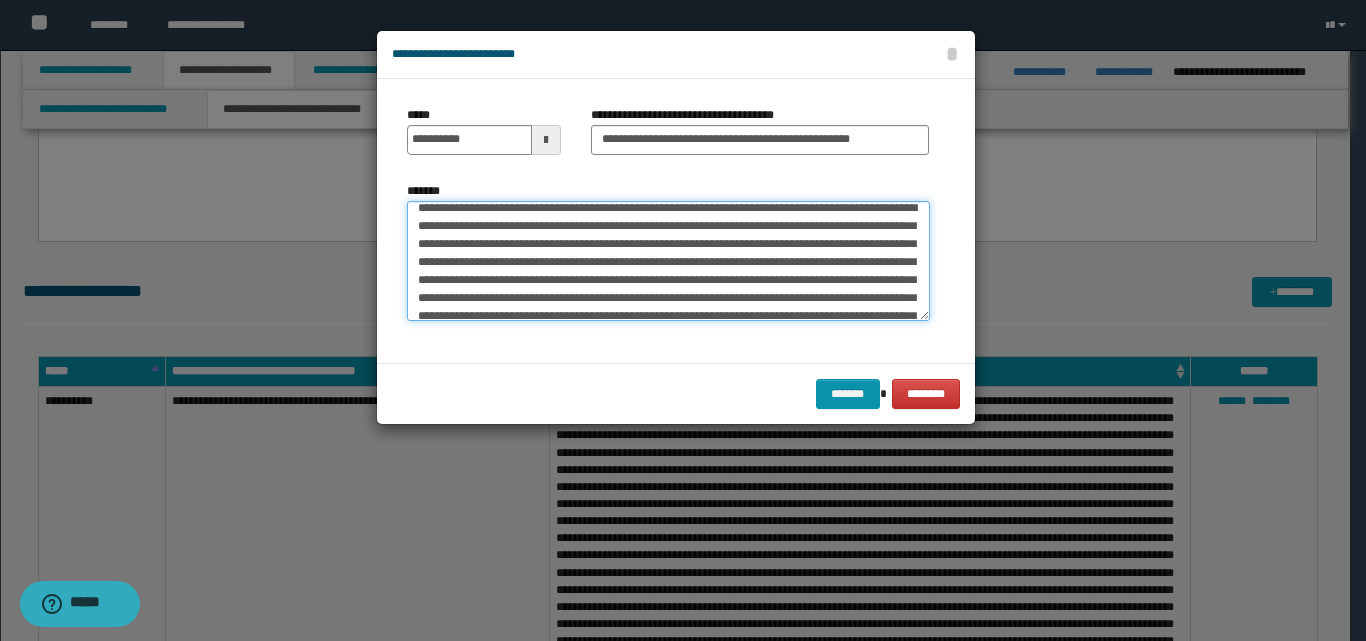 click on "*******" at bounding box center [668, 261] 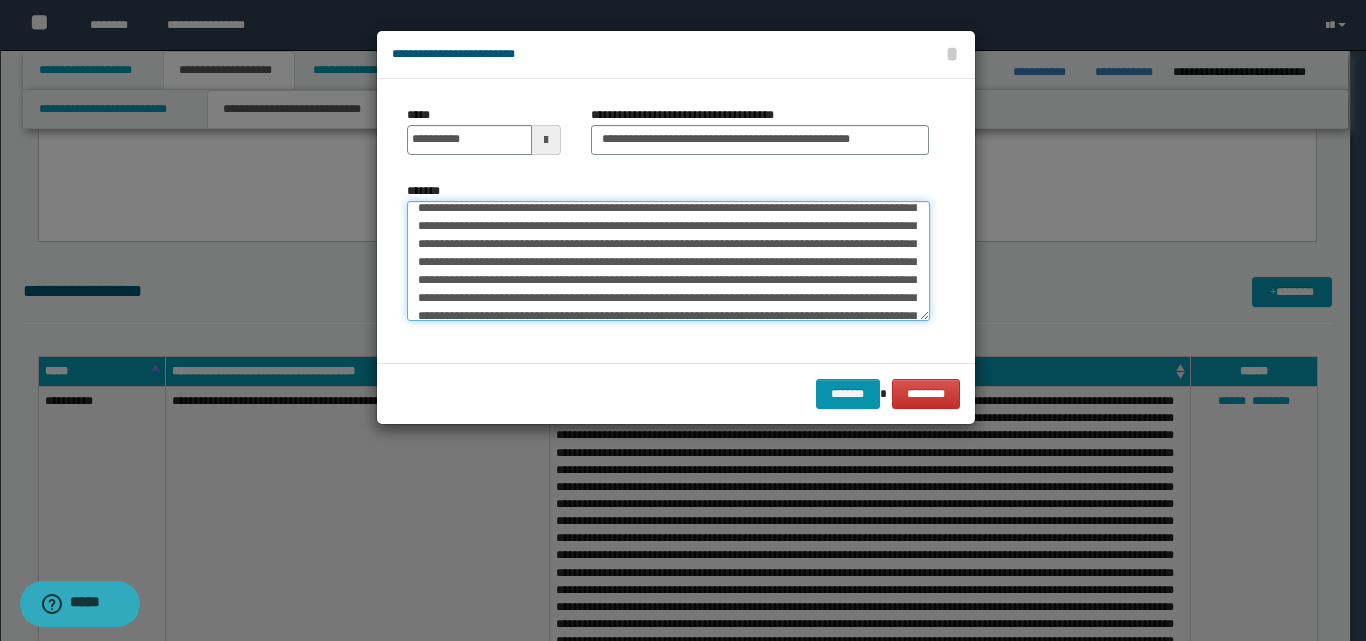 scroll, scrollTop: 468, scrollLeft: 0, axis: vertical 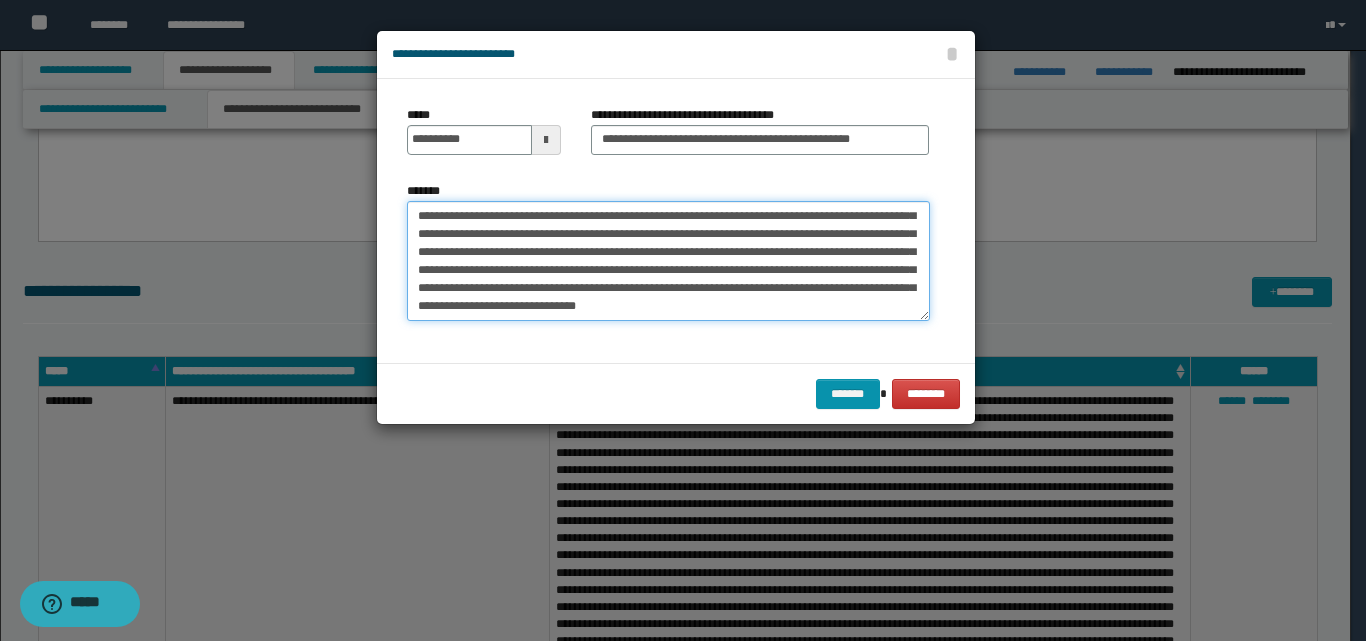 drag, startPoint x: 688, startPoint y: 307, endPoint x: 576, endPoint y: 300, distance: 112.21854 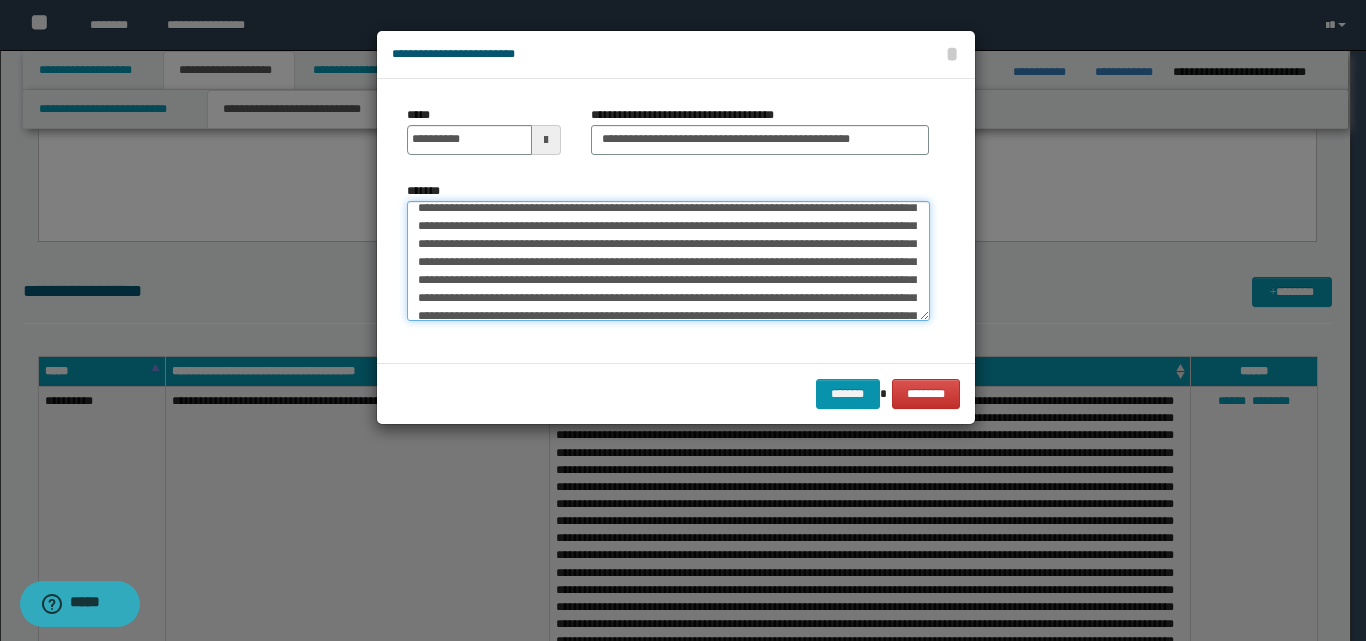 scroll, scrollTop: 168, scrollLeft: 0, axis: vertical 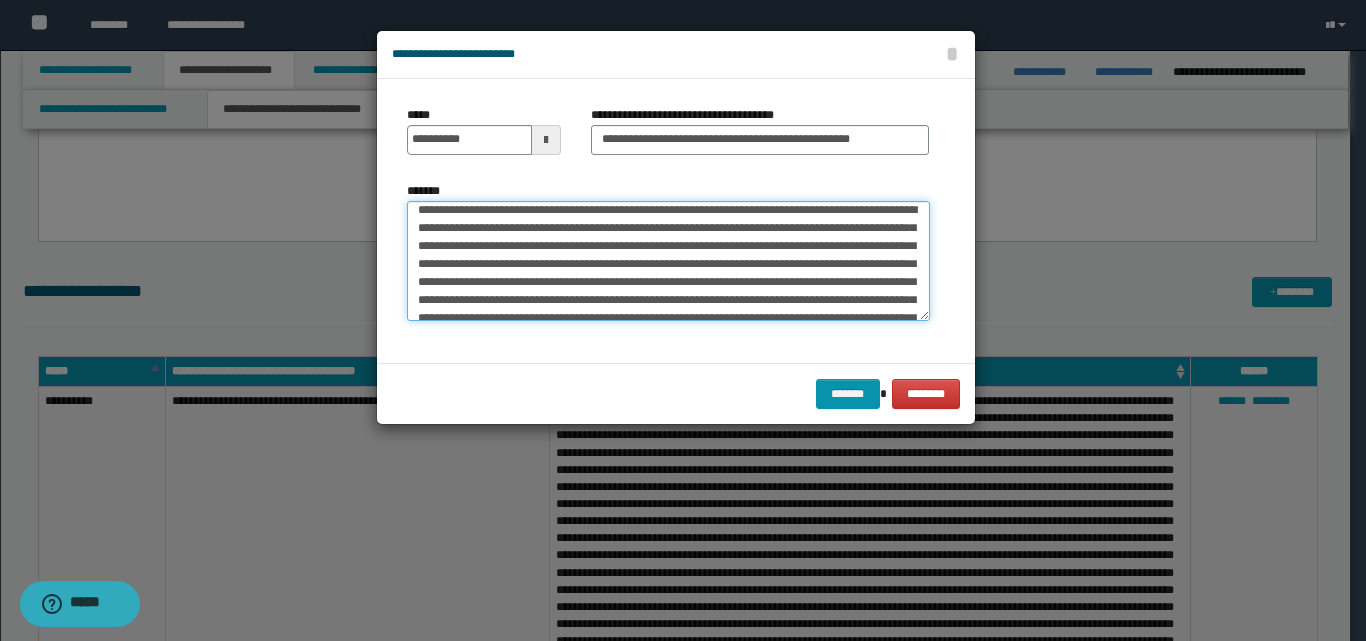 click on "*******" at bounding box center [668, 261] 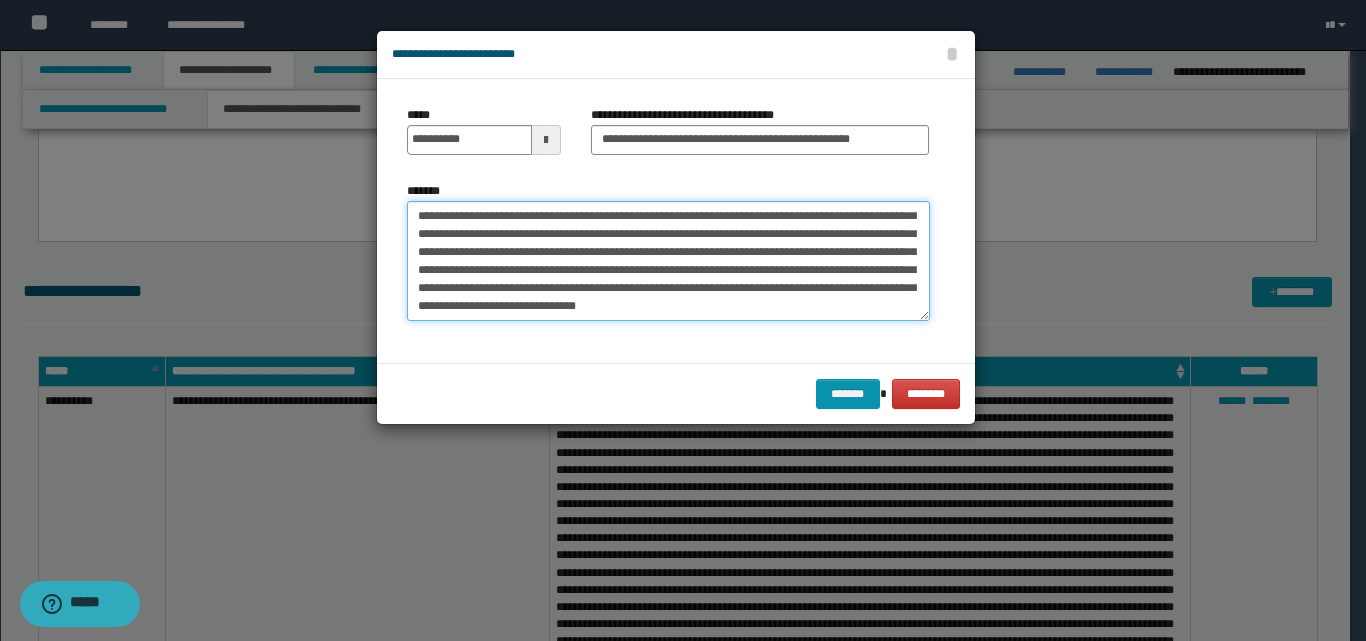 click on "*******" at bounding box center [668, 261] 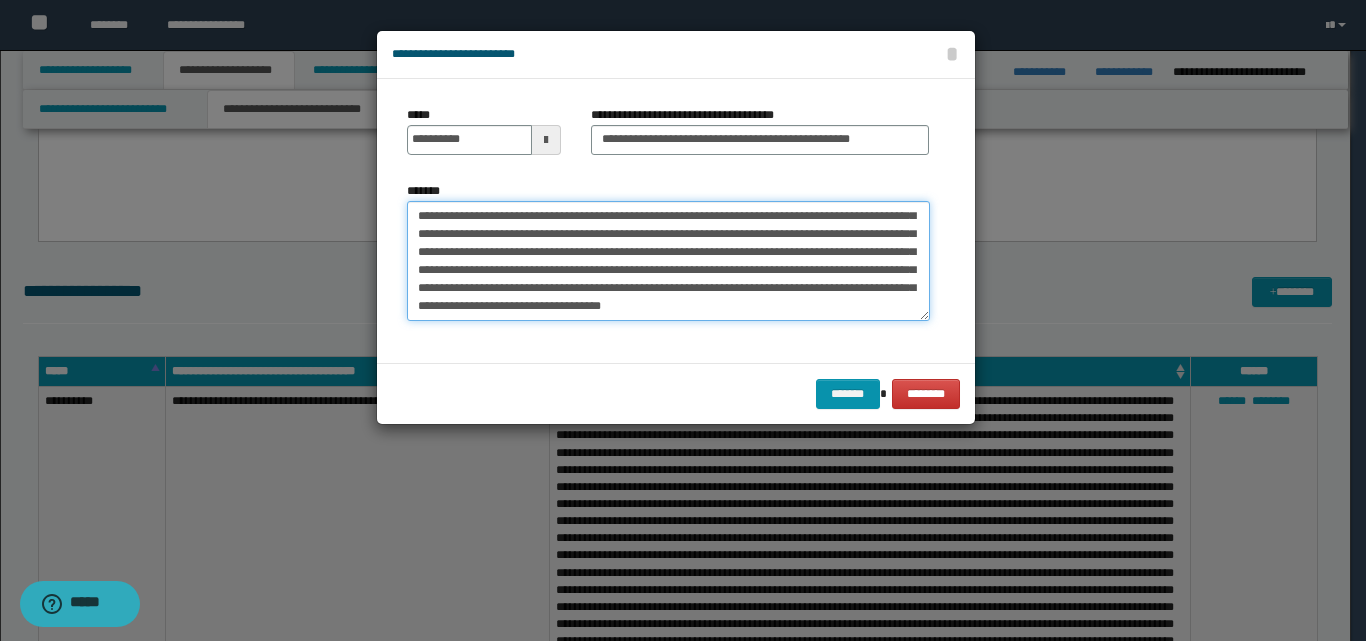 paste on "**********" 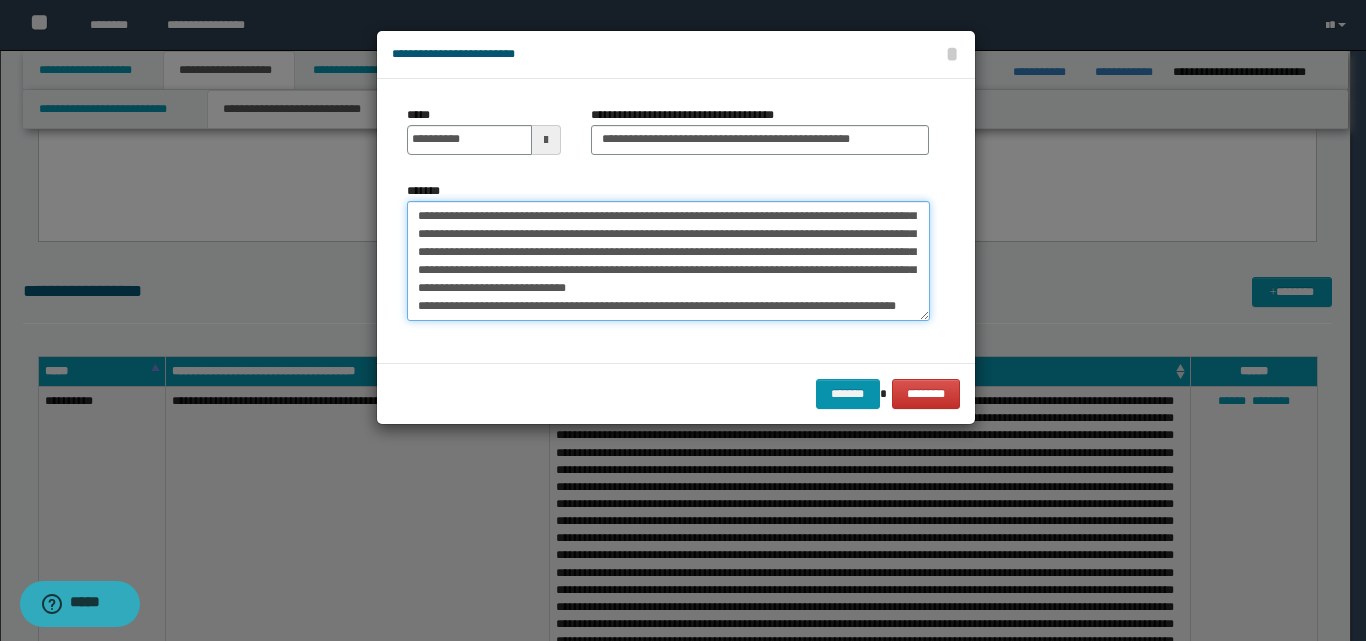 scroll, scrollTop: 678, scrollLeft: 0, axis: vertical 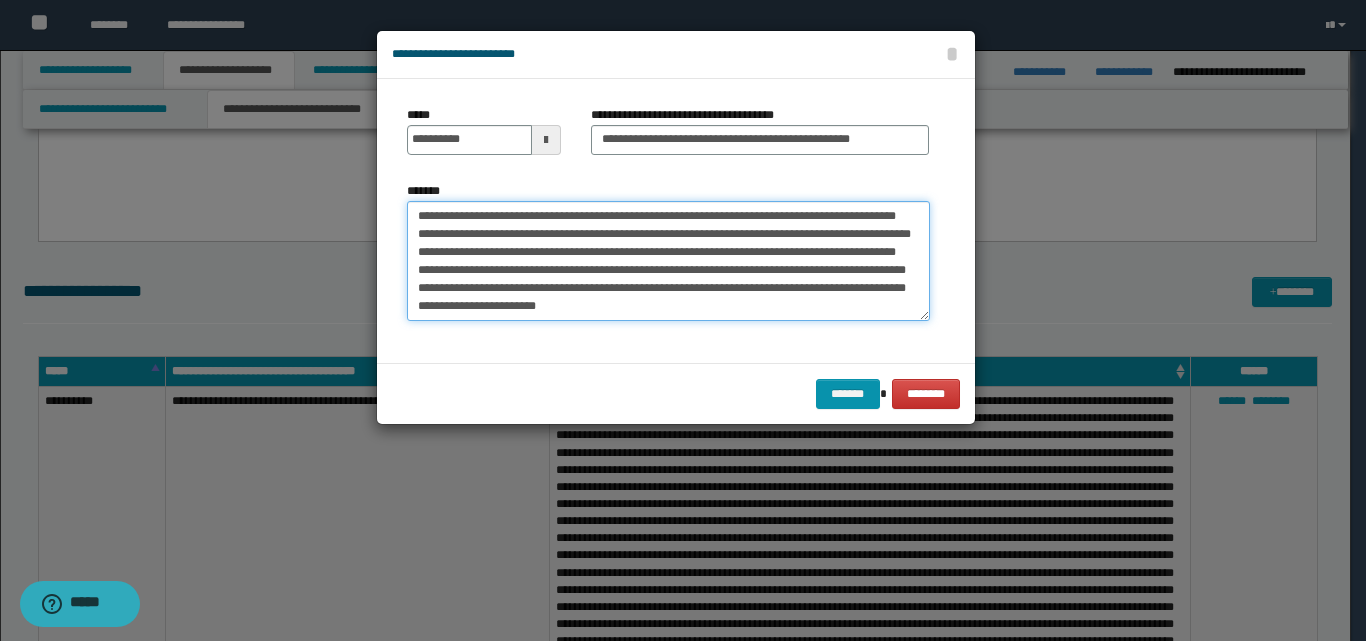 click on "*******" at bounding box center [668, 261] 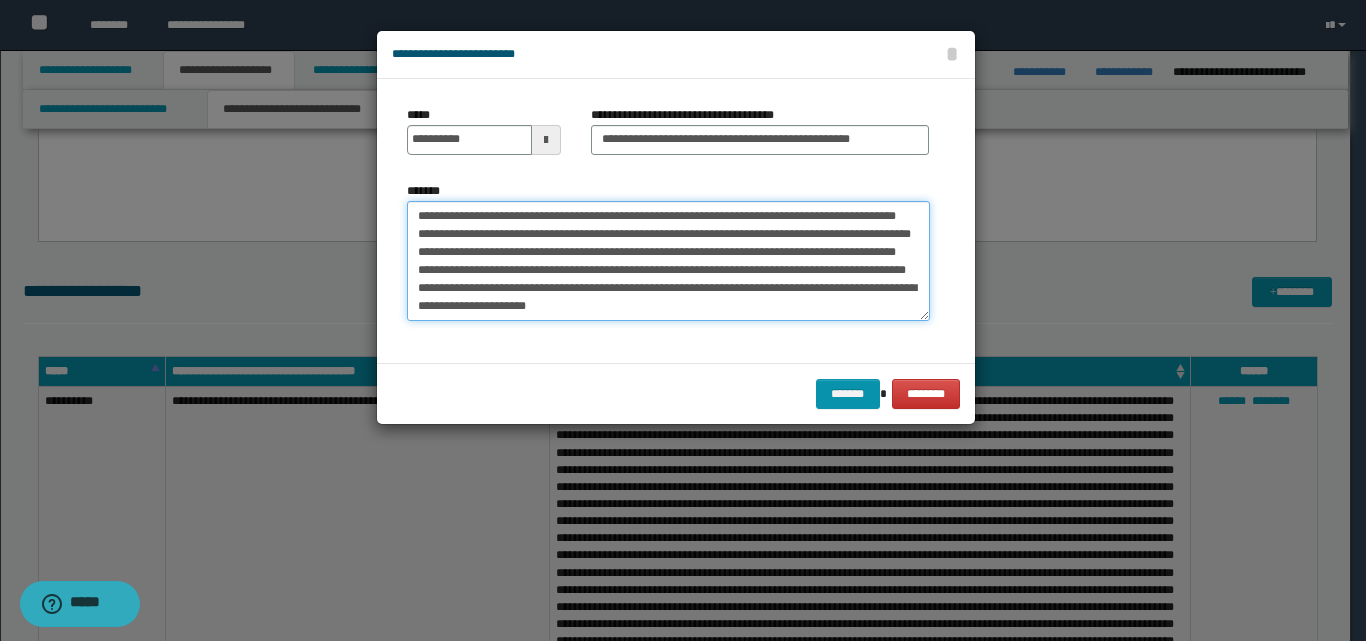 scroll, scrollTop: 666, scrollLeft: 0, axis: vertical 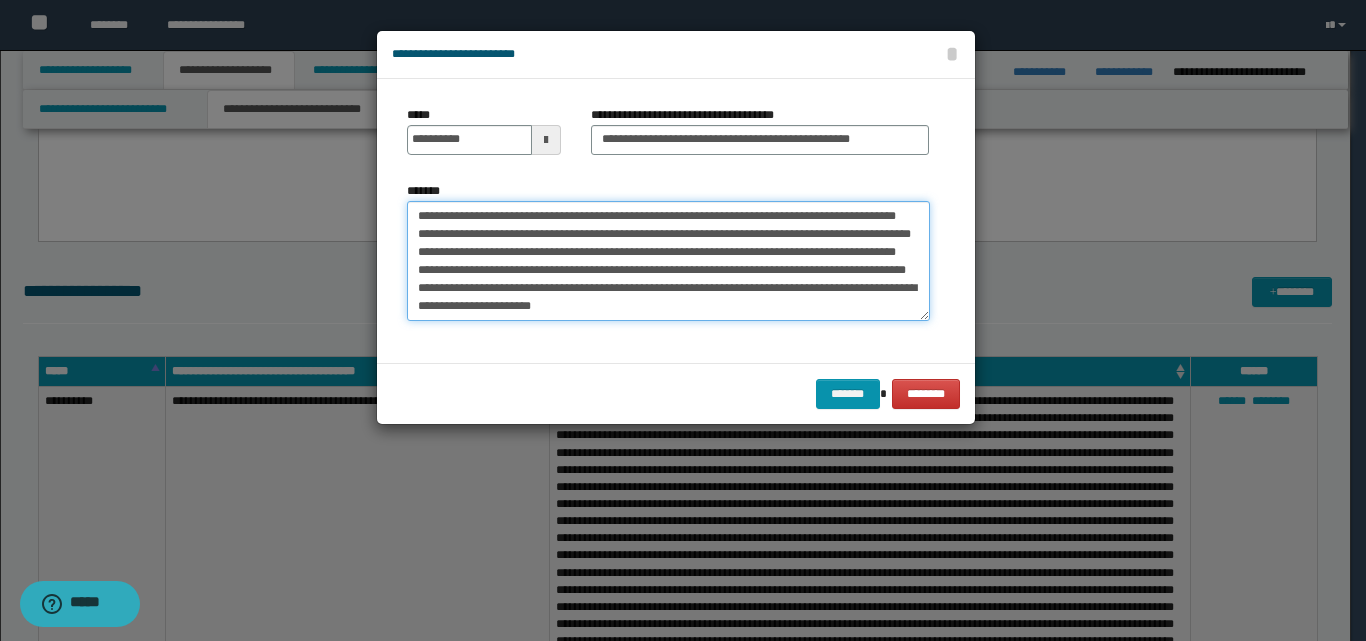 click on "*******" at bounding box center [668, 261] 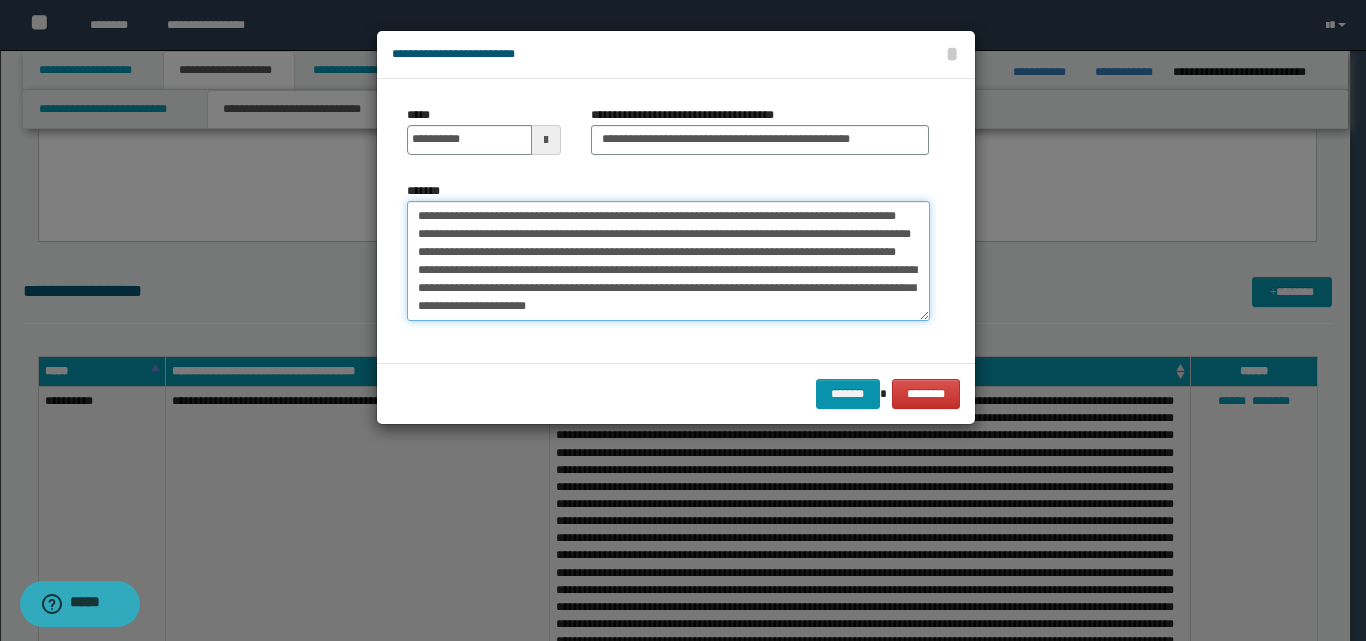 click on "*******" at bounding box center [668, 261] 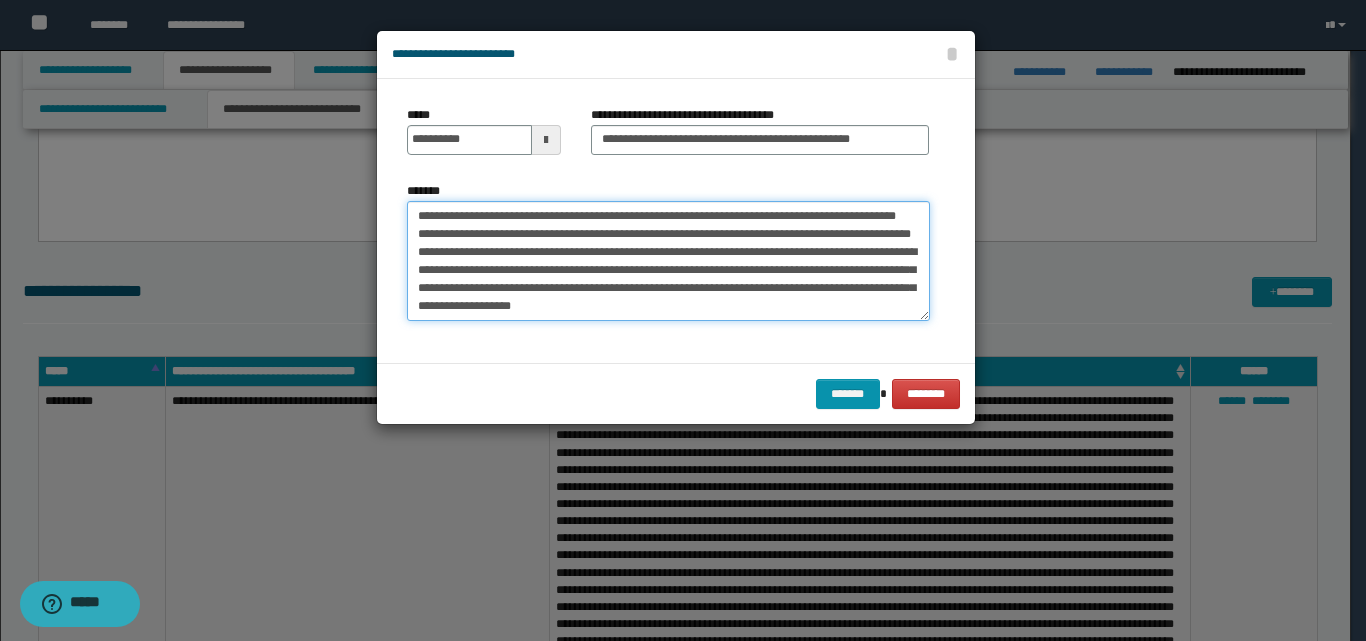 click on "*******" at bounding box center [668, 261] 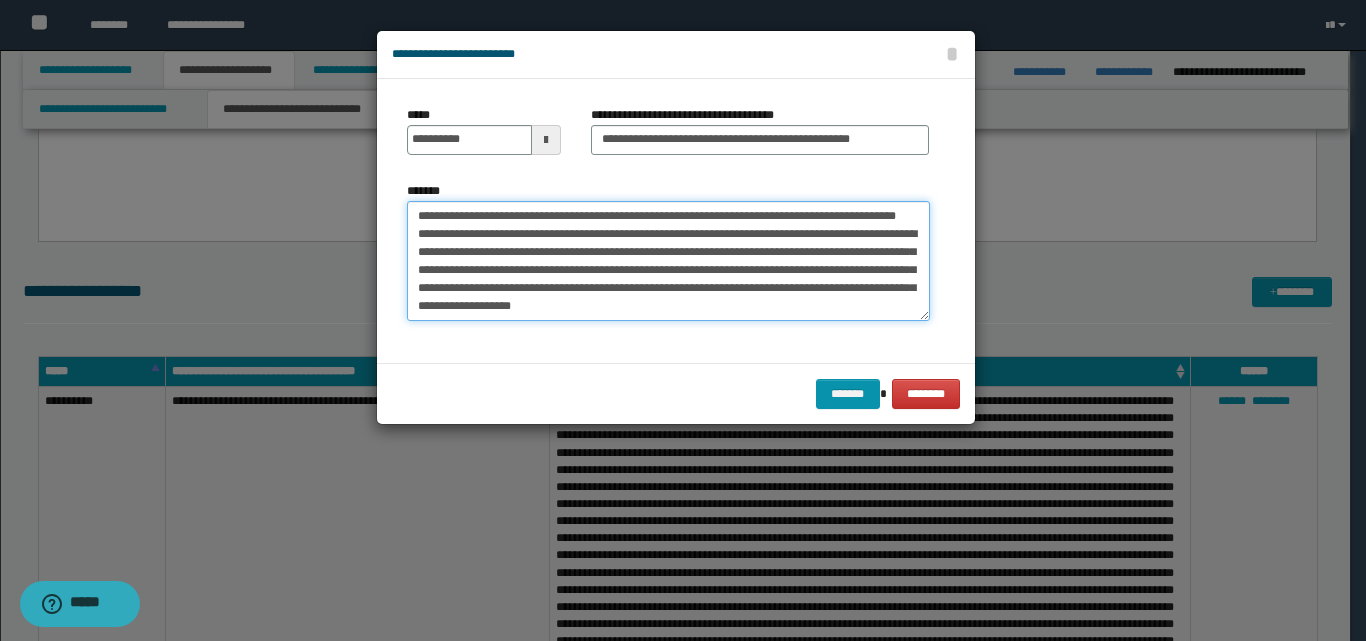 click on "*******" at bounding box center [668, 261] 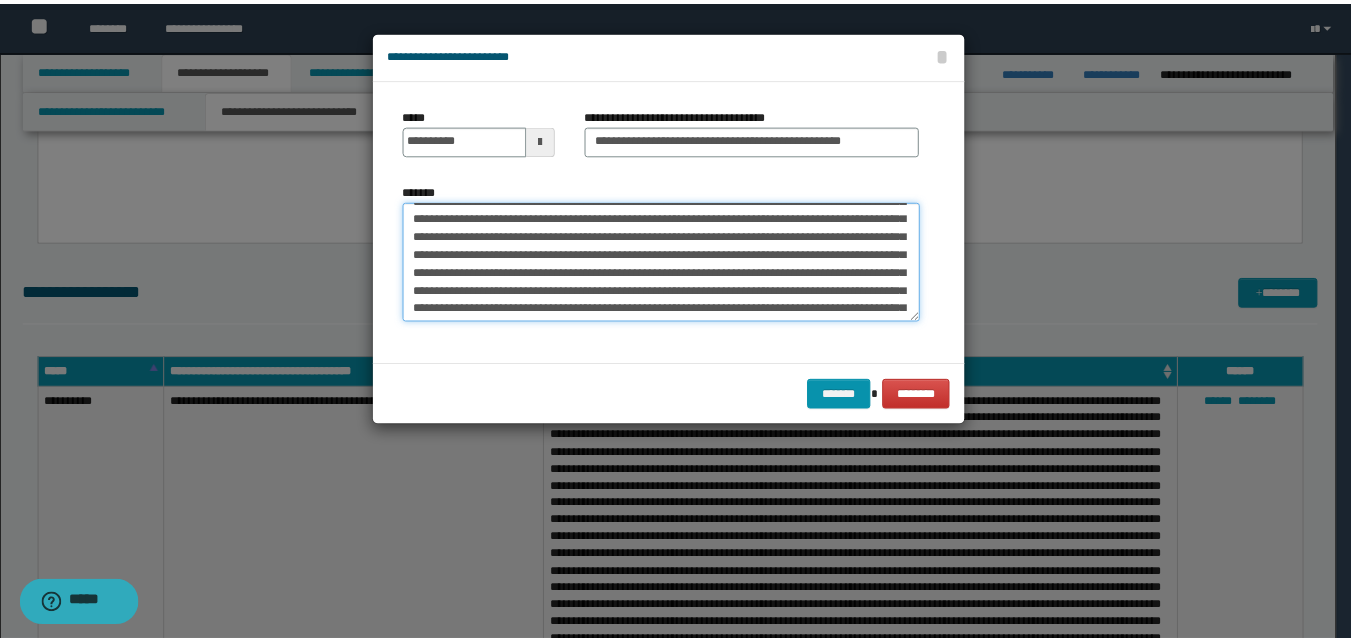 scroll, scrollTop: 612, scrollLeft: 0, axis: vertical 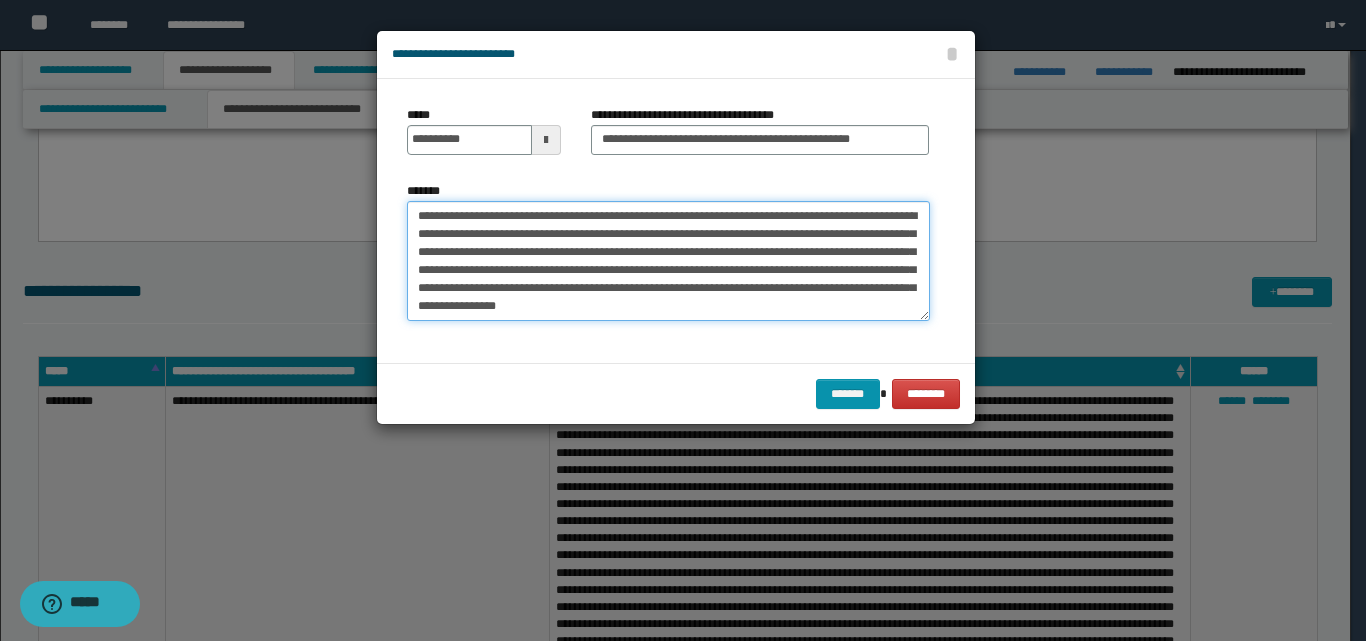click on "*******" at bounding box center [668, 261] 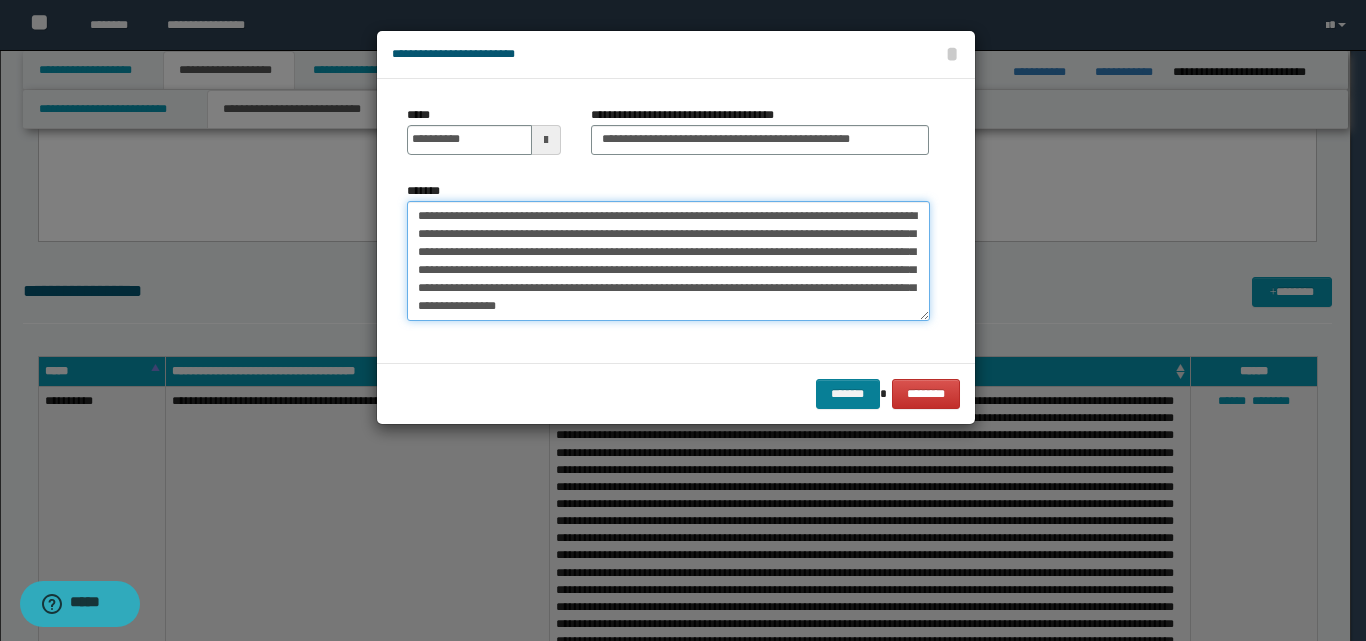 type on "**********" 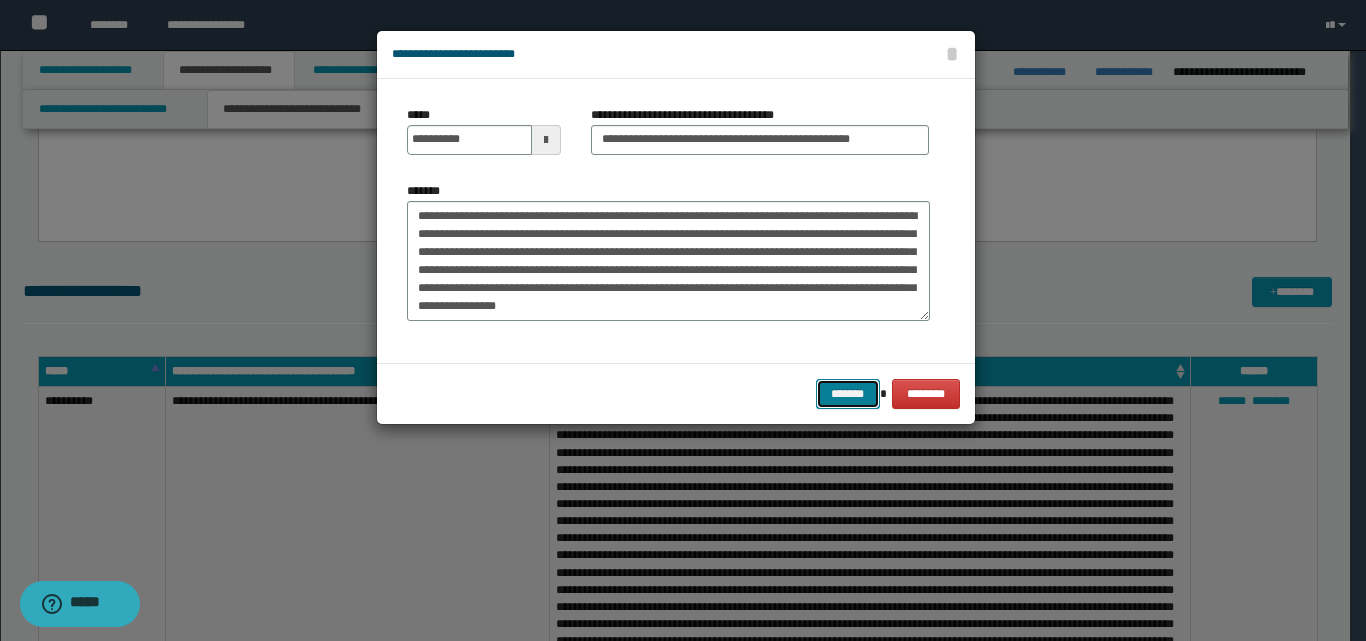 click on "*******" at bounding box center (848, 394) 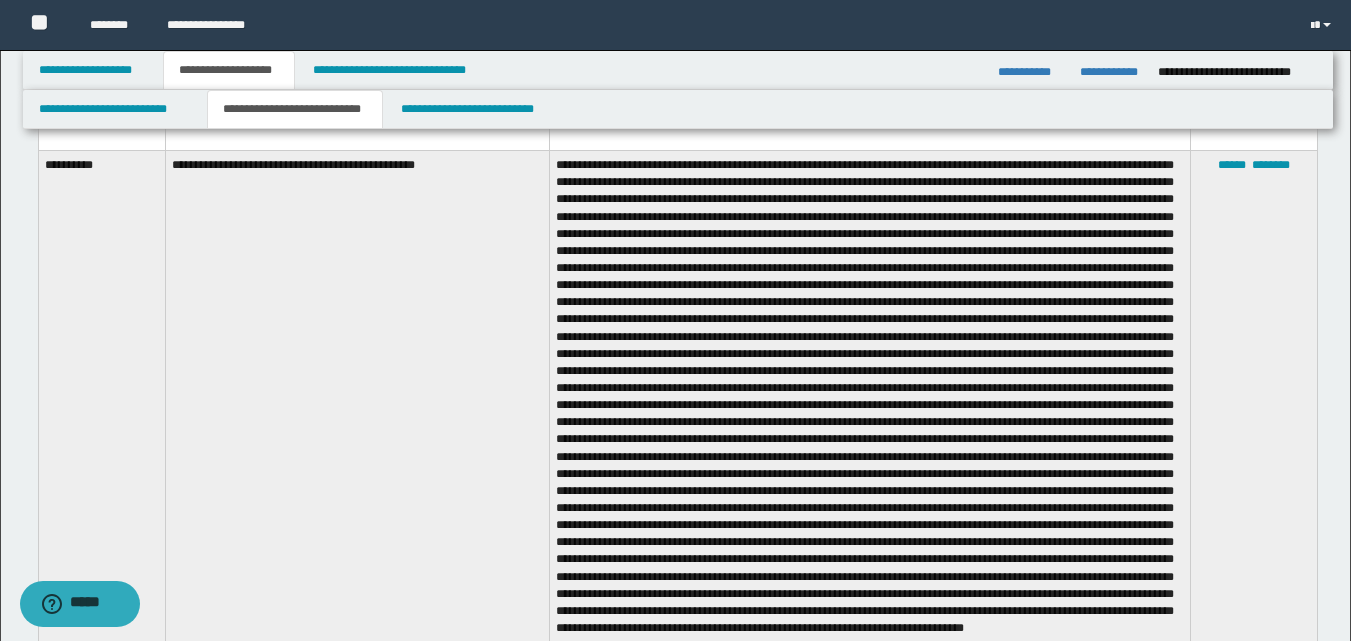 scroll, scrollTop: 2700, scrollLeft: 0, axis: vertical 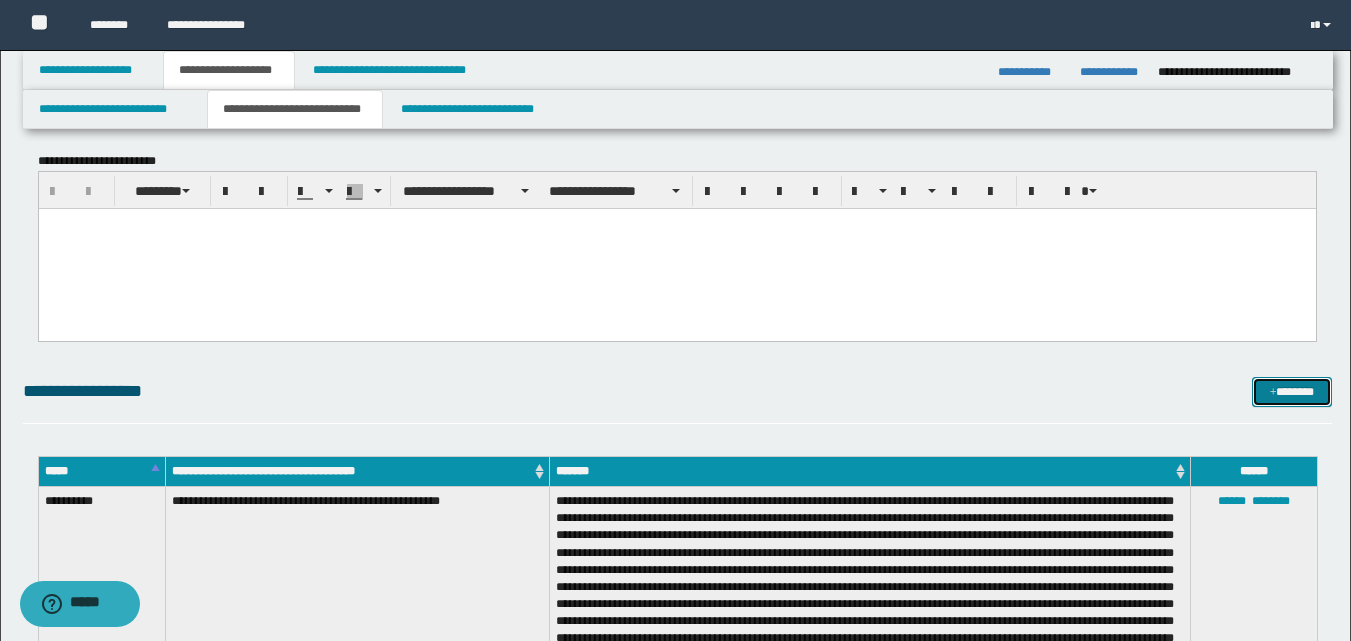 click on "*******" at bounding box center (1292, 392) 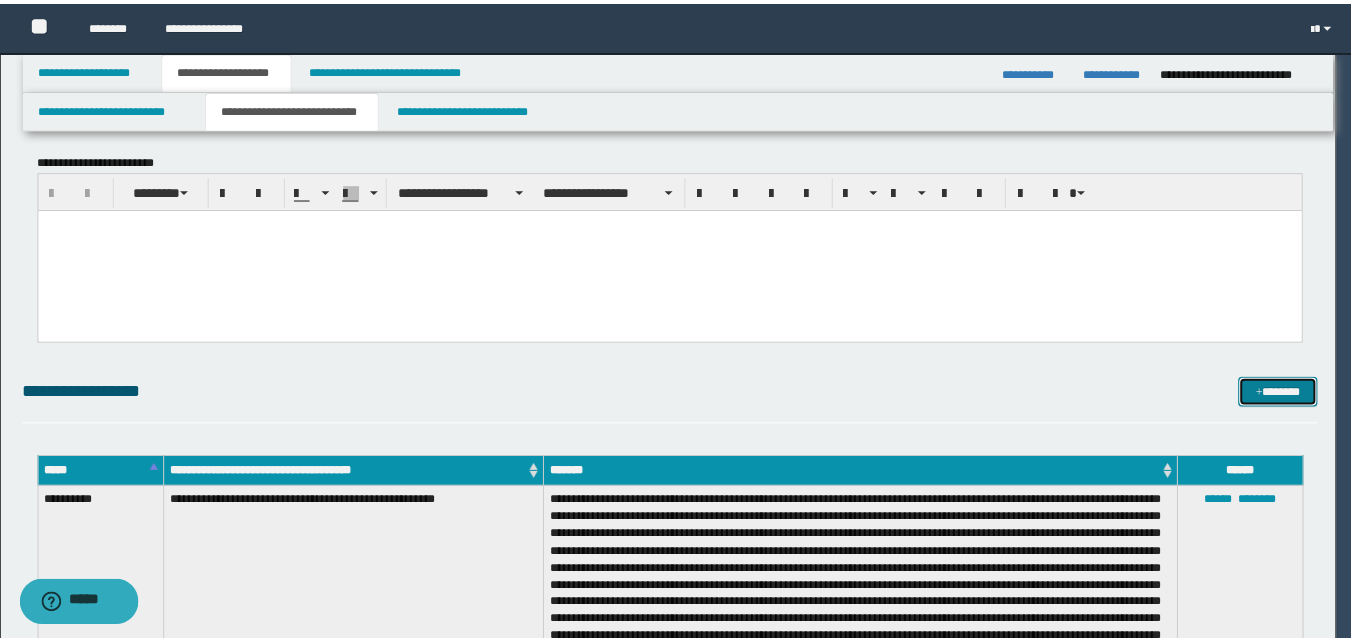 scroll, scrollTop: 0, scrollLeft: 0, axis: both 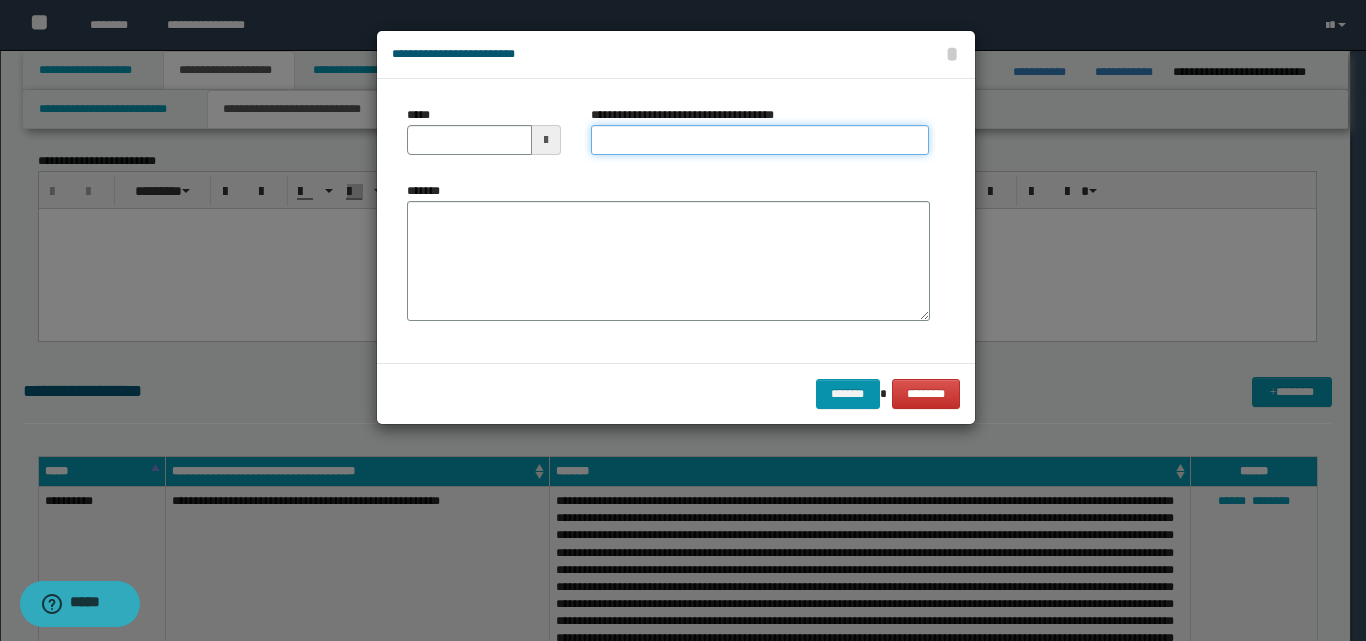 click on "**********" at bounding box center [760, 140] 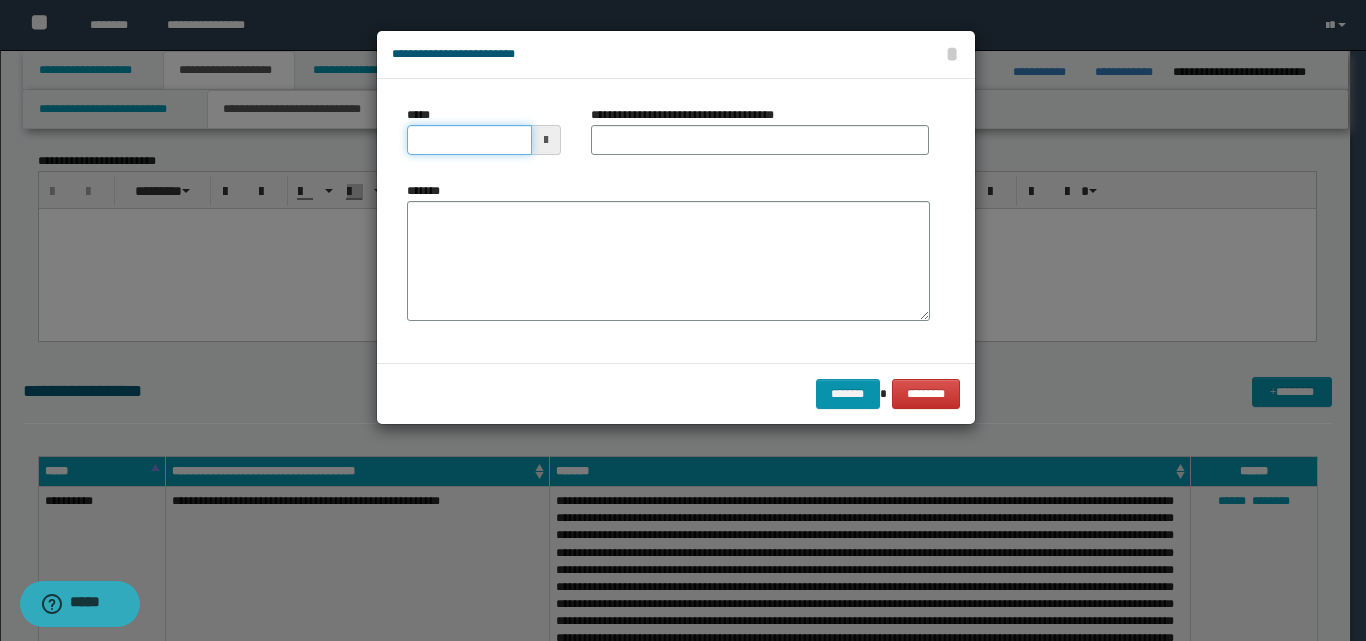 drag, startPoint x: 635, startPoint y: 148, endPoint x: 487, endPoint y: 134, distance: 148.66069 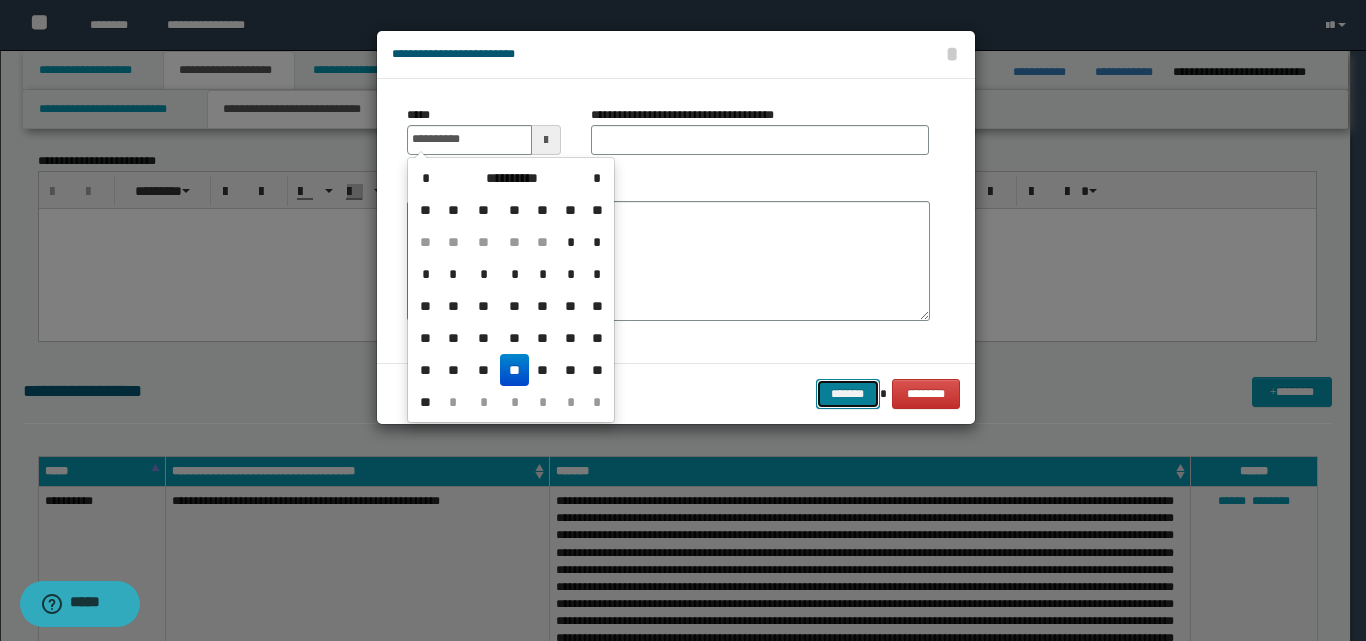 click on "*******" at bounding box center (848, 394) 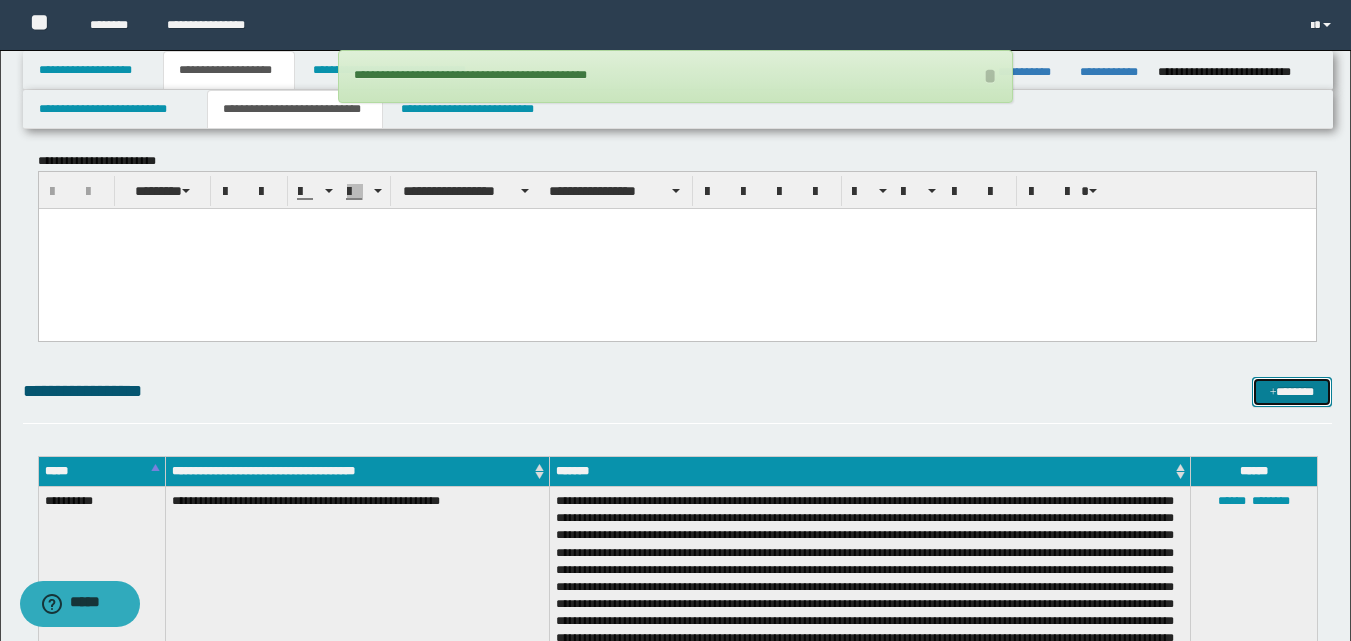 scroll, scrollTop: 1000, scrollLeft: 0, axis: vertical 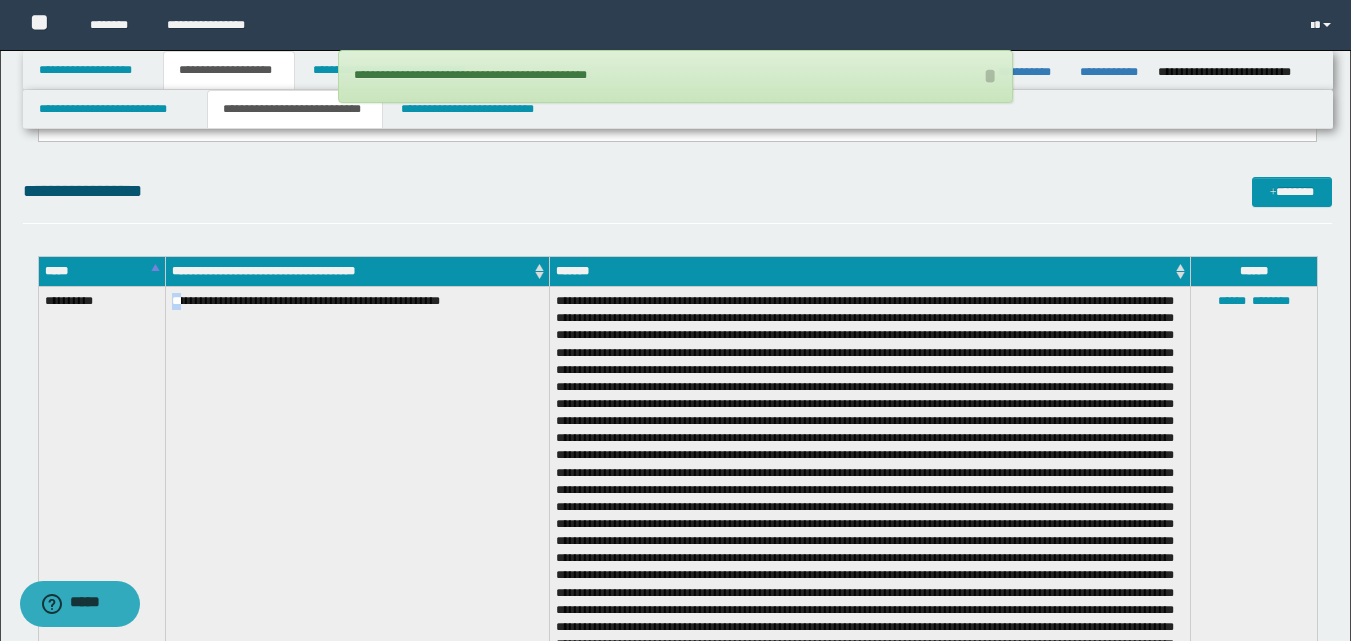 drag, startPoint x: 171, startPoint y: 297, endPoint x: 181, endPoint y: 304, distance: 12.206555 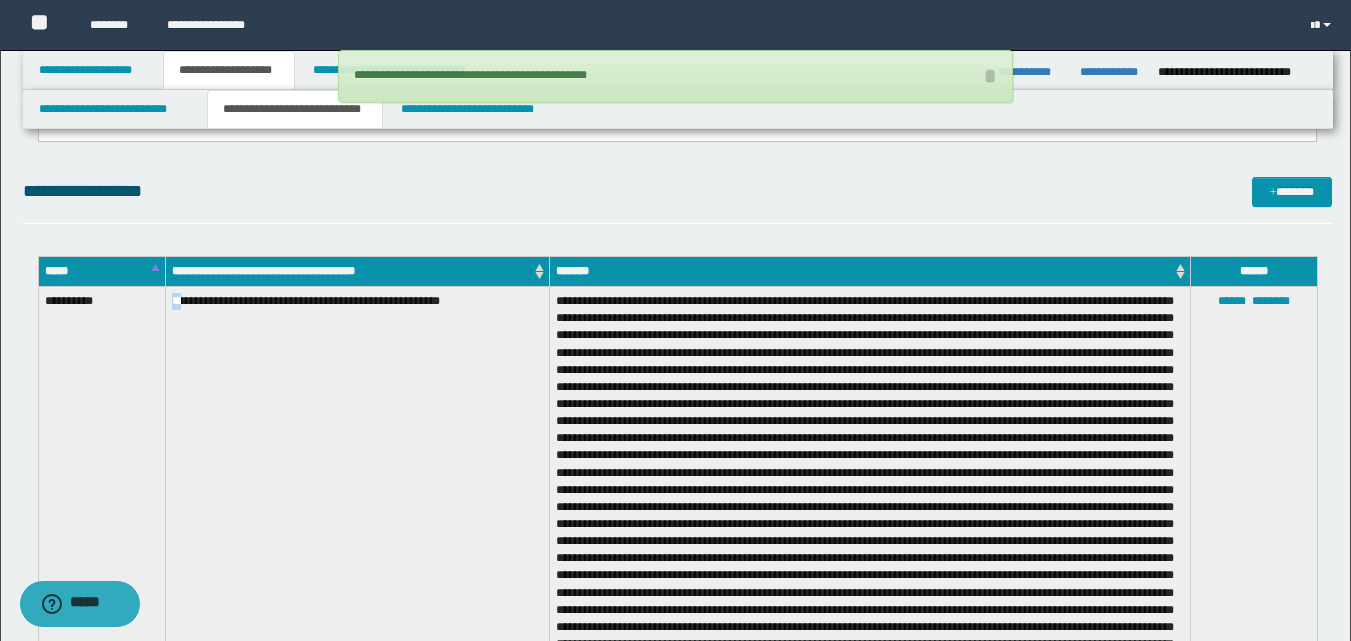 click on "**********" at bounding box center (357, 869) 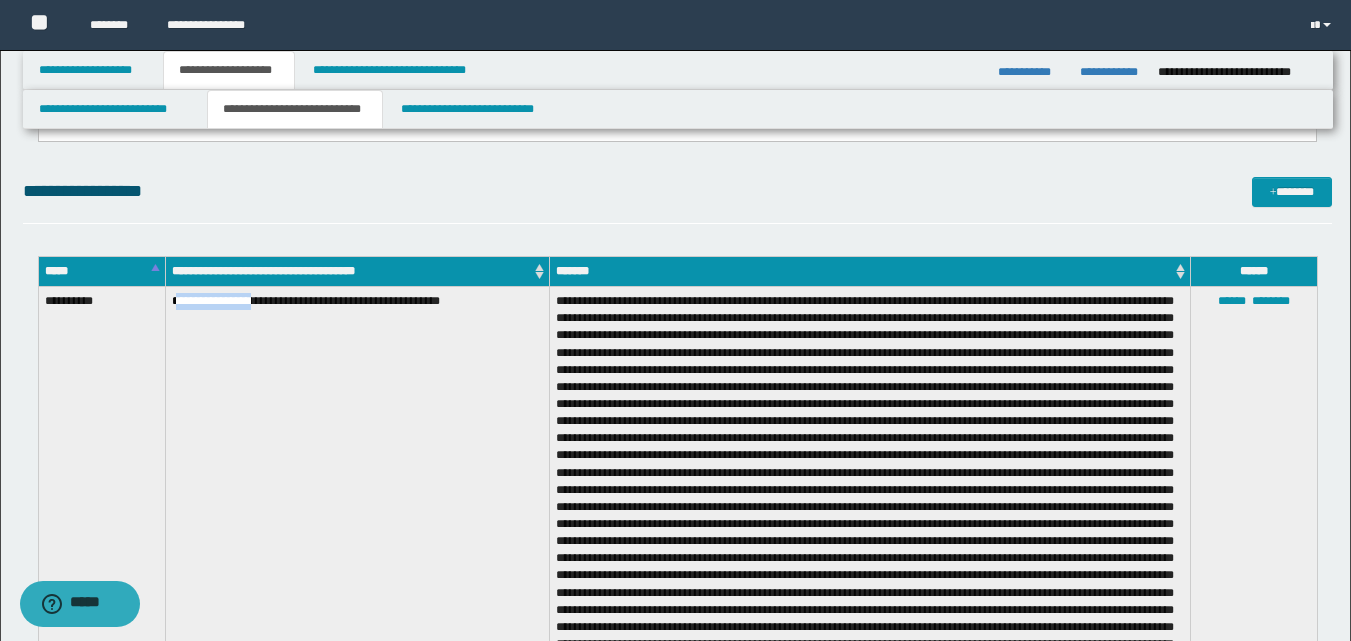 drag, startPoint x: 176, startPoint y: 301, endPoint x: 256, endPoint y: 309, distance: 80.399 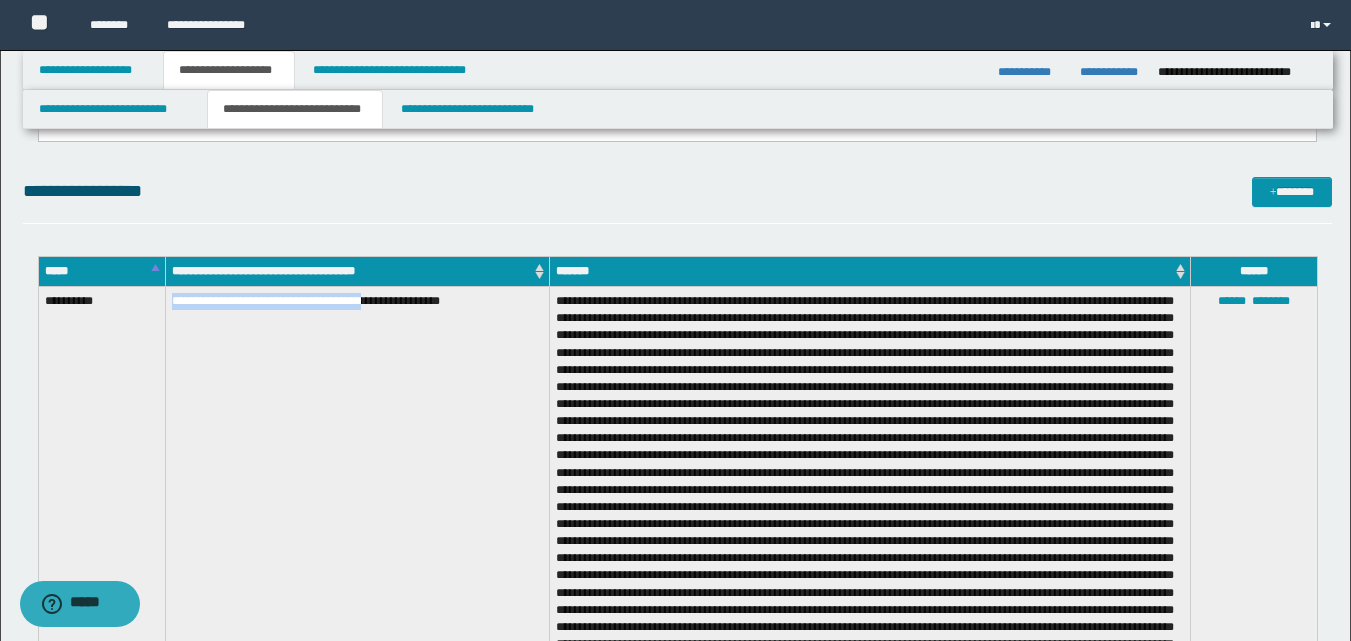 drag, startPoint x: 172, startPoint y: 300, endPoint x: 390, endPoint y: 306, distance: 218.08255 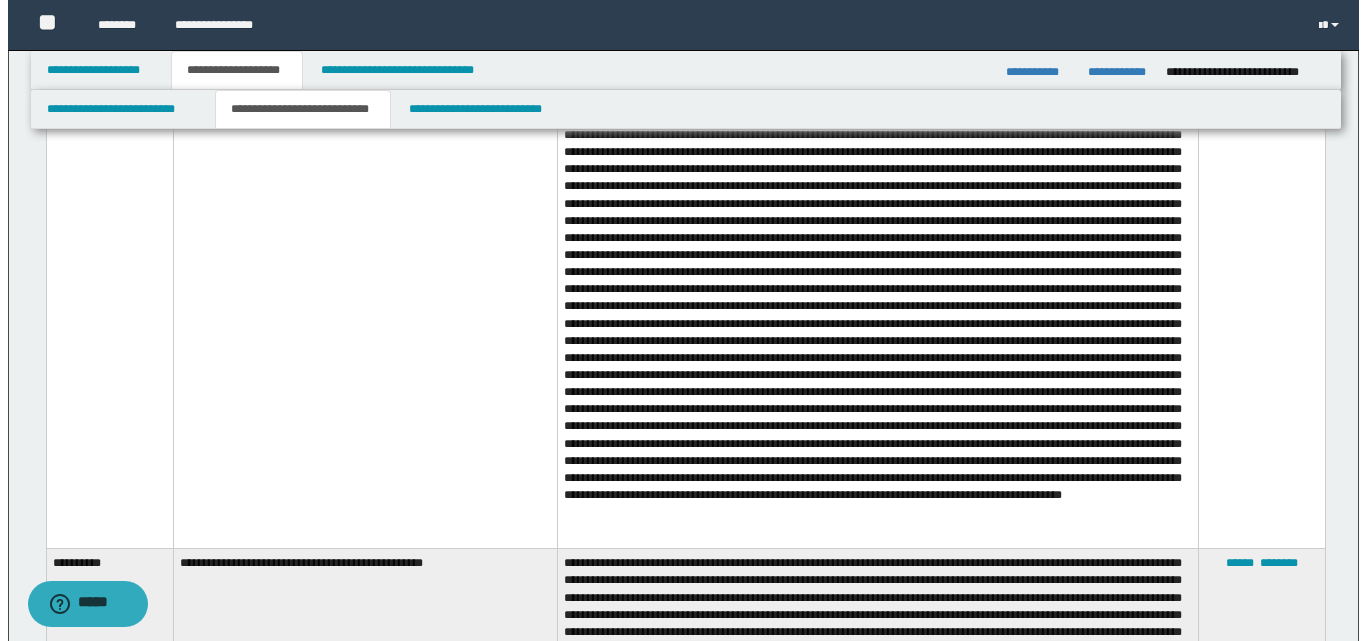scroll, scrollTop: 3100, scrollLeft: 0, axis: vertical 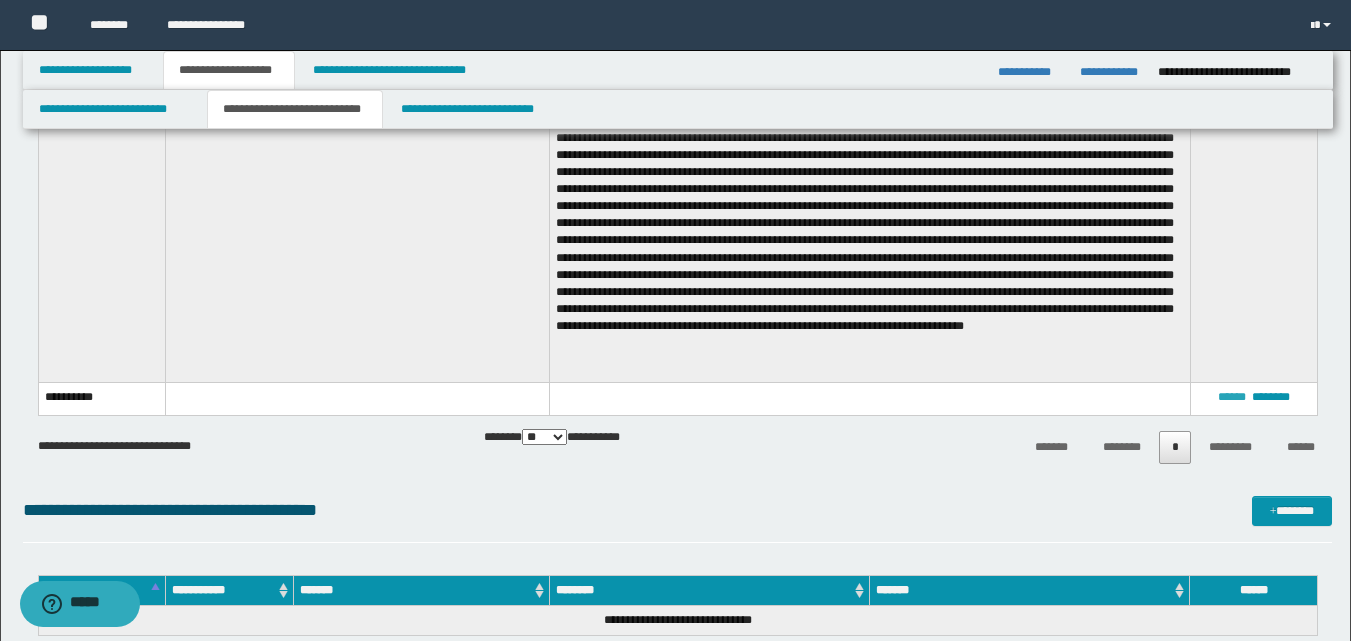 click on "******" at bounding box center (1232, 397) 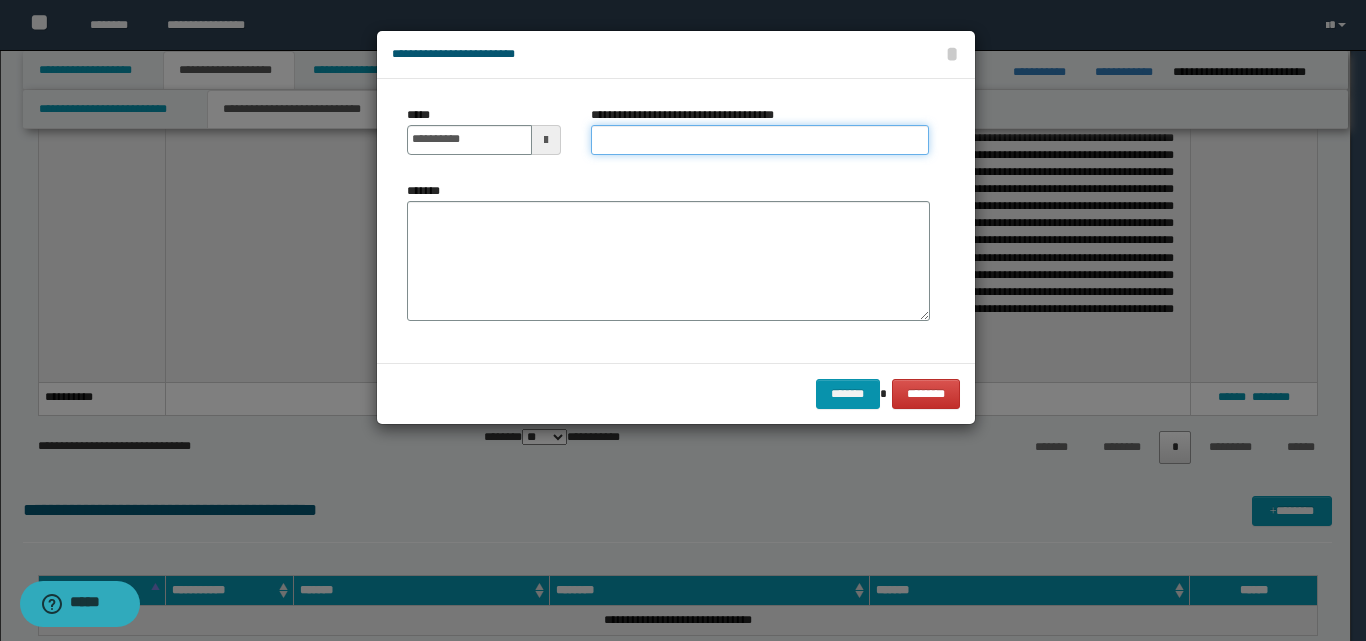 click on "**********" at bounding box center (760, 140) 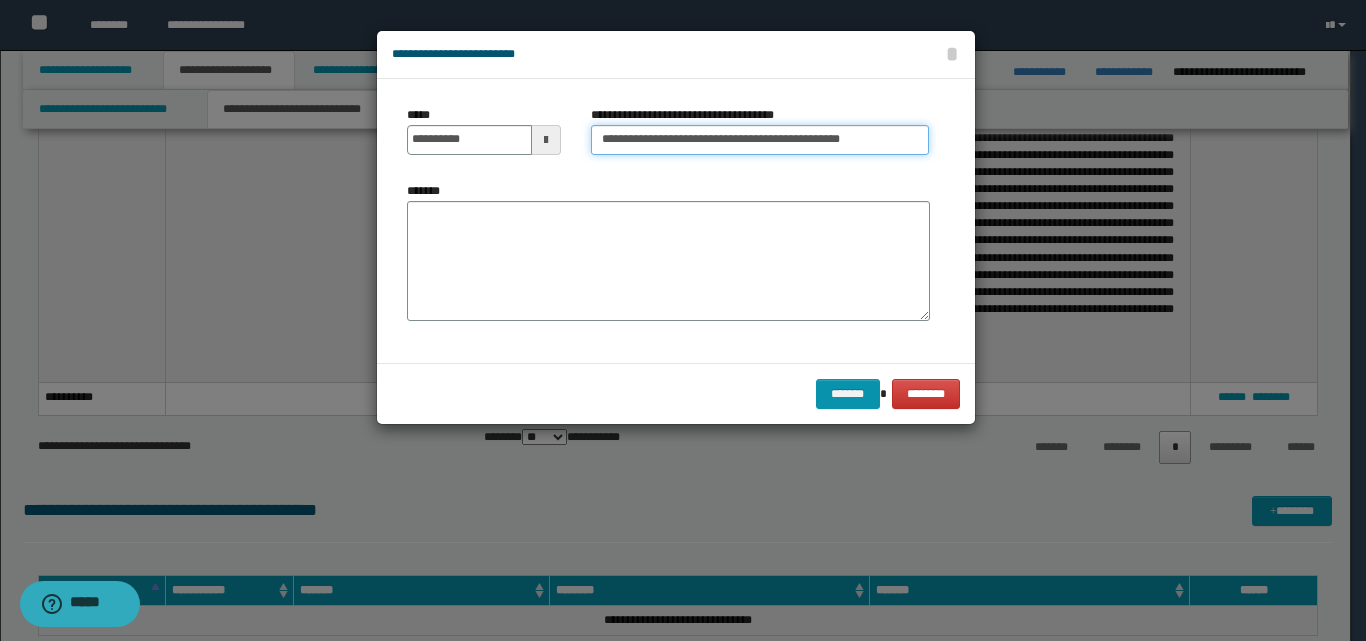 type on "**********" 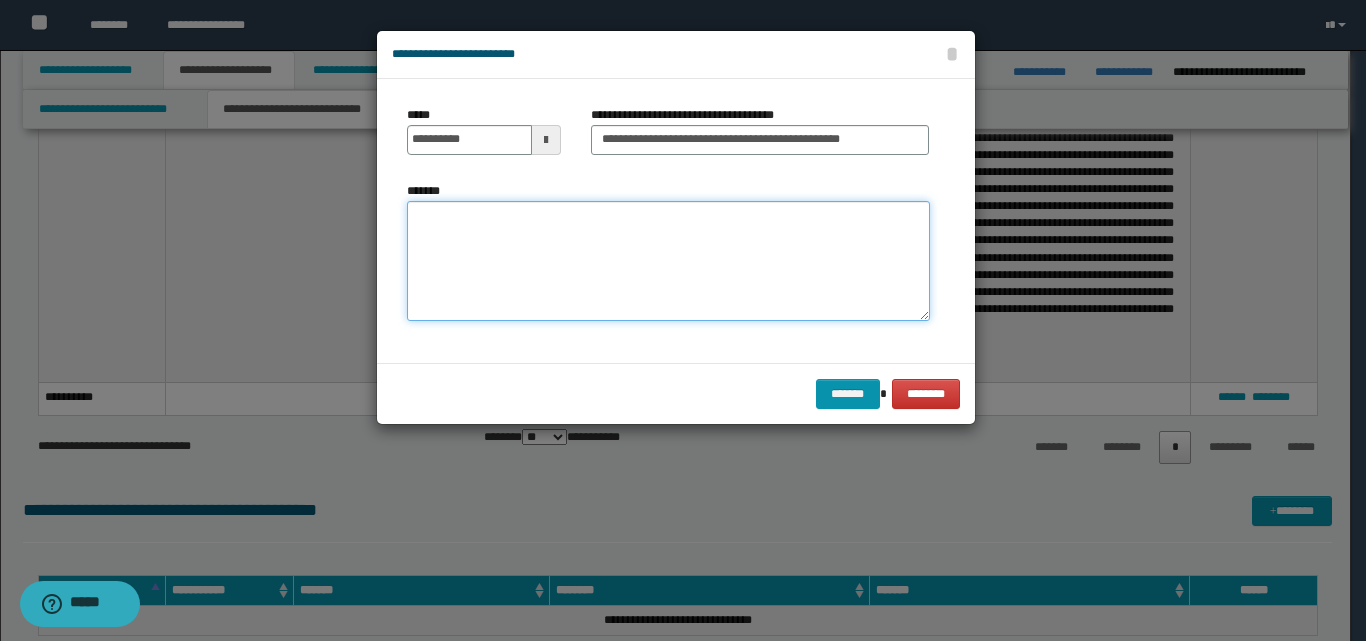 click on "*******" at bounding box center (668, 261) 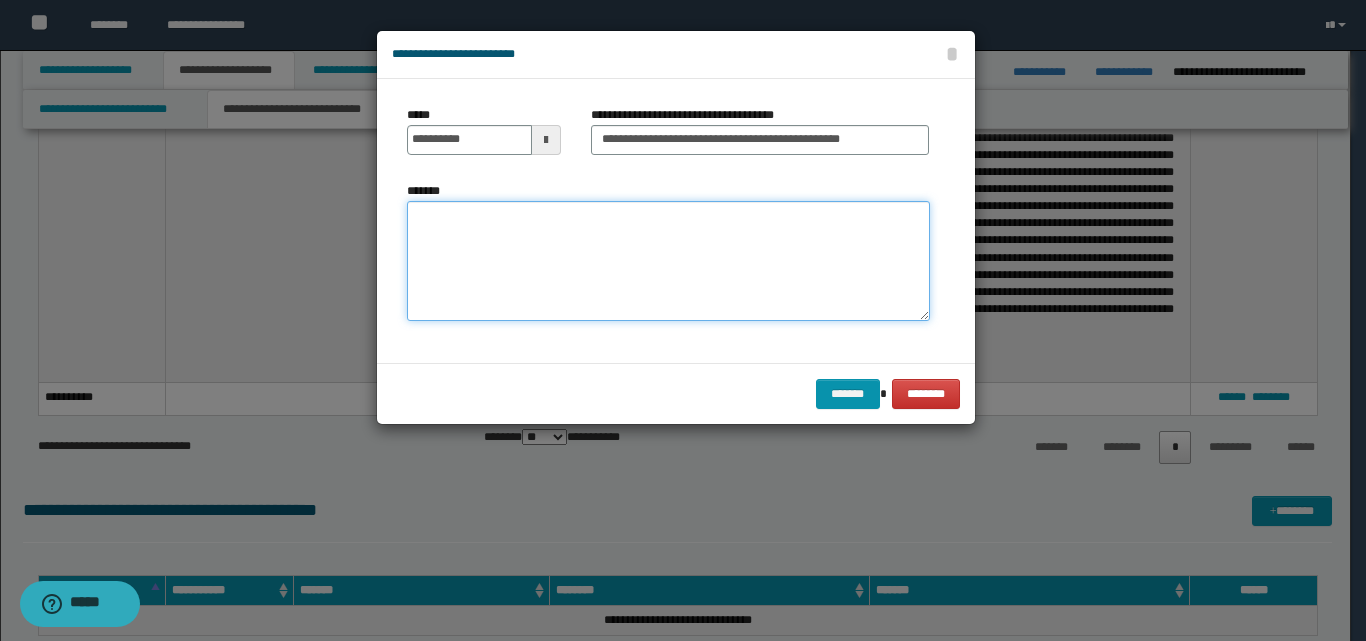 paste on "**********" 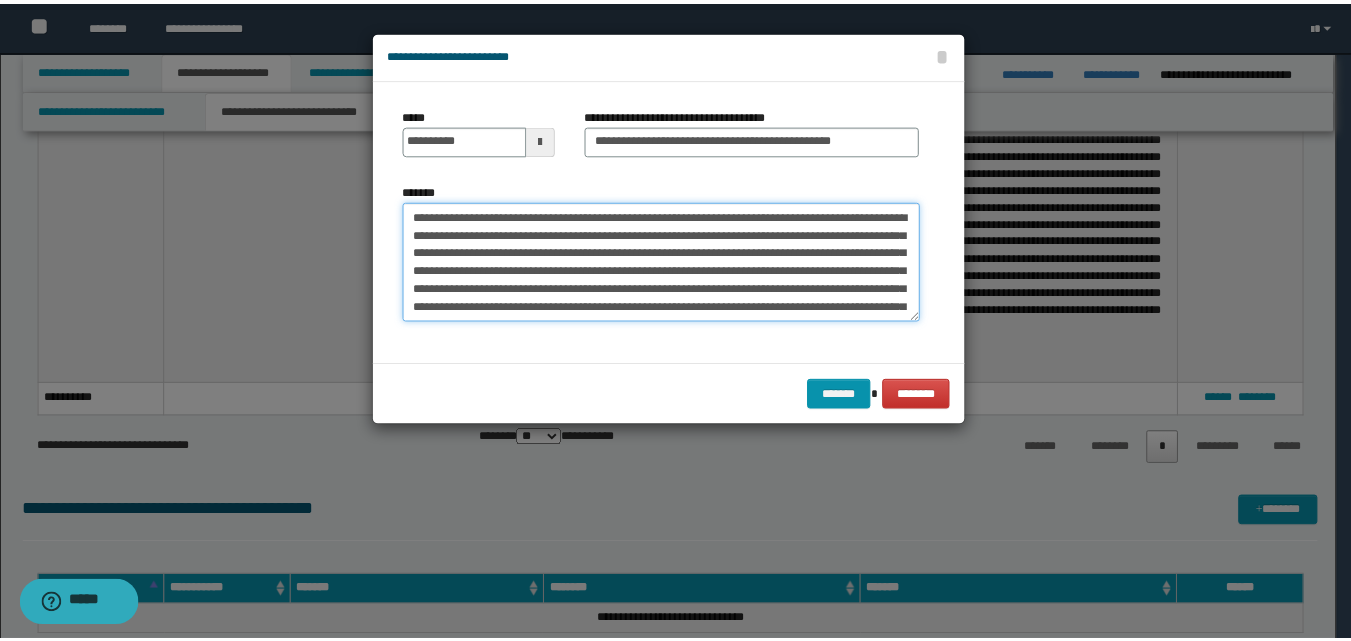 scroll, scrollTop: 300, scrollLeft: 0, axis: vertical 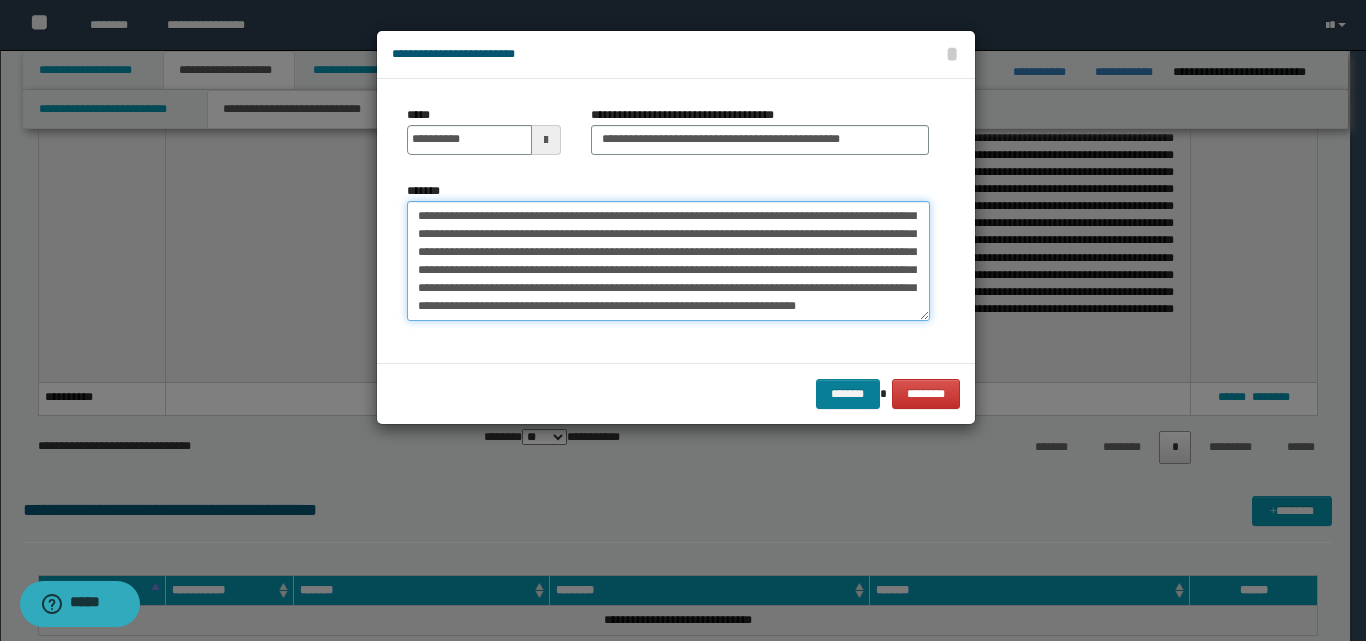 type on "**********" 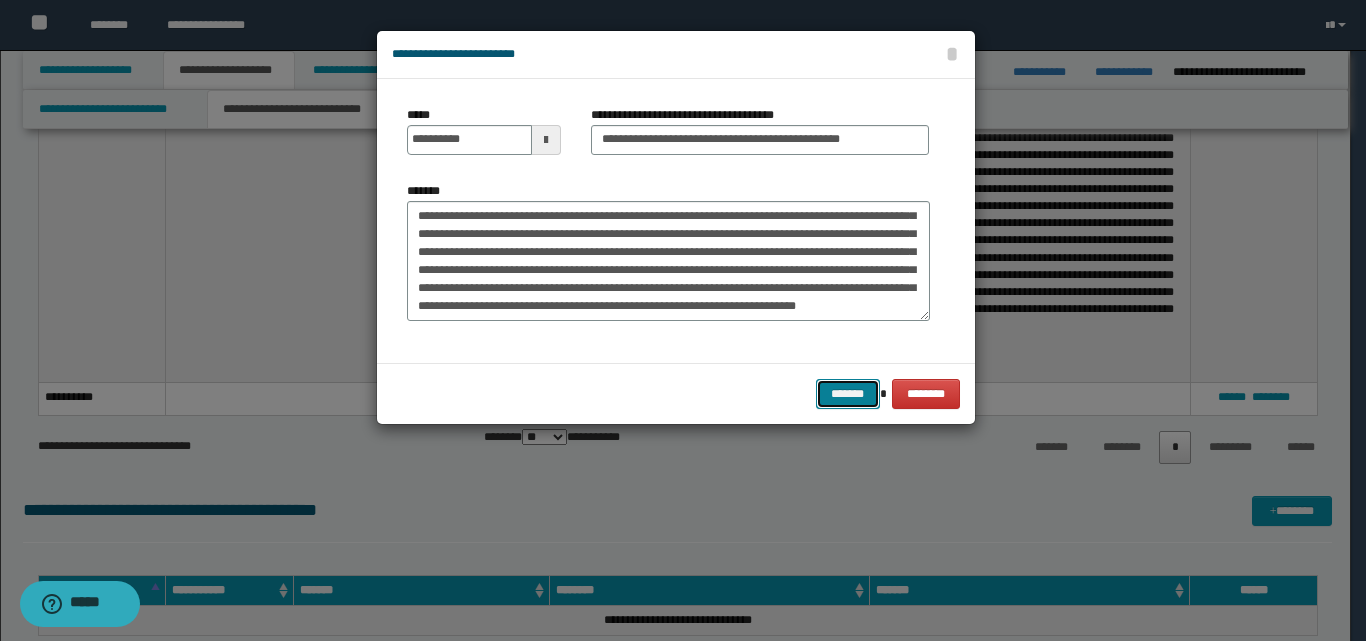 click on "*******" at bounding box center (848, 394) 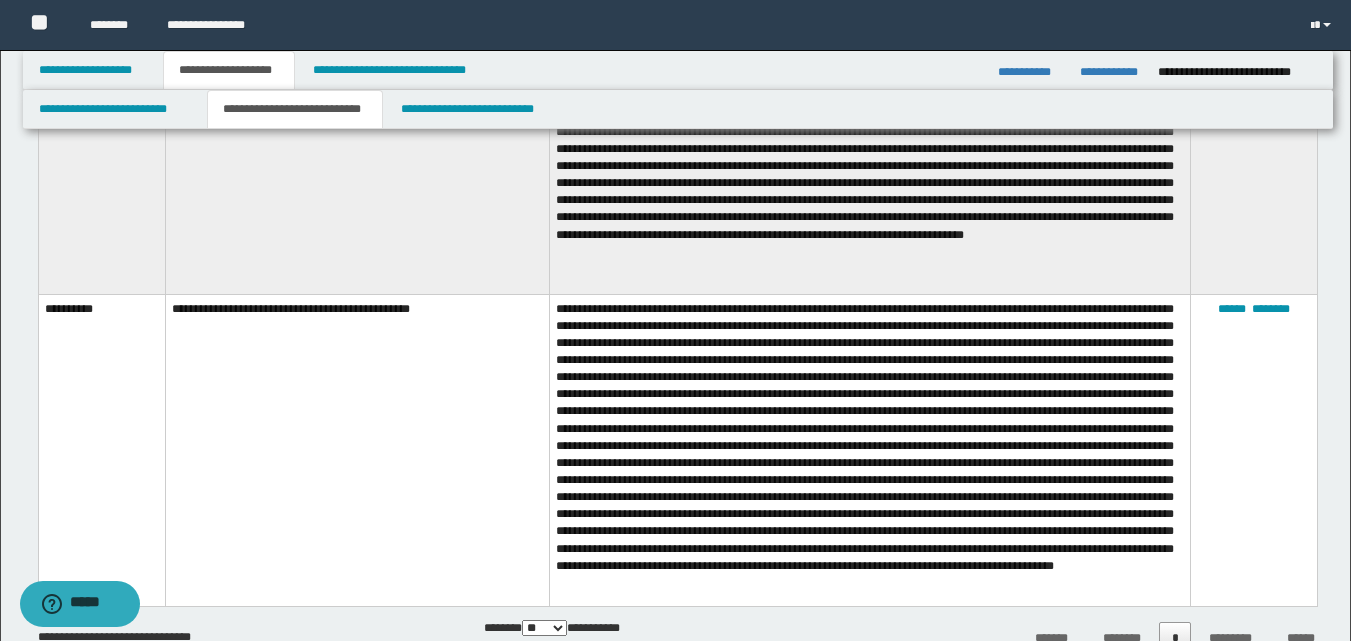 scroll, scrollTop: 3300, scrollLeft: 0, axis: vertical 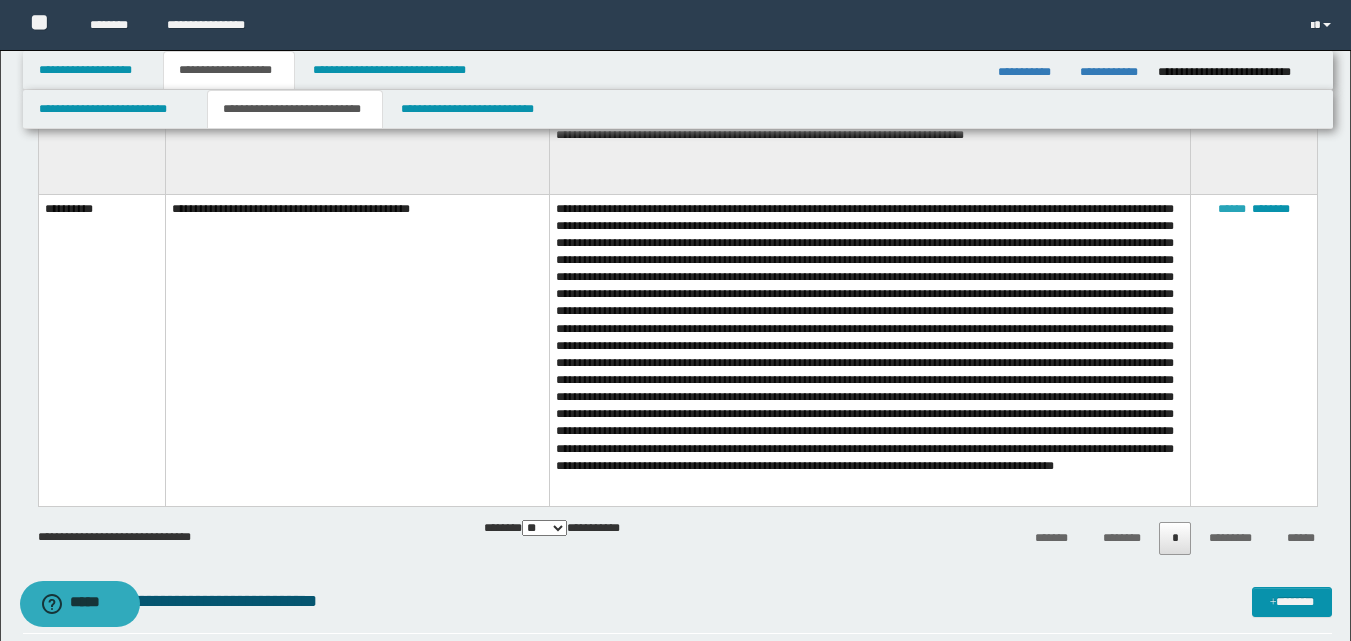 drag, startPoint x: 1222, startPoint y: 201, endPoint x: 1232, endPoint y: 203, distance: 10.198039 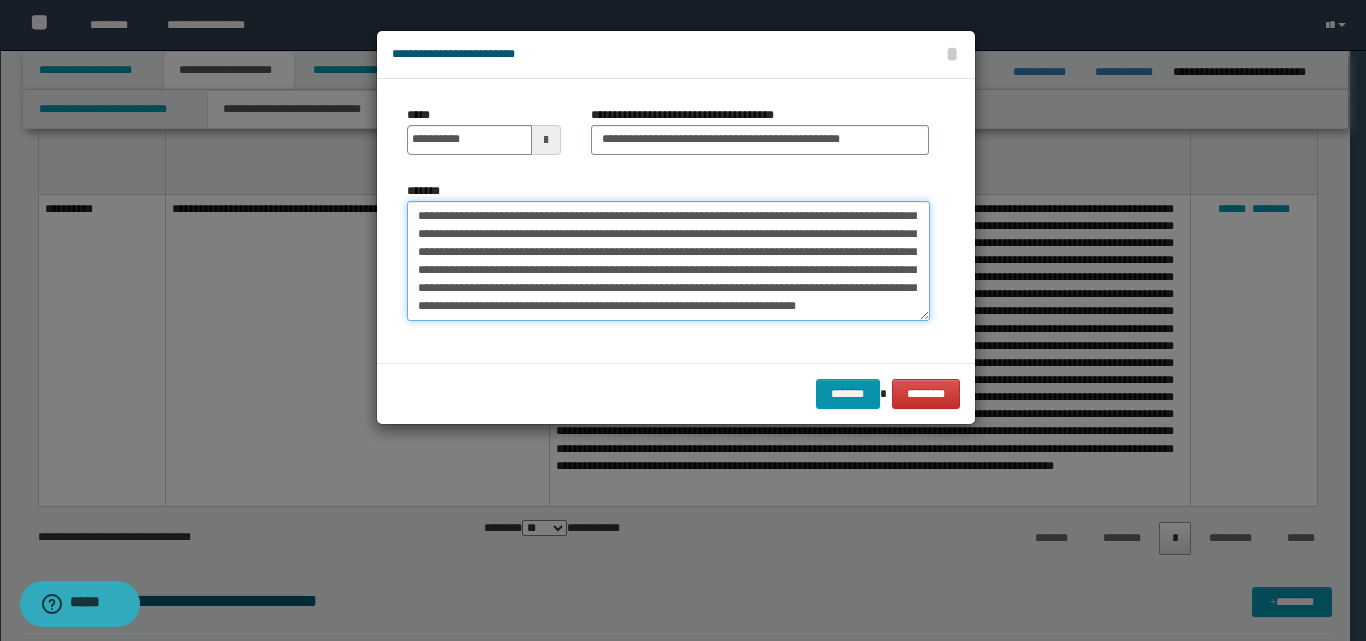 click on "*******" at bounding box center (668, 261) 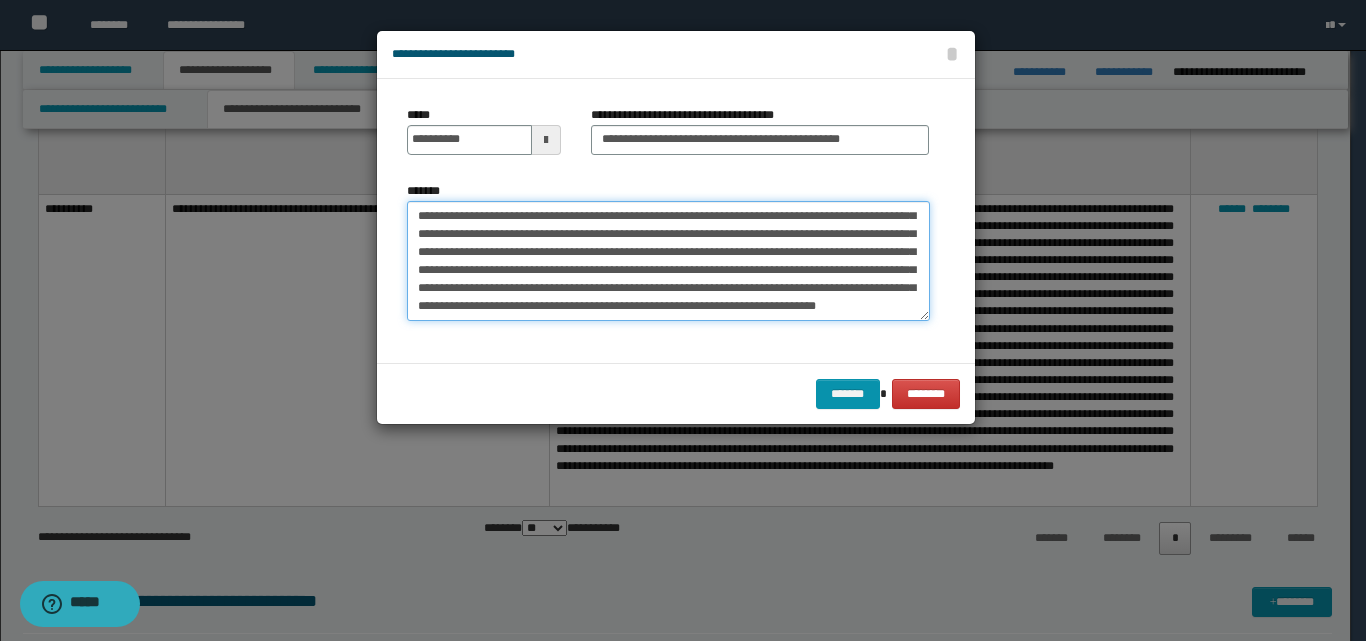 paste on "**********" 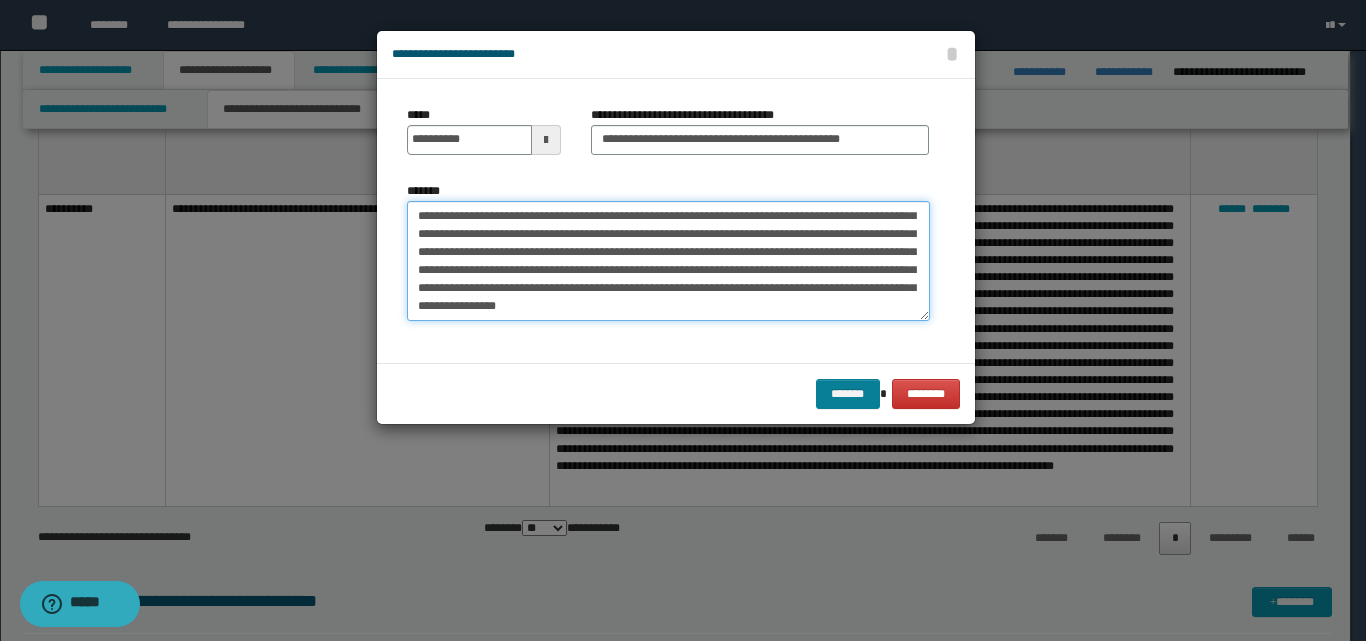 type on "**********" 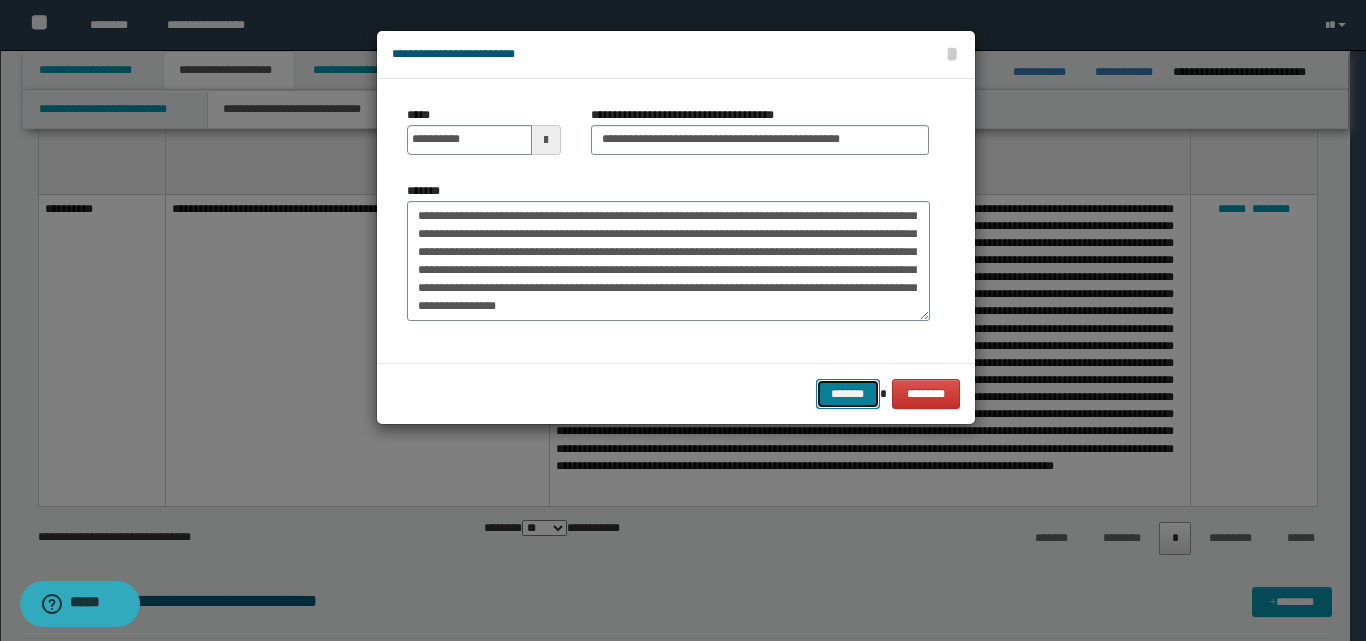 click on "*******" at bounding box center [848, 394] 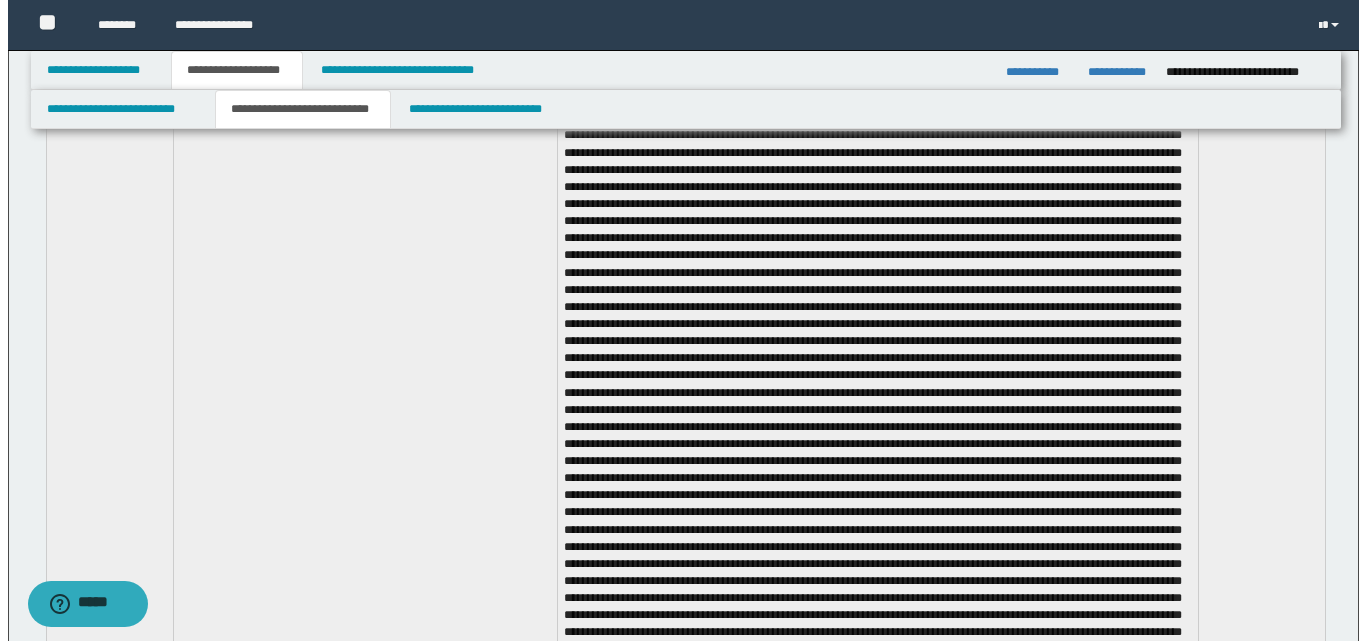 scroll, scrollTop: 700, scrollLeft: 0, axis: vertical 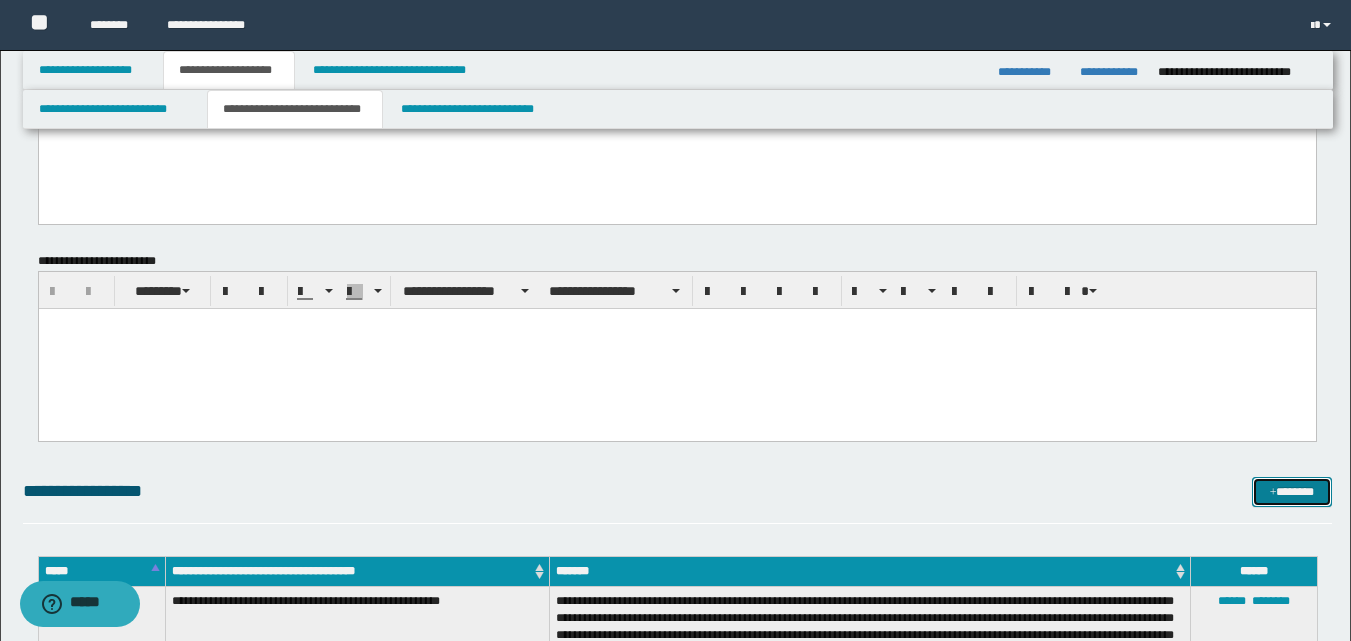 click at bounding box center (1273, 493) 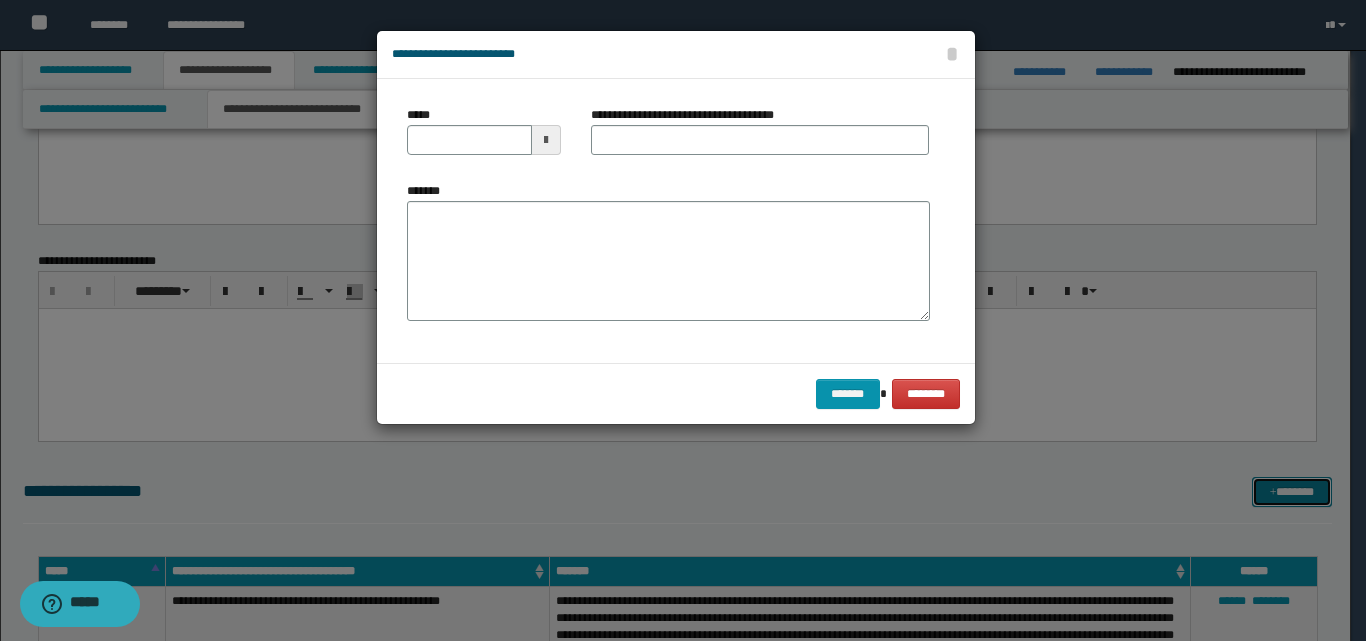 scroll, scrollTop: 0, scrollLeft: 0, axis: both 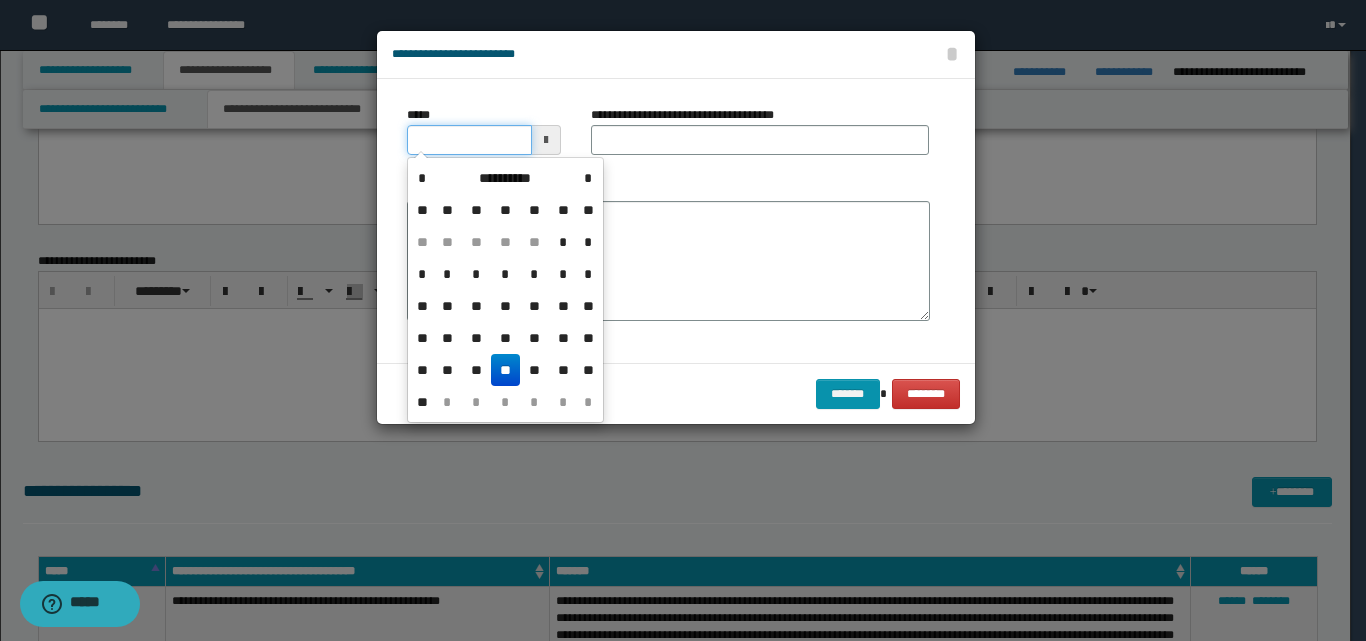 click on "*****" at bounding box center [469, 140] 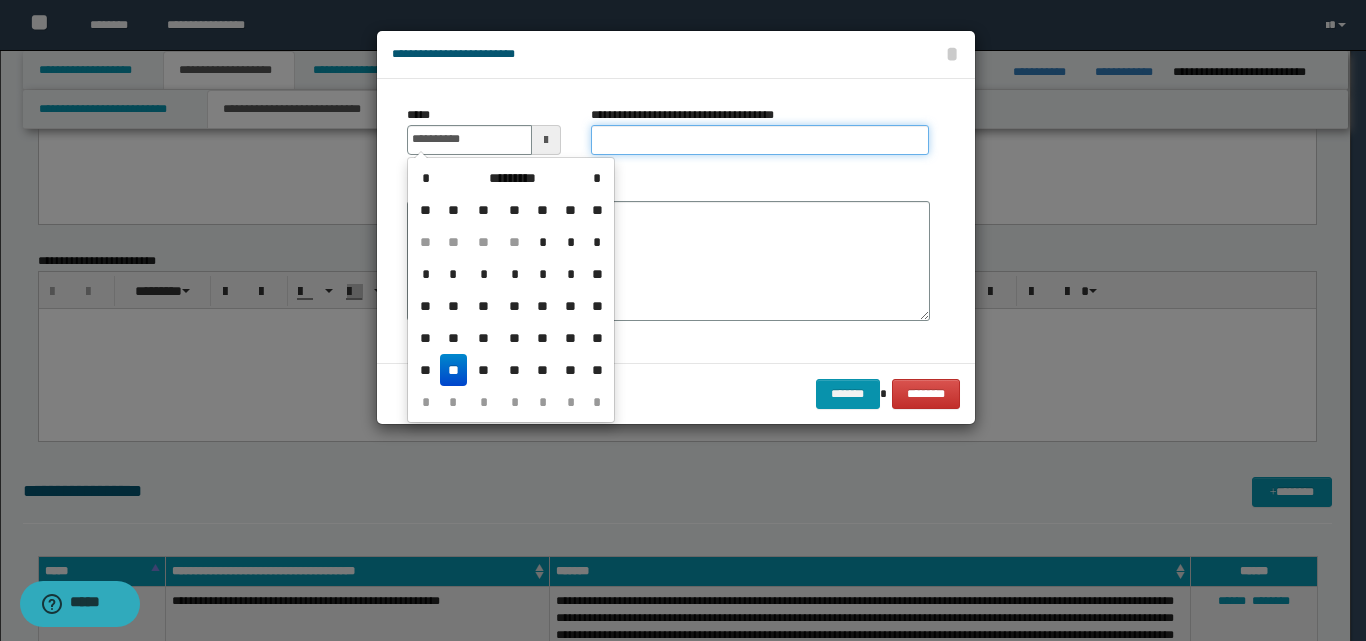 click on "**********" at bounding box center (760, 140) 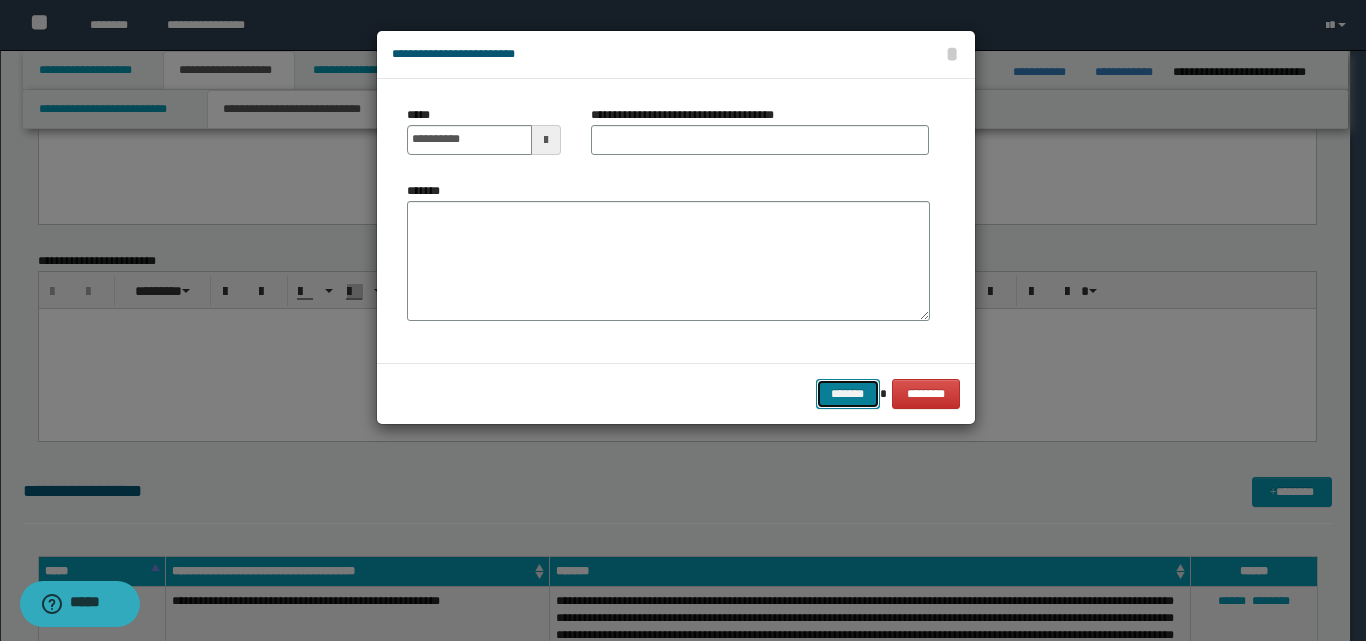 click on "*******" at bounding box center (848, 394) 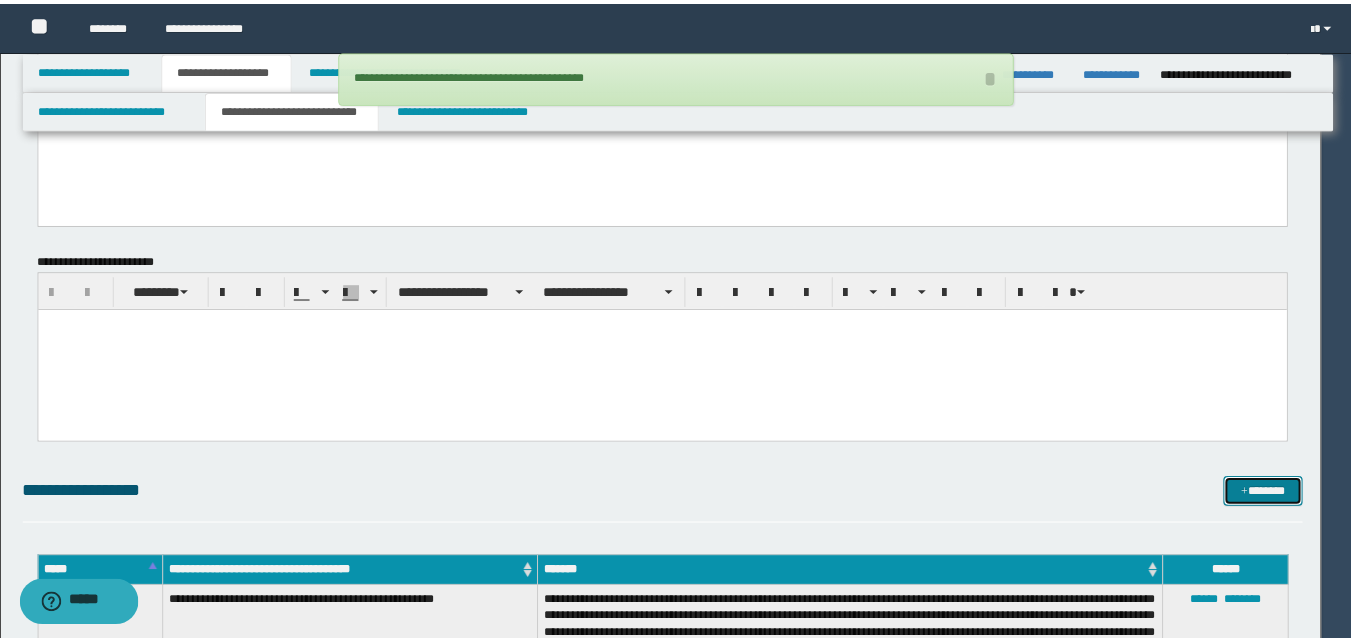 scroll, scrollTop: 800, scrollLeft: 0, axis: vertical 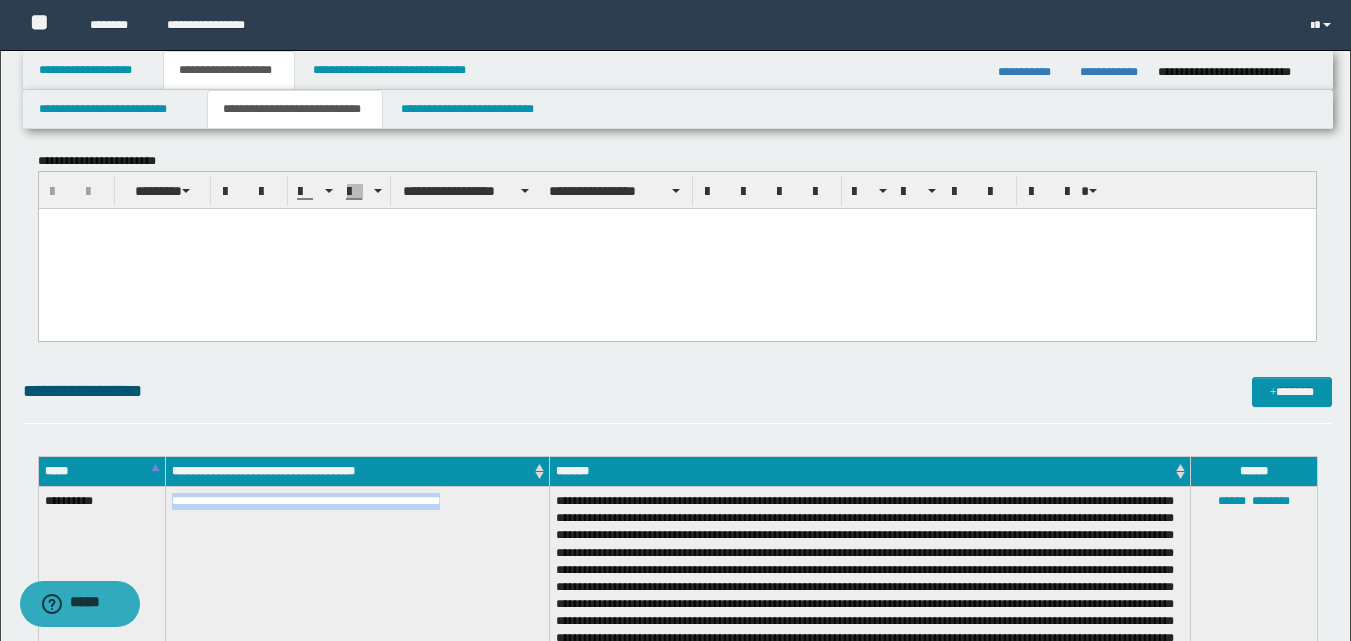 drag, startPoint x: 173, startPoint y: 501, endPoint x: 547, endPoint y: 537, distance: 375.72864 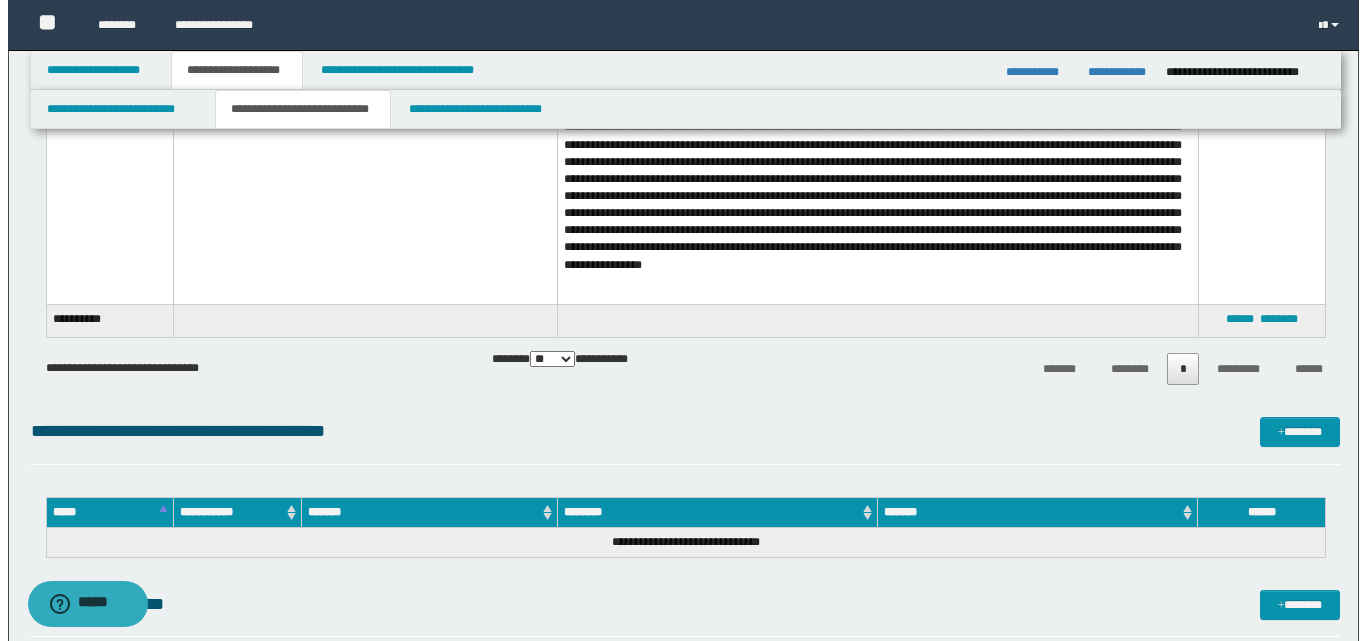 scroll, scrollTop: 3400, scrollLeft: 0, axis: vertical 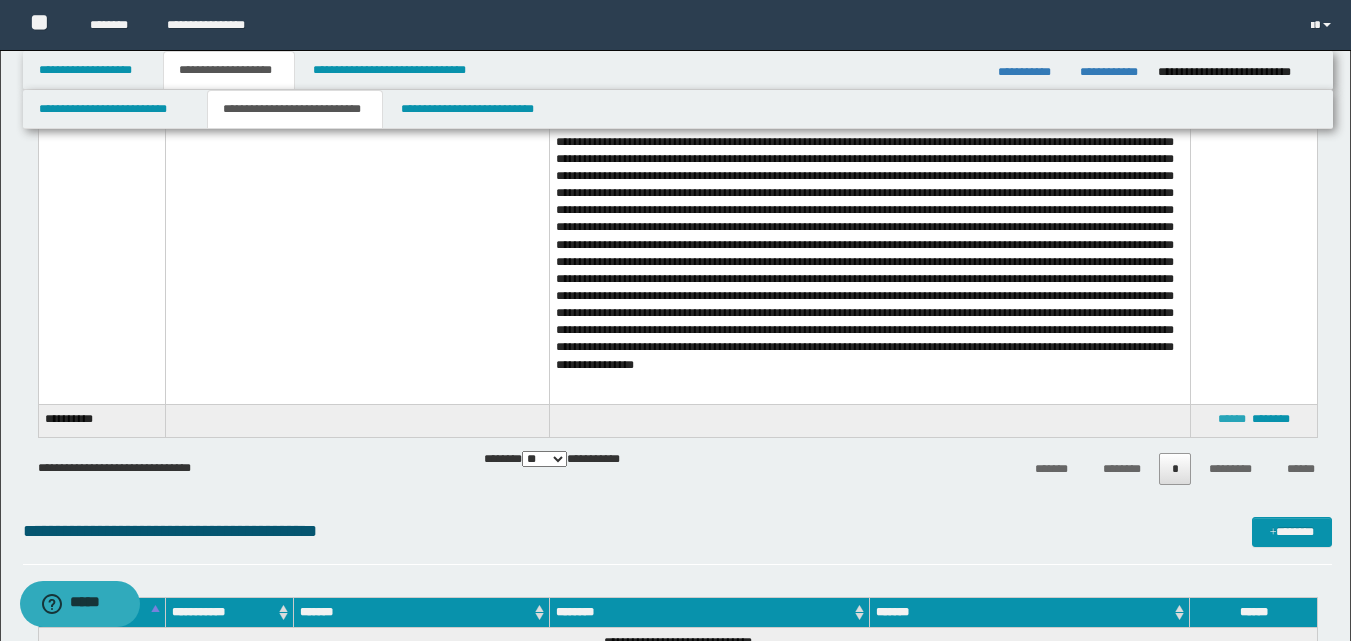 click on "******" at bounding box center [1232, 419] 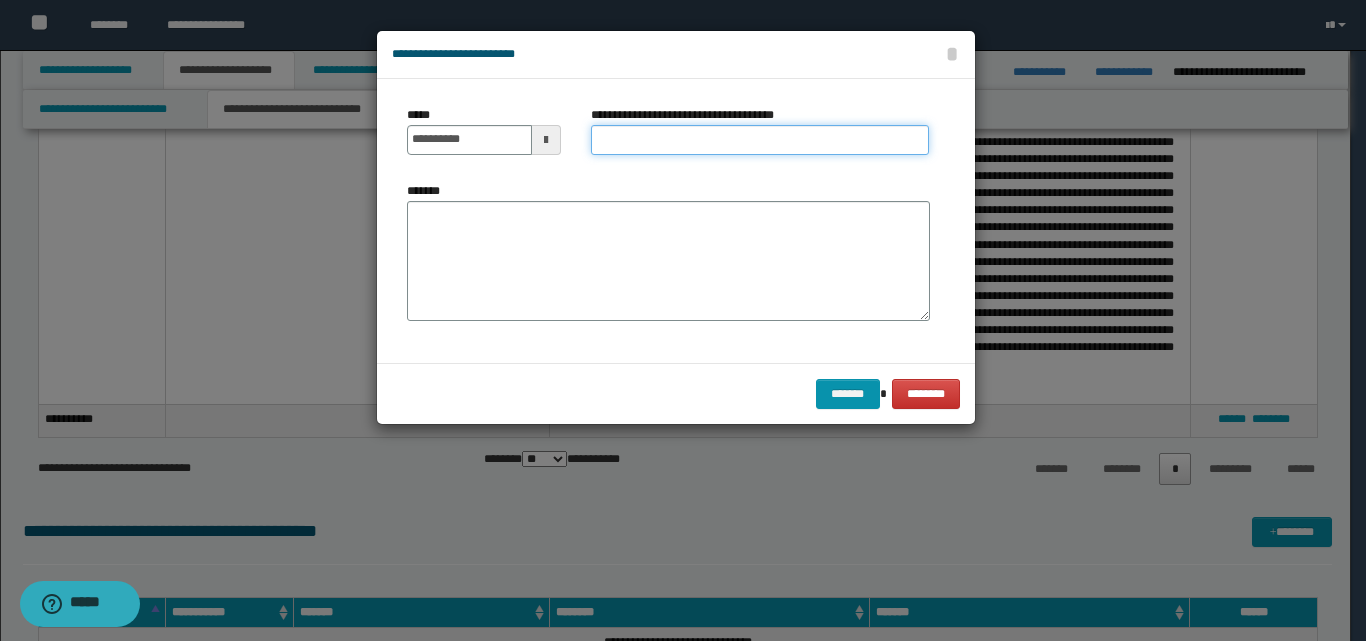 click on "**********" at bounding box center [760, 140] 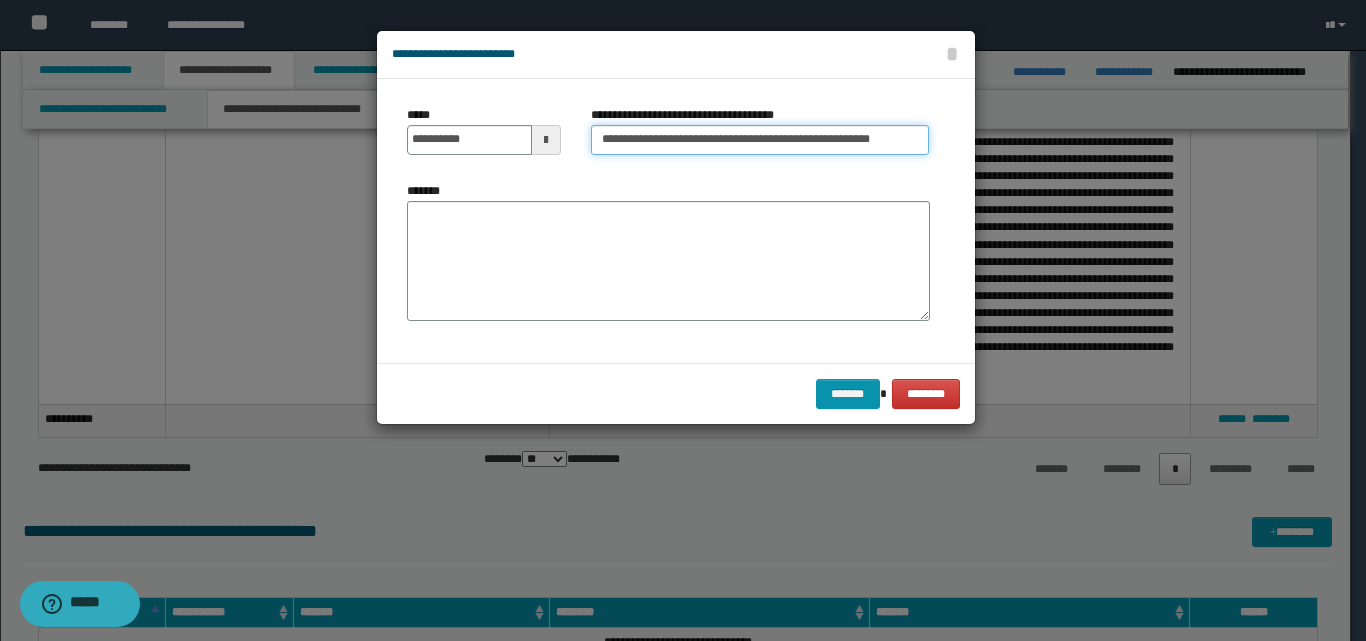 type on "**********" 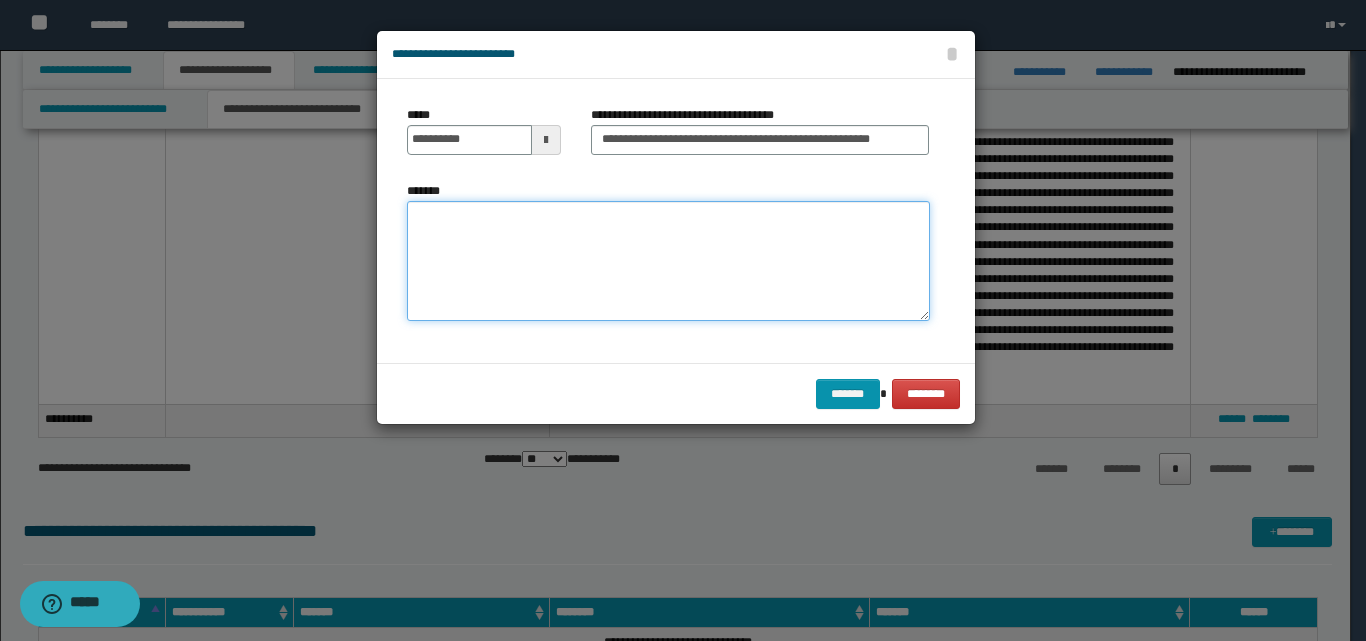 click on "*******" at bounding box center (668, 261) 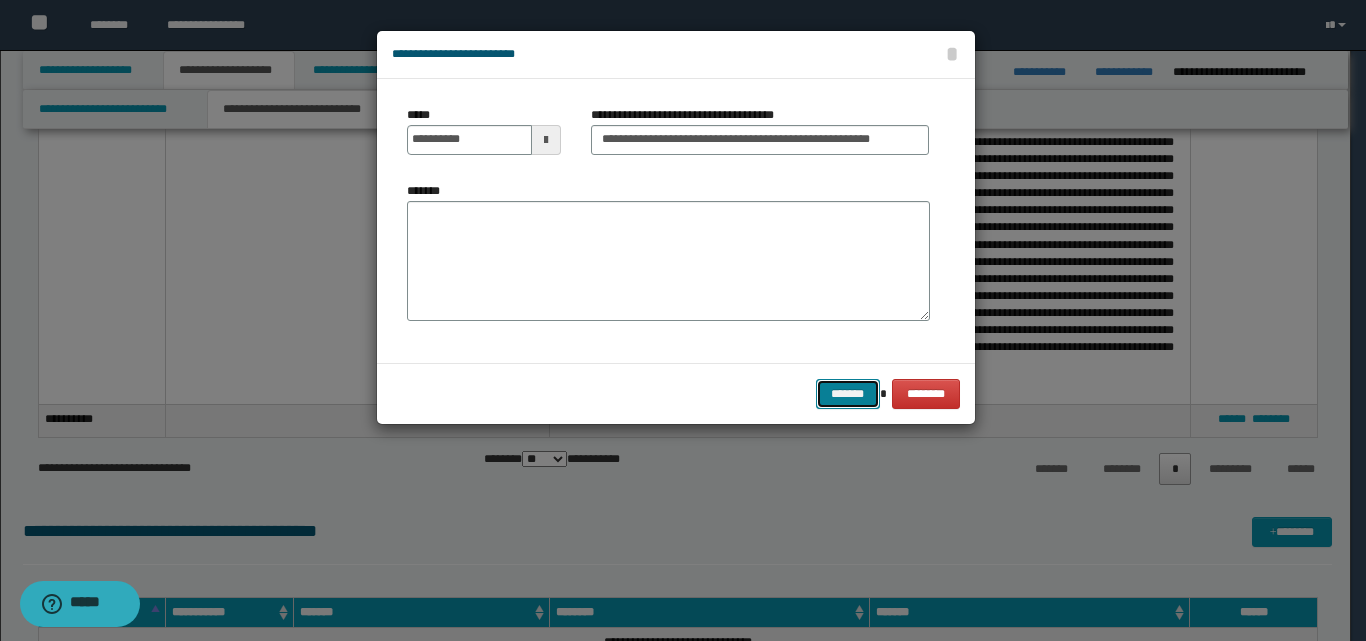 click on "*******" at bounding box center (848, 394) 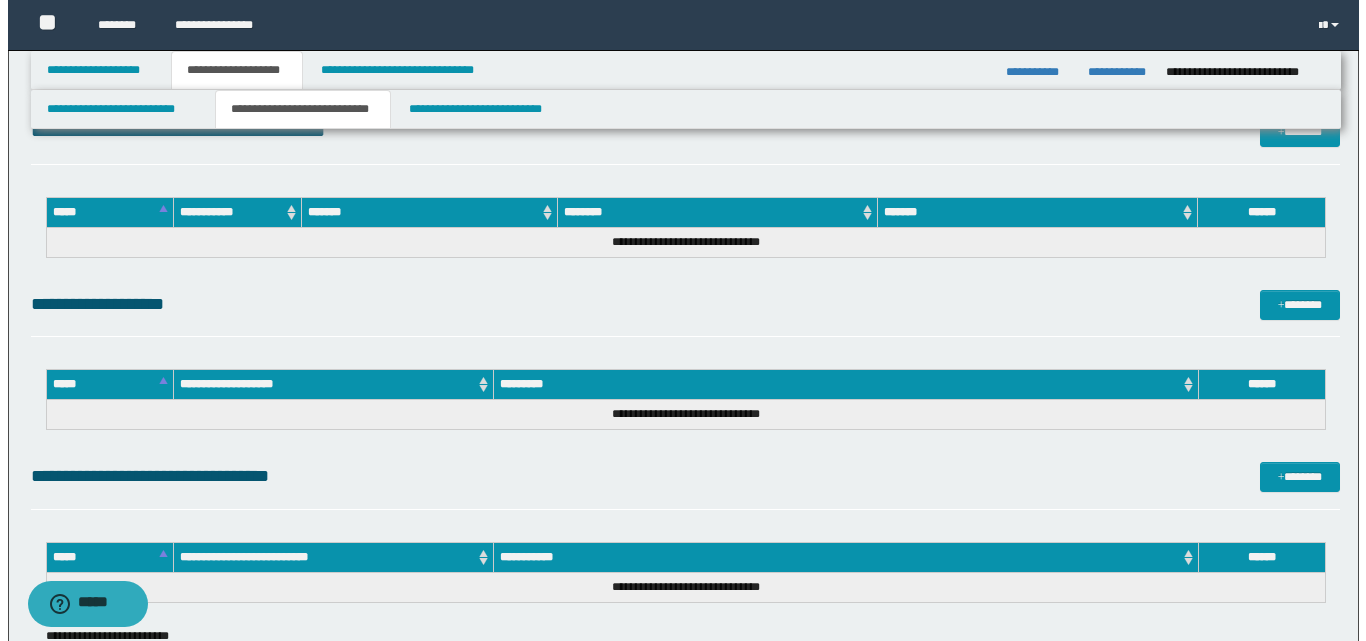 scroll, scrollTop: 3700, scrollLeft: 0, axis: vertical 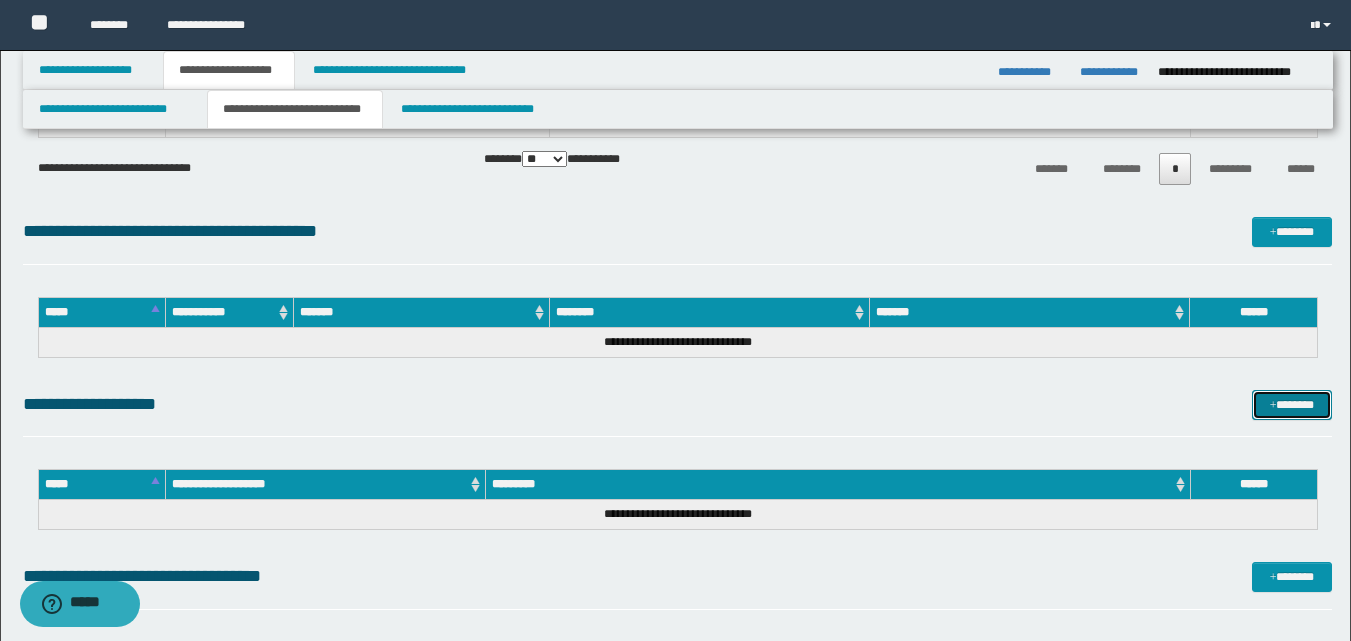 click on "*******" at bounding box center (1292, 405) 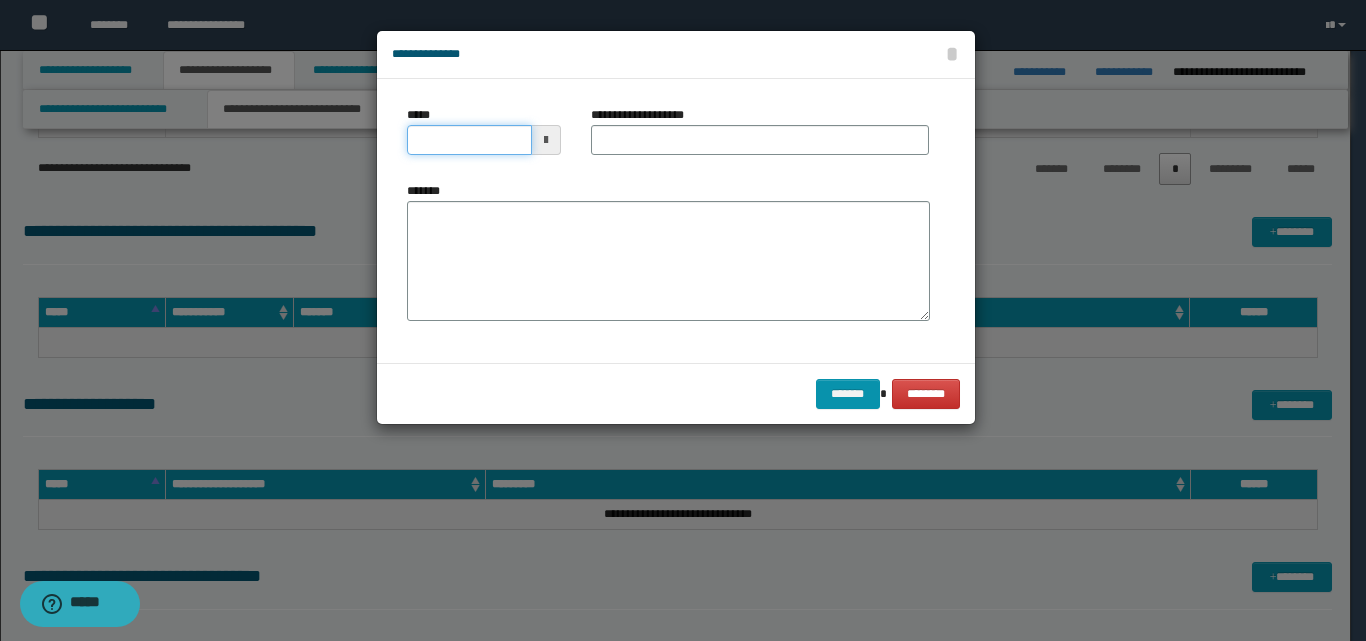 click on "*****" at bounding box center (469, 140) 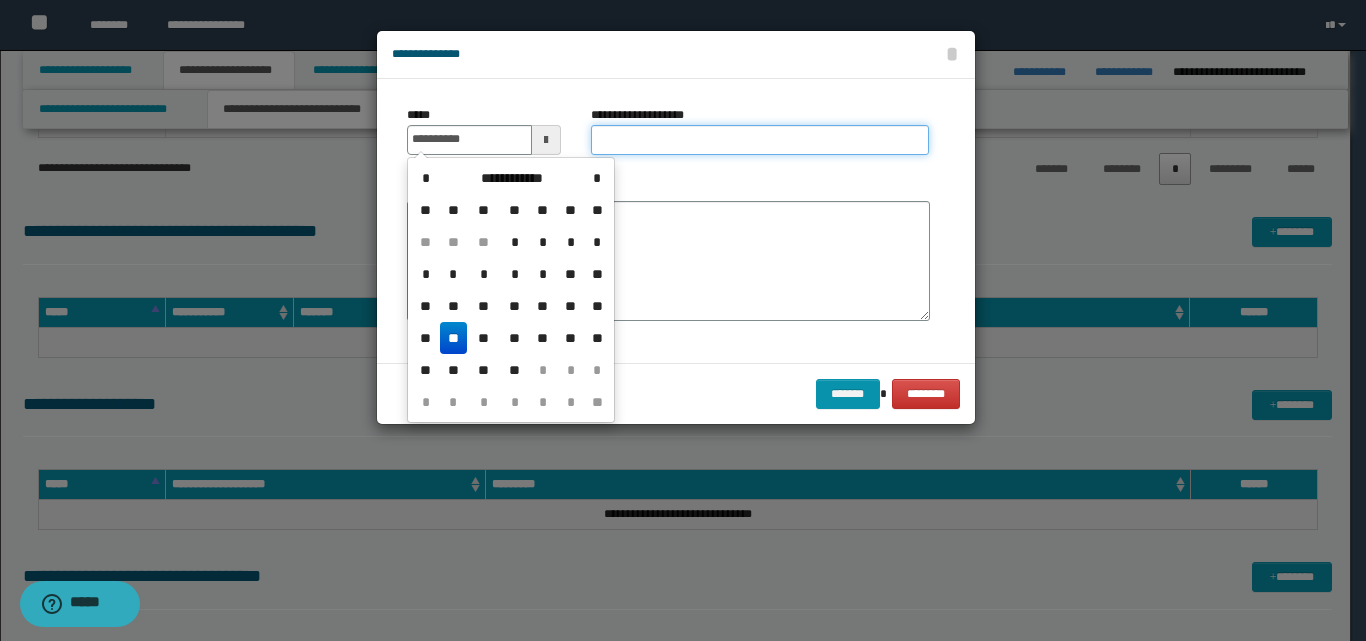 click on "**********" at bounding box center [760, 140] 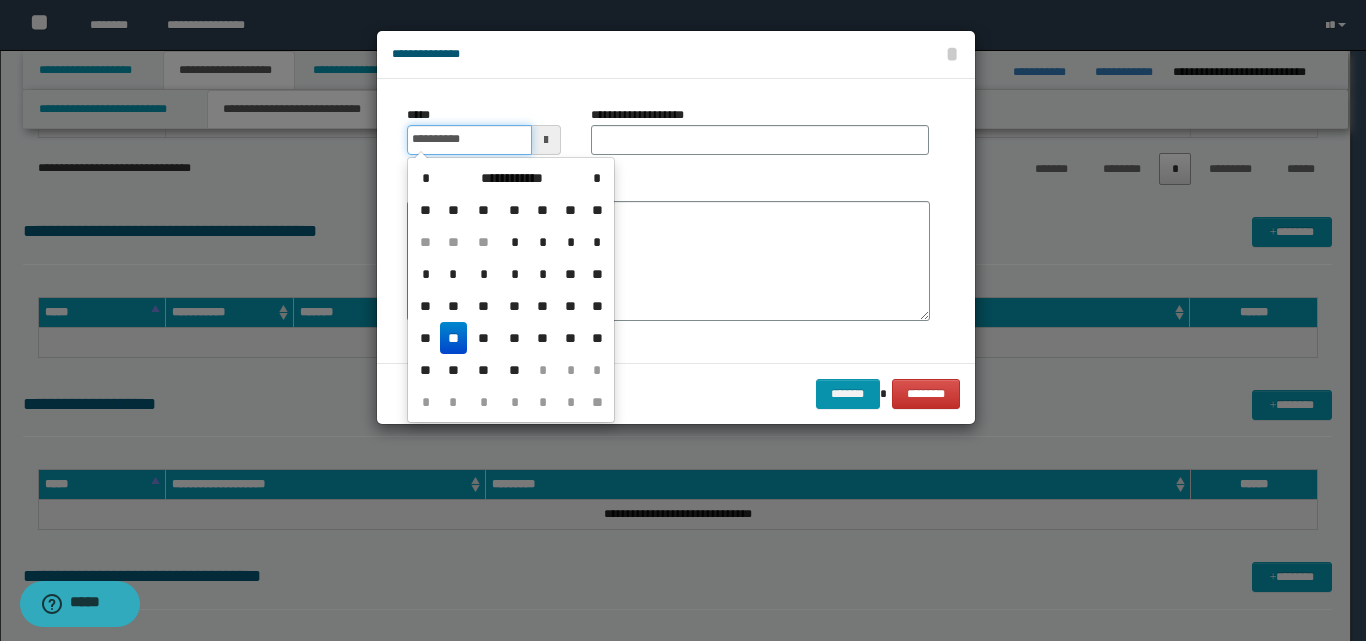 drag, startPoint x: 496, startPoint y: 141, endPoint x: 270, endPoint y: 175, distance: 228.54321 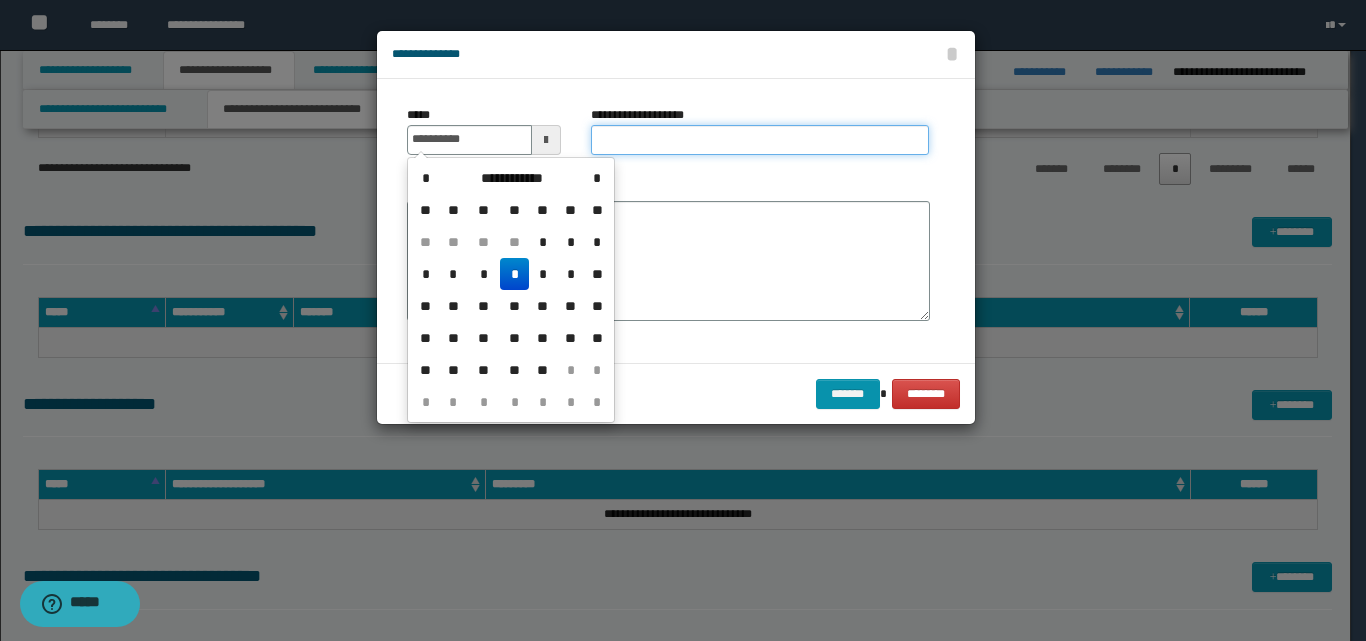 click on "**********" at bounding box center (760, 140) 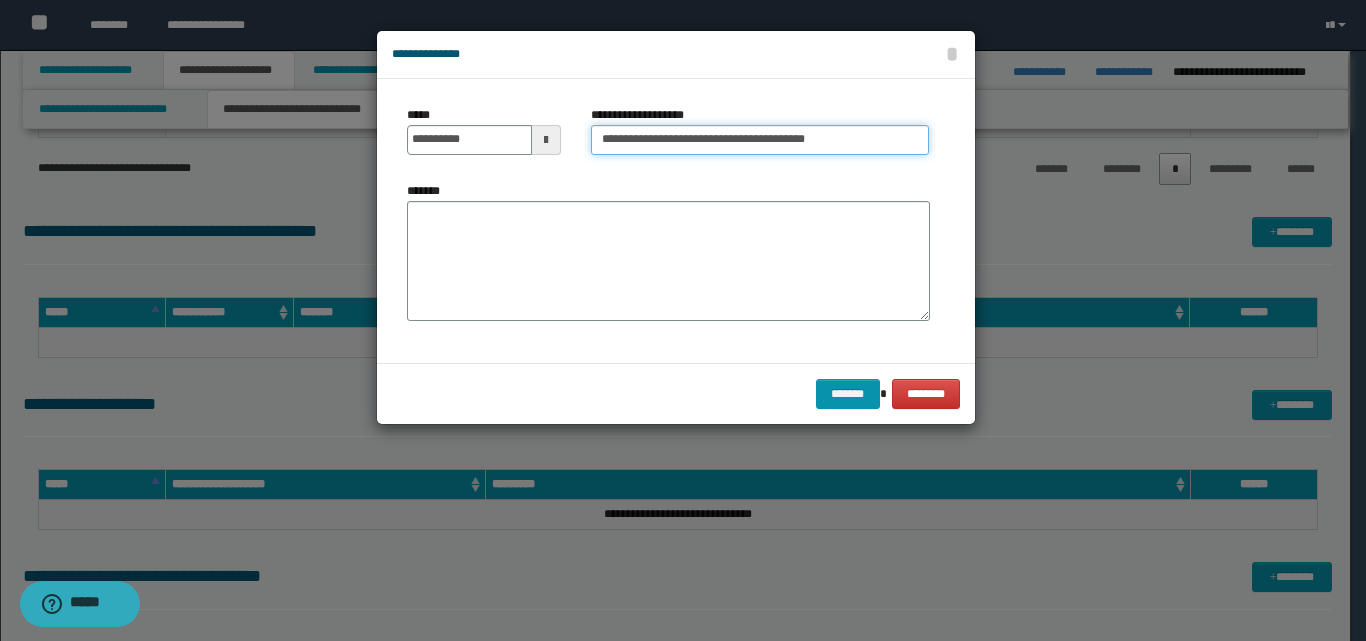 drag, startPoint x: 848, startPoint y: 146, endPoint x: 859, endPoint y: 141, distance: 12.083046 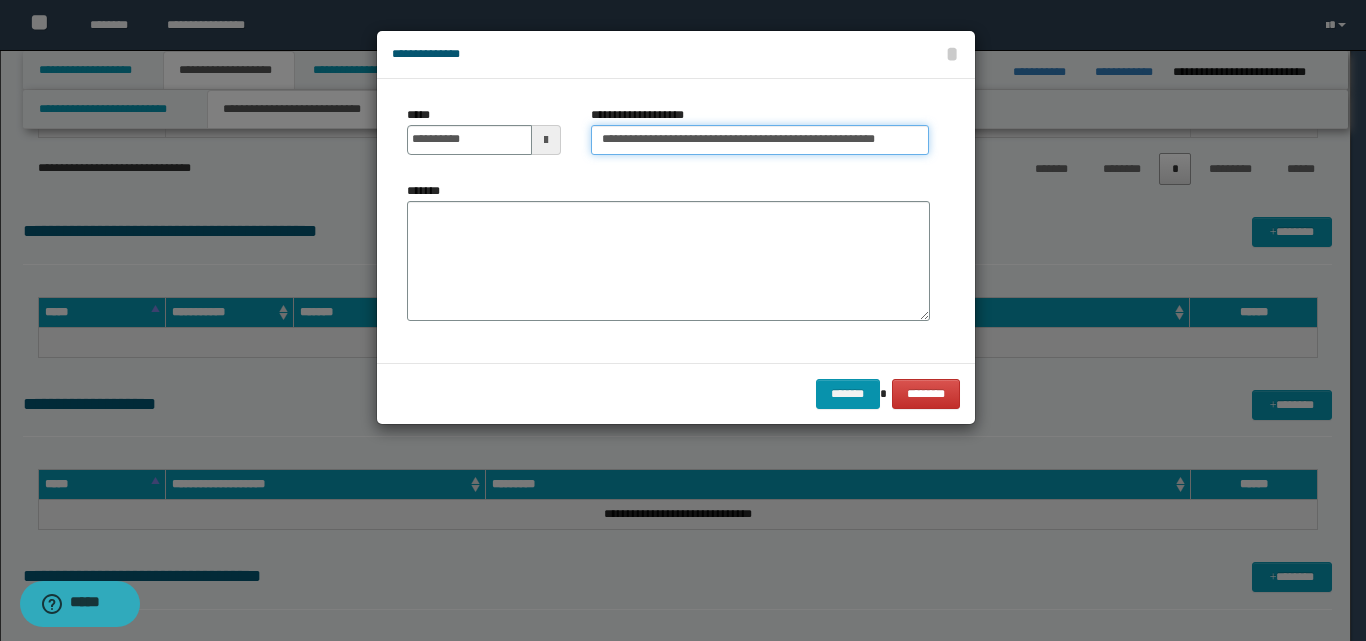 scroll, scrollTop: 0, scrollLeft: 4, axis: horizontal 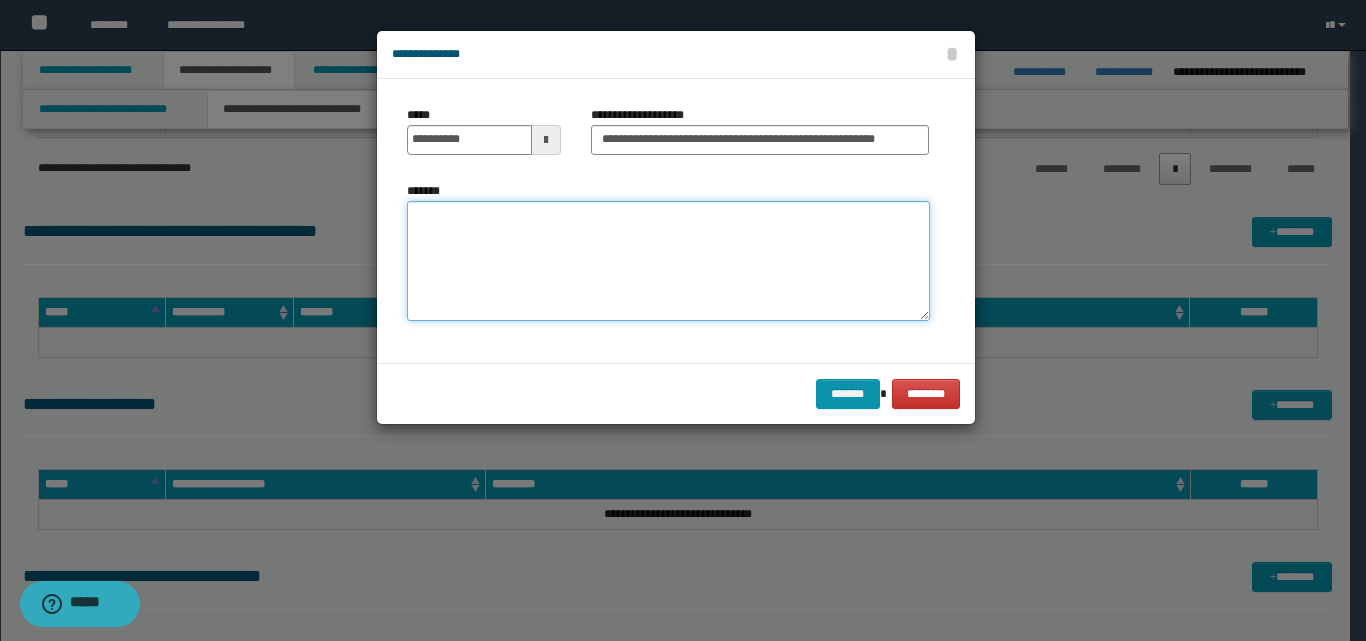 click on "*******" at bounding box center [668, 261] 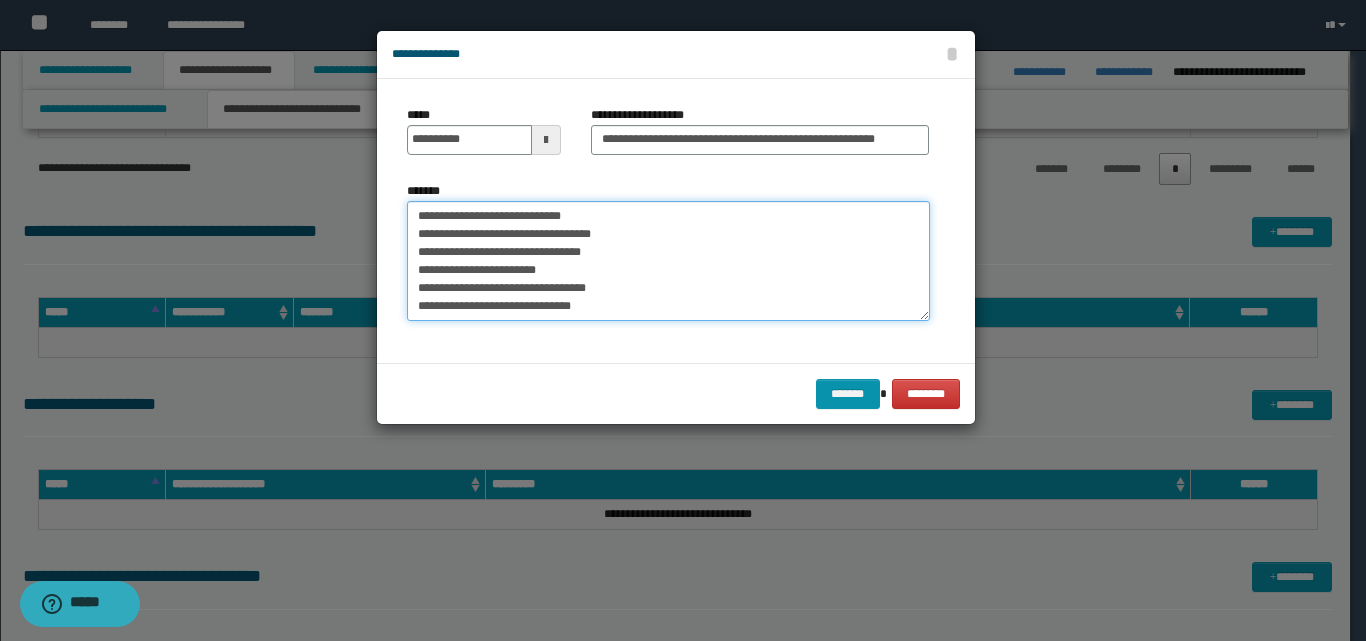 scroll, scrollTop: 12, scrollLeft: 0, axis: vertical 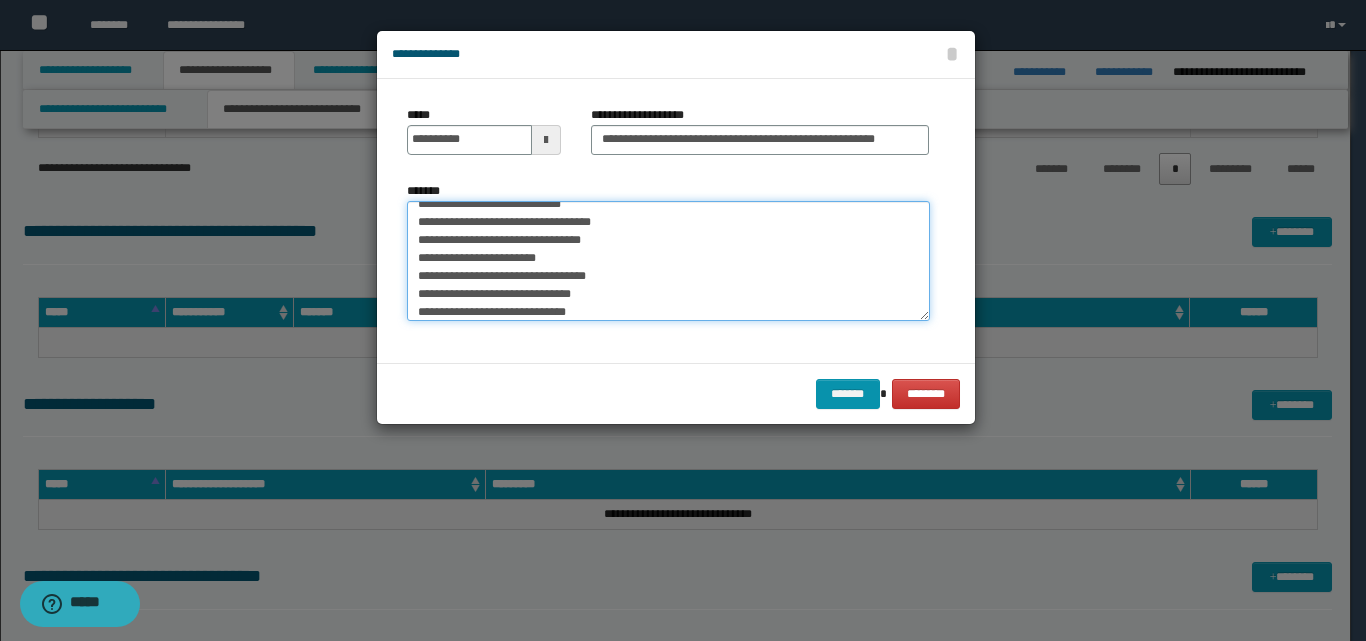 click on "**********" at bounding box center [668, 261] 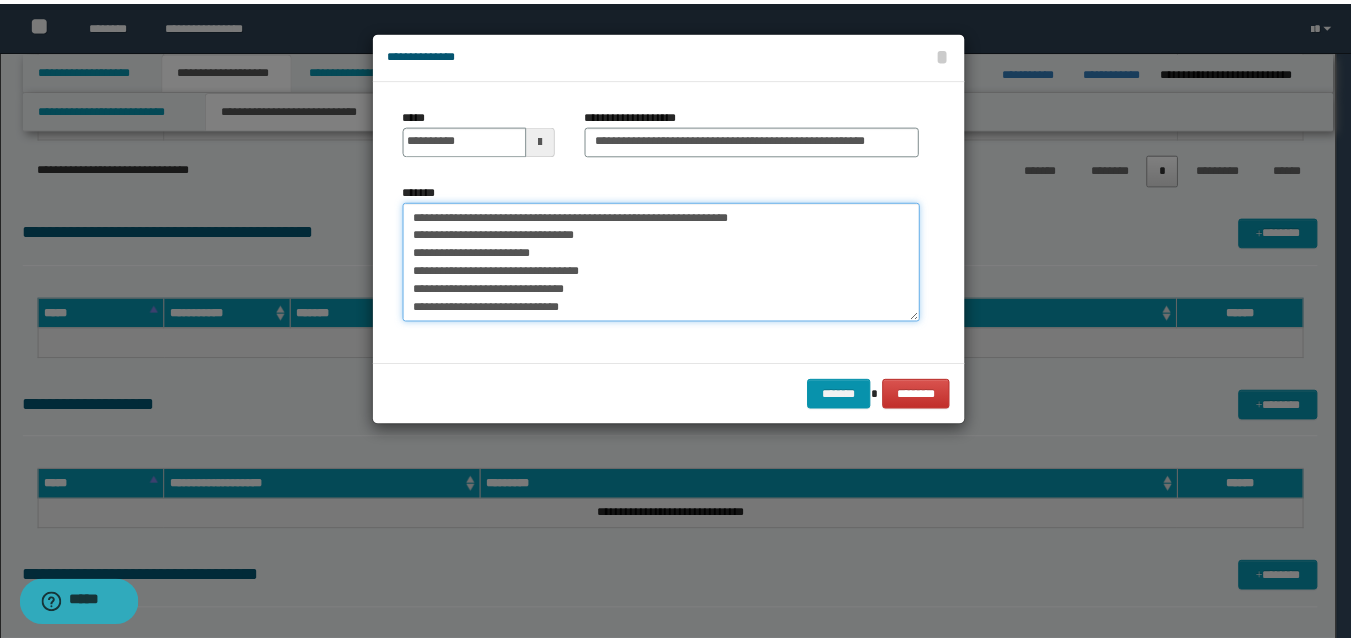 scroll, scrollTop: 0, scrollLeft: 0, axis: both 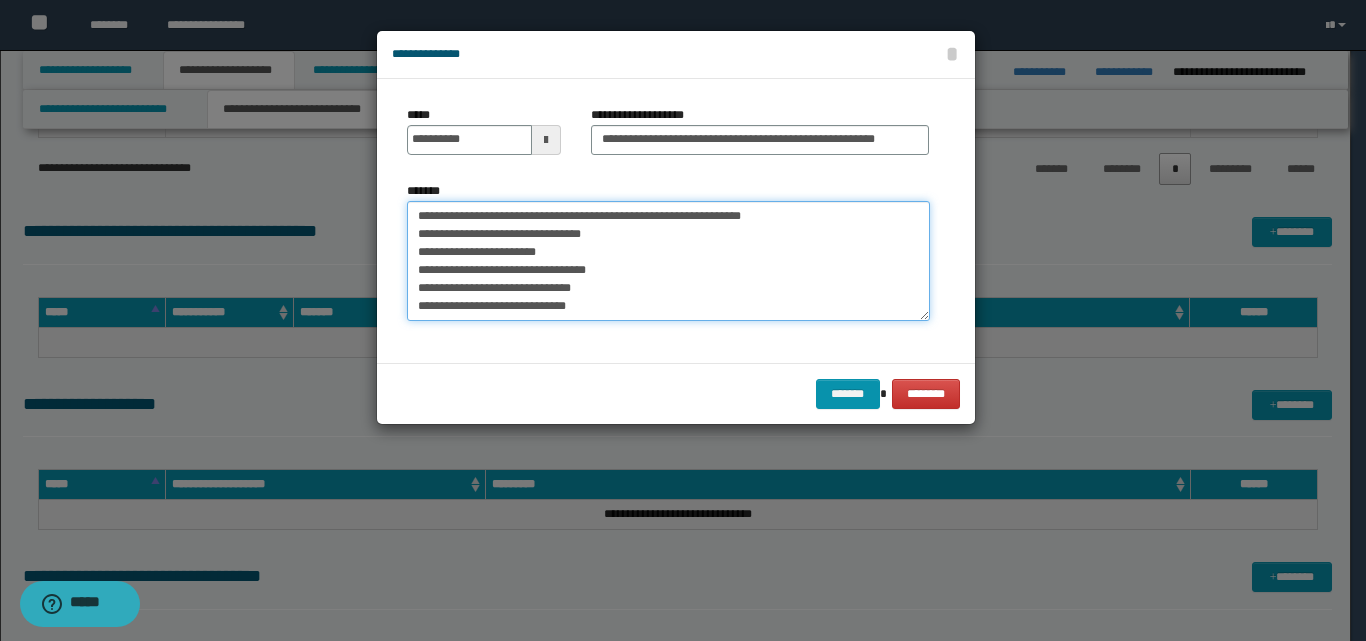 click on "**********" at bounding box center (668, 261) 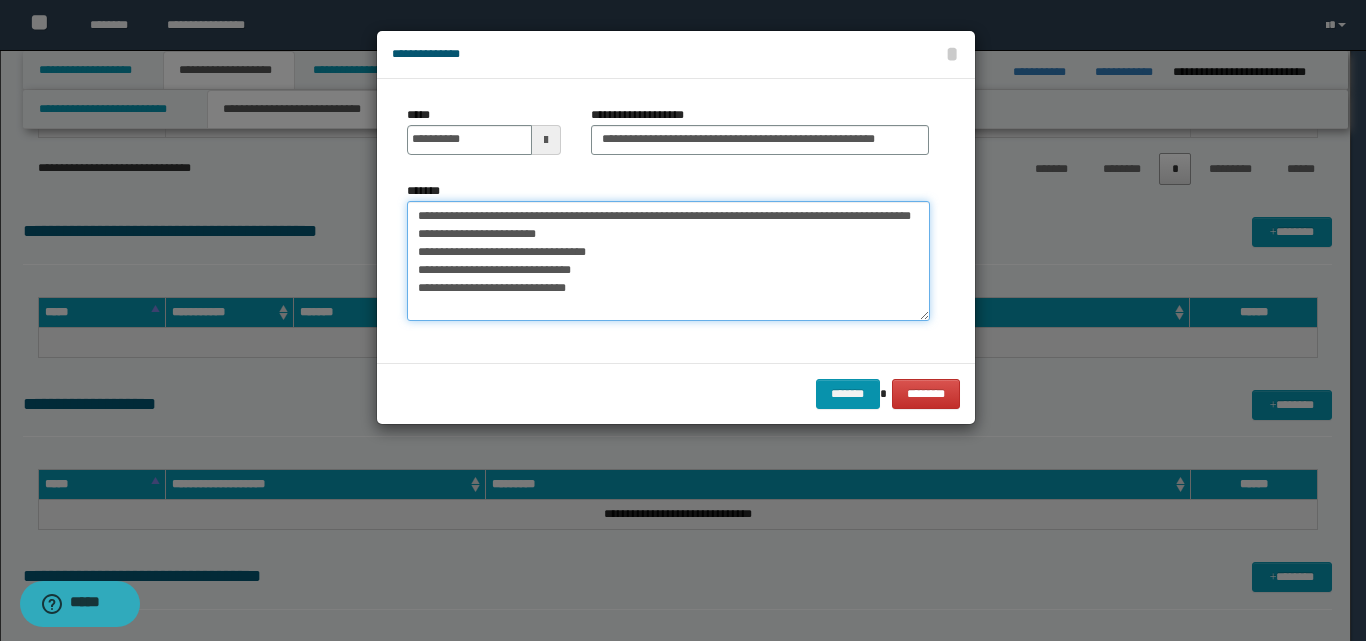 click on "**********" at bounding box center [668, 261] 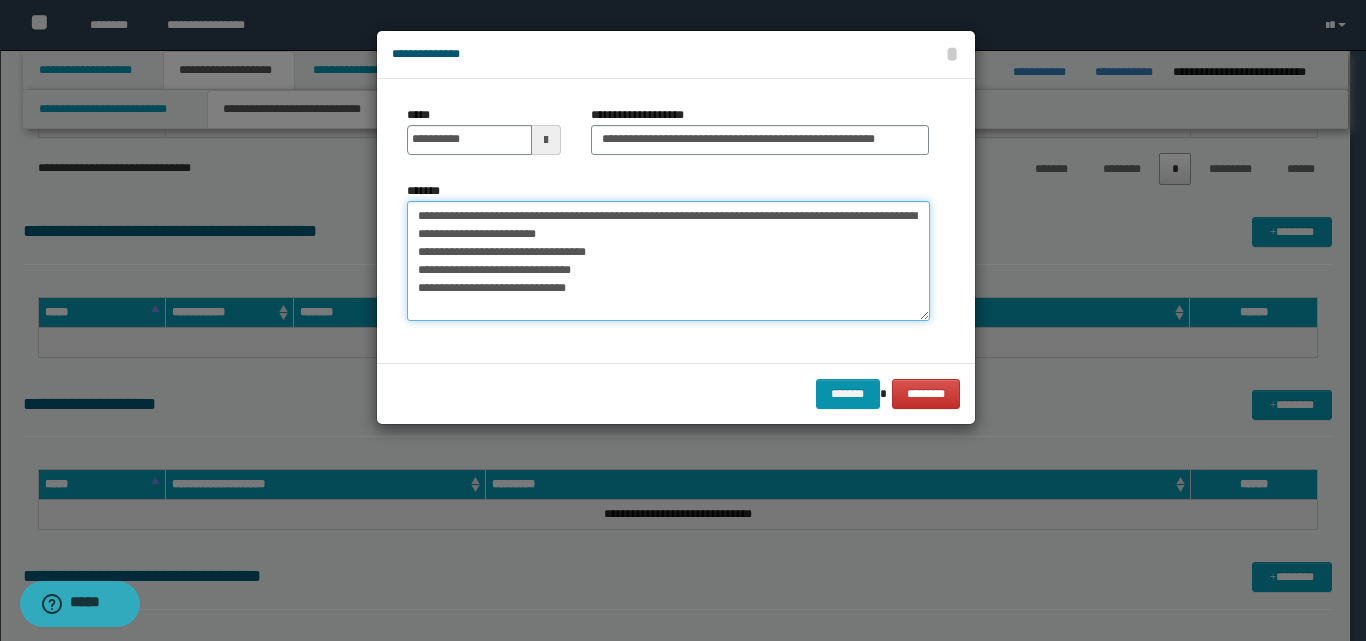 click on "**********" at bounding box center (668, 261) 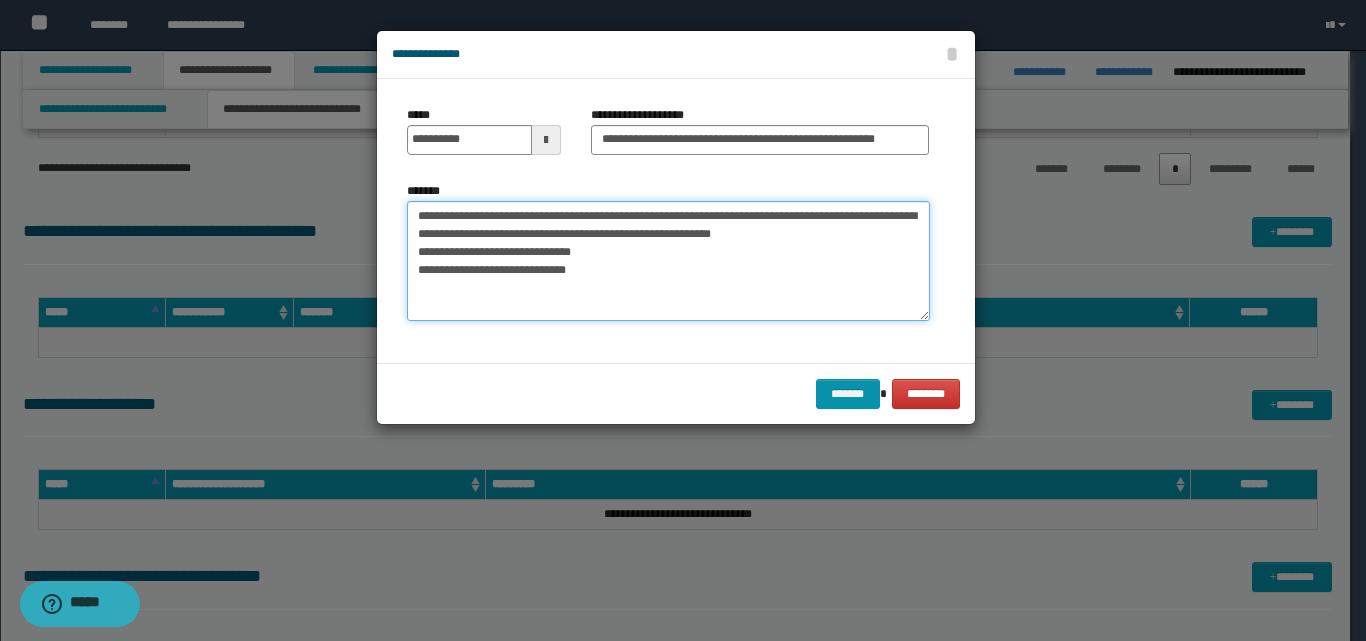 click on "**********" at bounding box center [668, 261] 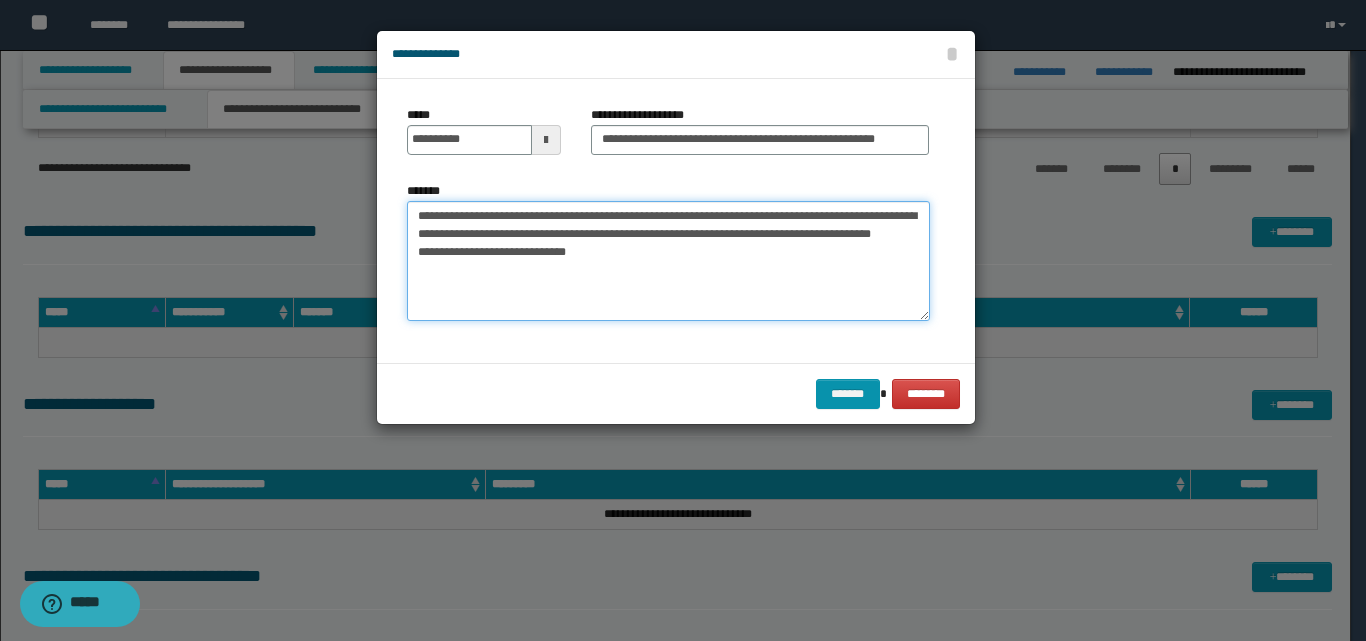 click on "**********" at bounding box center [668, 261] 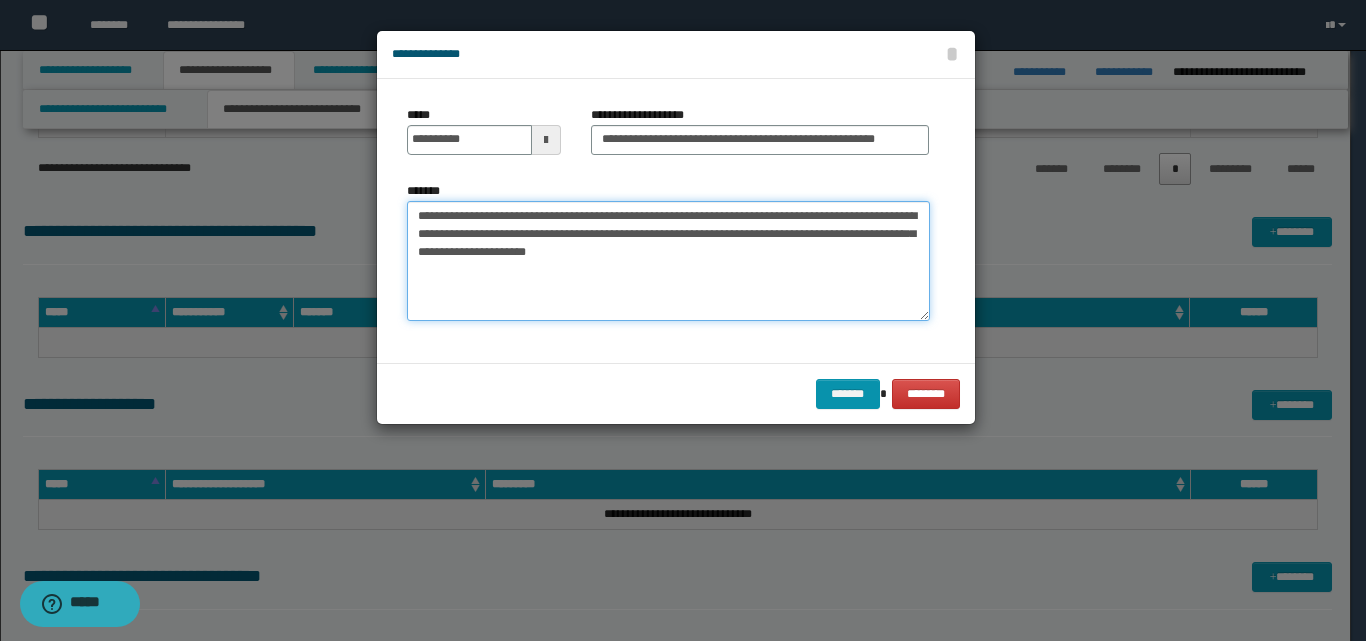 drag, startPoint x: 502, startPoint y: 240, endPoint x: 506, endPoint y: 229, distance: 11.7046995 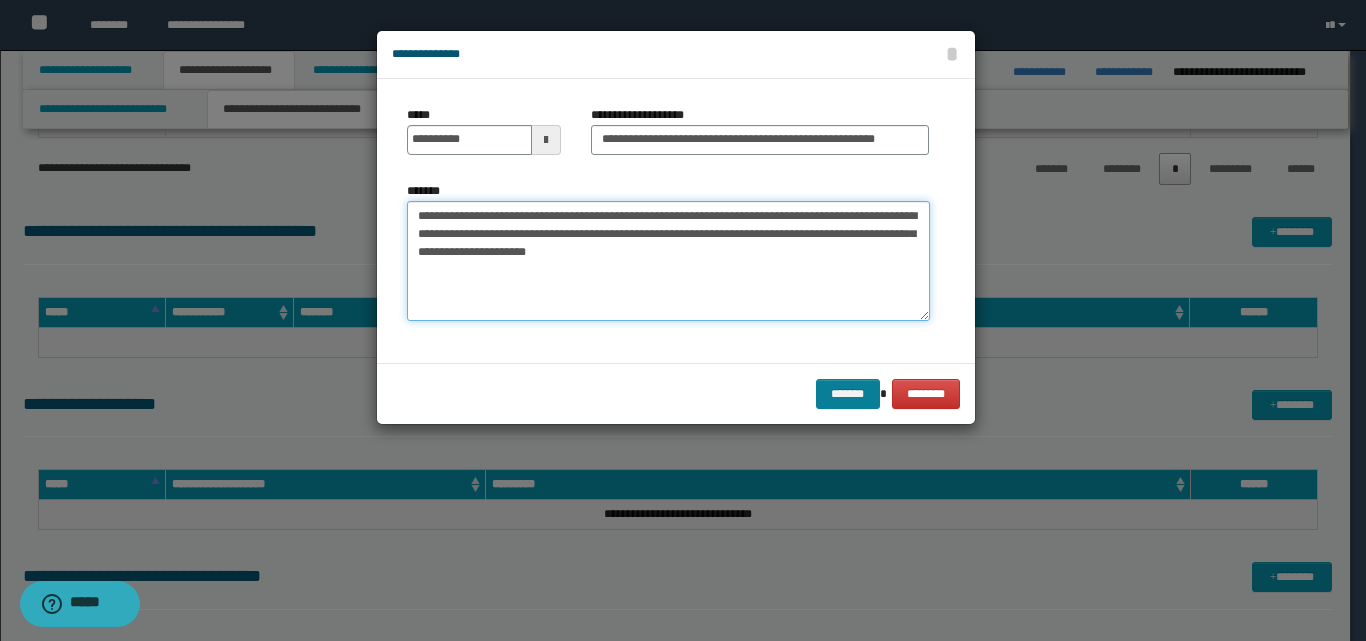 type on "**********" 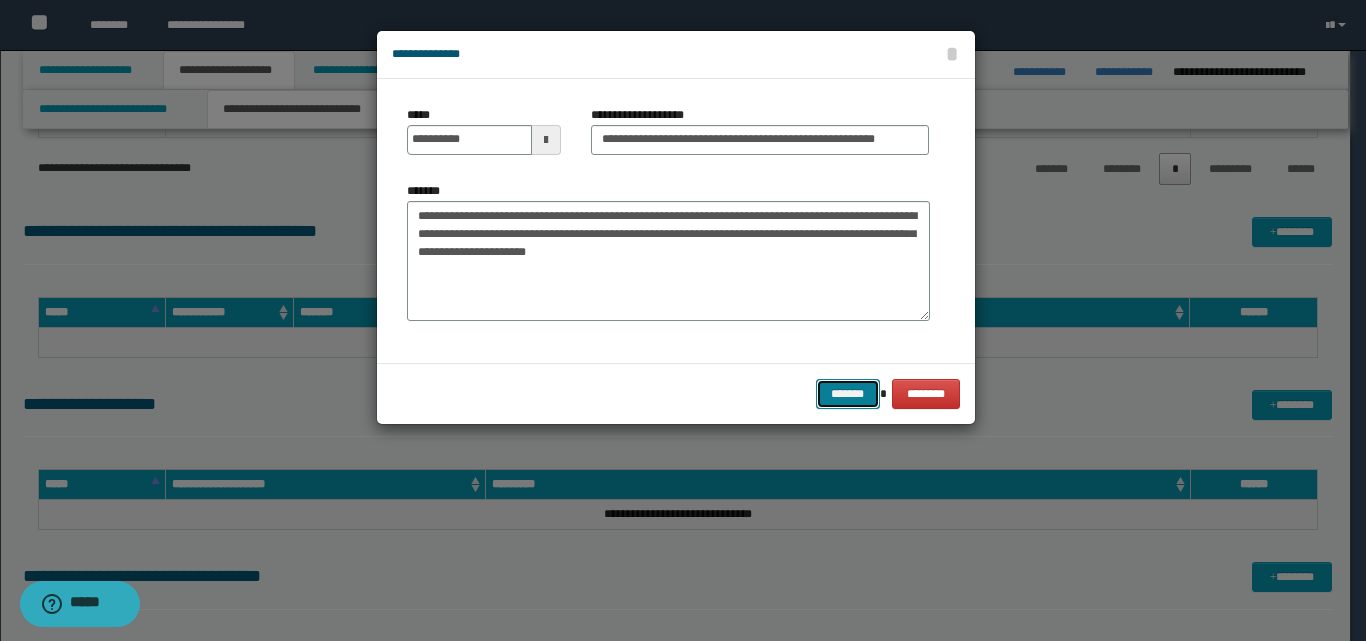 click on "*******" at bounding box center (848, 394) 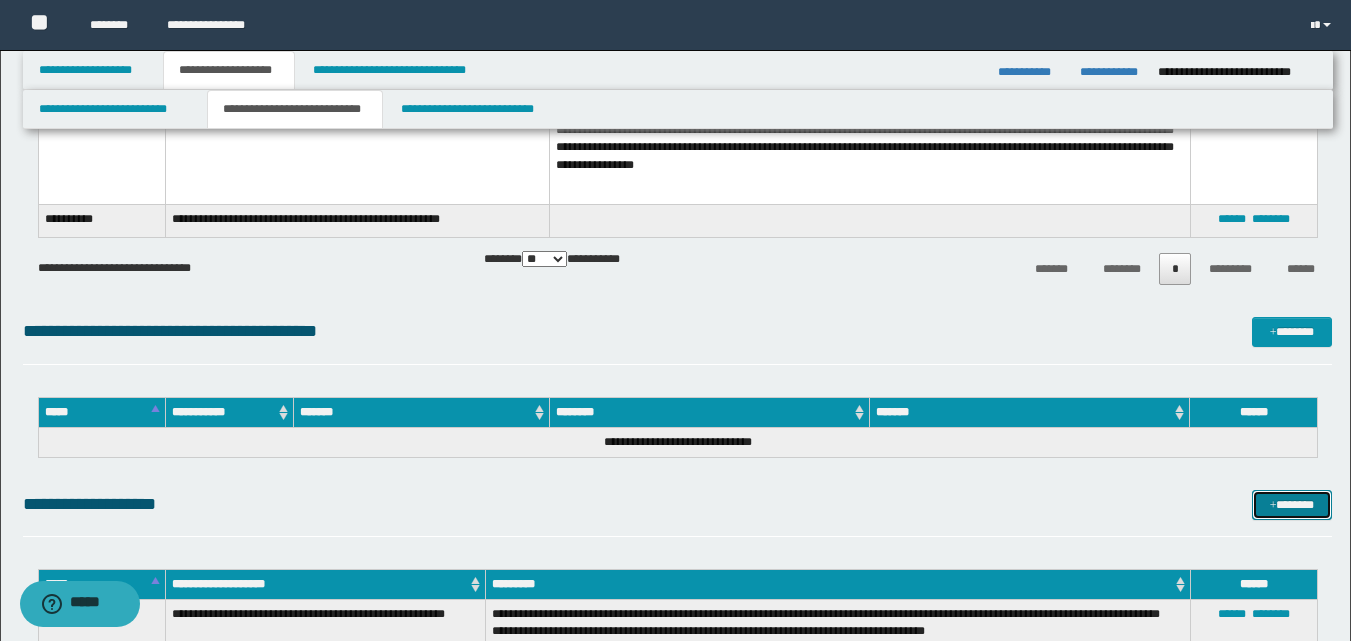 scroll, scrollTop: 3300, scrollLeft: 0, axis: vertical 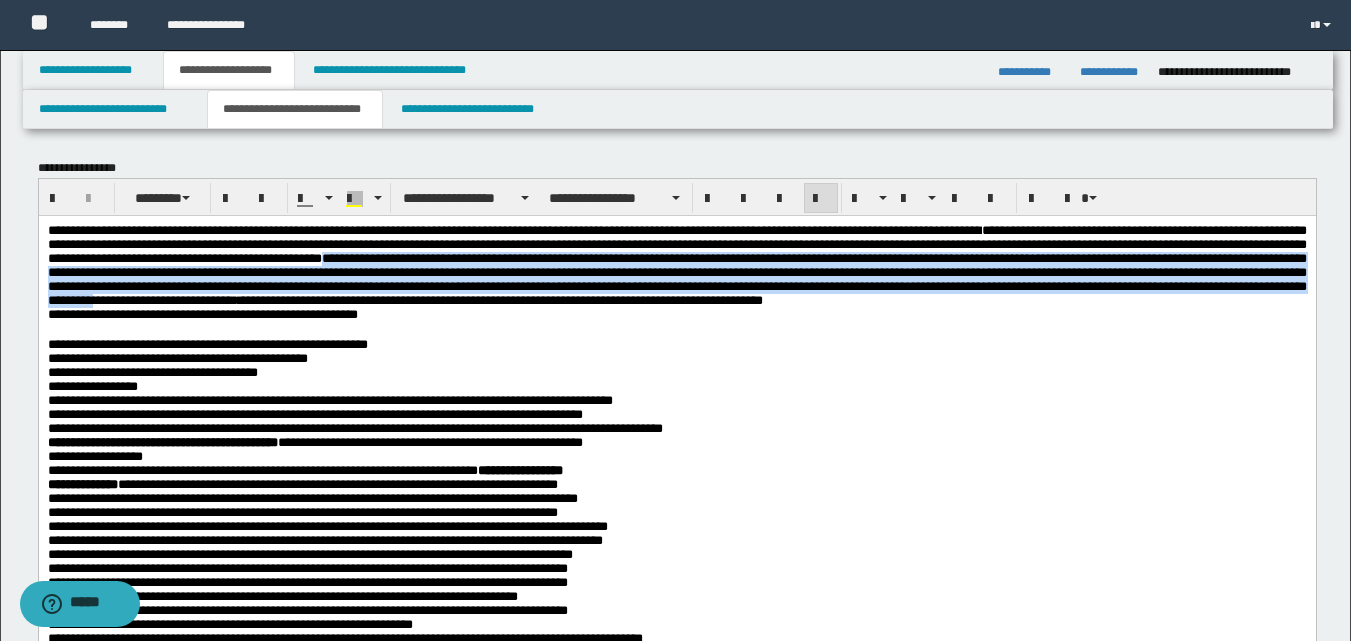 drag, startPoint x: 940, startPoint y: 263, endPoint x: 1312, endPoint y: 308, distance: 374.71188 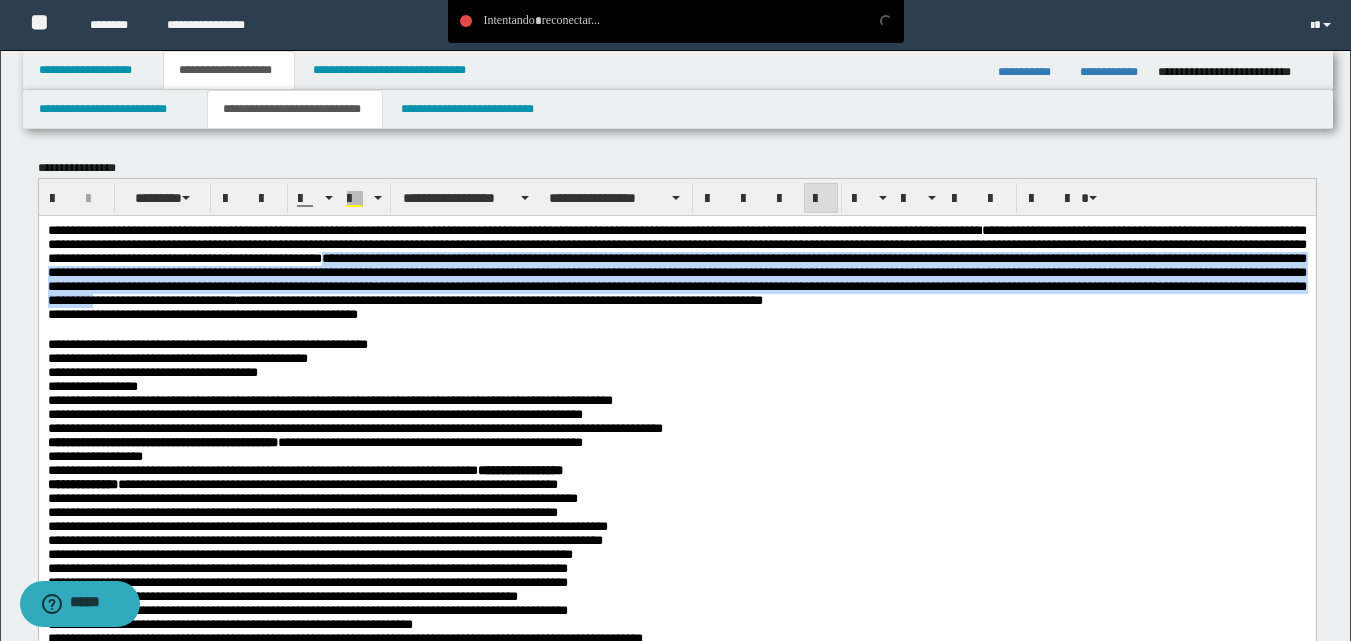 click on "**********" at bounding box center (676, 540) 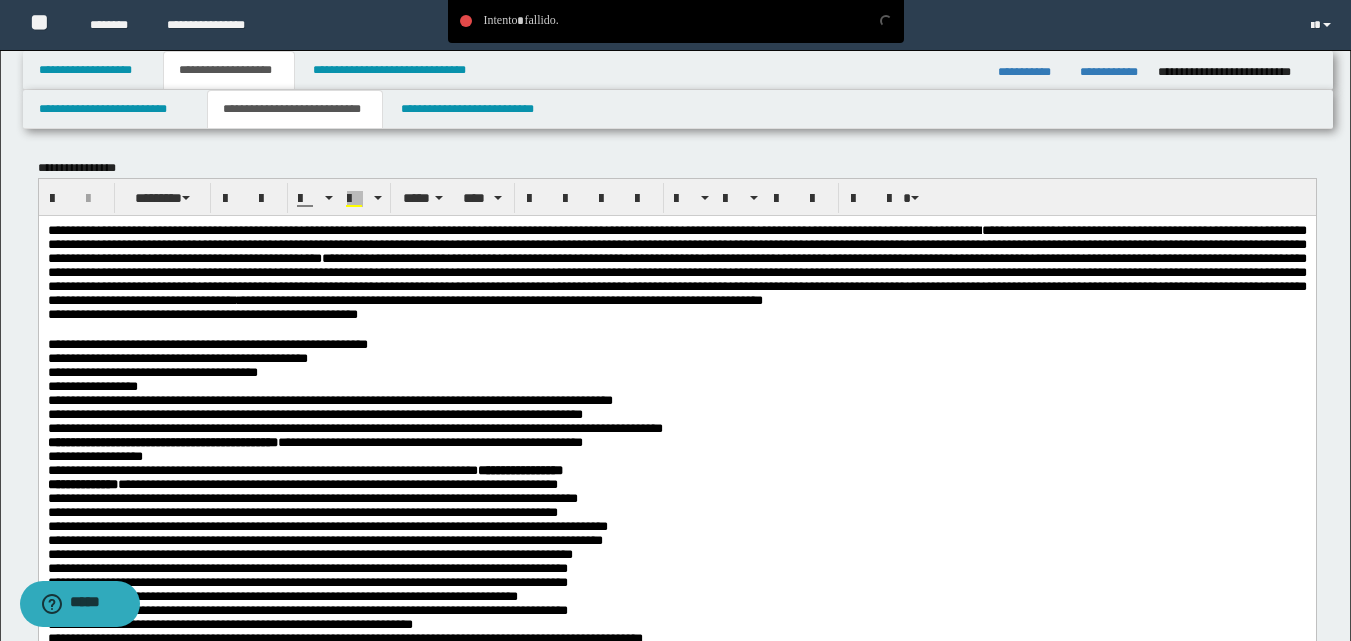 click on "**********" at bounding box center [676, 540] 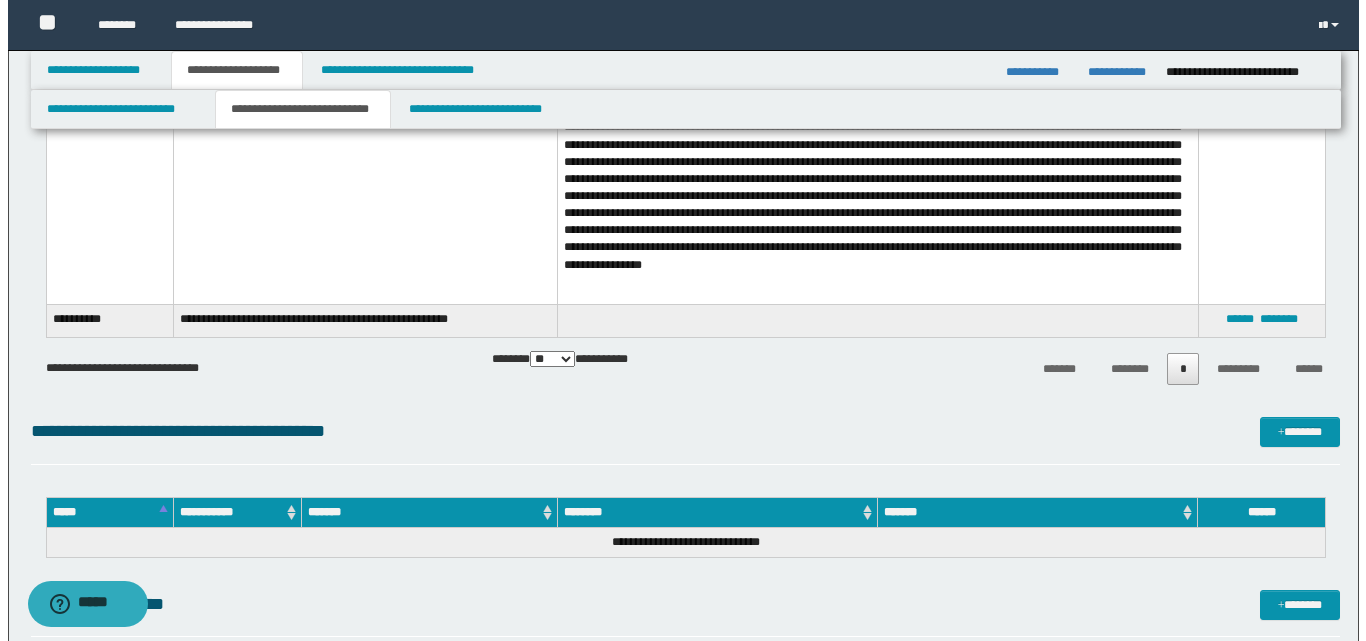 scroll, scrollTop: 3400, scrollLeft: 0, axis: vertical 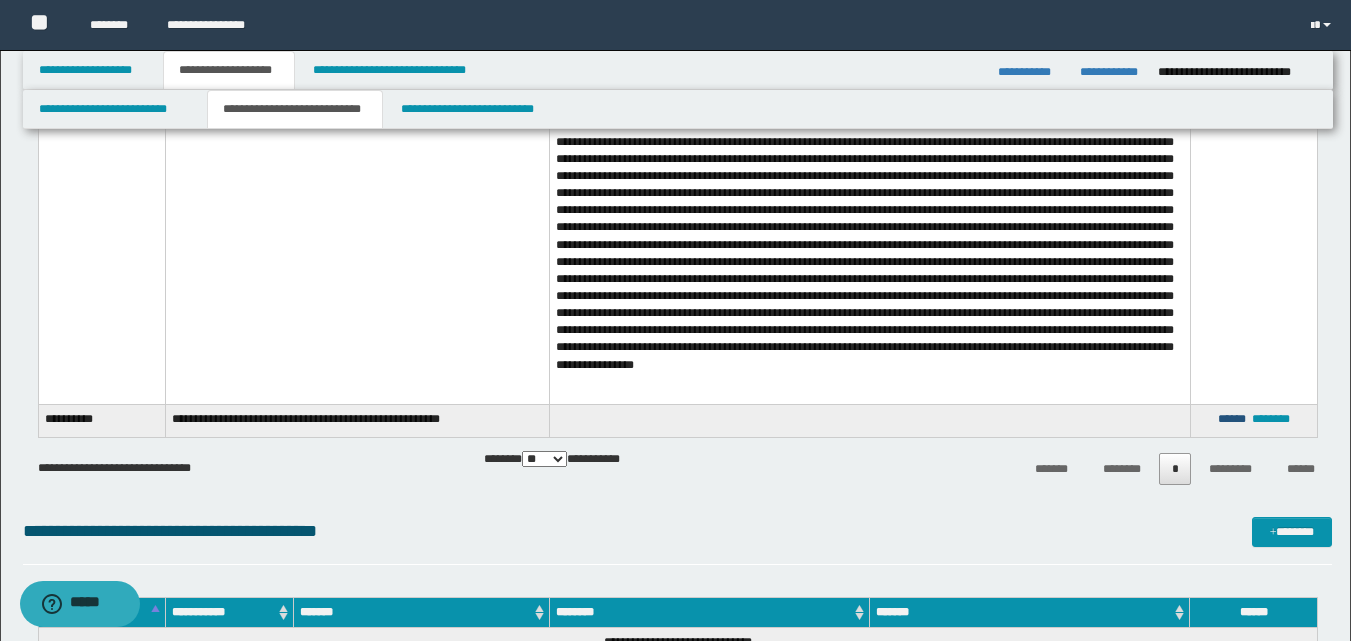 click on "******" at bounding box center [1232, 419] 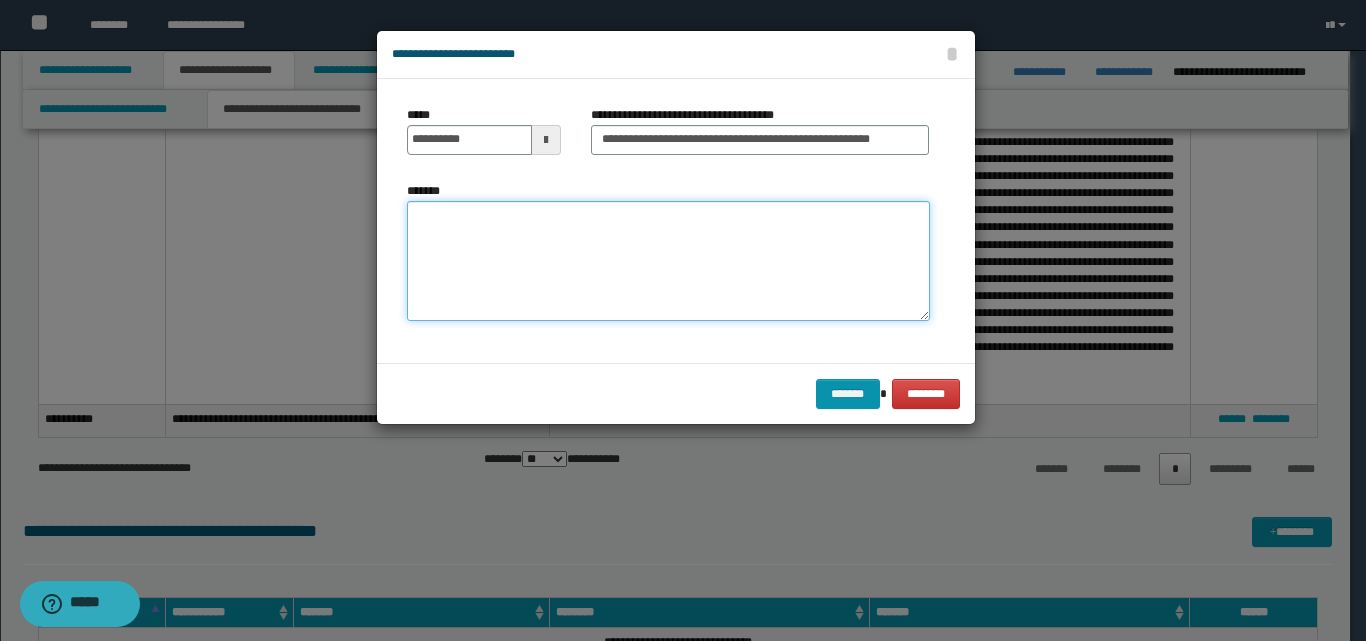 click on "*******" at bounding box center (668, 261) 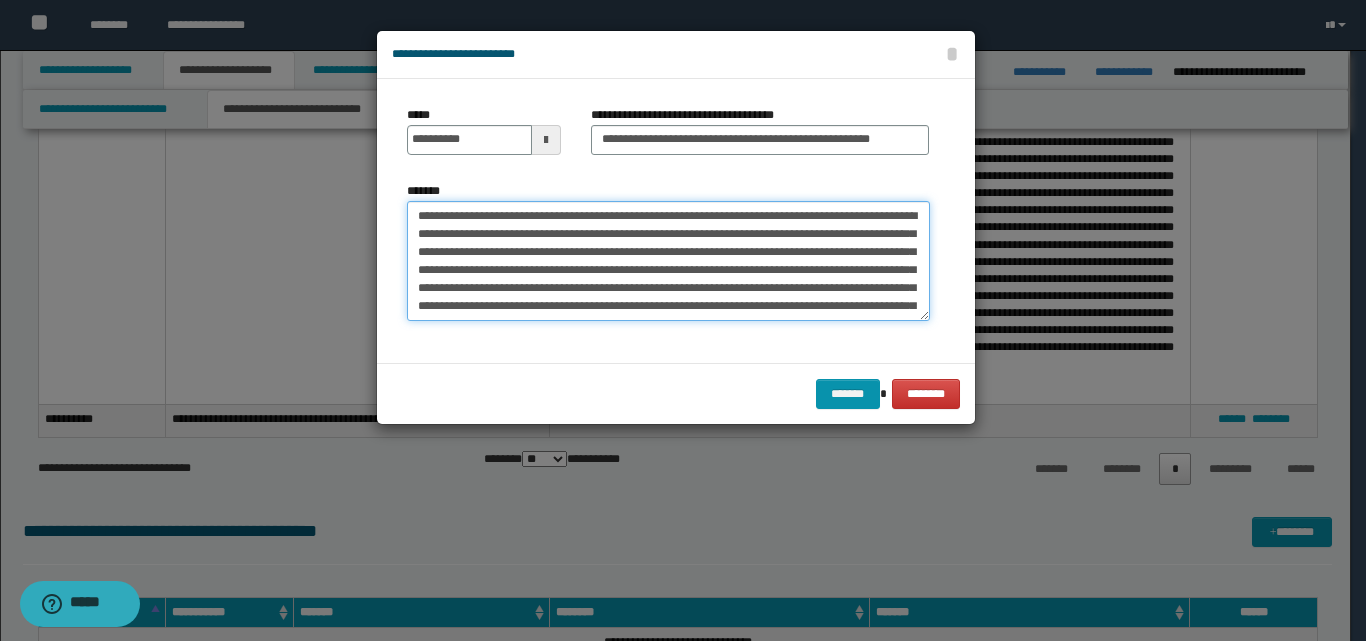 scroll, scrollTop: 1002, scrollLeft: 0, axis: vertical 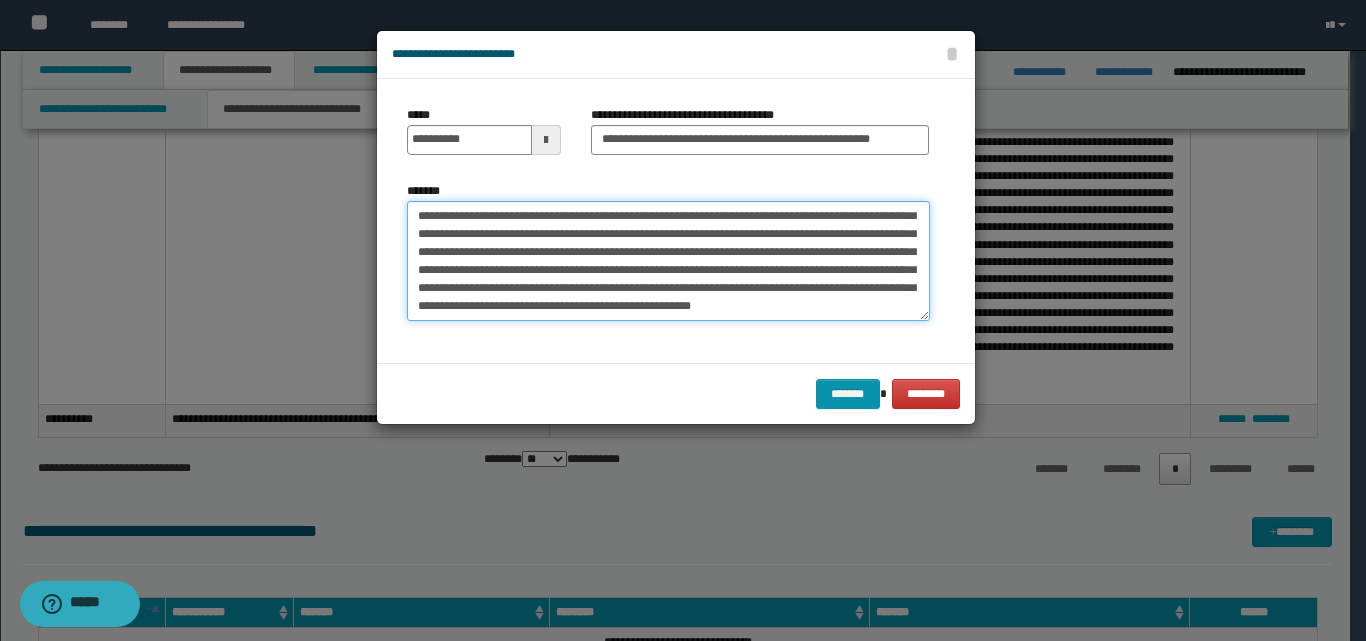 drag, startPoint x: 654, startPoint y: 259, endPoint x: 618, endPoint y: 280, distance: 41.677334 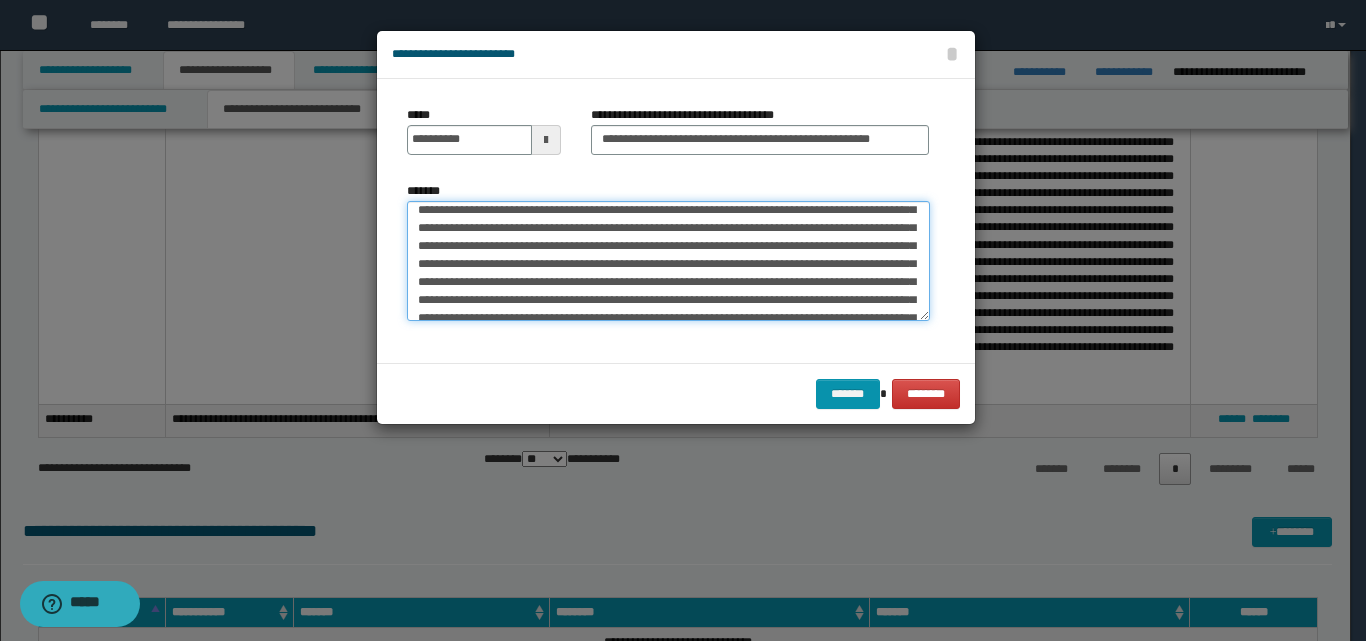 scroll, scrollTop: 302, scrollLeft: 0, axis: vertical 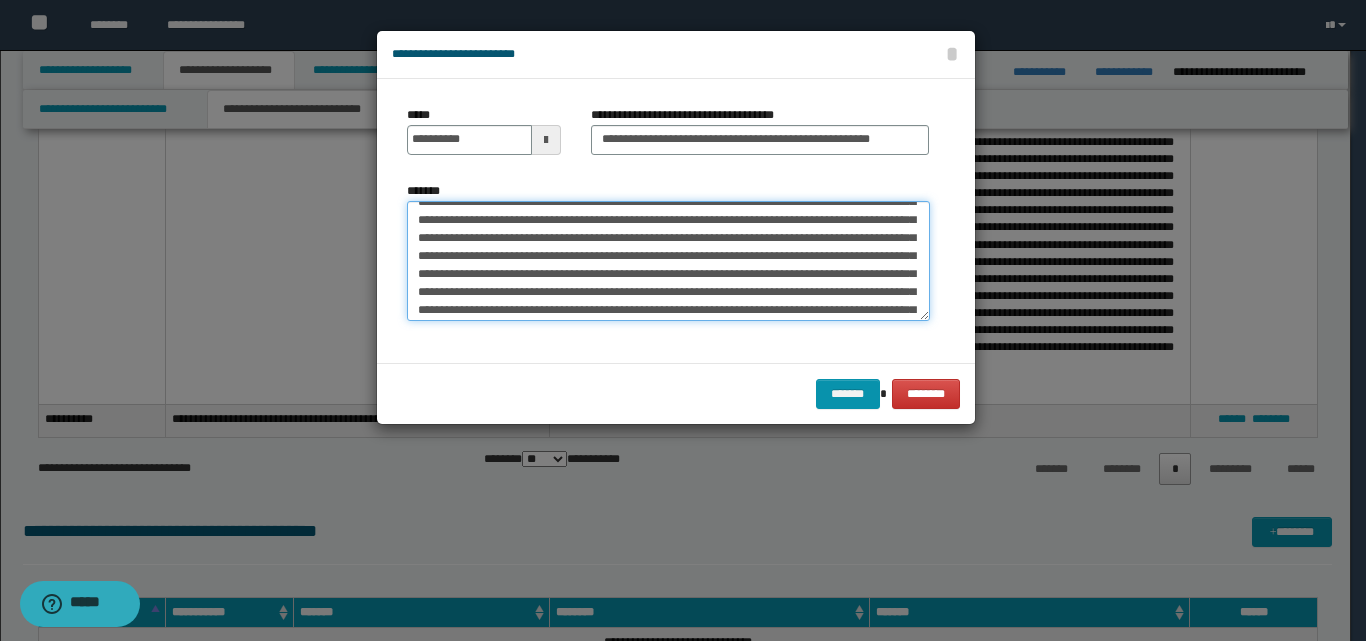 click on "*******" at bounding box center (668, 261) 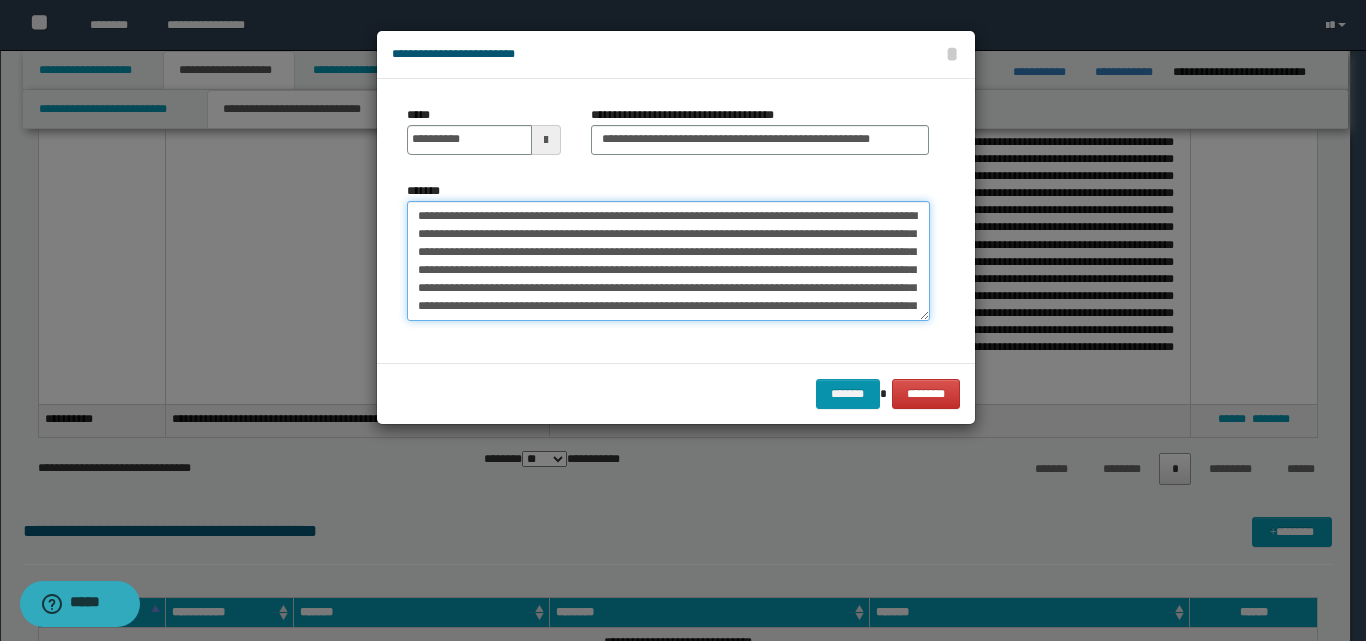 scroll, scrollTop: 400, scrollLeft: 0, axis: vertical 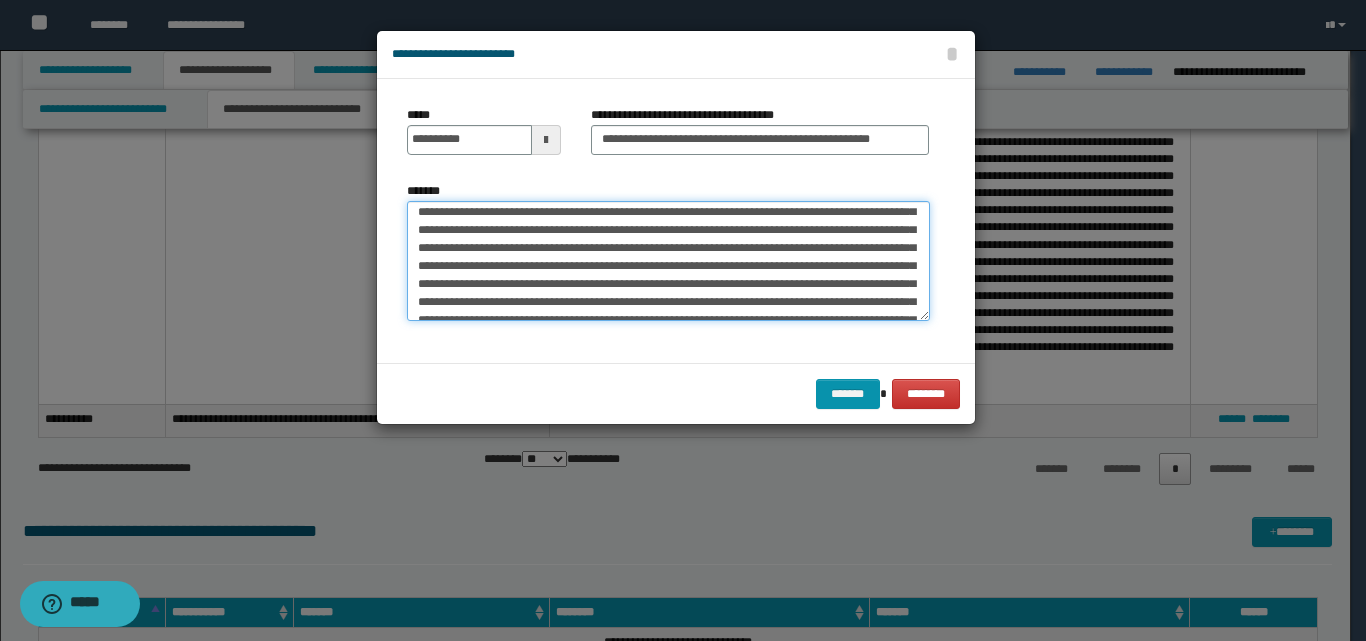 click on "*******" at bounding box center [668, 261] 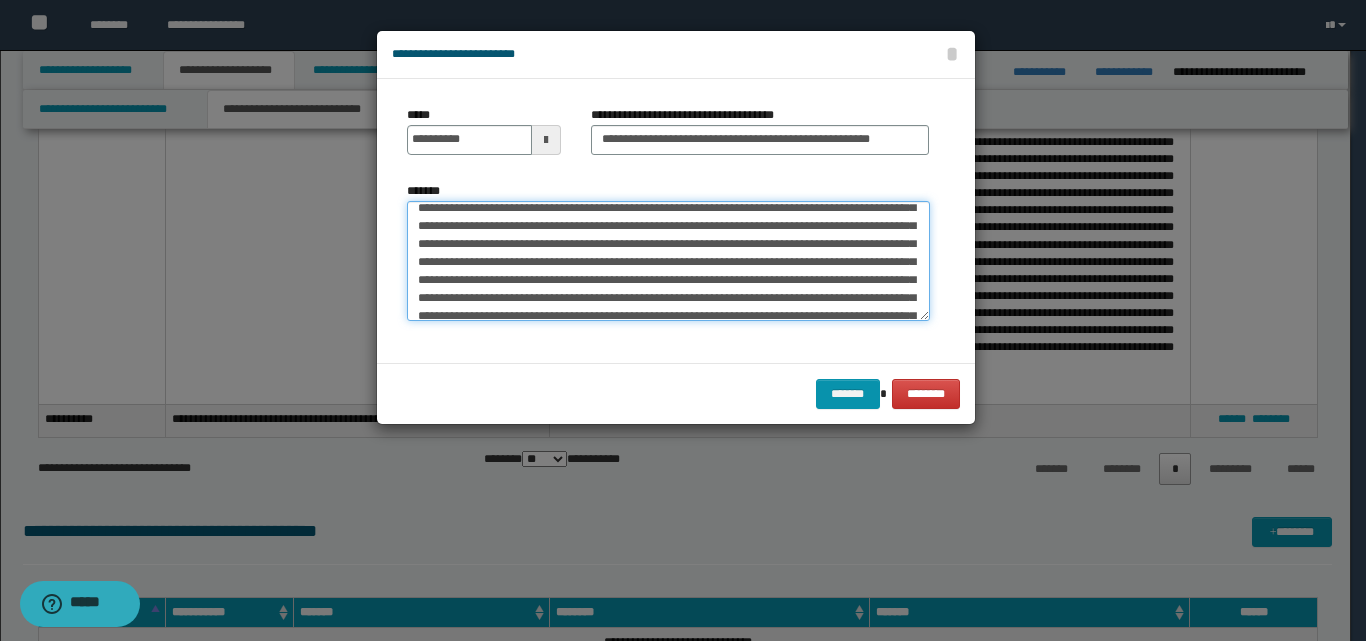 drag, startPoint x: 442, startPoint y: 229, endPoint x: 760, endPoint y: 254, distance: 318.9812 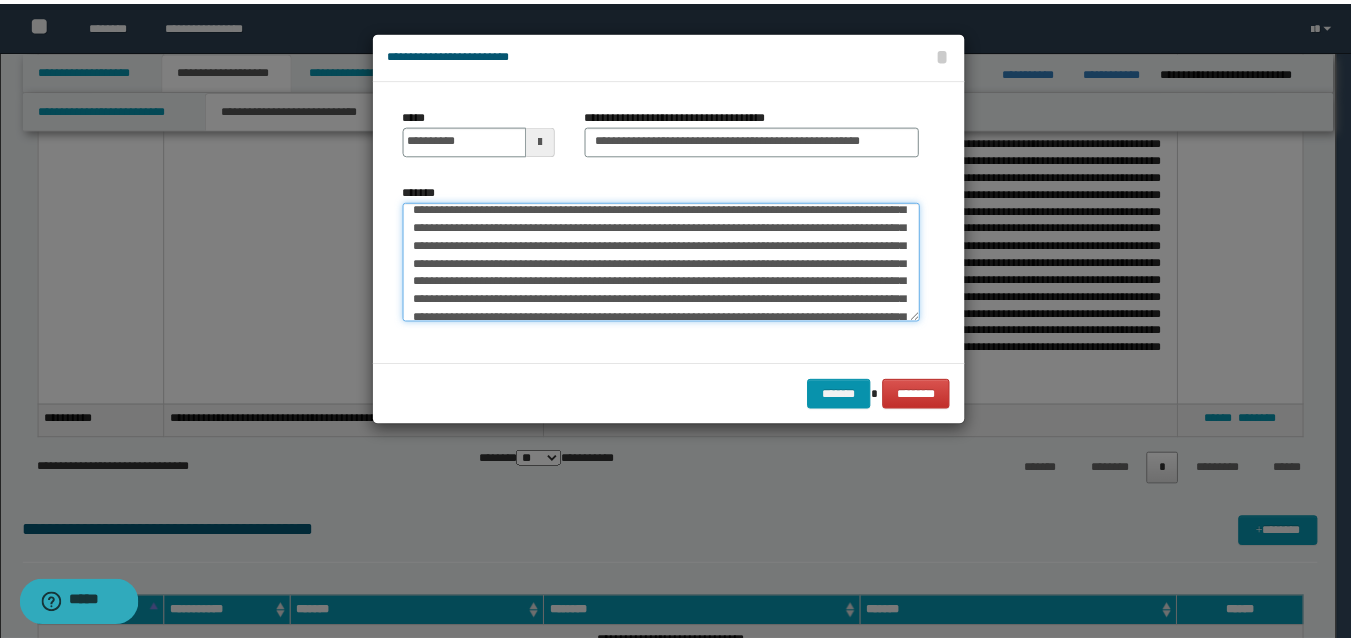 scroll, scrollTop: 1008, scrollLeft: 0, axis: vertical 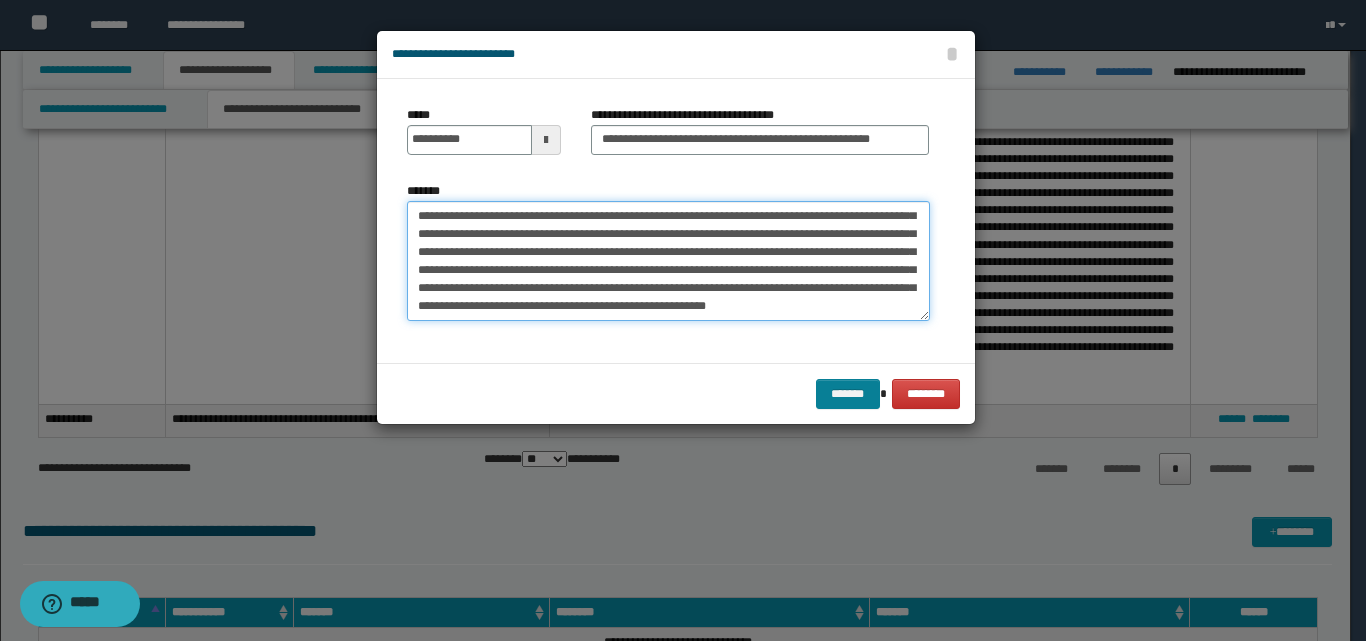 type on "**********" 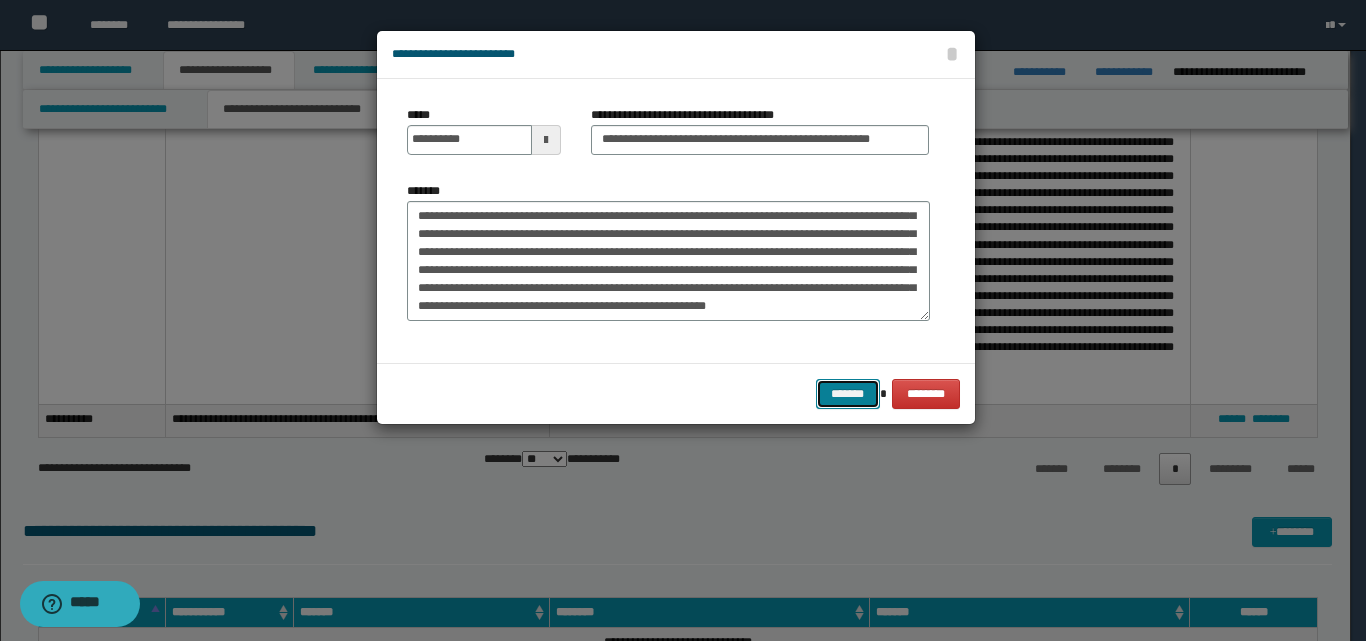 click on "*******" at bounding box center [848, 394] 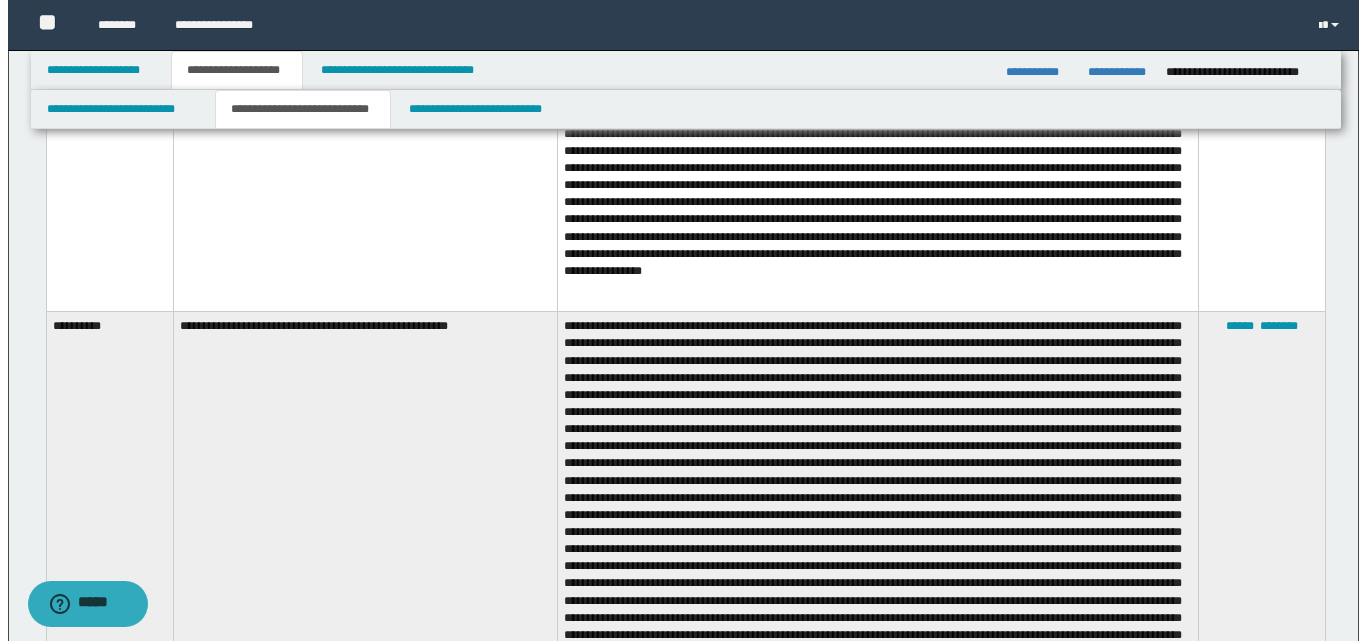 scroll, scrollTop: 3600, scrollLeft: 0, axis: vertical 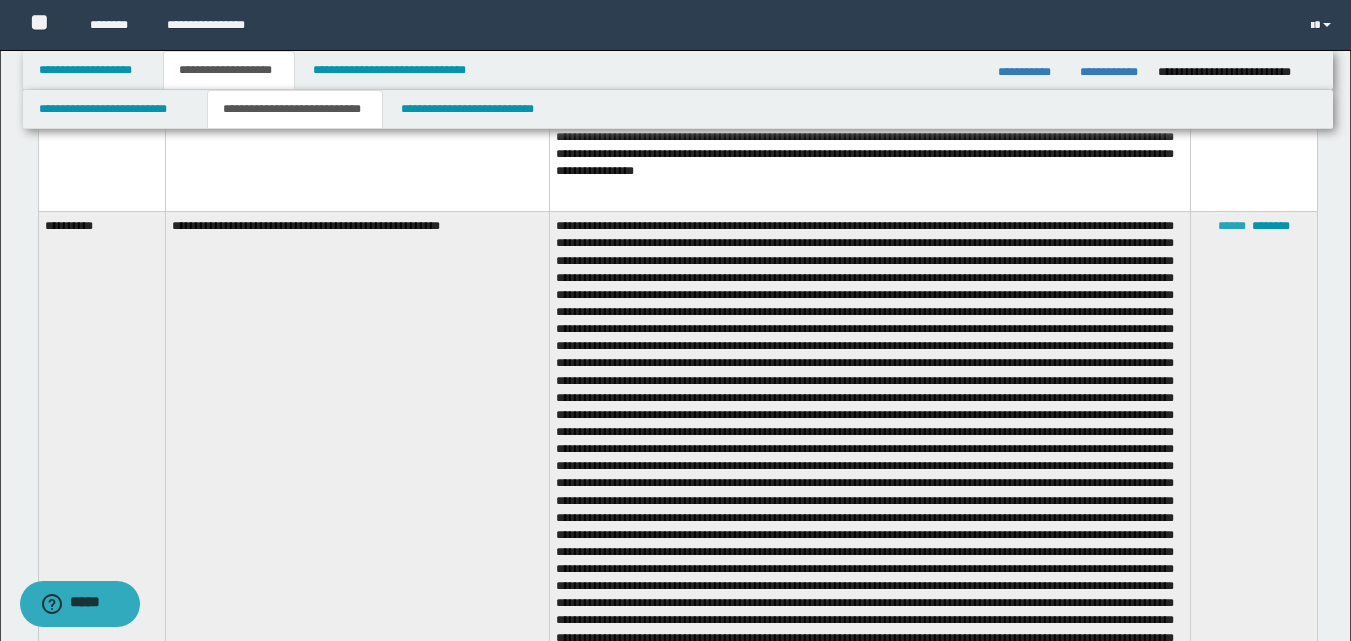 click on "******" at bounding box center (1232, 226) 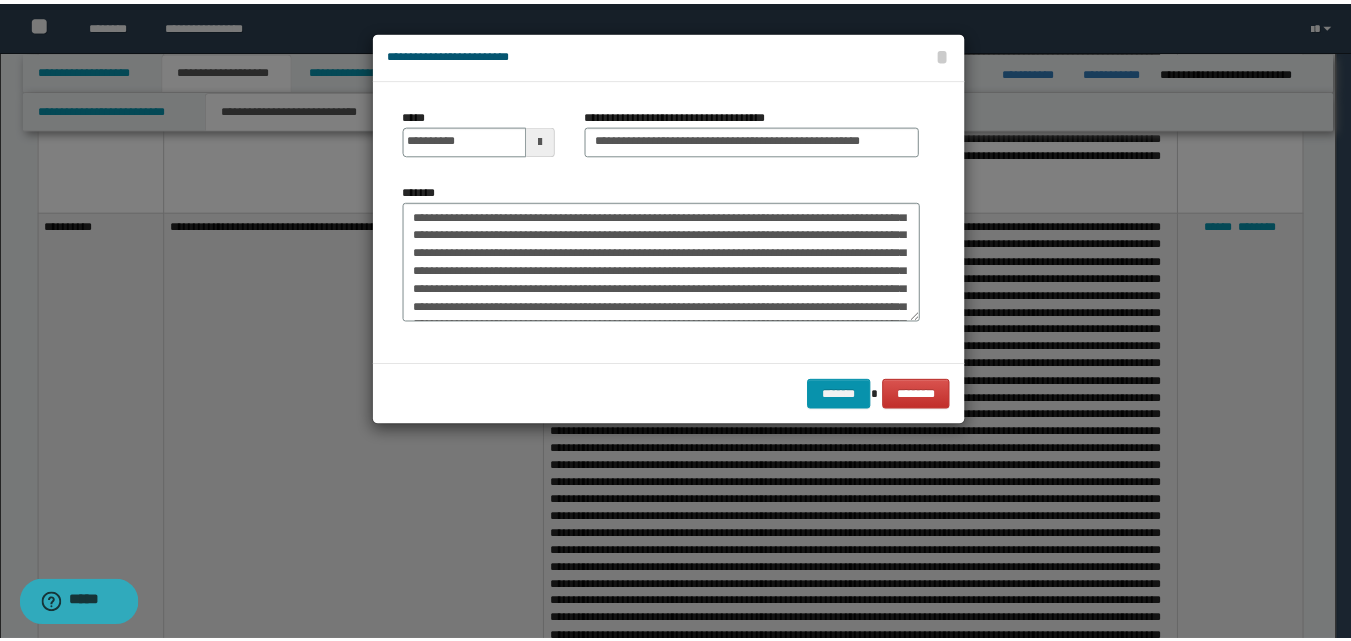 scroll, scrollTop: 0, scrollLeft: 0, axis: both 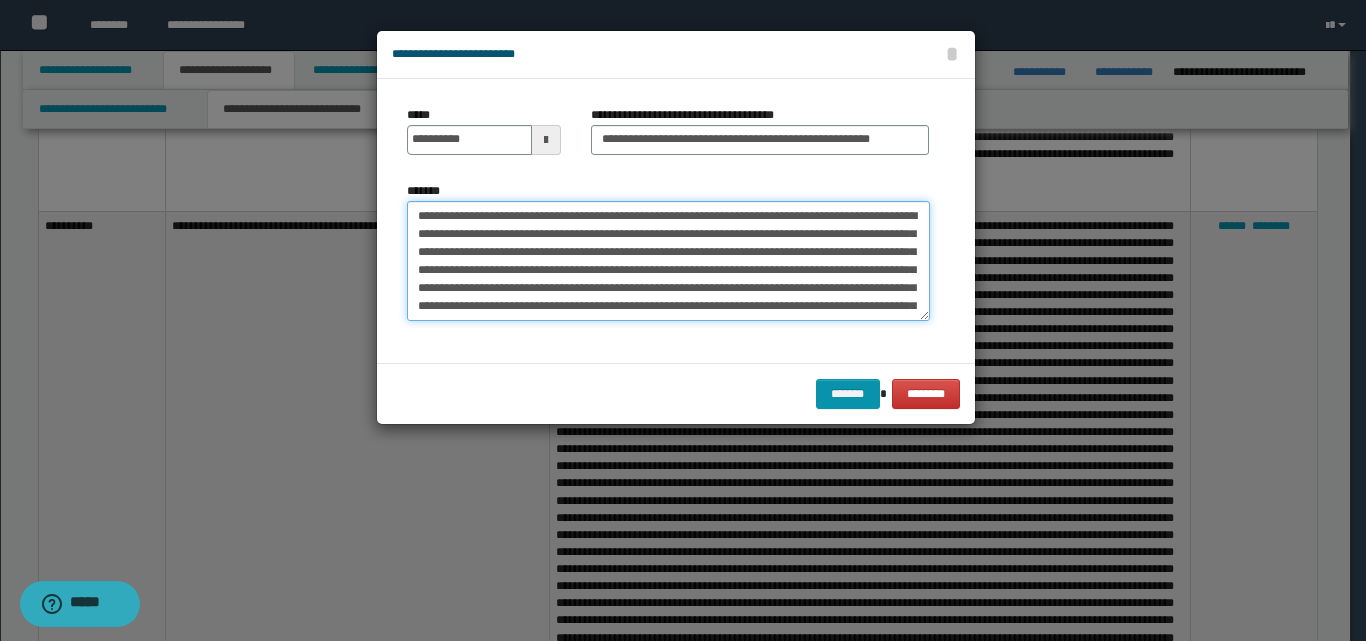 click on "*******" at bounding box center (668, 261) 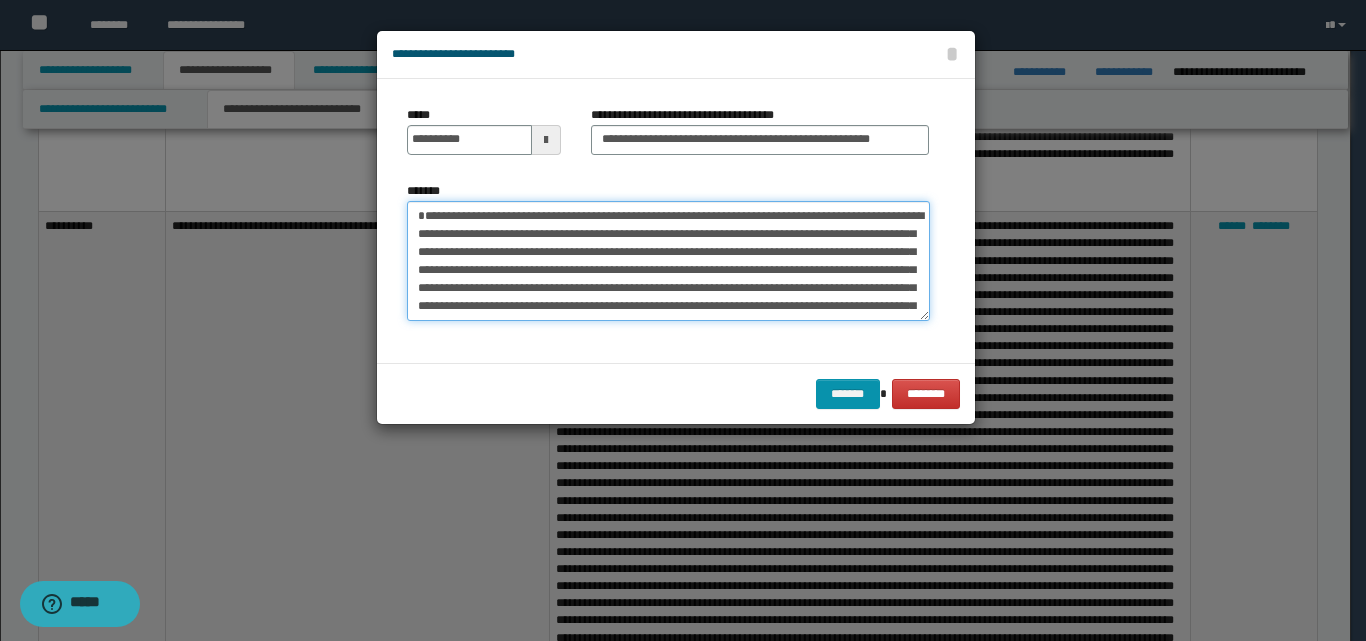 click on "*******" at bounding box center (668, 261) 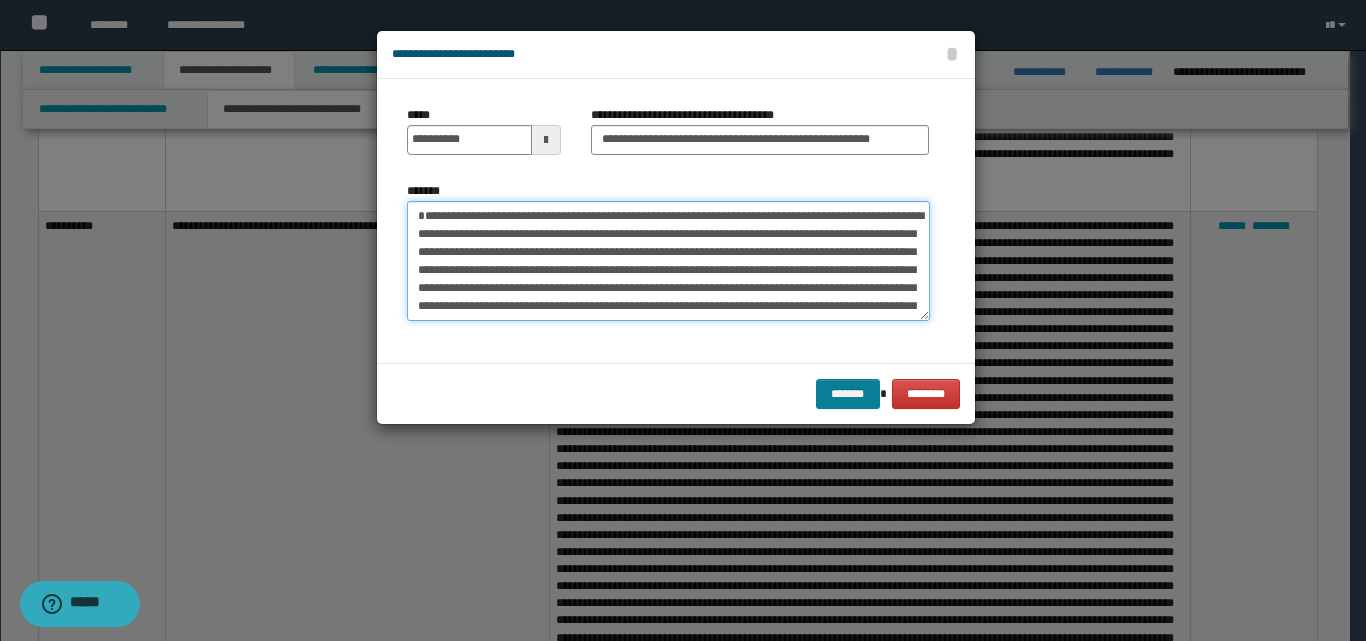 type on "**********" 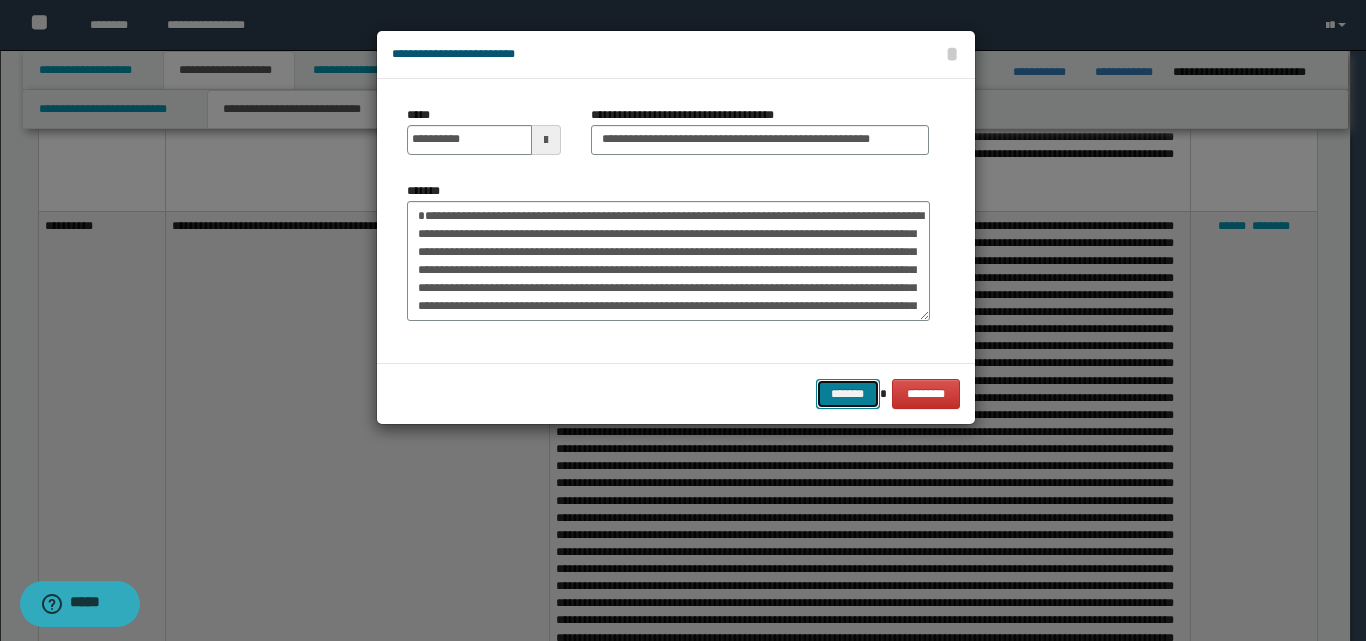 click on "*******" at bounding box center (848, 394) 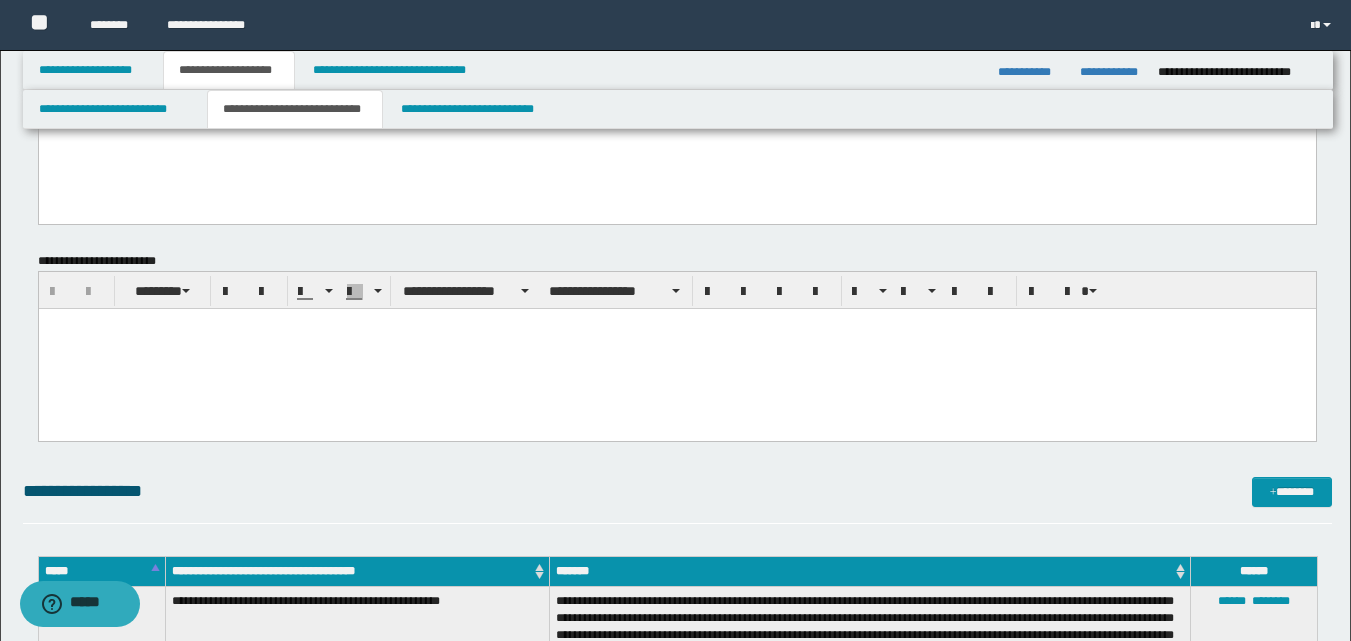 scroll, scrollTop: 200, scrollLeft: 0, axis: vertical 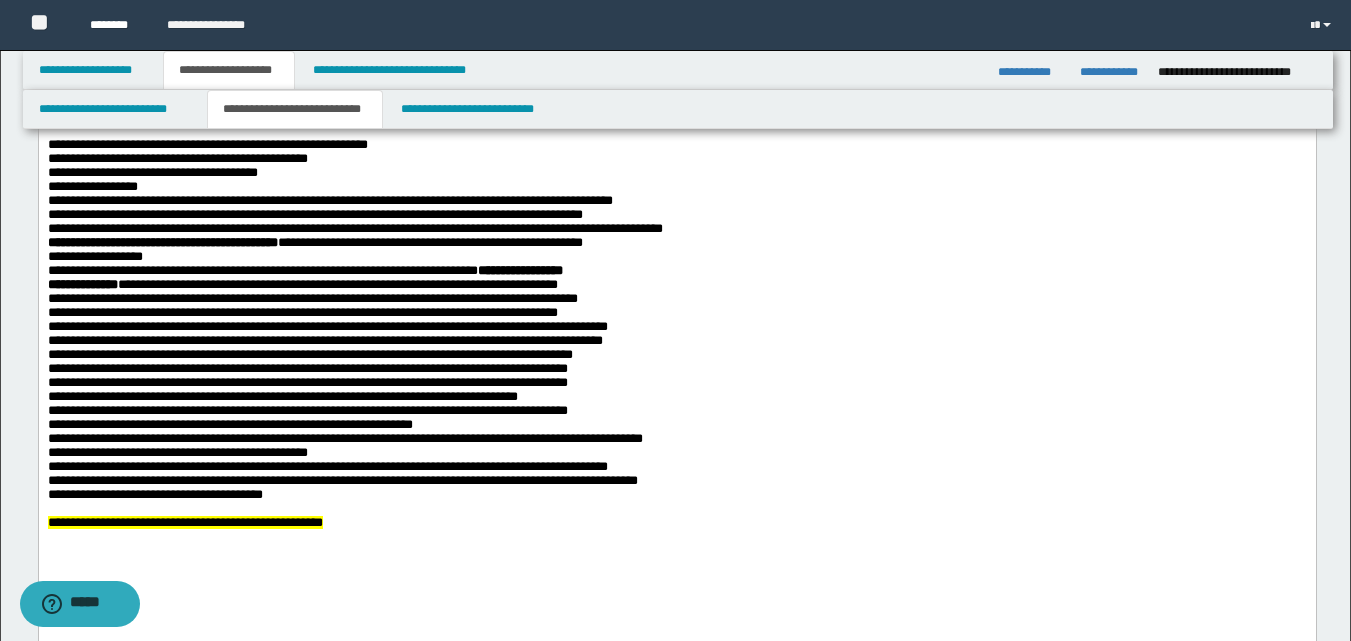 click on "********" at bounding box center (113, 25) 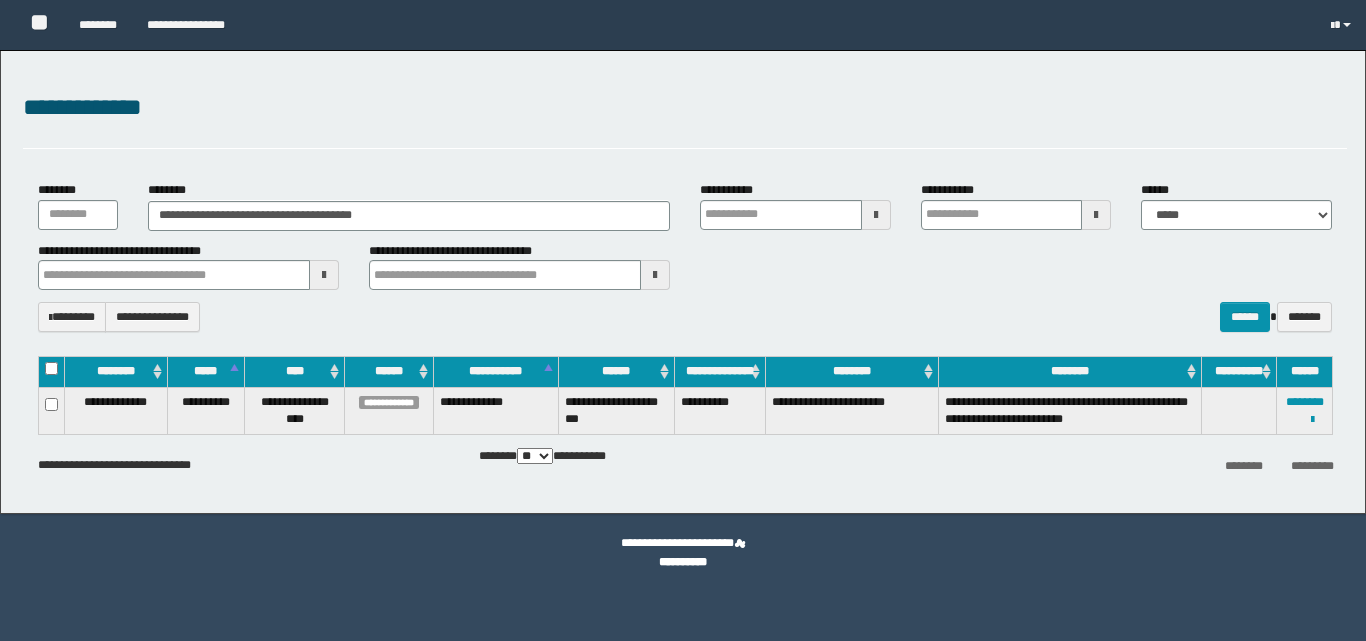 type on "**********" 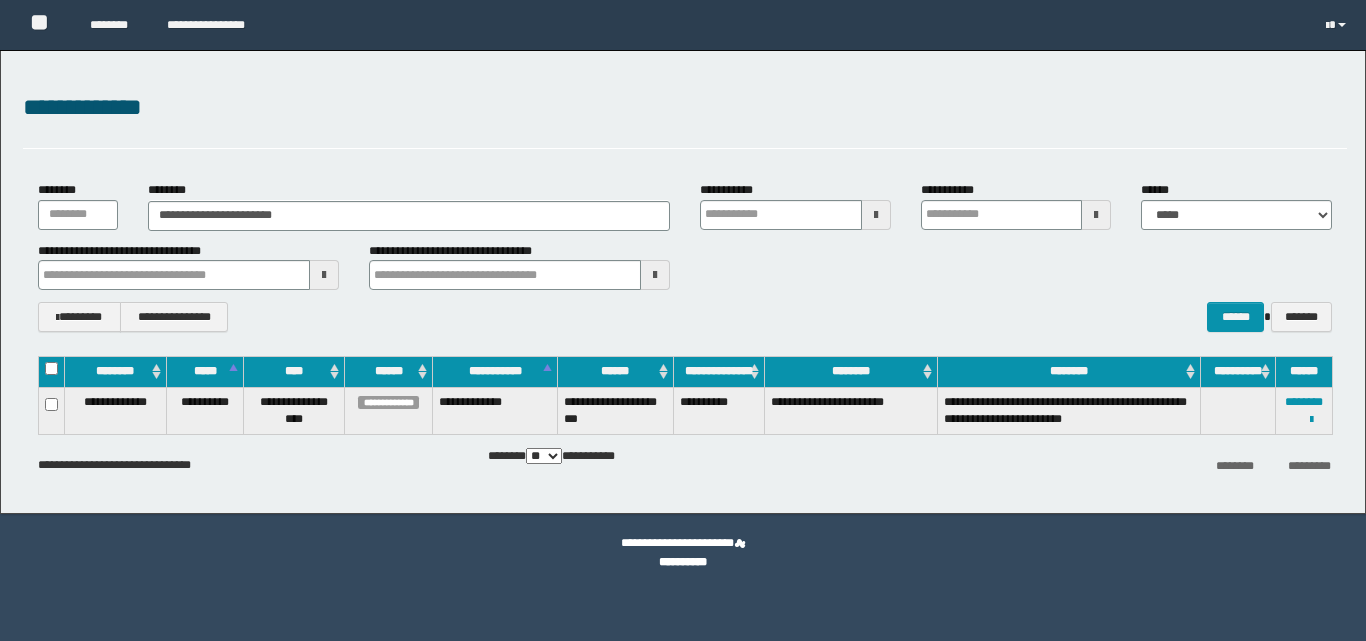 scroll, scrollTop: 0, scrollLeft: 0, axis: both 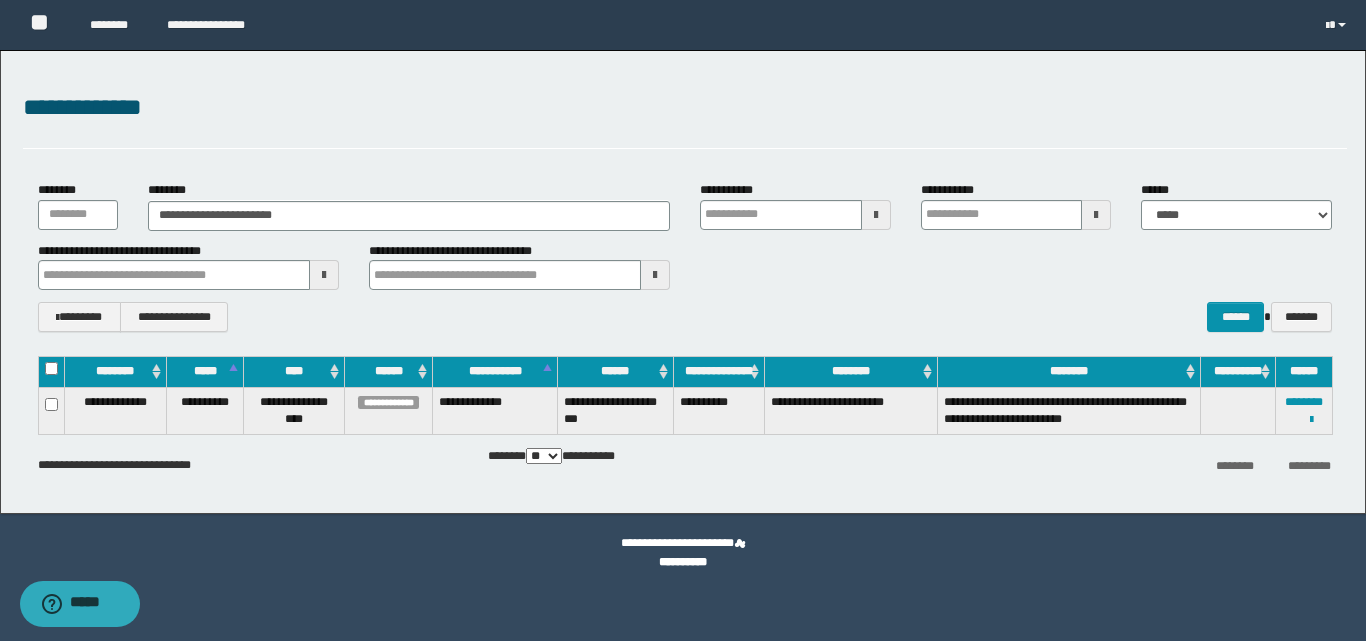 type on "**********" 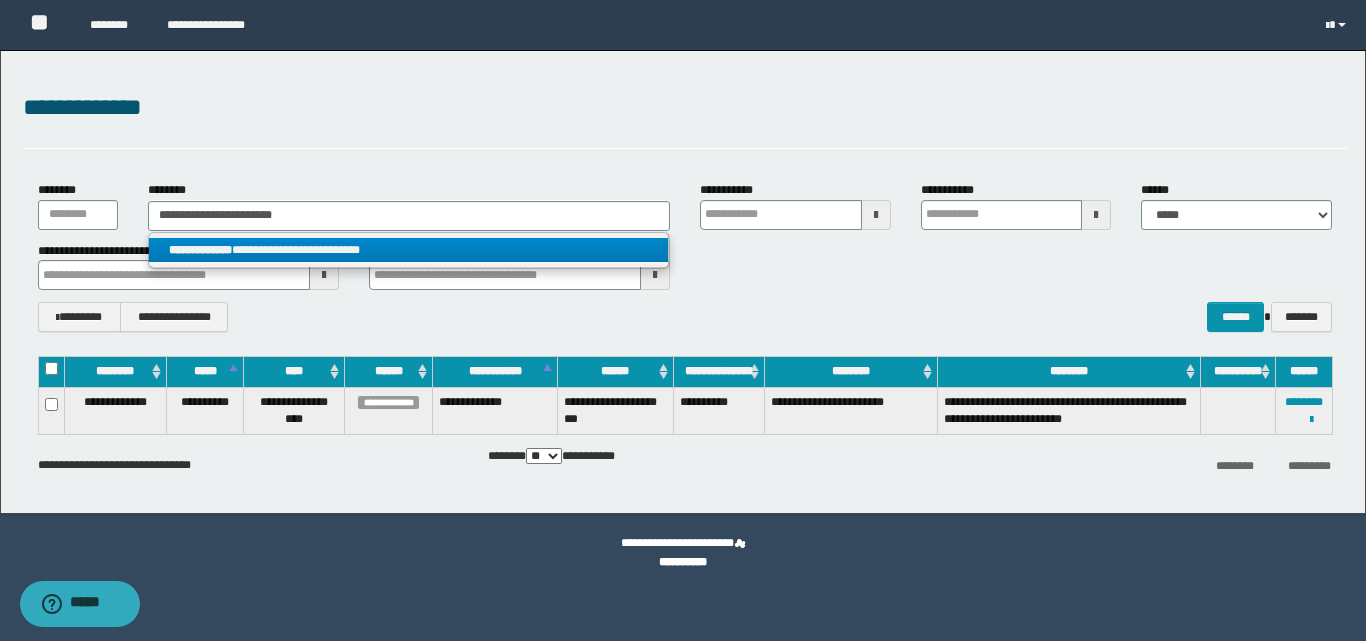 type on "**********" 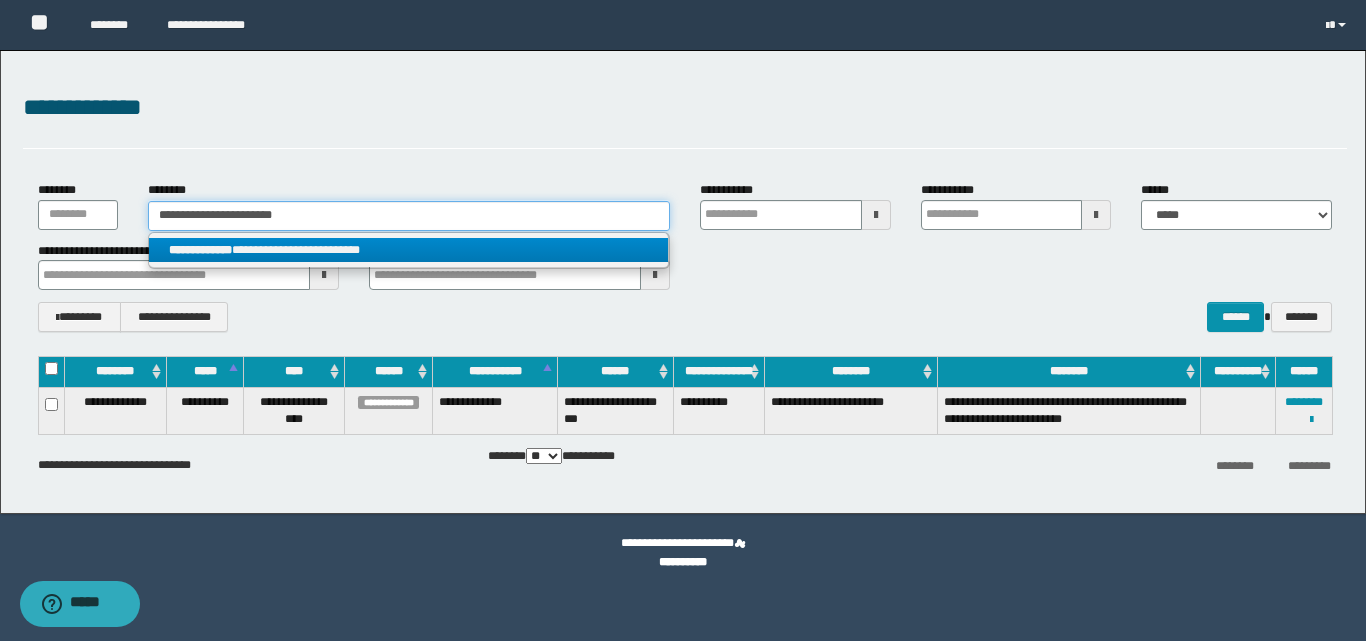 type 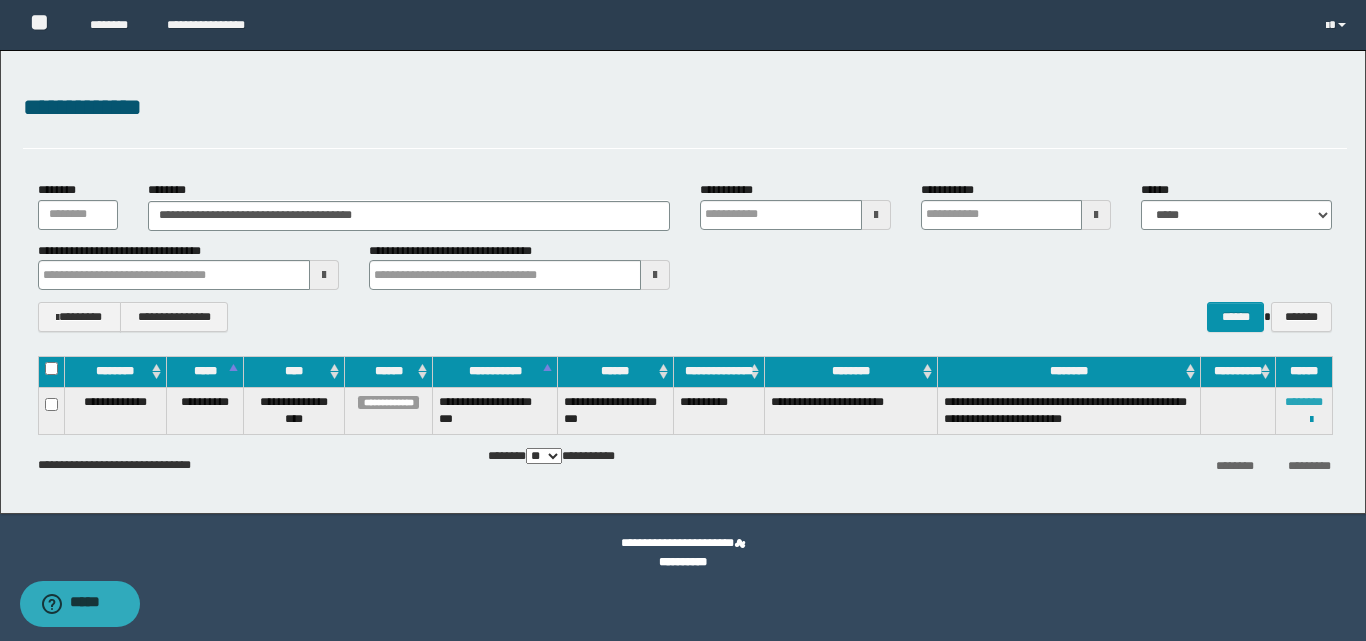click on "********" at bounding box center (1304, 402) 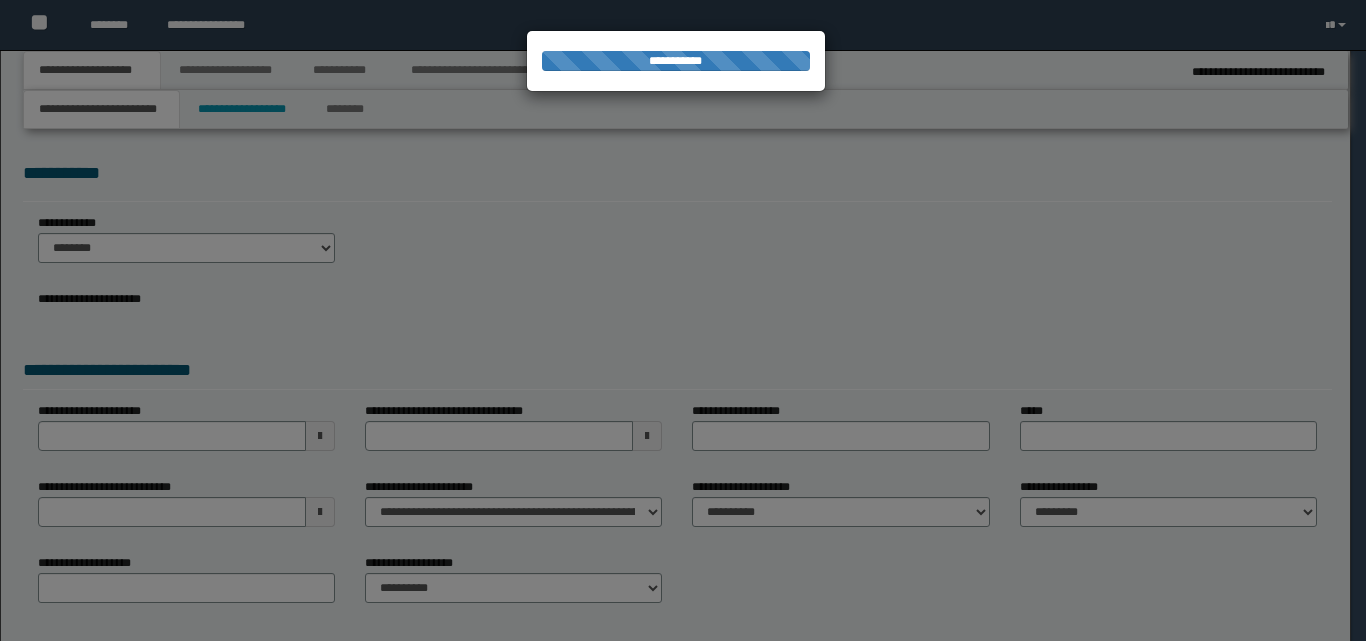 select on "**" 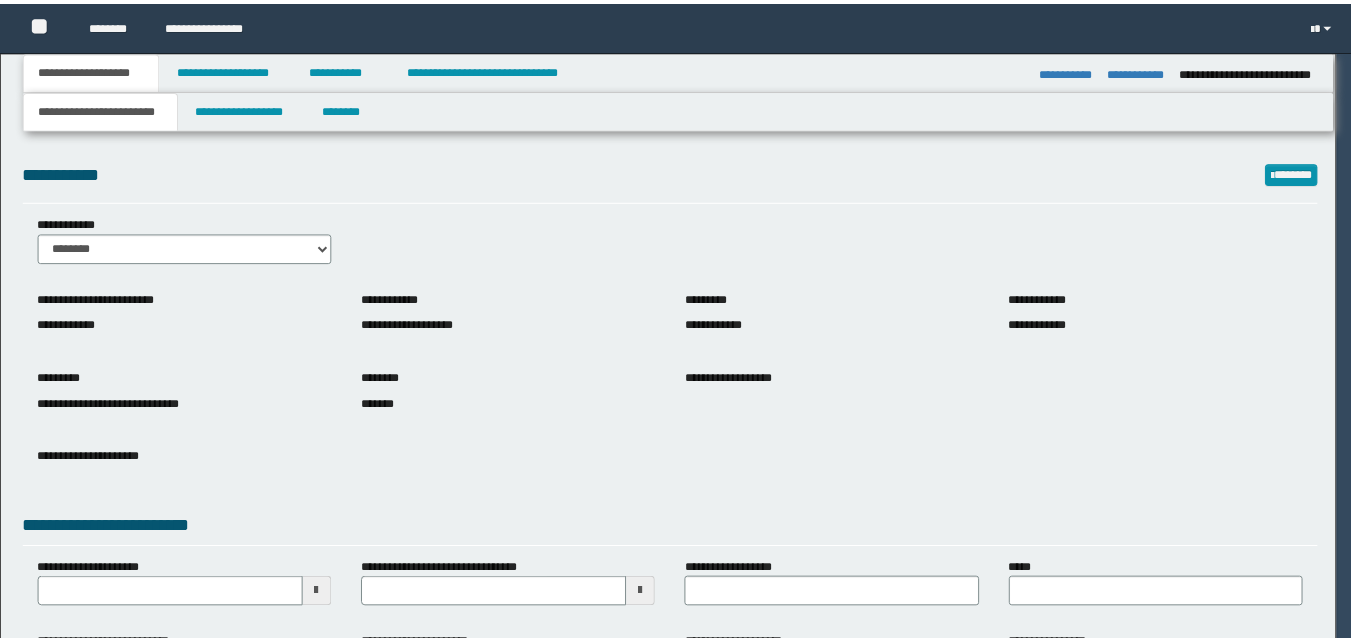scroll, scrollTop: 0, scrollLeft: 0, axis: both 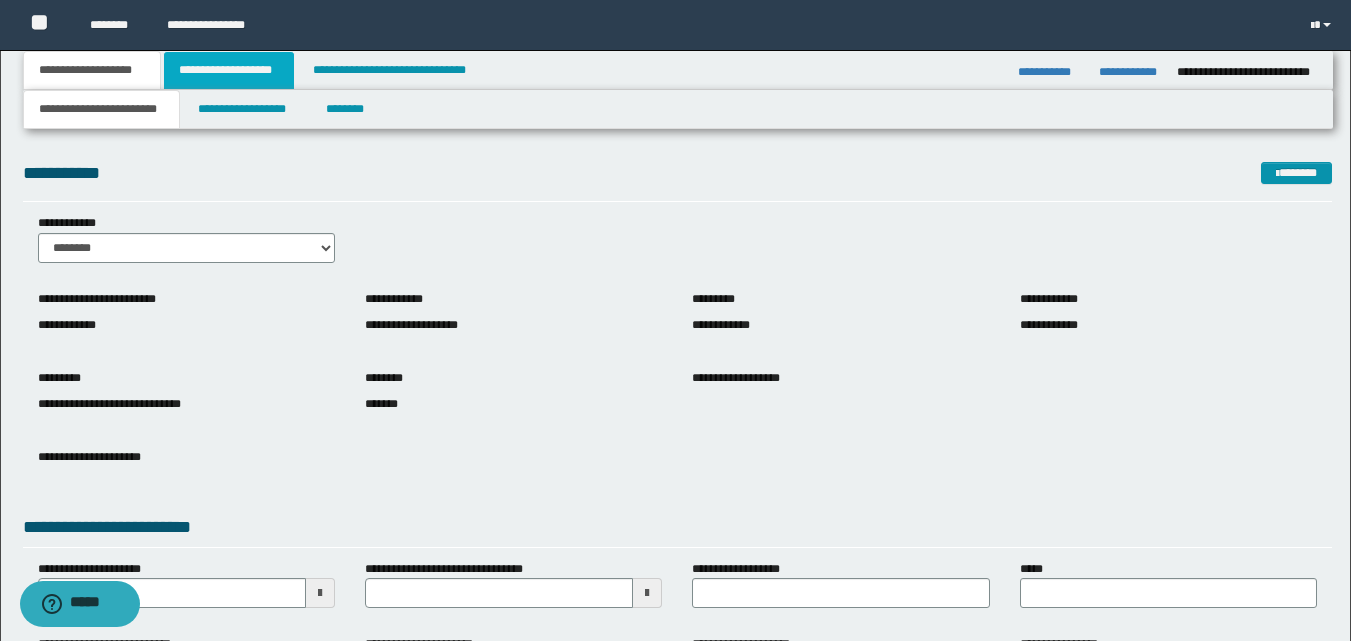 click on "**********" at bounding box center (229, 70) 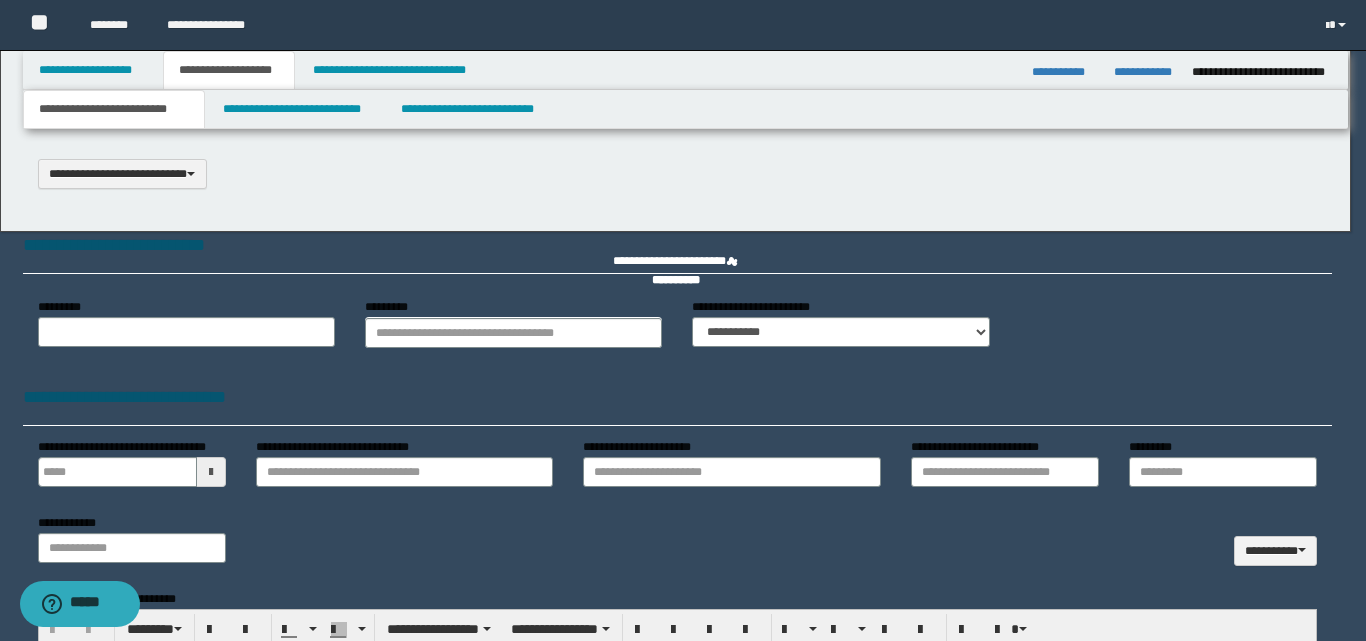 type 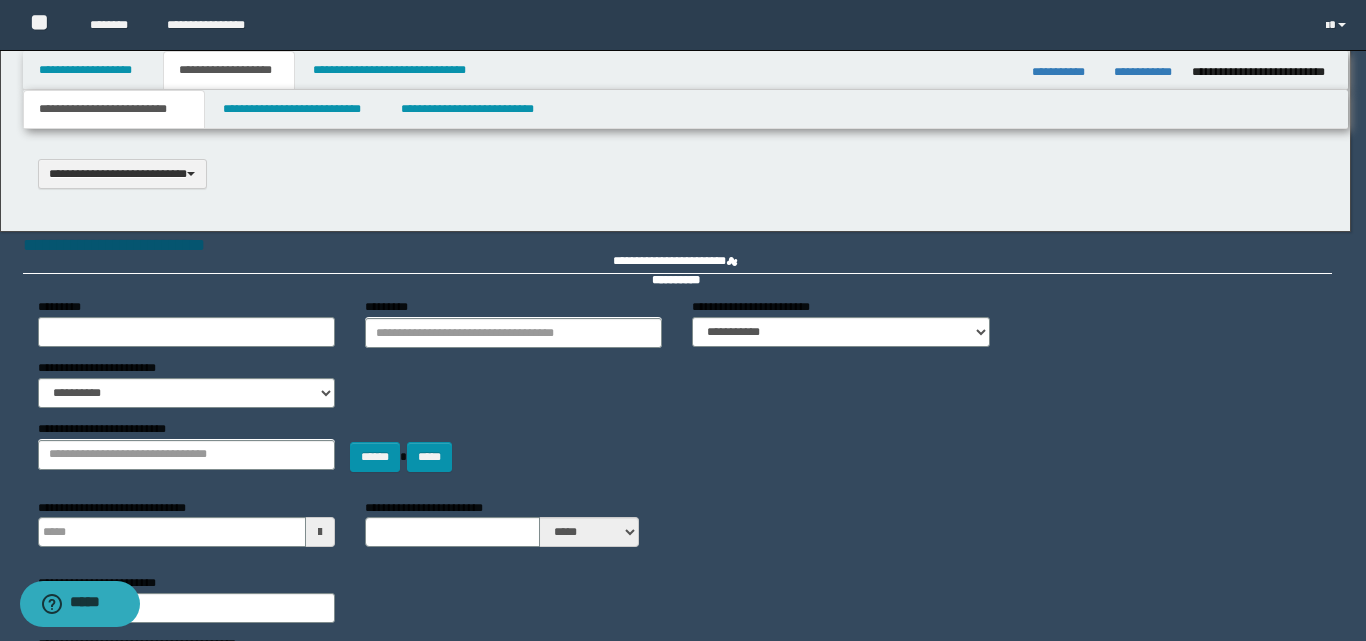 select on "*" 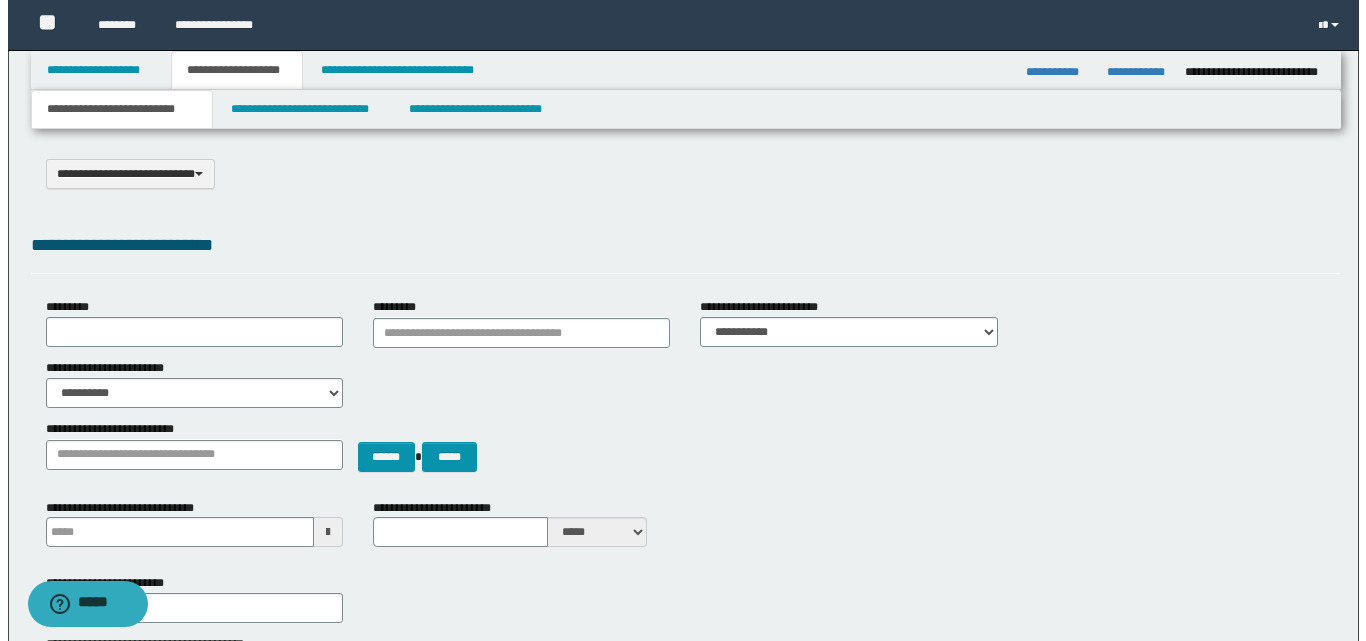 scroll, scrollTop: 0, scrollLeft: 0, axis: both 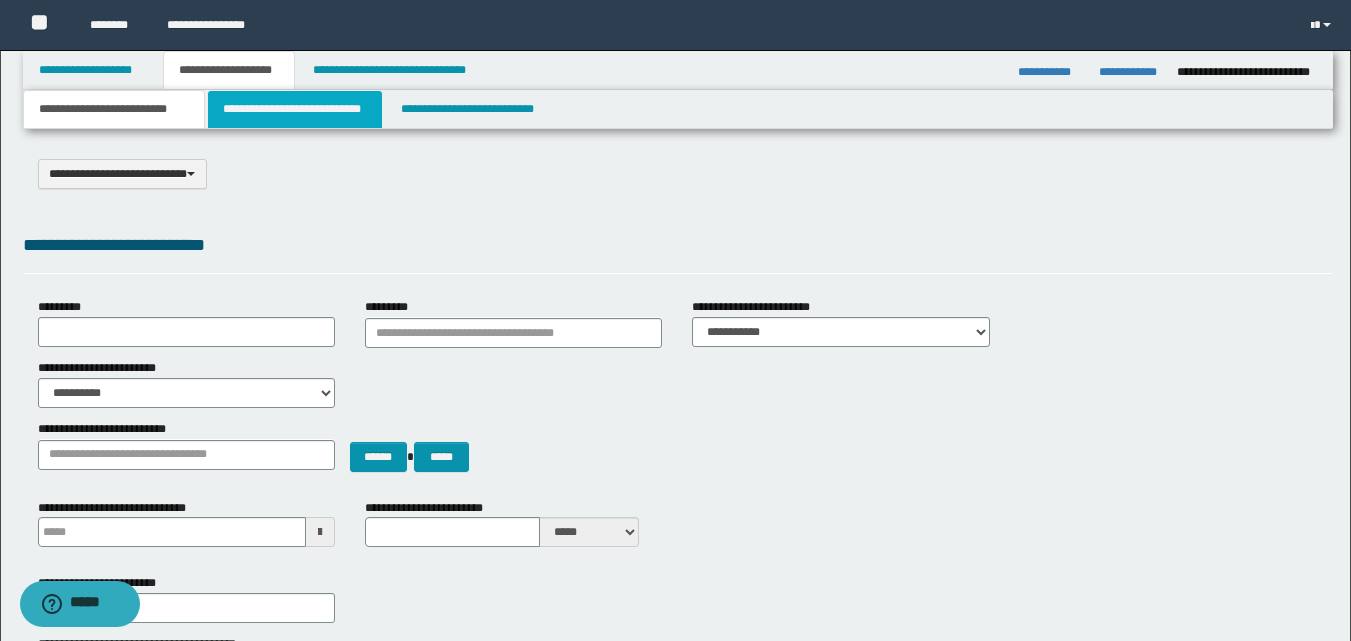click on "**********" at bounding box center (295, 109) 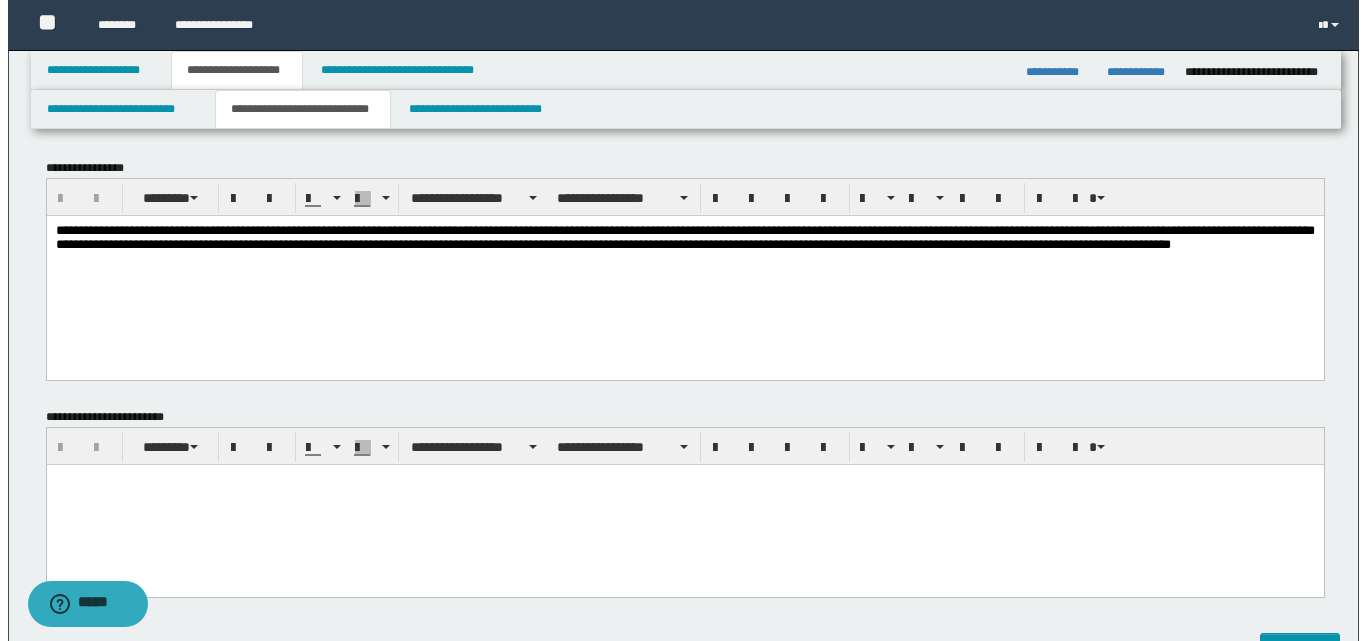 scroll, scrollTop: 300, scrollLeft: 0, axis: vertical 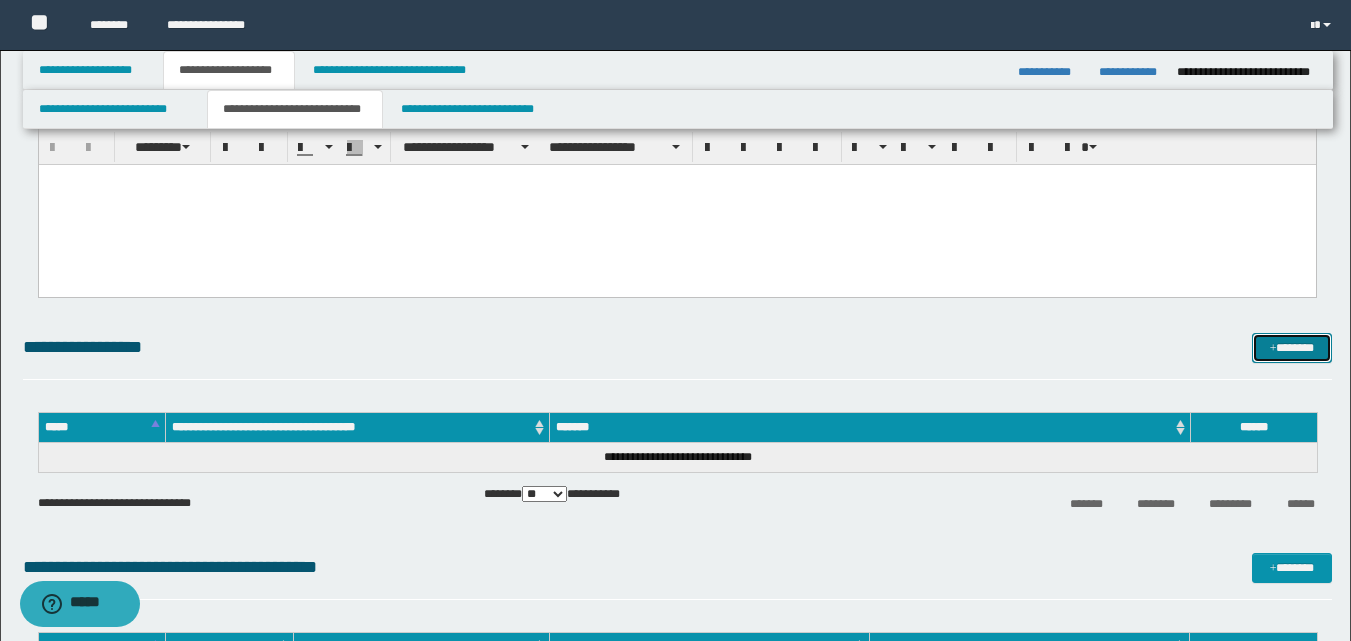 click on "*******" at bounding box center (1292, 348) 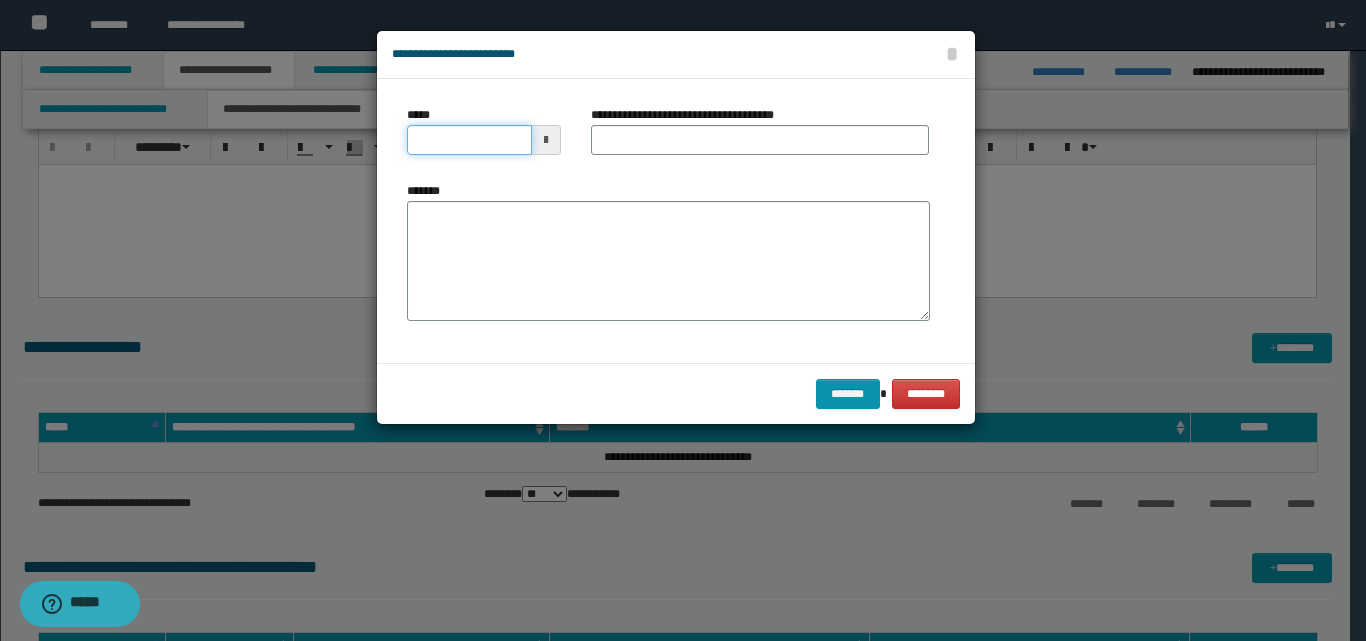 click on "*****" at bounding box center [469, 140] 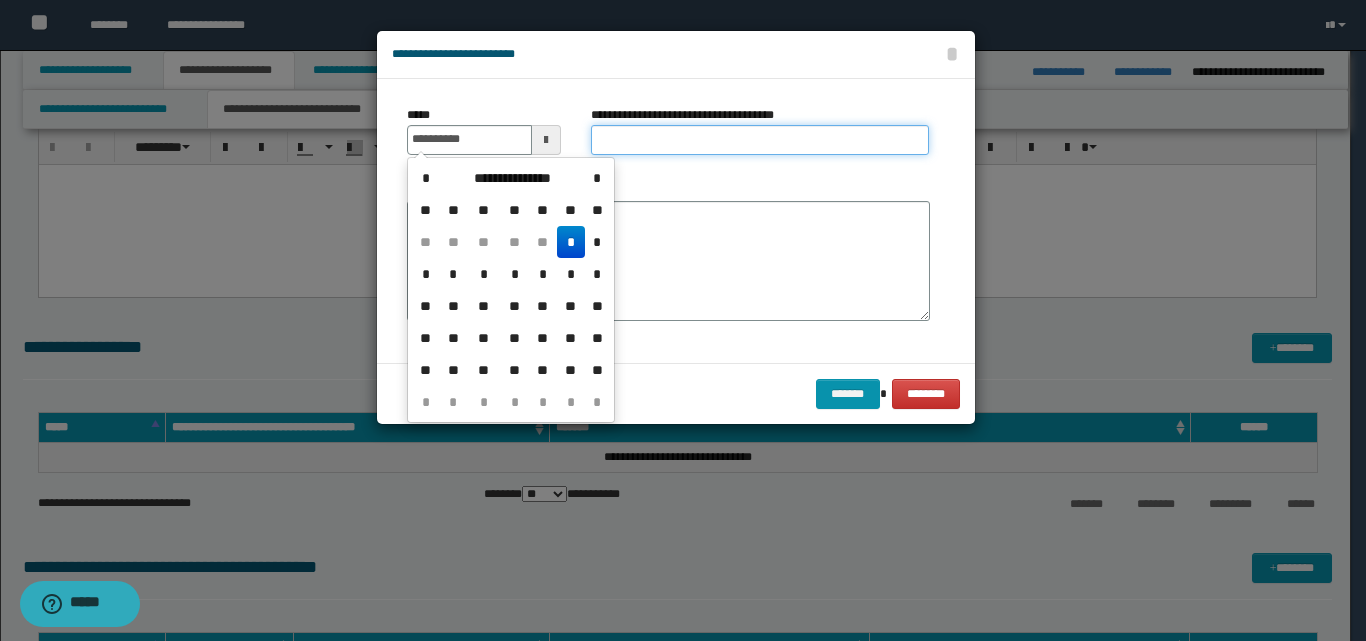 type on "**********" 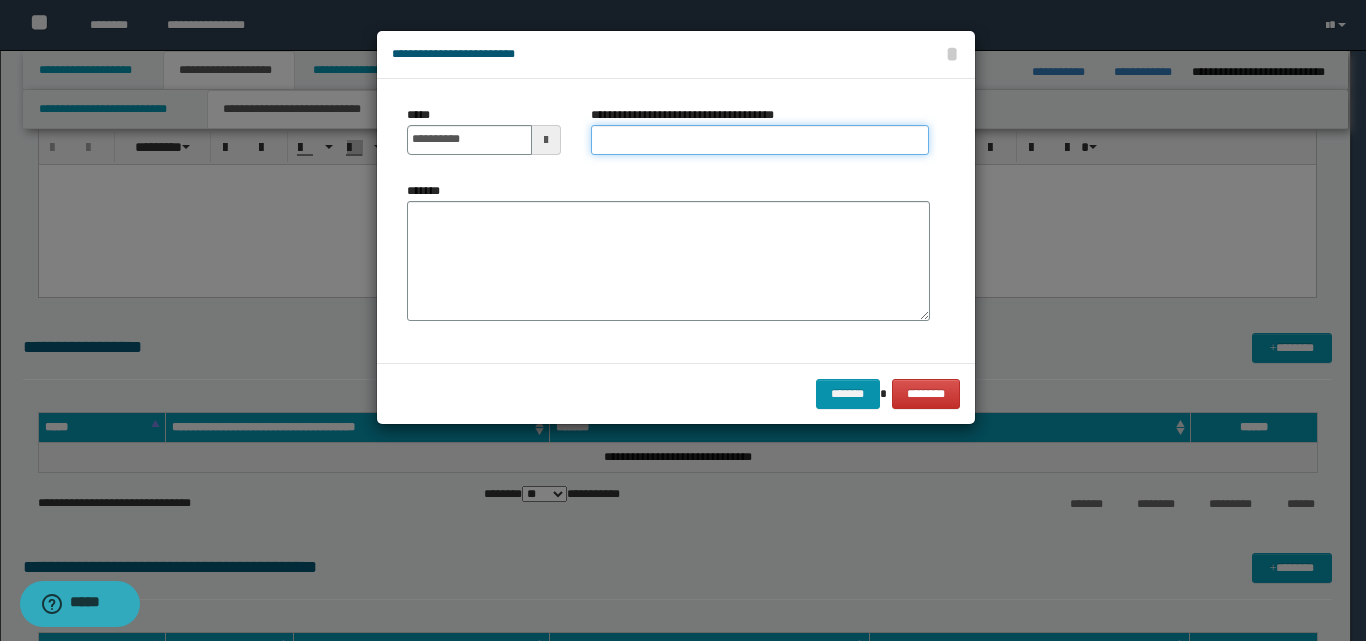 click on "**********" at bounding box center (760, 140) 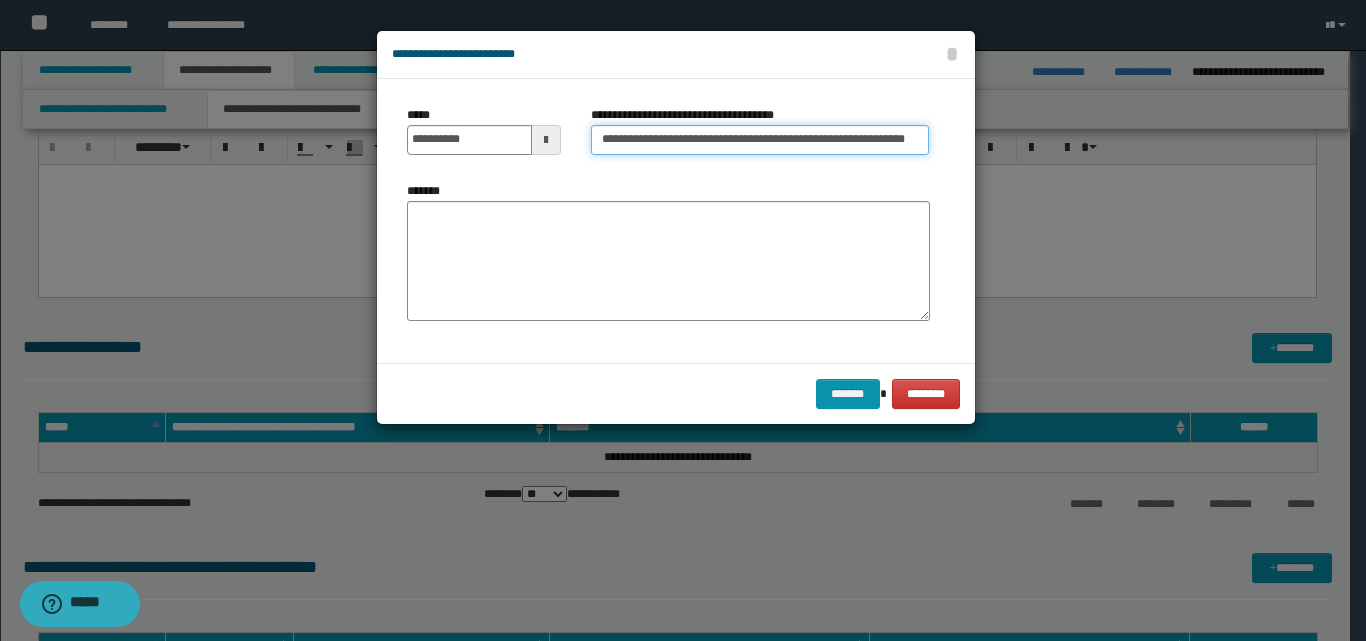 scroll, scrollTop: 0, scrollLeft: 16, axis: horizontal 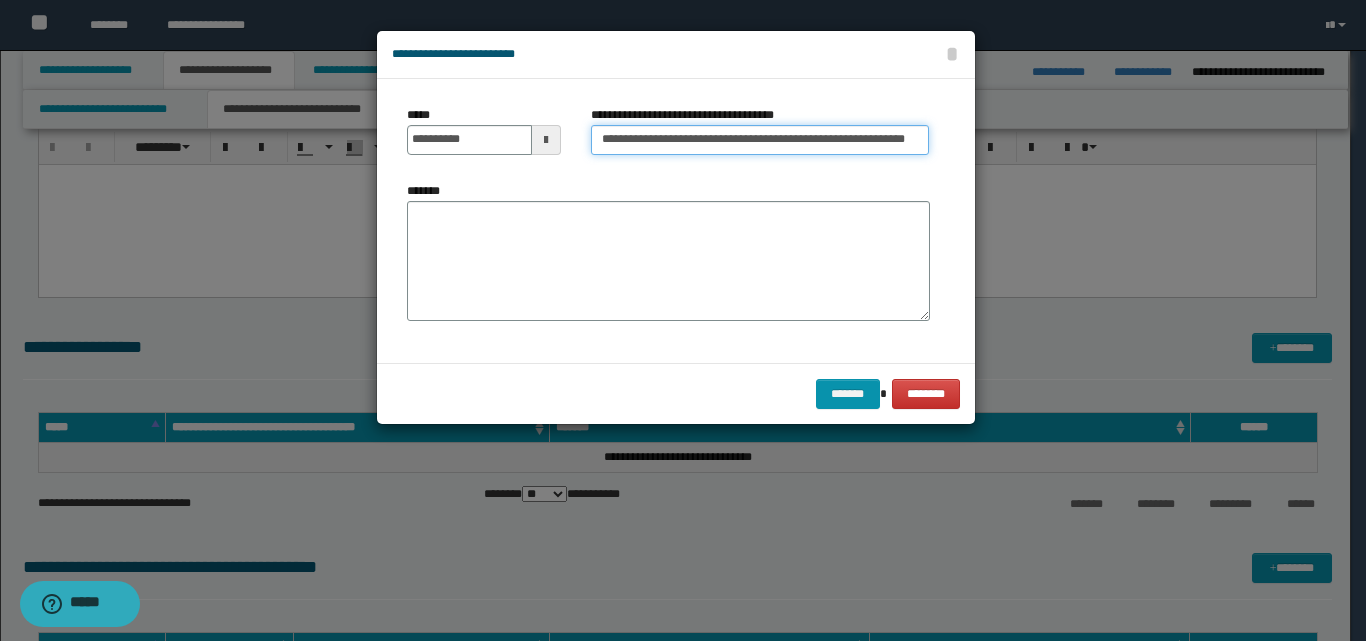 drag, startPoint x: 774, startPoint y: 146, endPoint x: 798, endPoint y: 123, distance: 33.24154 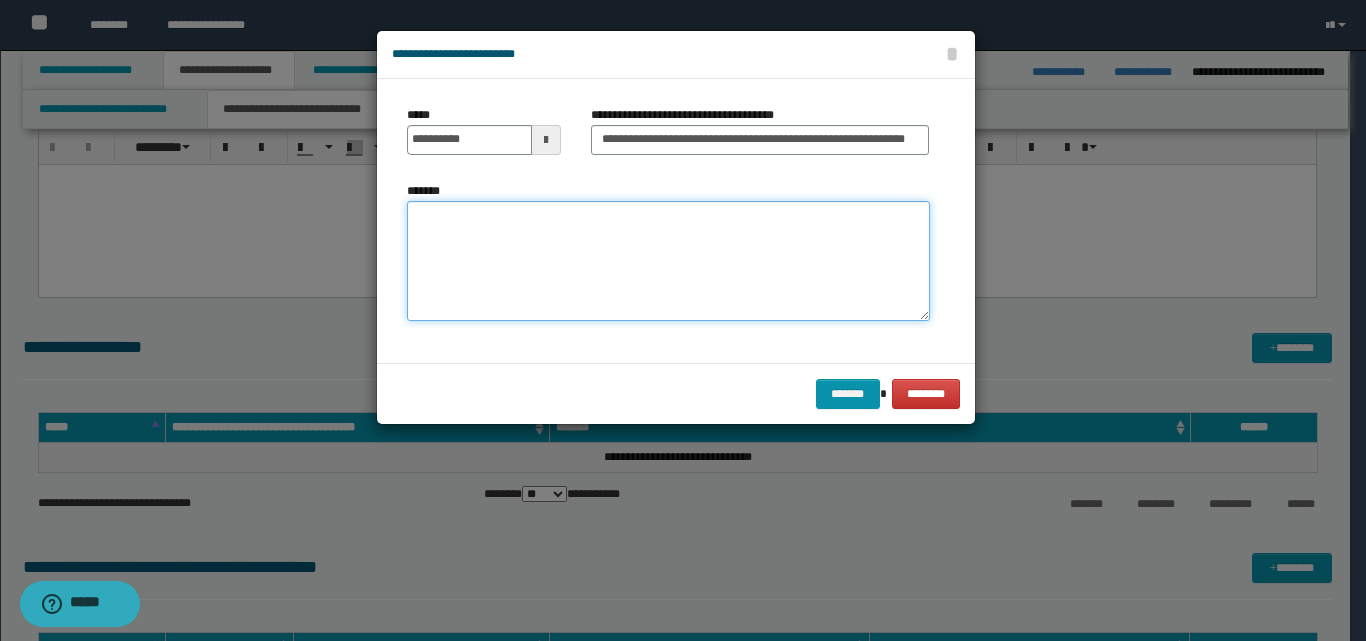 click on "*******" at bounding box center (668, 261) 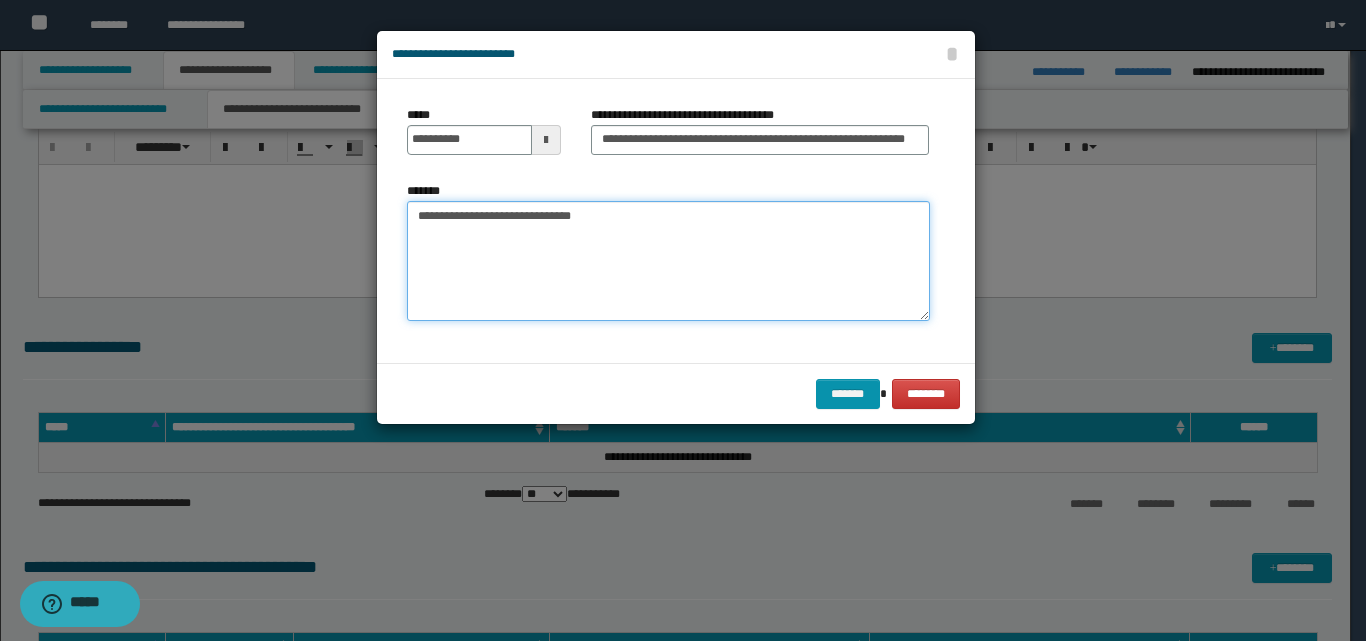 paste on "**********" 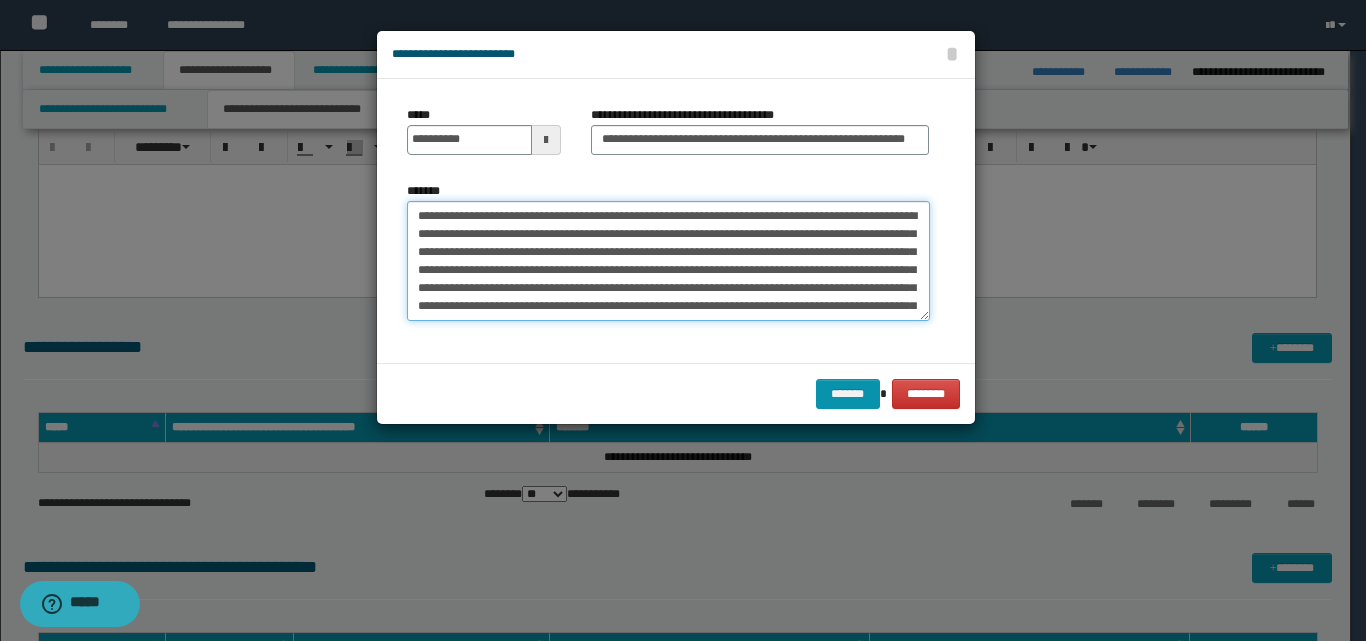 scroll, scrollTop: 36, scrollLeft: 0, axis: vertical 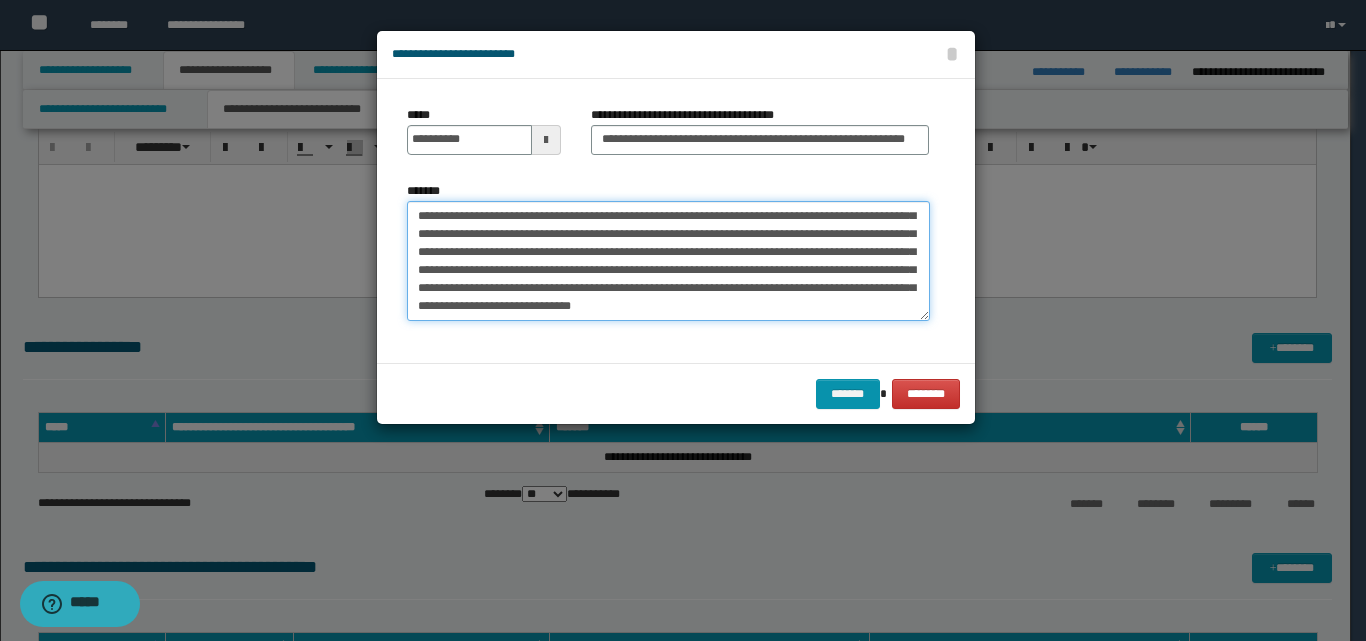 drag, startPoint x: 864, startPoint y: 274, endPoint x: 810, endPoint y: 298, distance: 59.093147 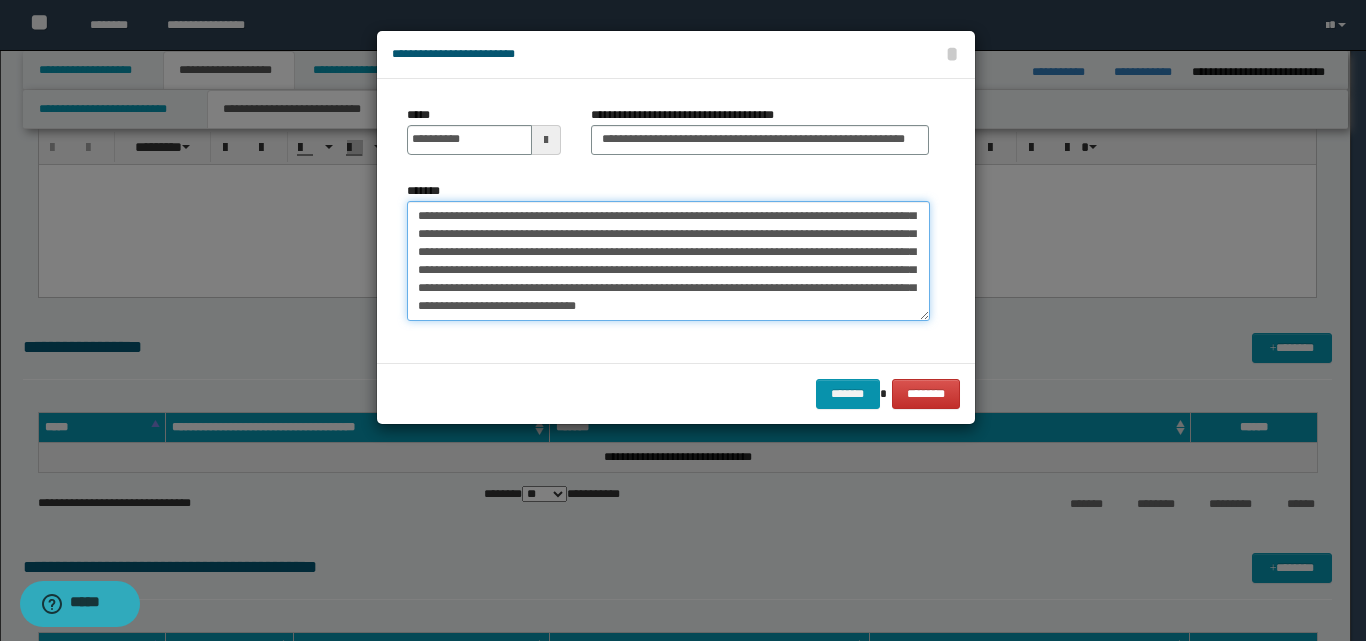 drag, startPoint x: 459, startPoint y: 292, endPoint x: 442, endPoint y: 284, distance: 18.788294 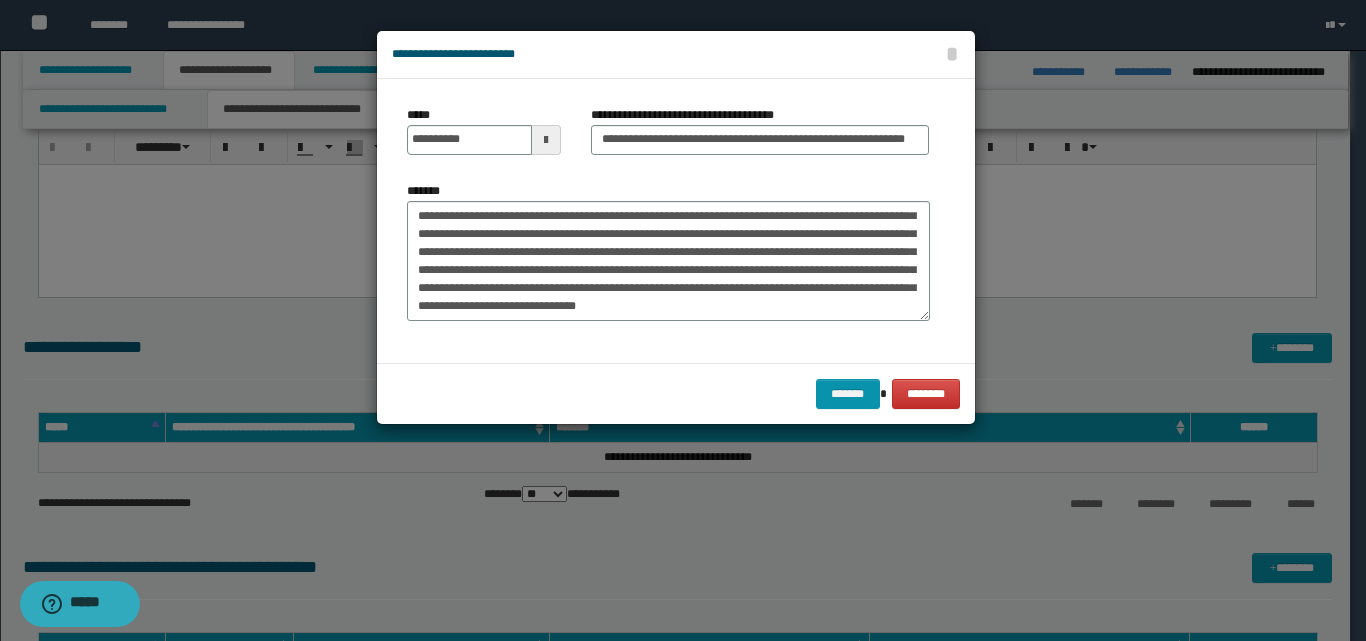 drag, startPoint x: 420, startPoint y: 280, endPoint x: 424, endPoint y: 293, distance: 13.601471 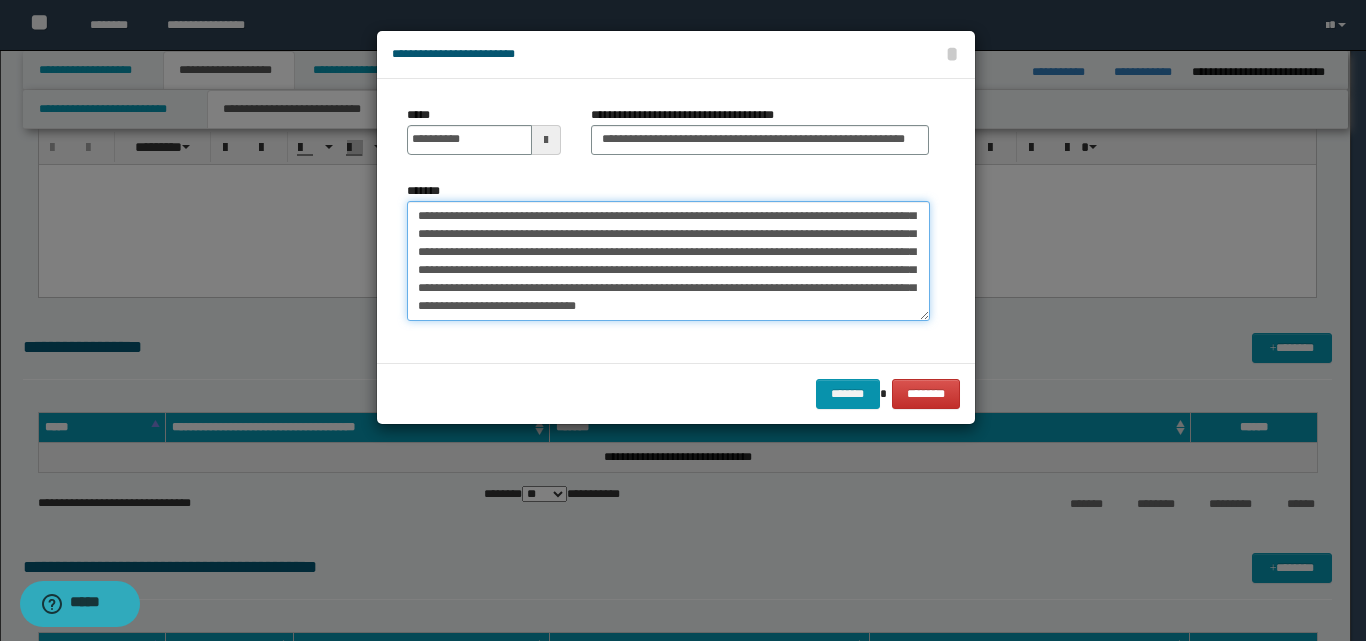 drag, startPoint x: 493, startPoint y: 238, endPoint x: 478, endPoint y: 263, distance: 29.15476 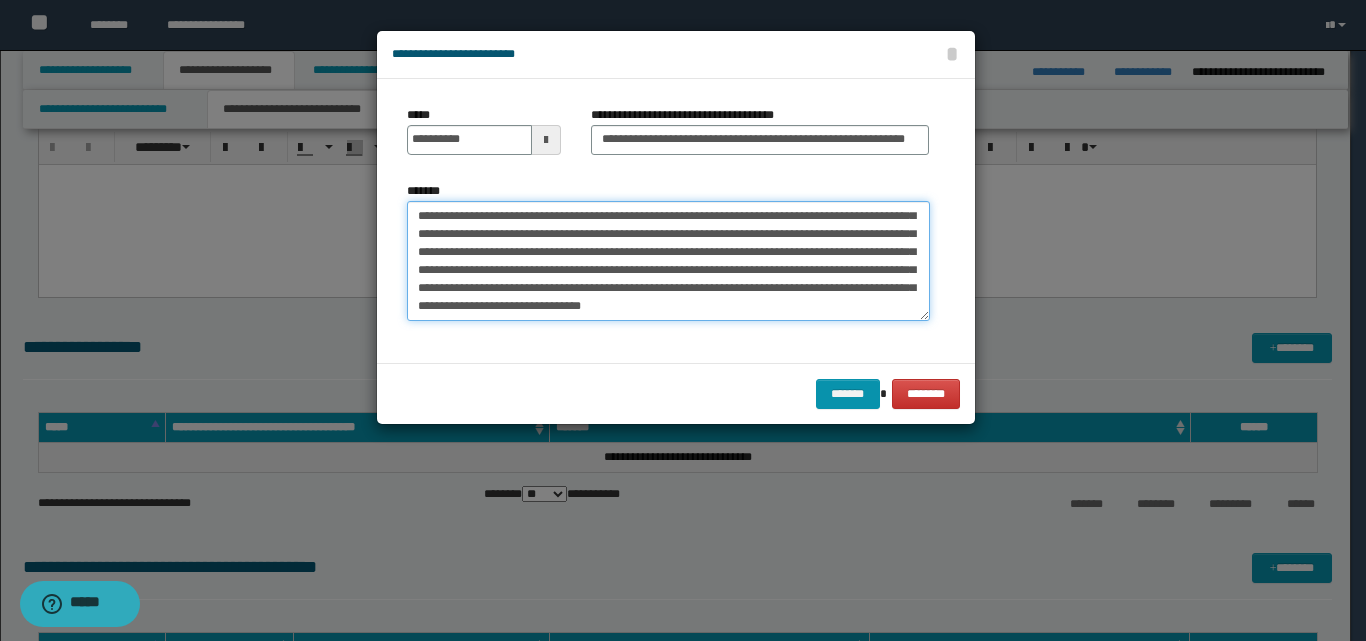 drag, startPoint x: 767, startPoint y: 226, endPoint x: 759, endPoint y: 218, distance: 11.313708 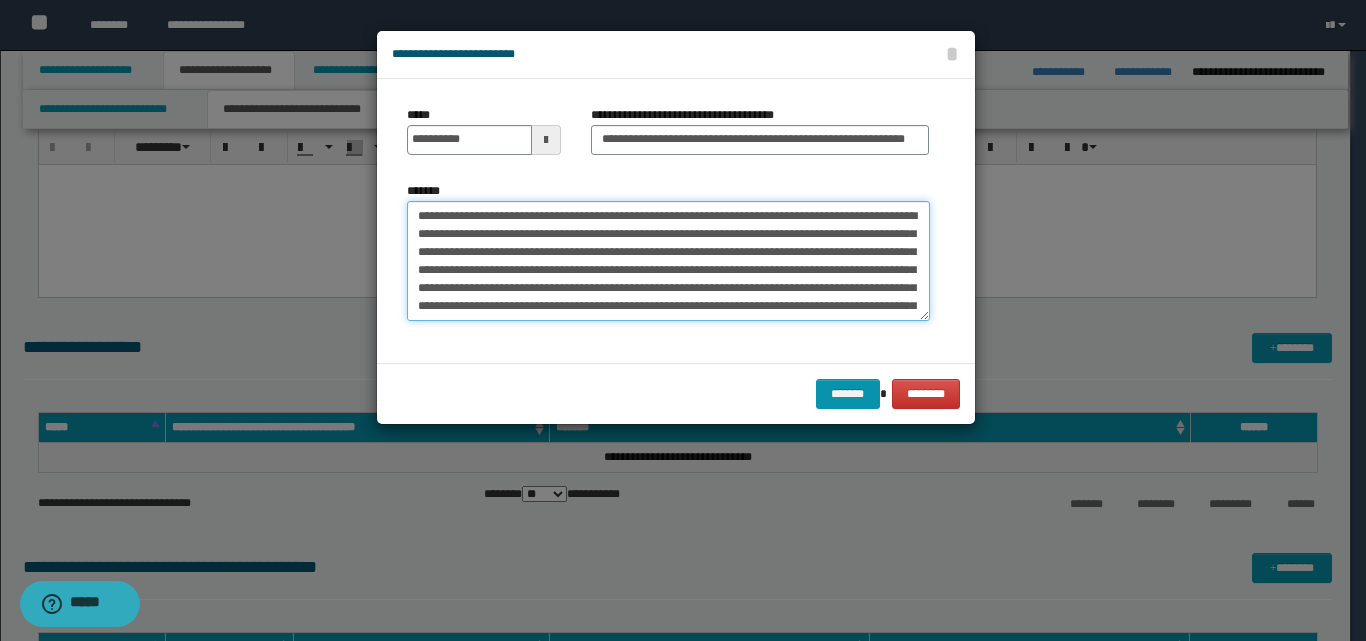 drag, startPoint x: 764, startPoint y: 255, endPoint x: 693, endPoint y: 279, distance: 74.94665 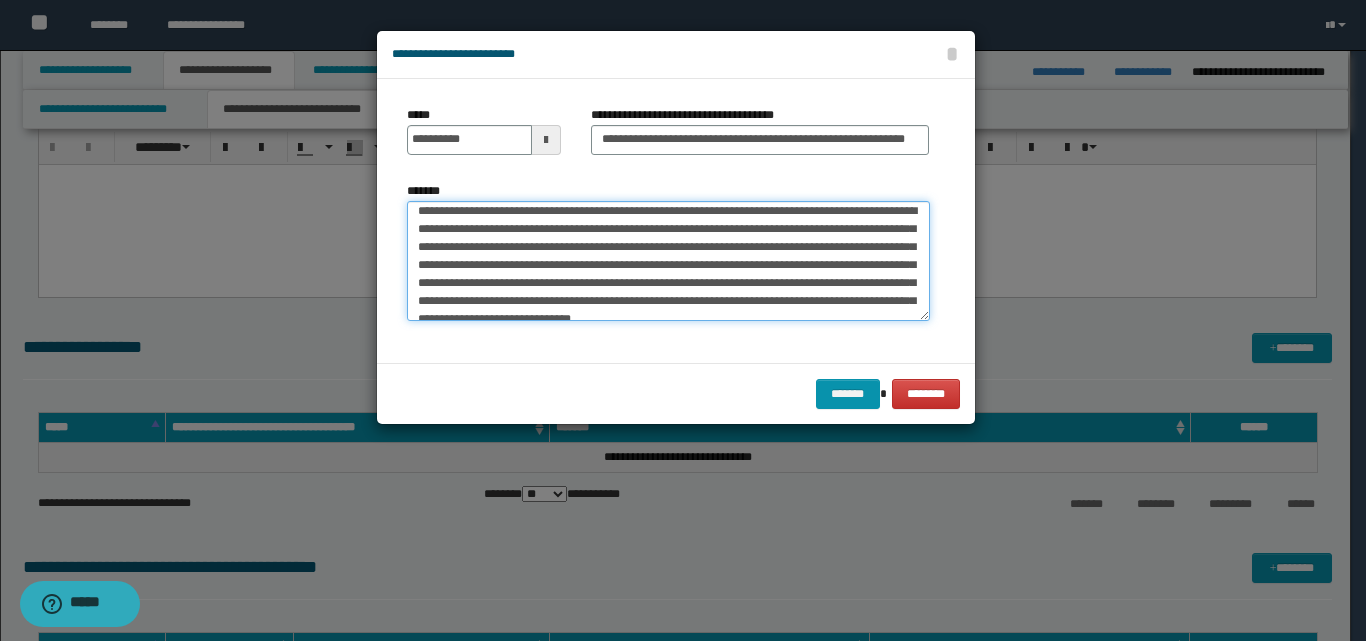 scroll, scrollTop: 36, scrollLeft: 0, axis: vertical 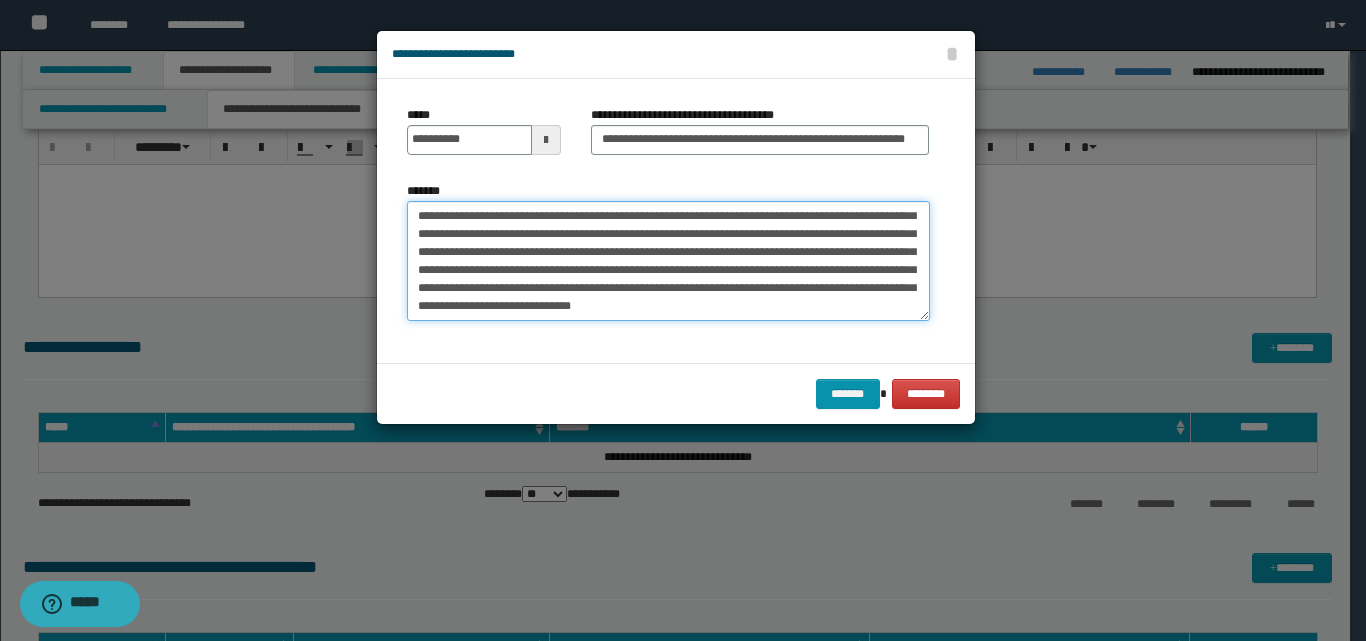 click on "**********" at bounding box center (668, 261) 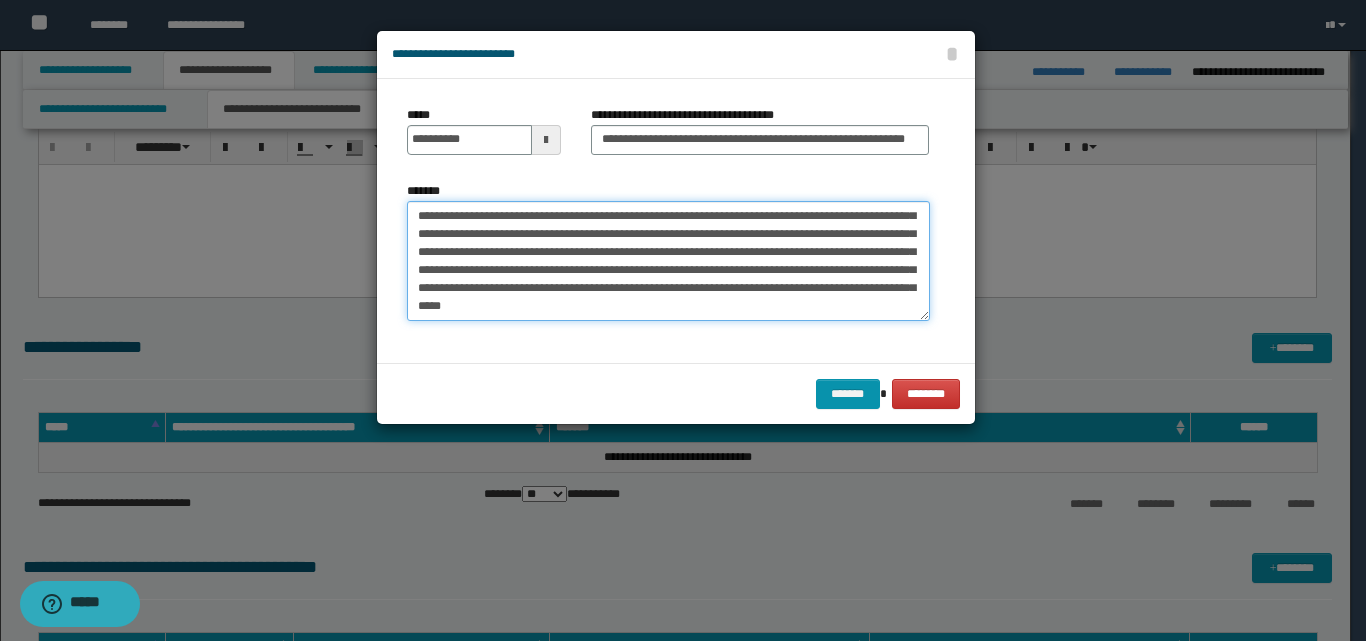 scroll, scrollTop: 48, scrollLeft: 0, axis: vertical 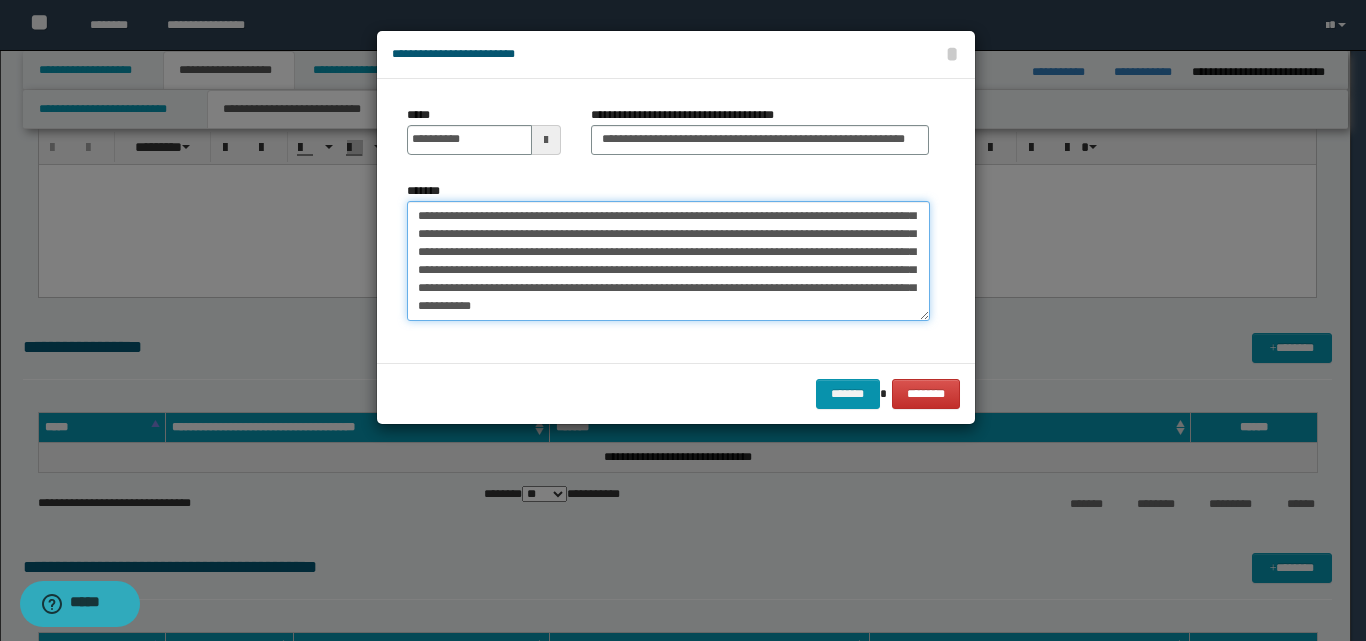 click on "**********" at bounding box center (668, 261) 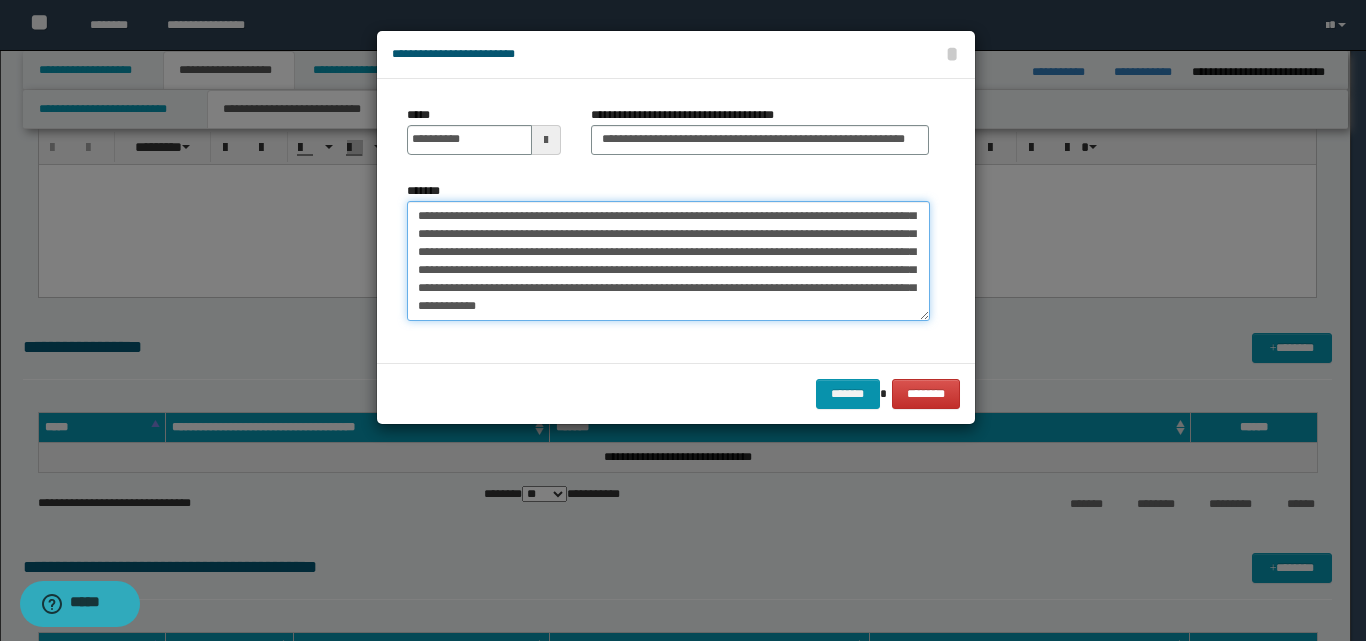 click on "**********" at bounding box center [668, 261] 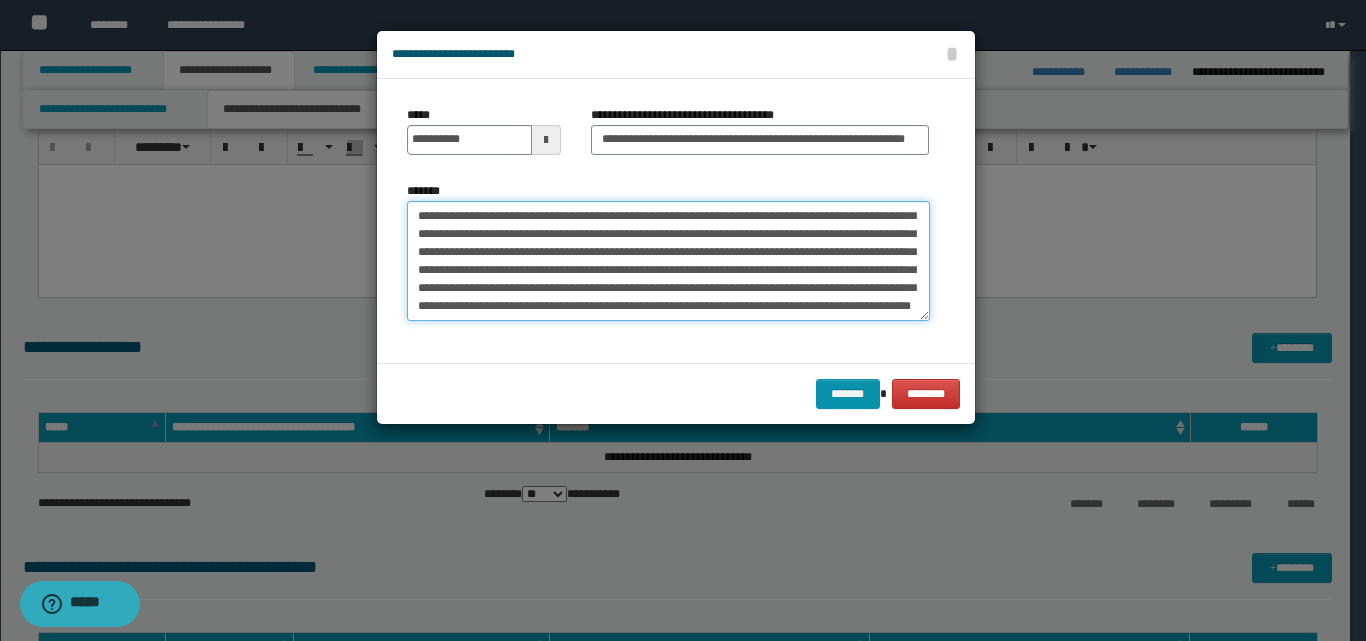 scroll, scrollTop: 66, scrollLeft: 0, axis: vertical 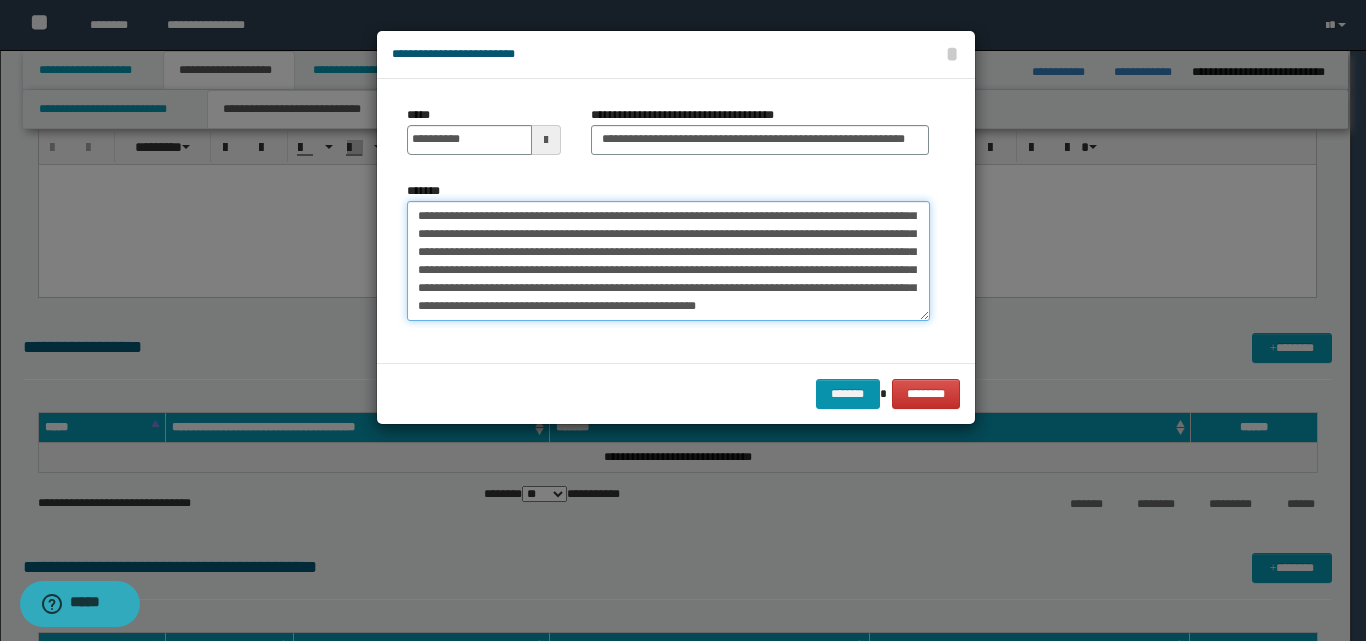 drag, startPoint x: 579, startPoint y: 317, endPoint x: 531, endPoint y: 315, distance: 48.04165 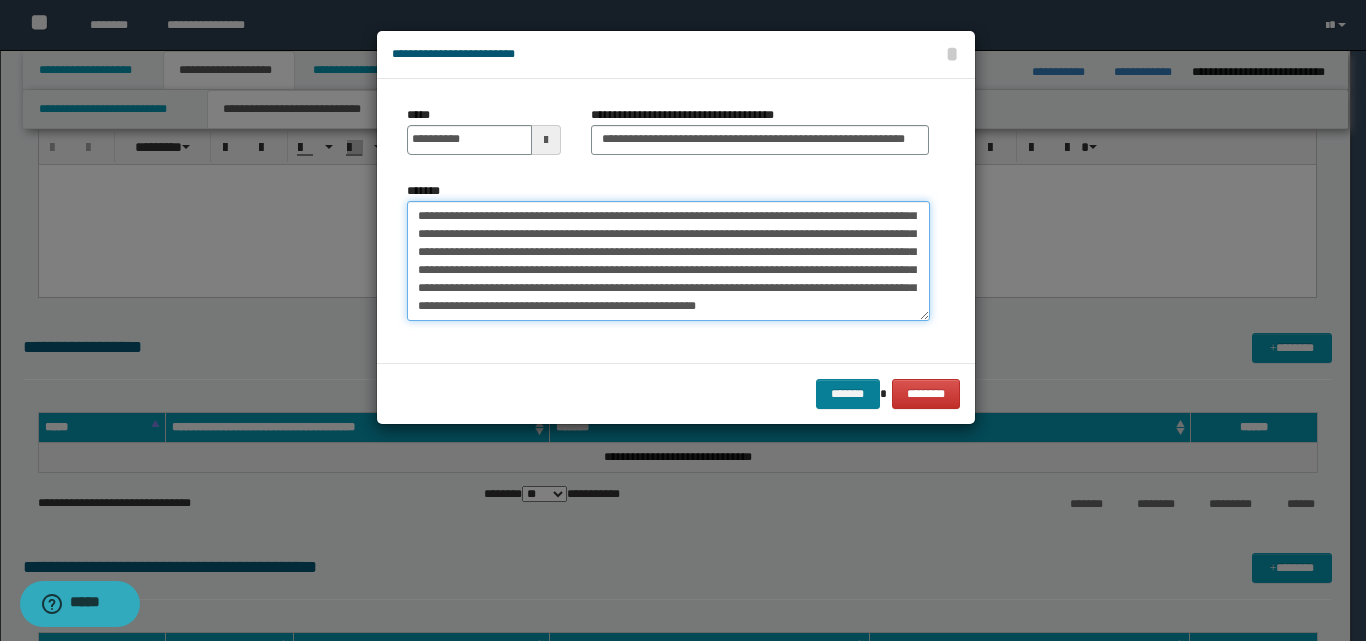 type on "**********" 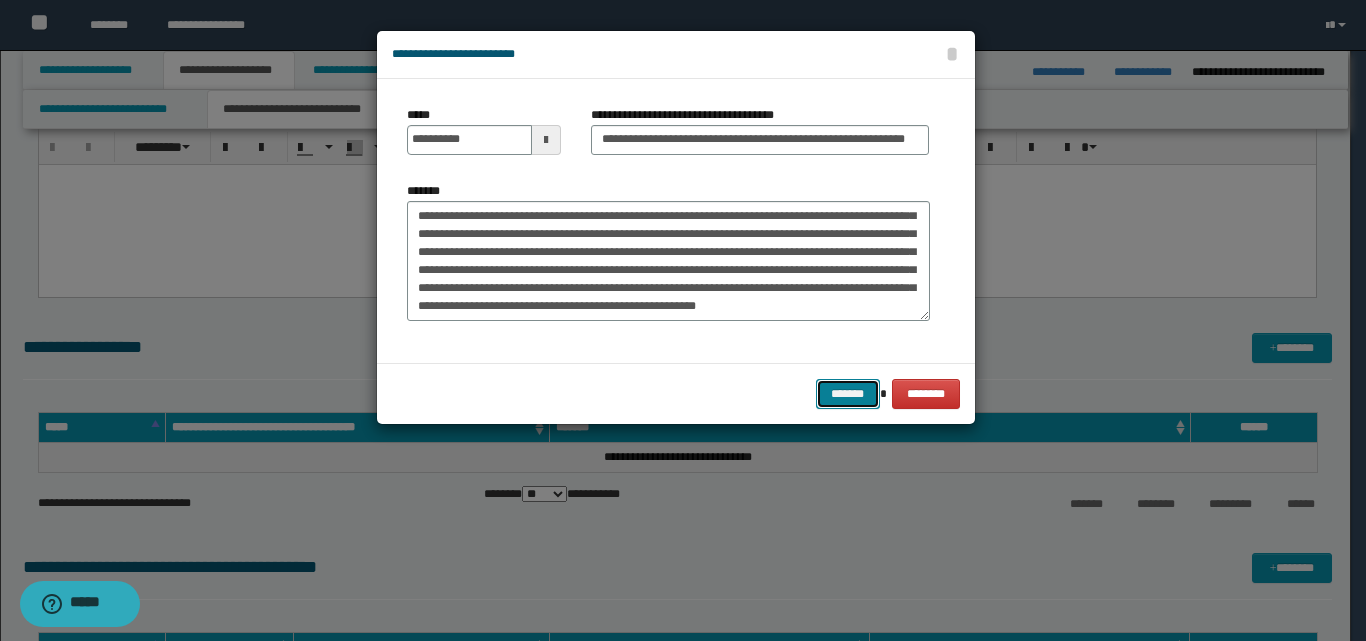 click on "*******" at bounding box center [848, 394] 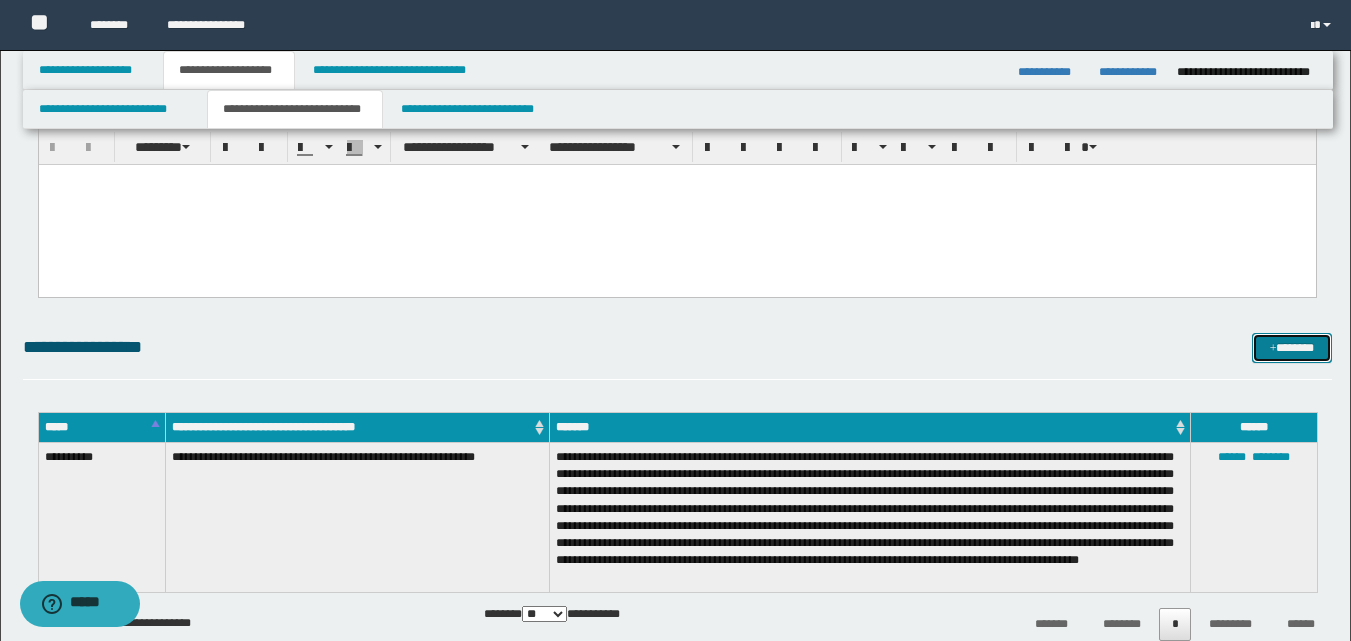 click on "*******" at bounding box center (1292, 348) 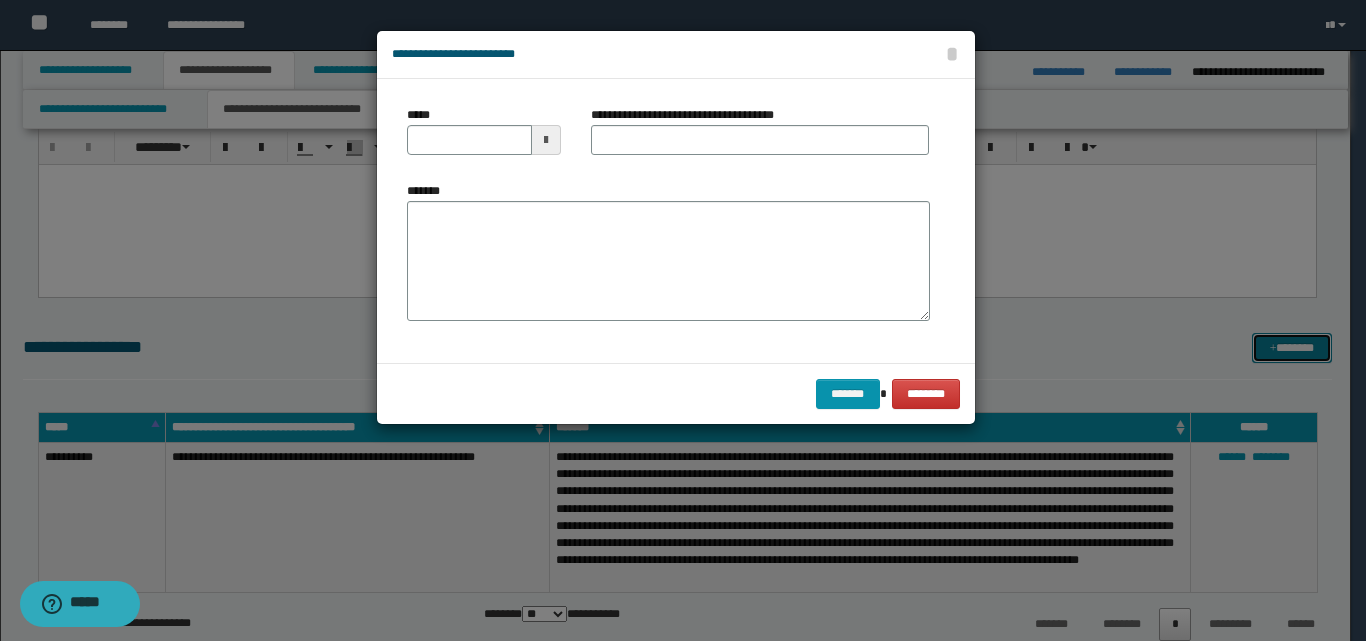 scroll, scrollTop: 0, scrollLeft: 0, axis: both 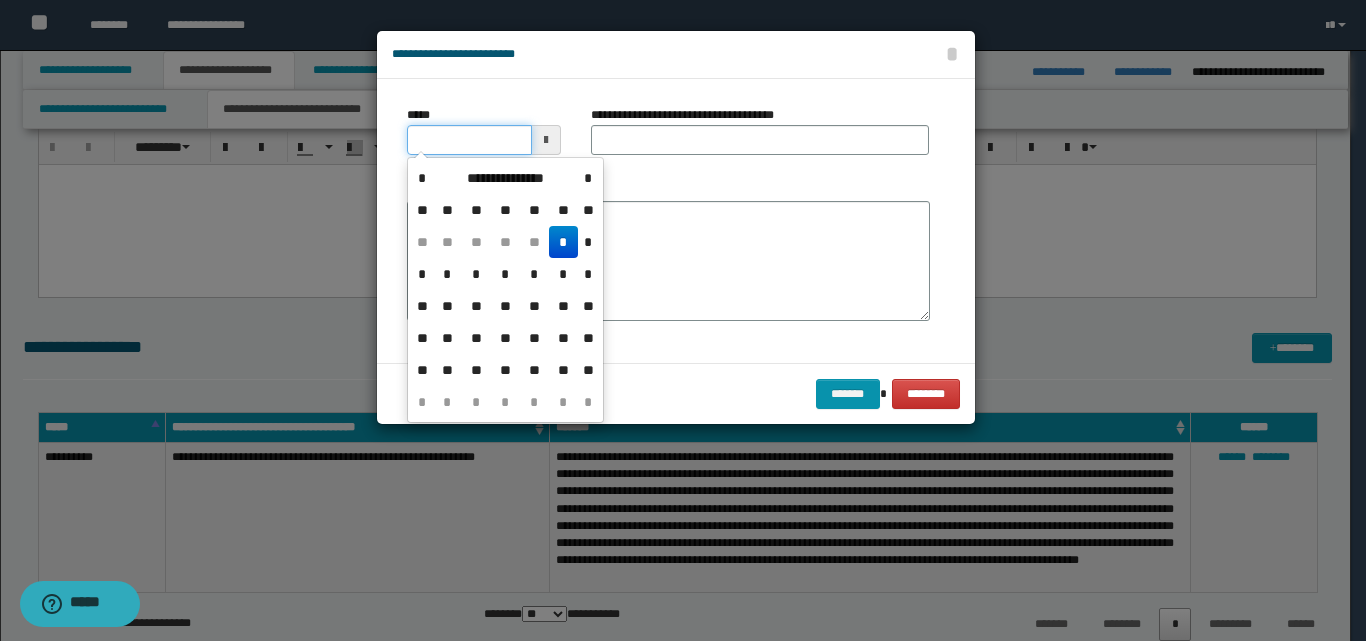 click on "*****" at bounding box center [469, 140] 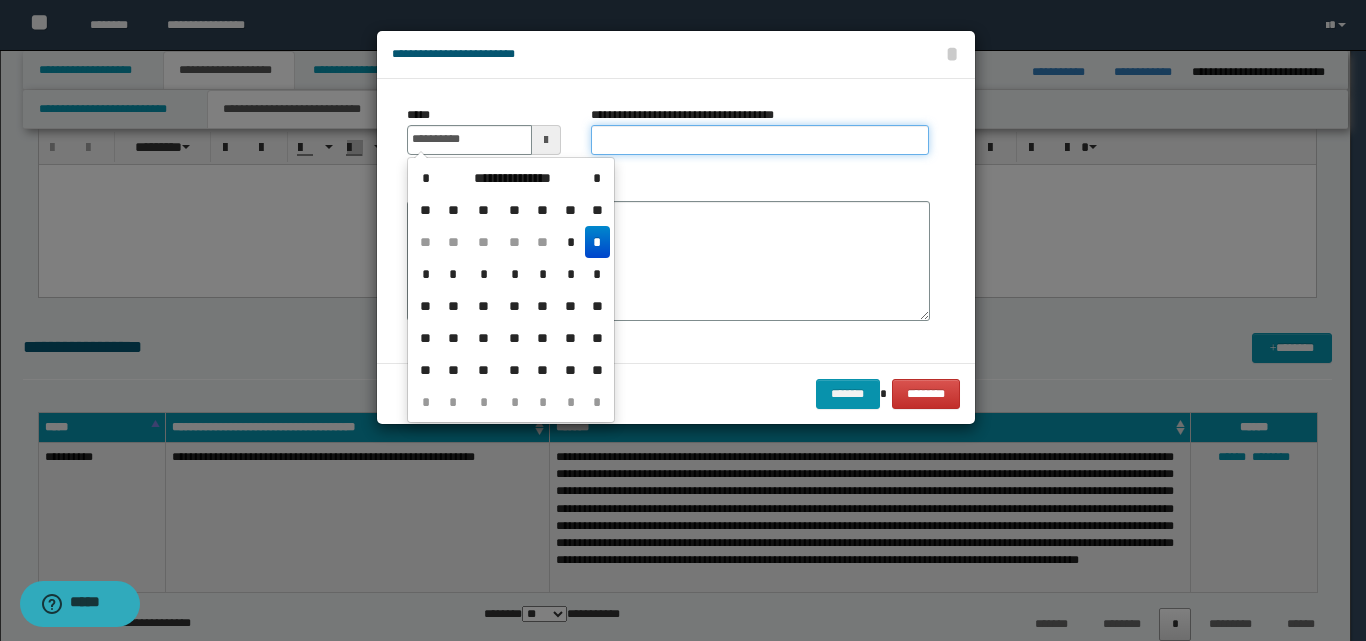 type on "**********" 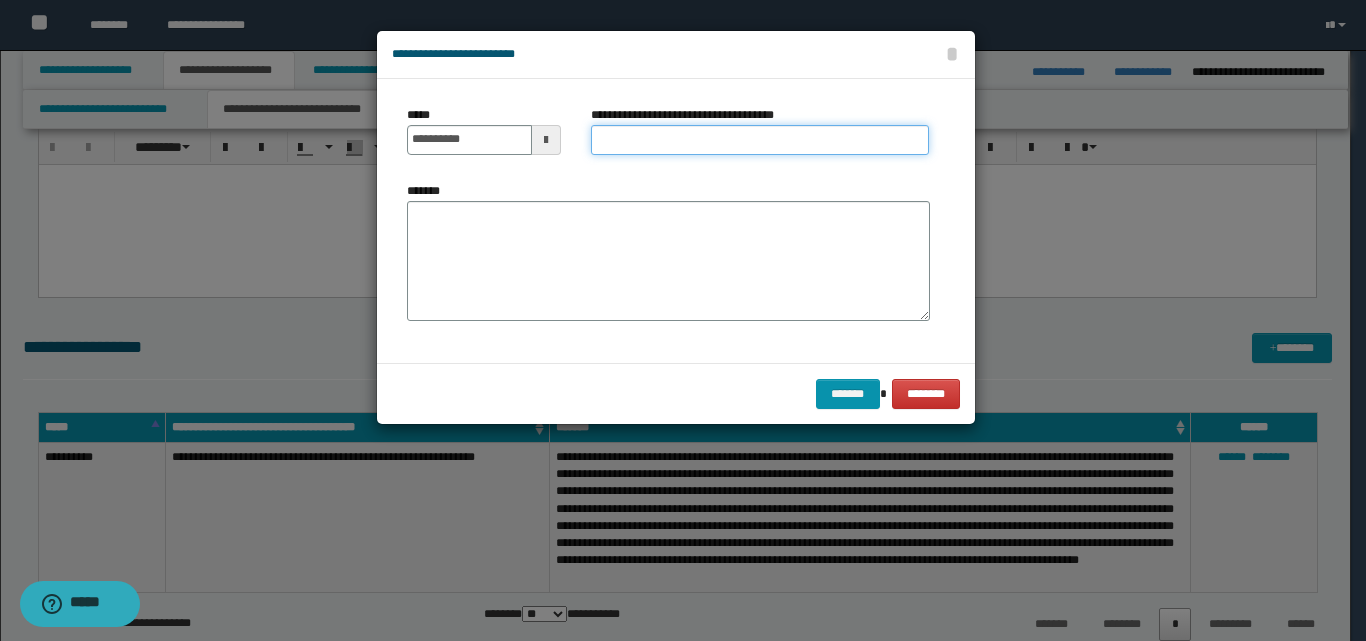 click on "**********" at bounding box center [760, 140] 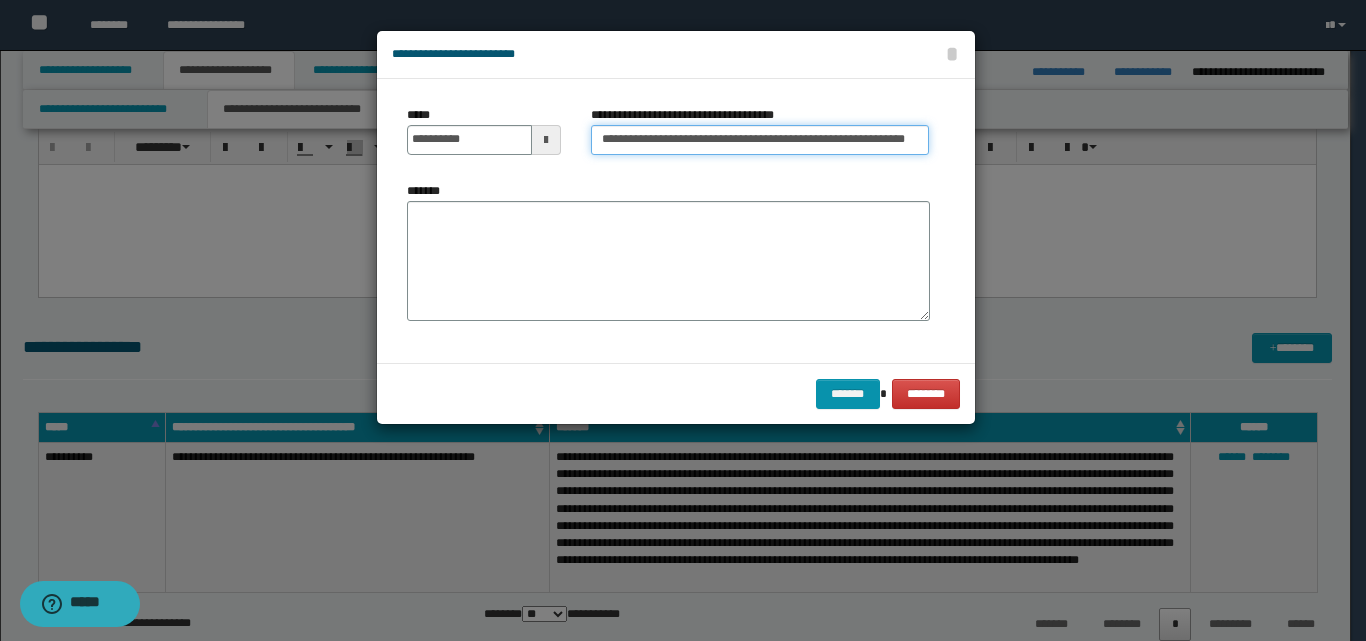 scroll, scrollTop: 0, scrollLeft: 16, axis: horizontal 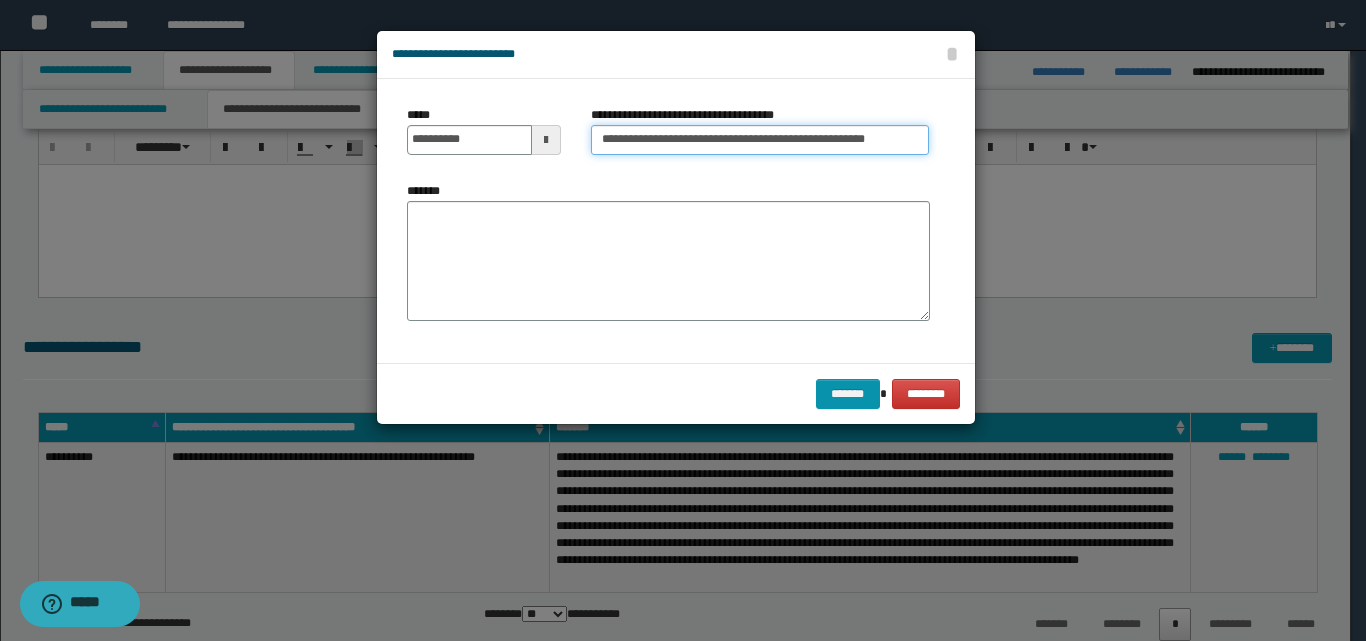 type on "**********" 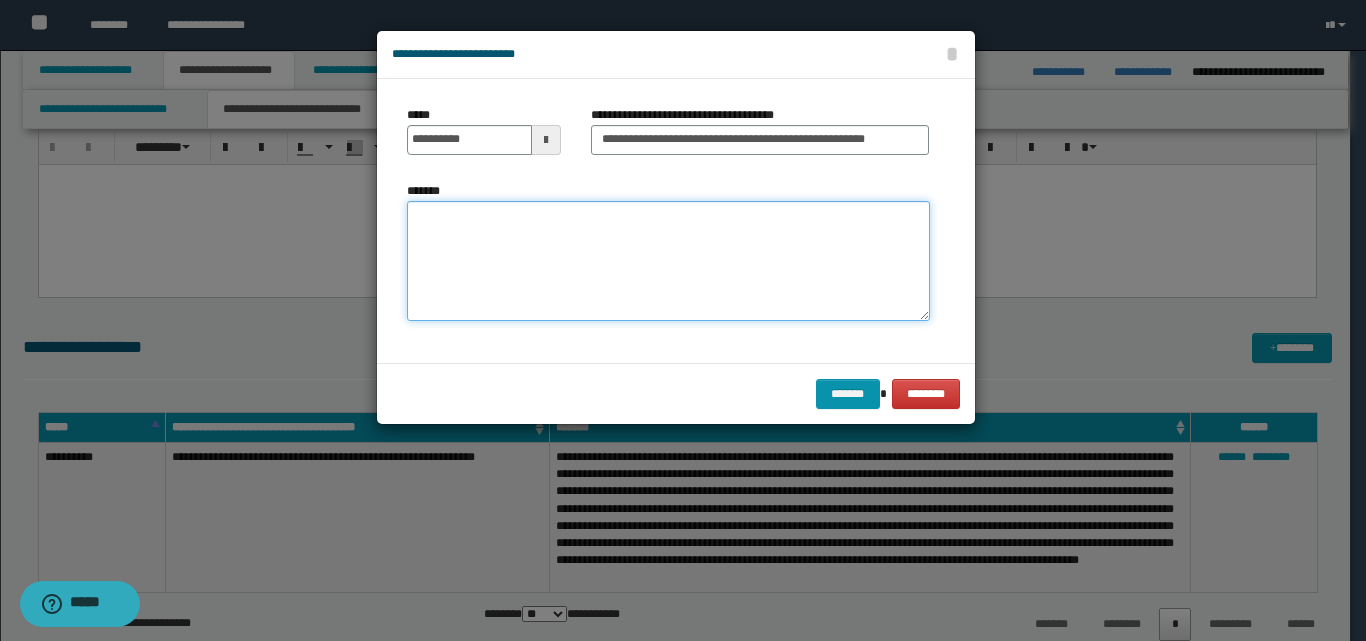 click on "*******" at bounding box center [668, 261] 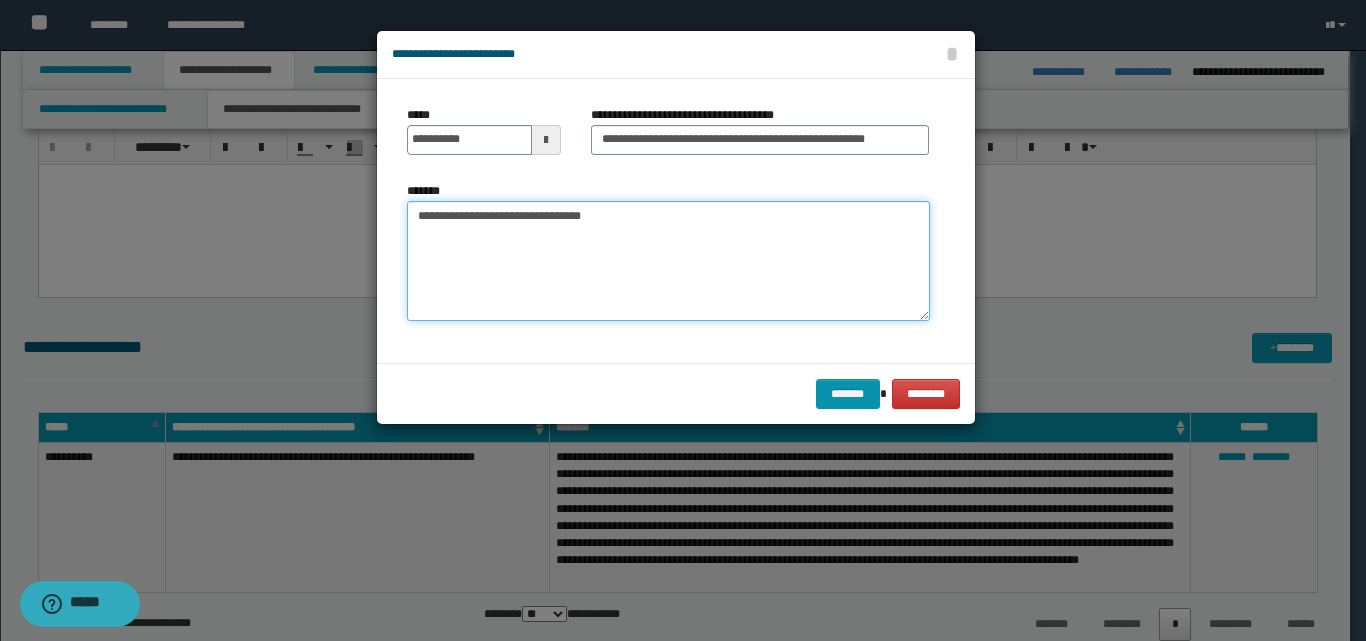 click on "**********" at bounding box center [668, 261] 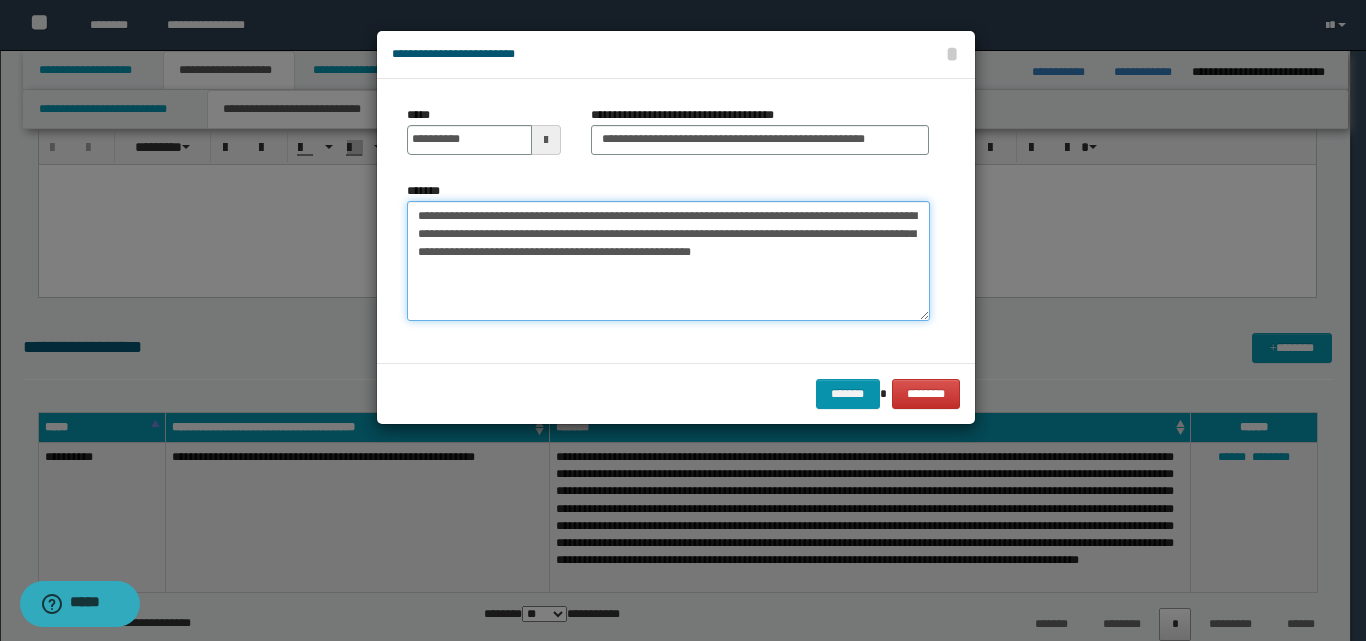 drag, startPoint x: 766, startPoint y: 233, endPoint x: 725, endPoint y: 246, distance: 43.011627 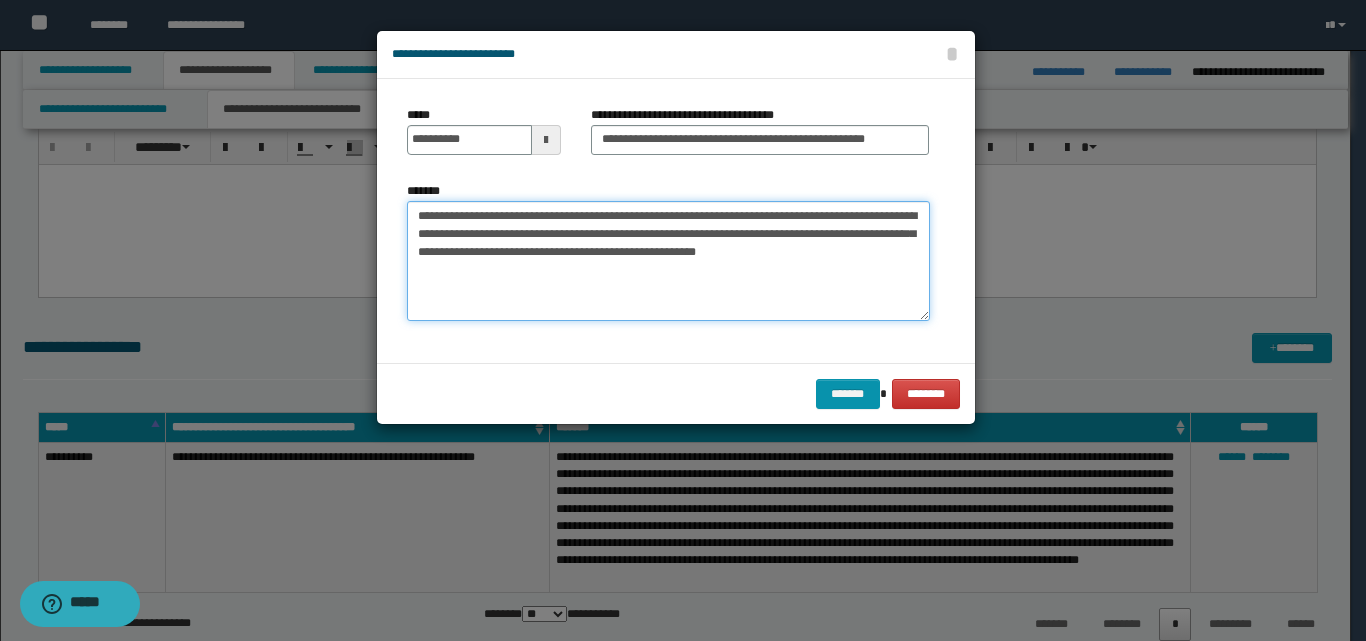 drag, startPoint x: 772, startPoint y: 235, endPoint x: 749, endPoint y: 246, distance: 25.495098 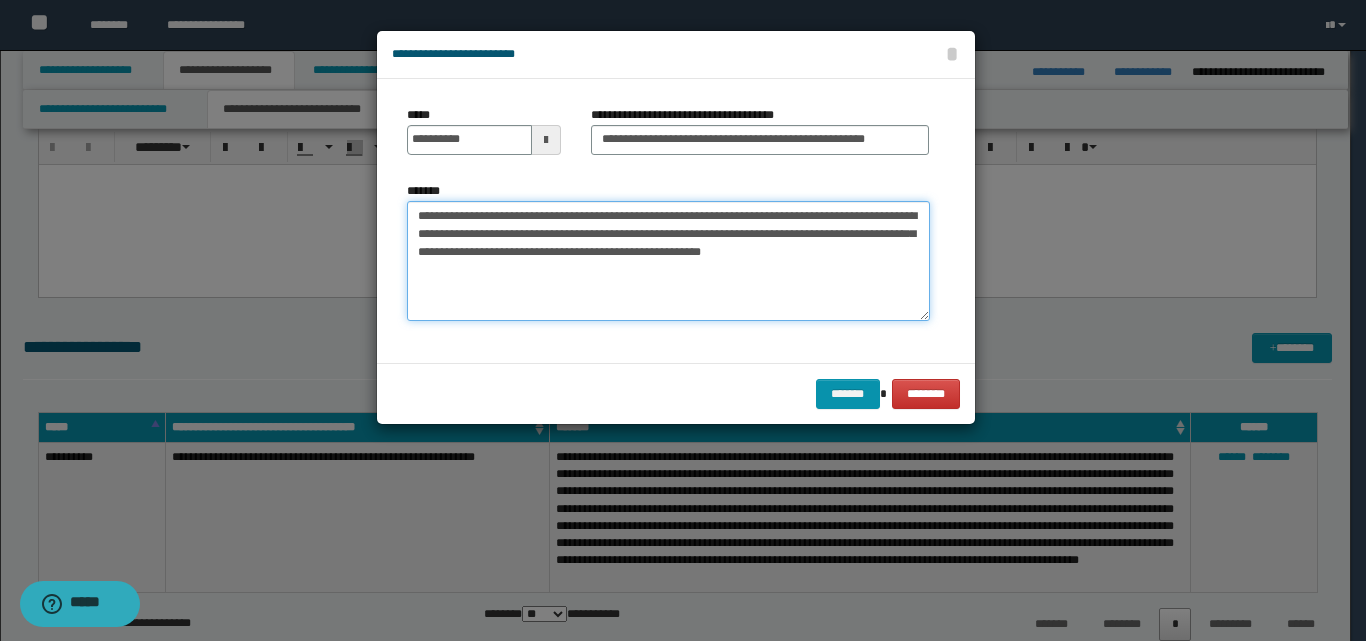 drag, startPoint x: 615, startPoint y: 253, endPoint x: 597, endPoint y: 266, distance: 22.203604 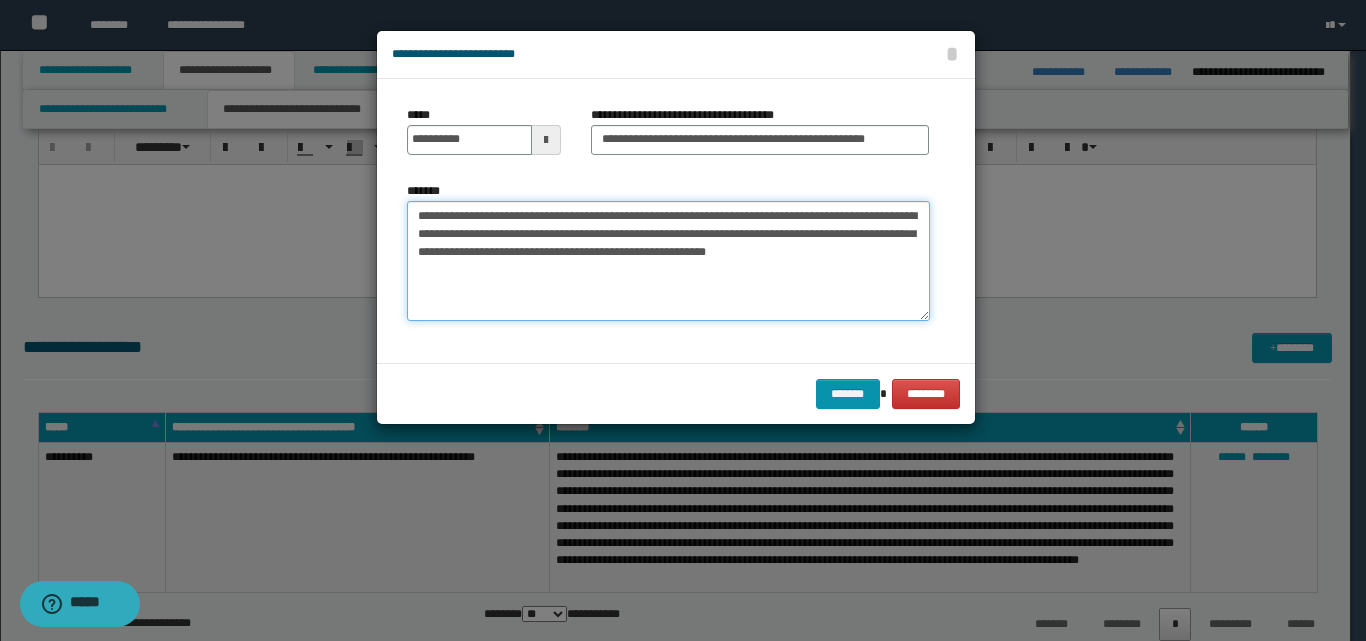 drag, startPoint x: 501, startPoint y: 251, endPoint x: 470, endPoint y: 271, distance: 36.891735 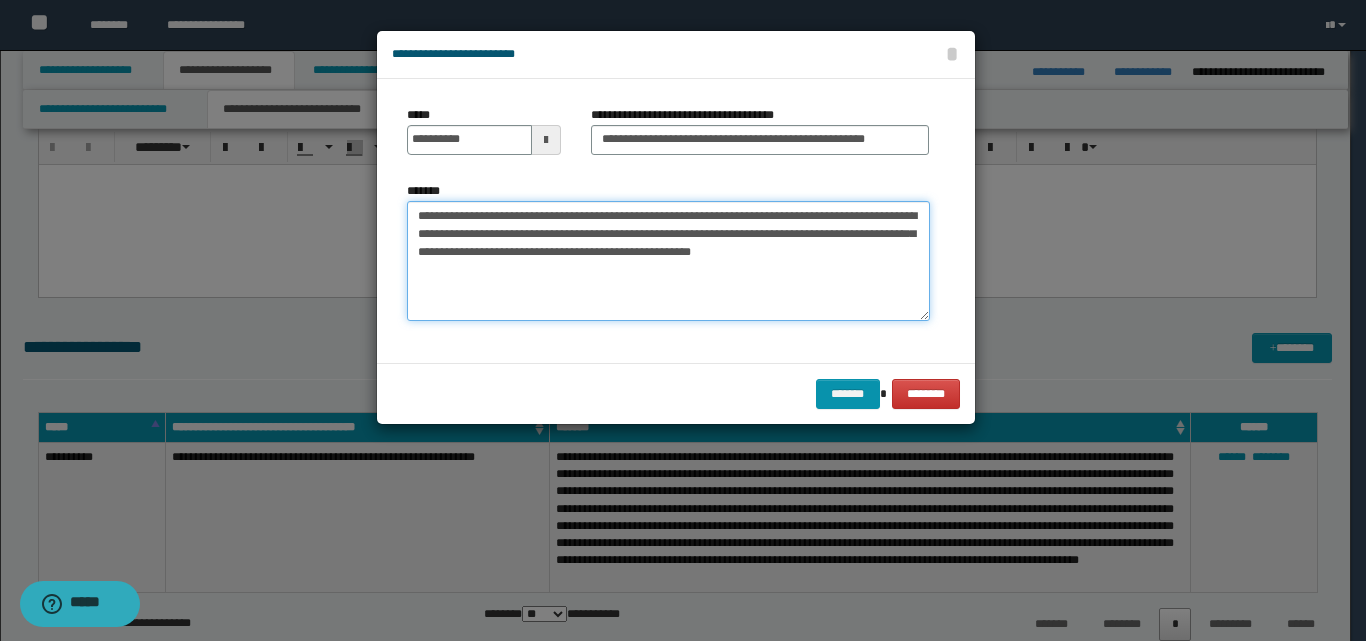 click on "**********" at bounding box center [668, 261] 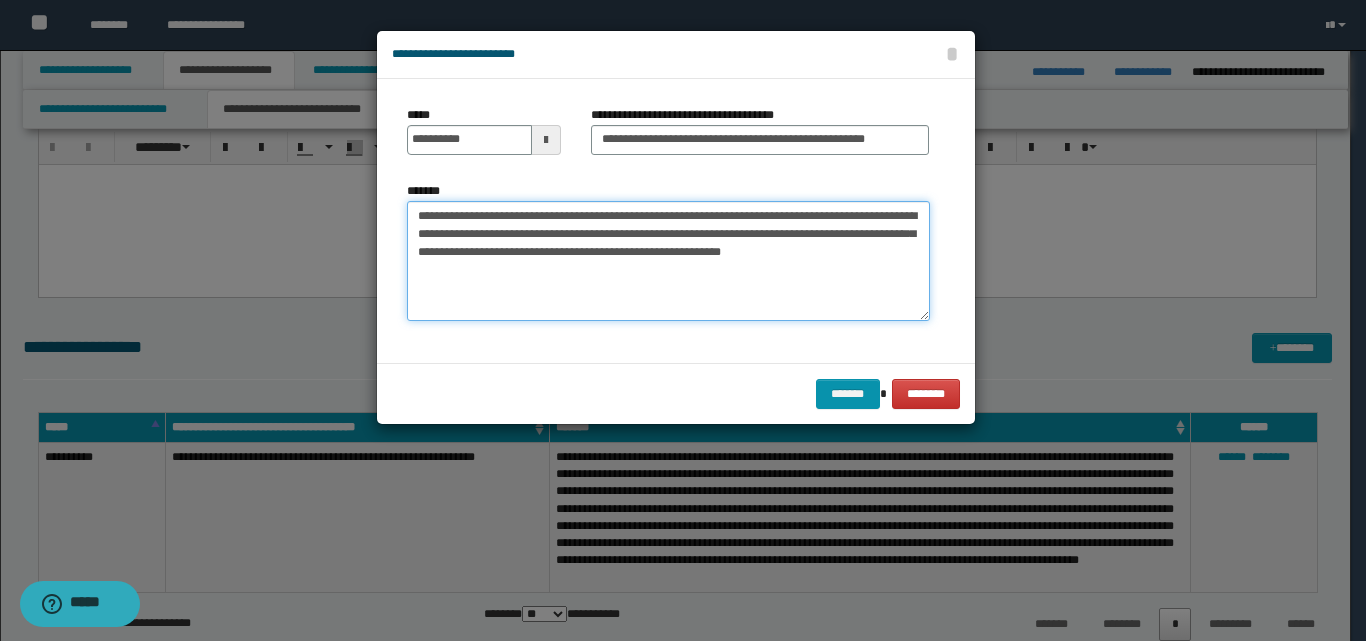 paste on "**********" 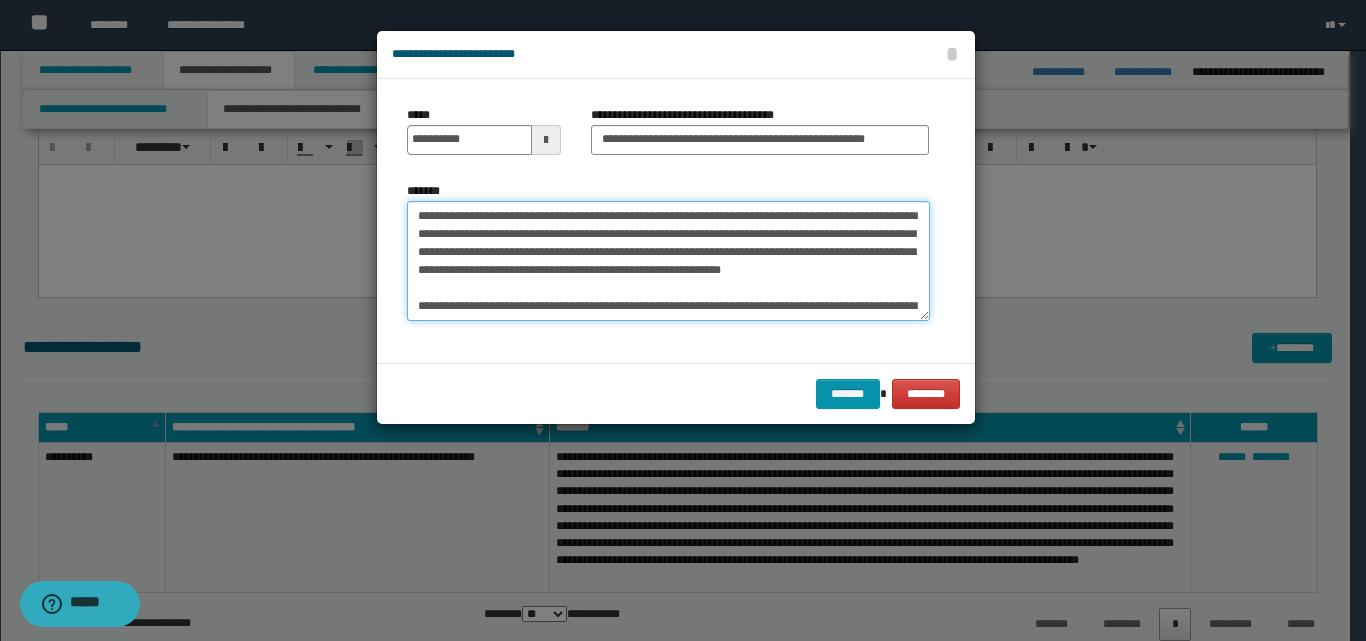 scroll, scrollTop: 48, scrollLeft: 0, axis: vertical 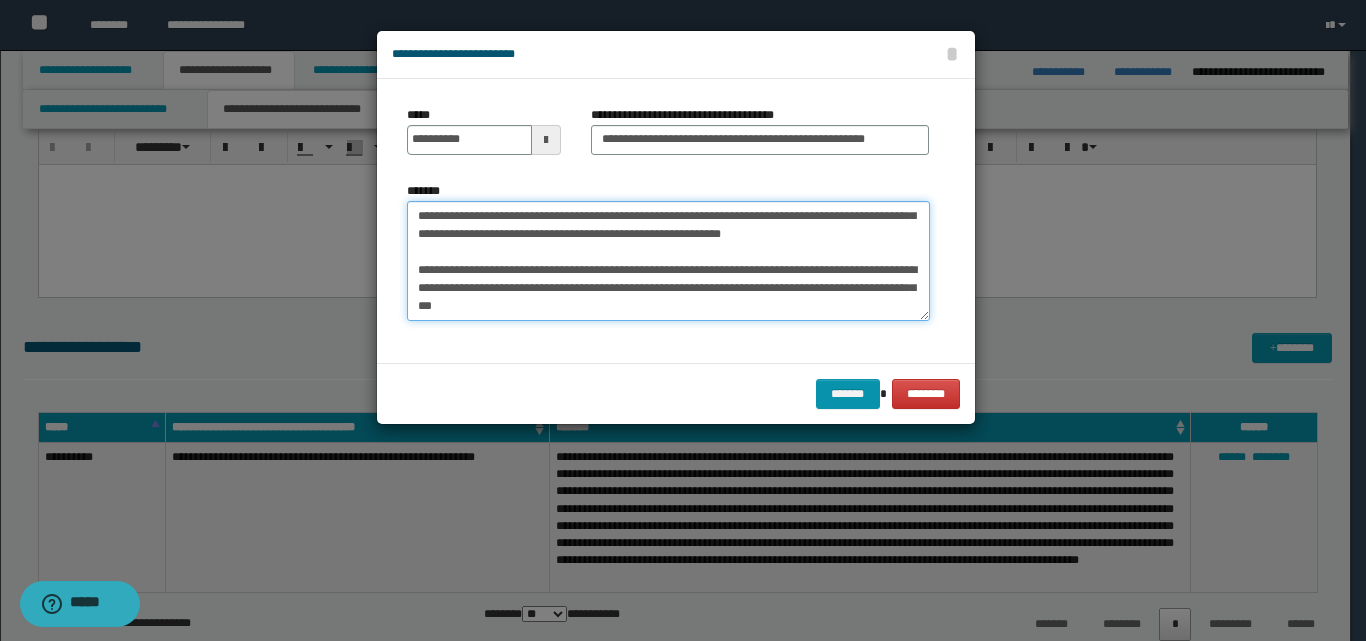 click on "**********" at bounding box center [668, 261] 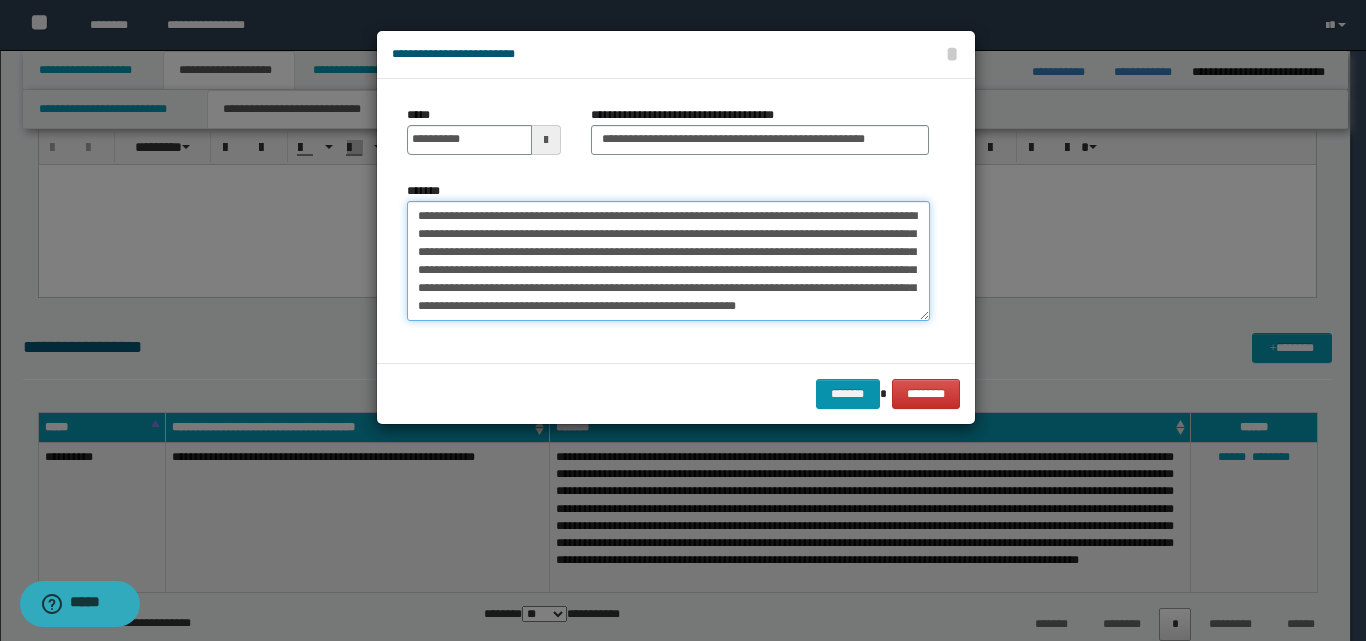 scroll, scrollTop: 18, scrollLeft: 0, axis: vertical 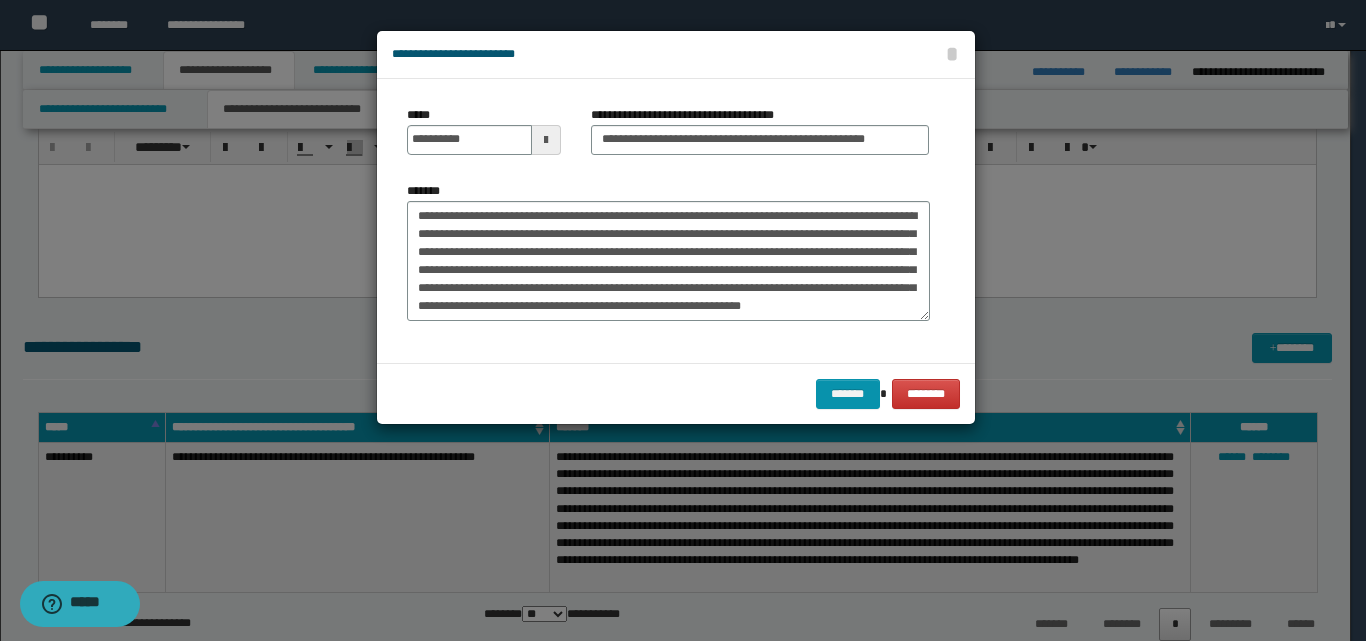 drag, startPoint x: 433, startPoint y: 293, endPoint x: 791, endPoint y: 336, distance: 360.57315 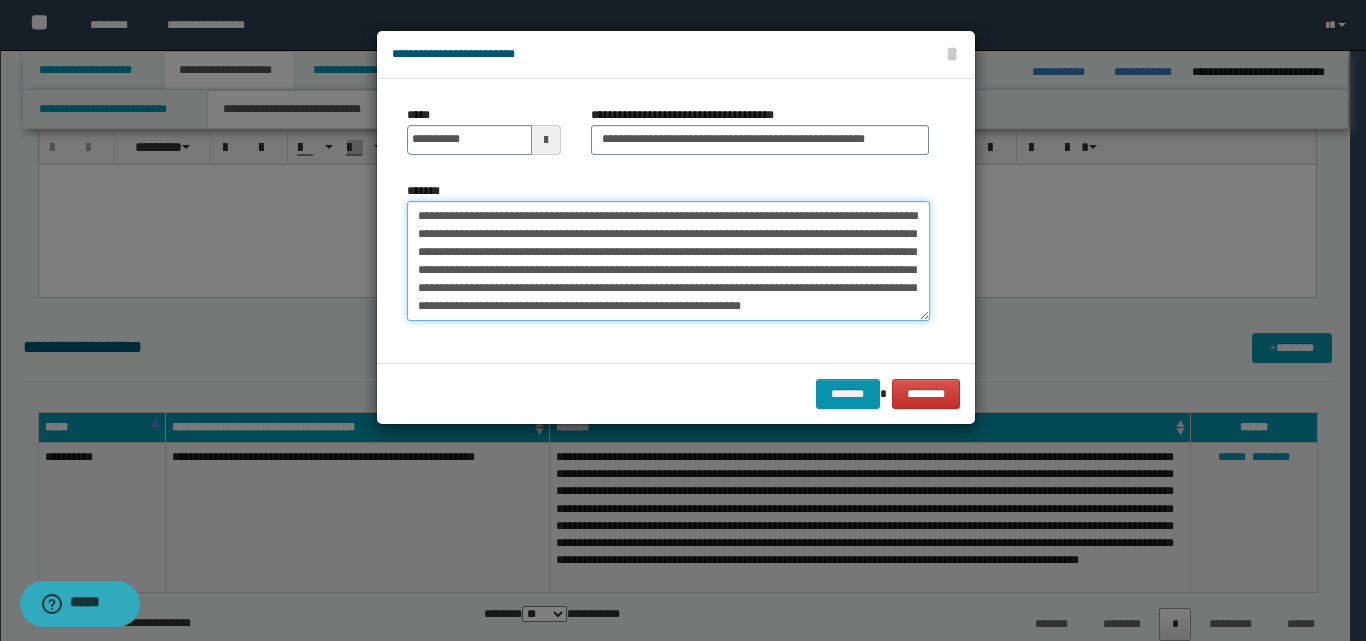 drag, startPoint x: 649, startPoint y: 249, endPoint x: 654, endPoint y: 261, distance: 13 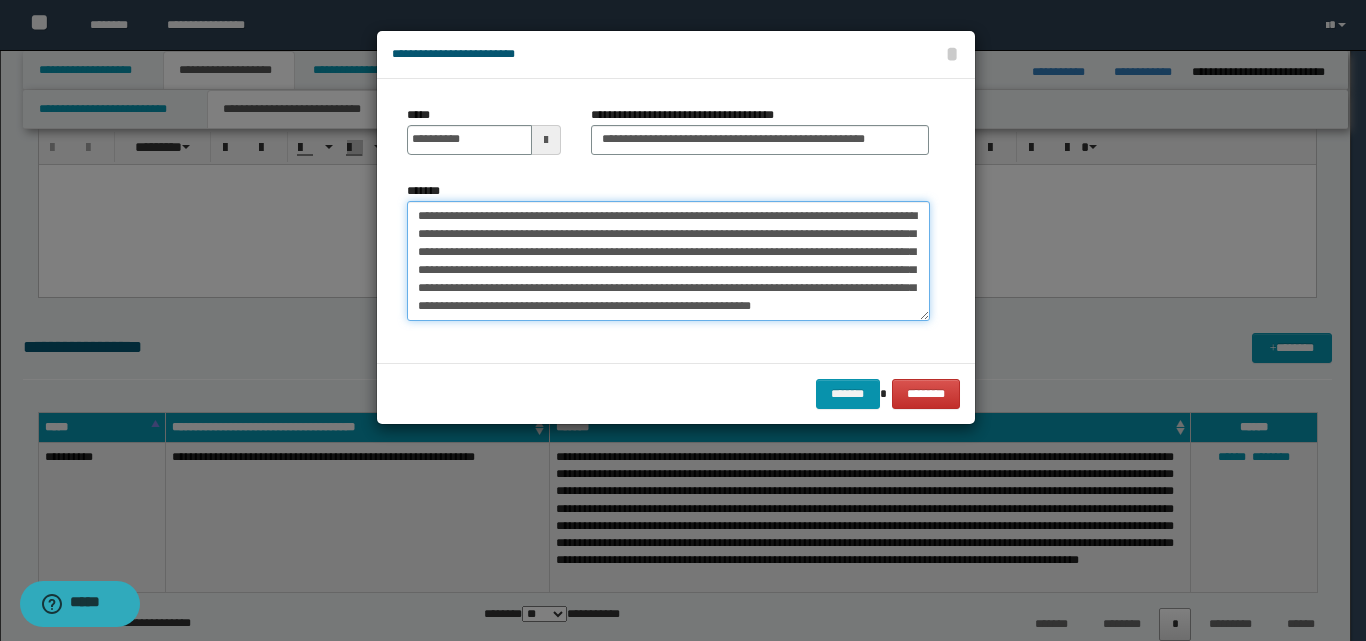 click on "**********" at bounding box center [668, 261] 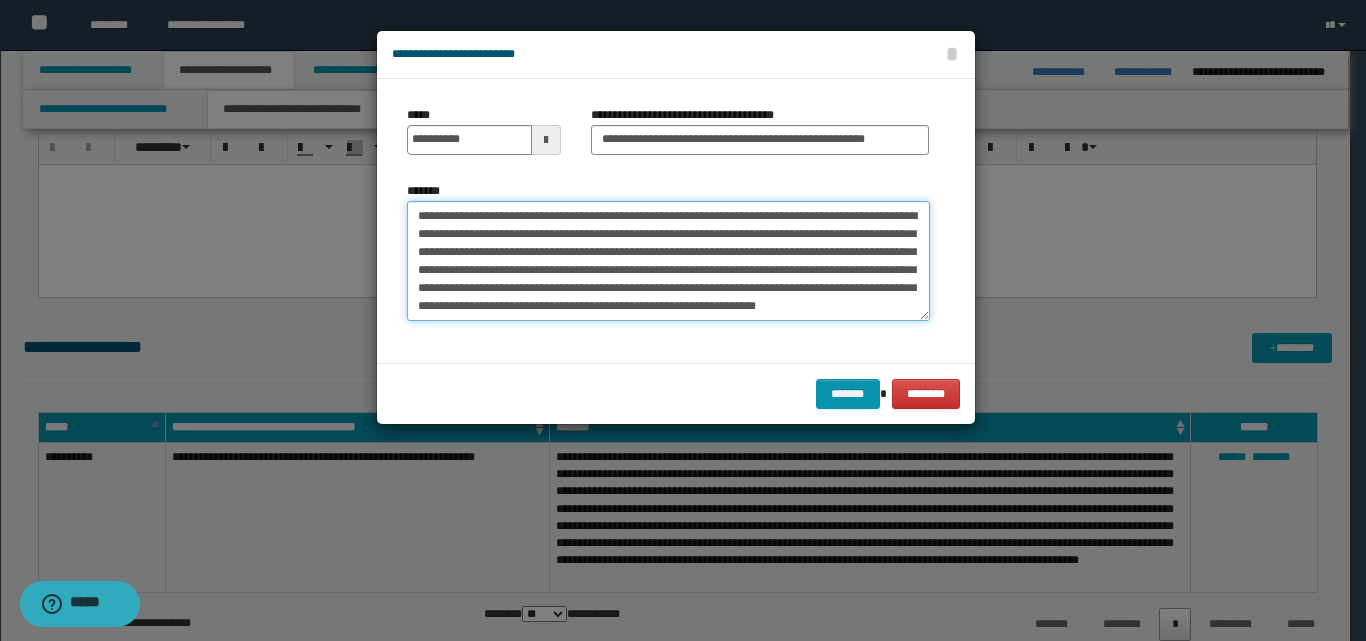 drag, startPoint x: 539, startPoint y: 253, endPoint x: 469, endPoint y: 243, distance: 70.71068 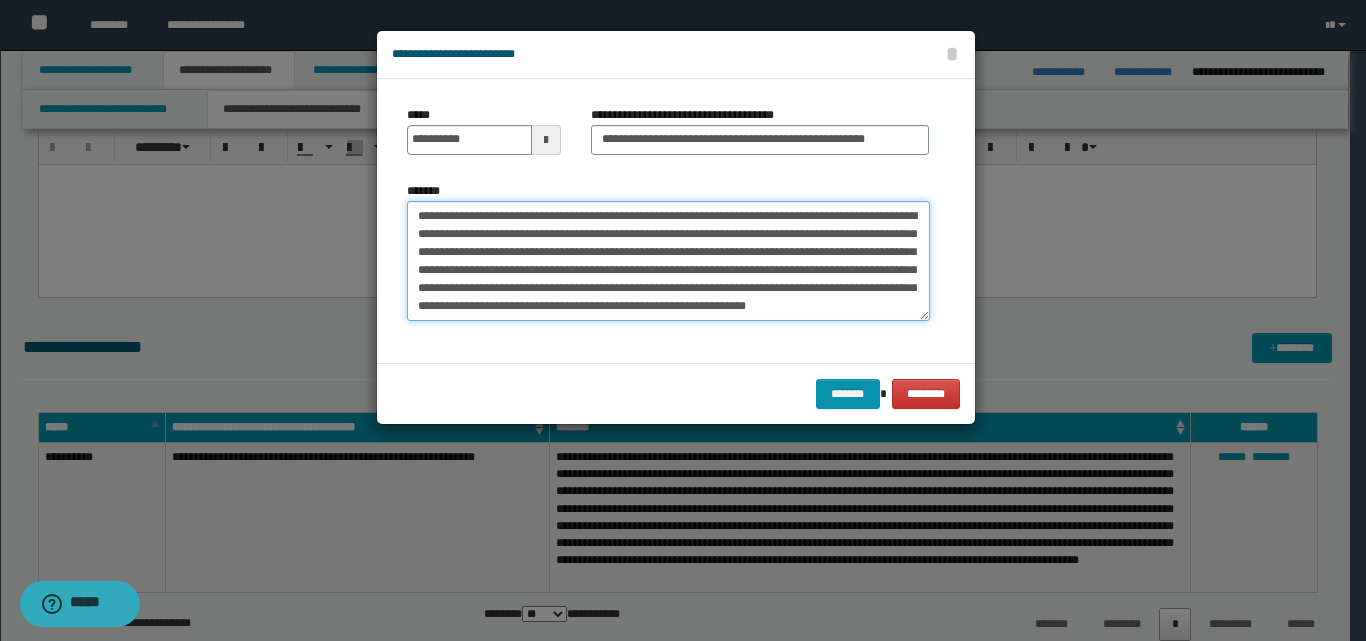 click on "**********" at bounding box center [668, 261] 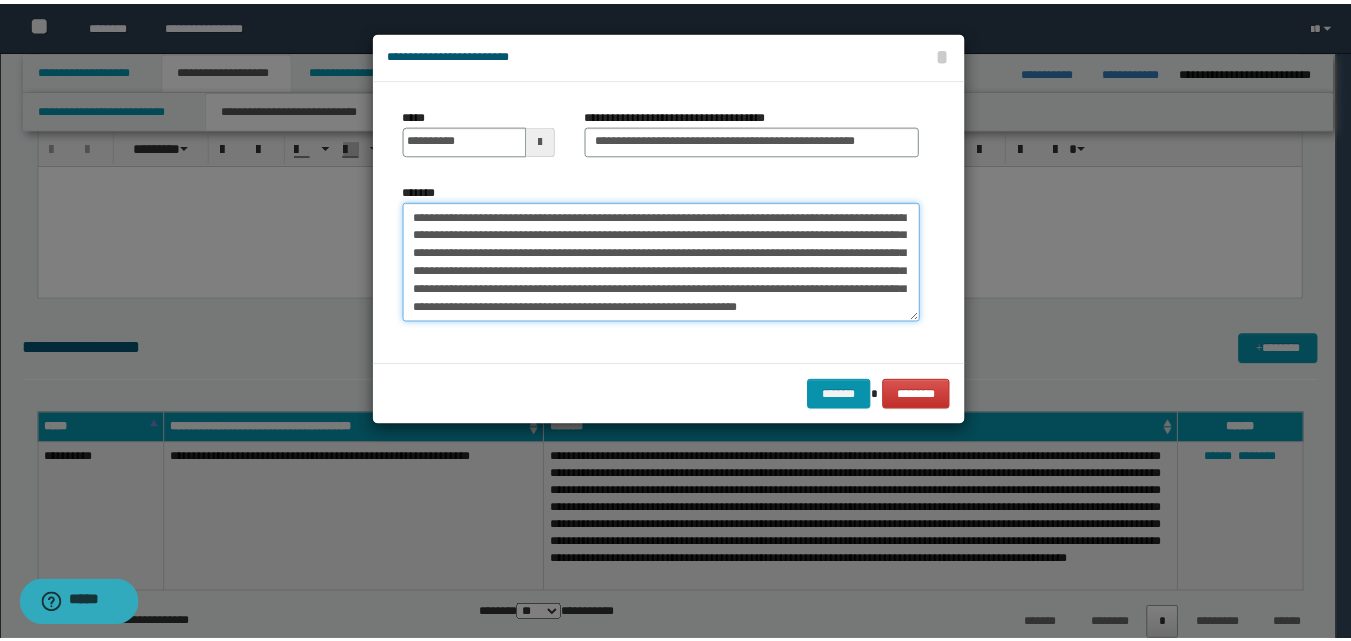 scroll, scrollTop: 18, scrollLeft: 0, axis: vertical 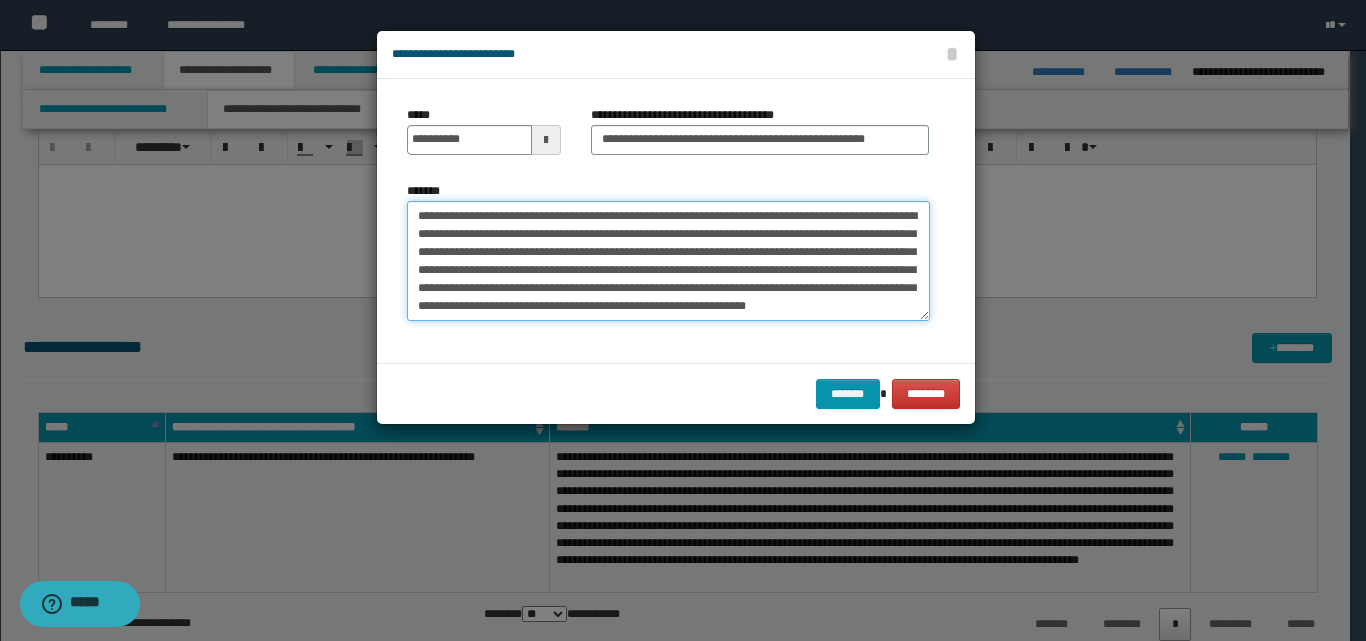 click on "**********" at bounding box center (668, 261) 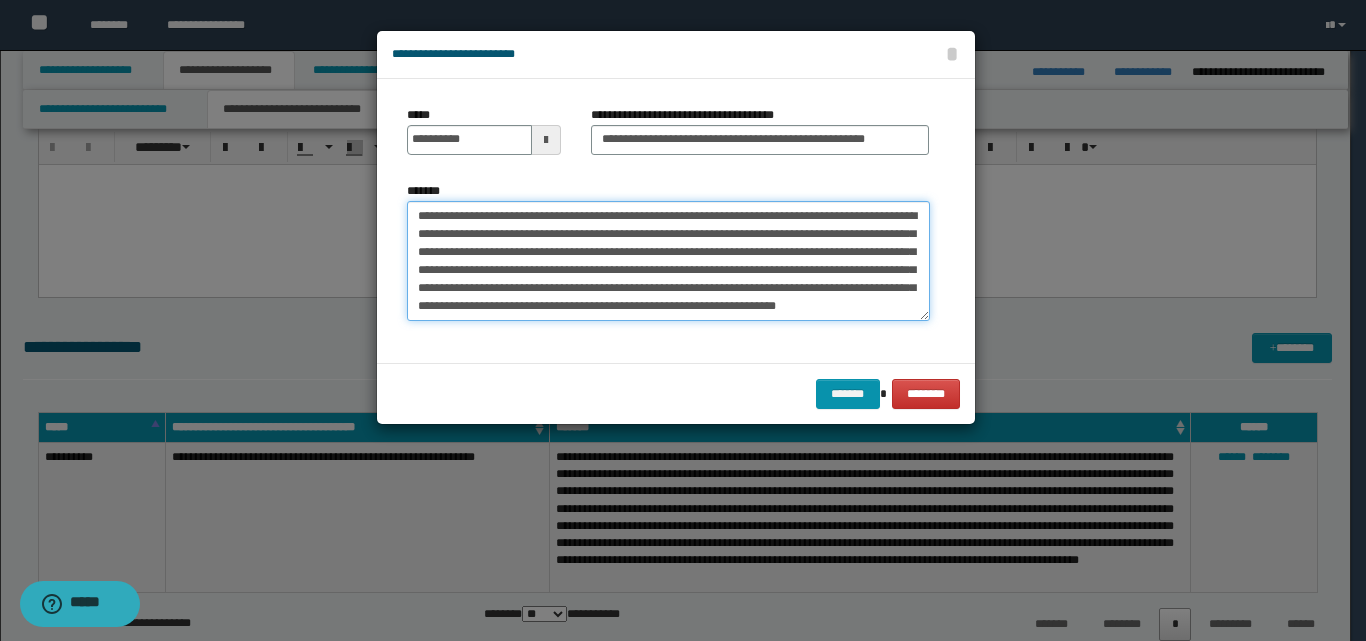 type on "**********" 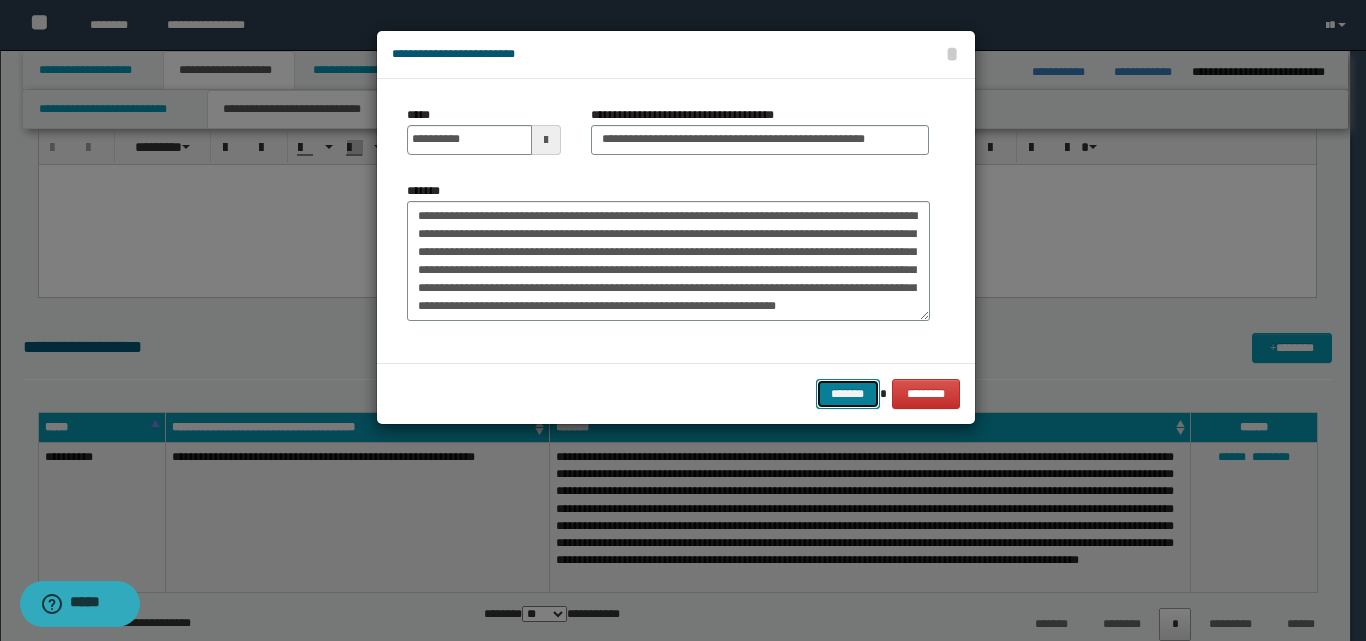 click on "*******" at bounding box center (848, 394) 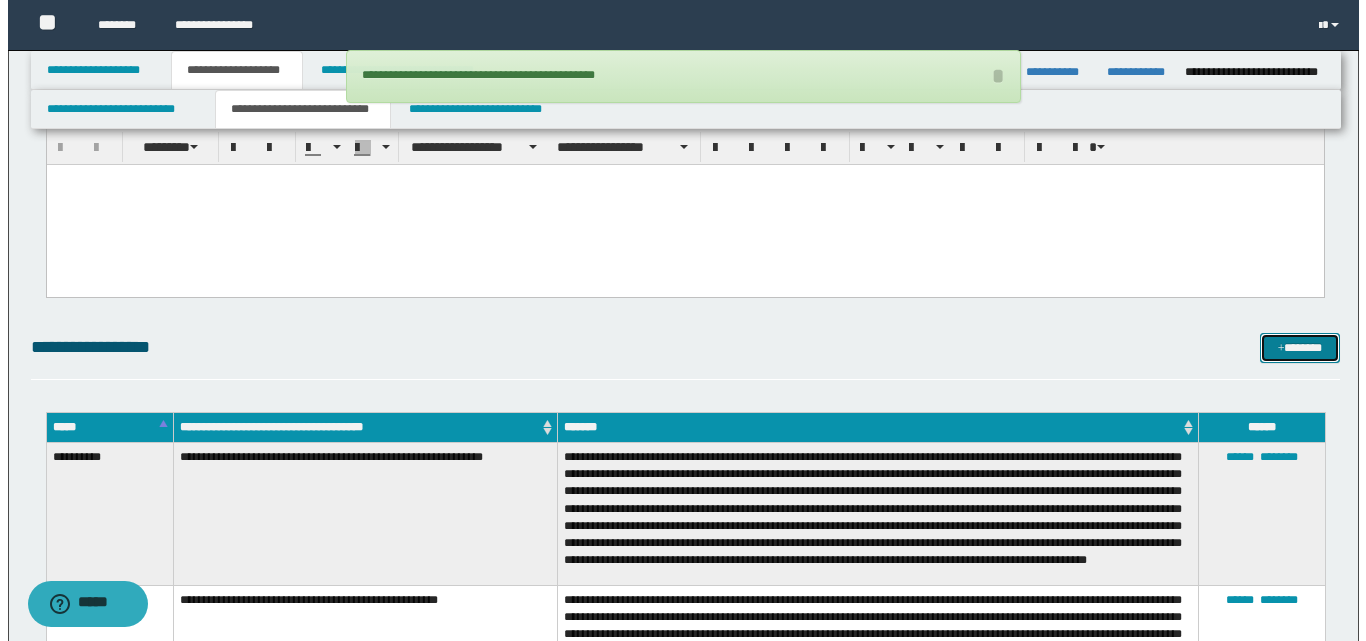 scroll, scrollTop: 600, scrollLeft: 0, axis: vertical 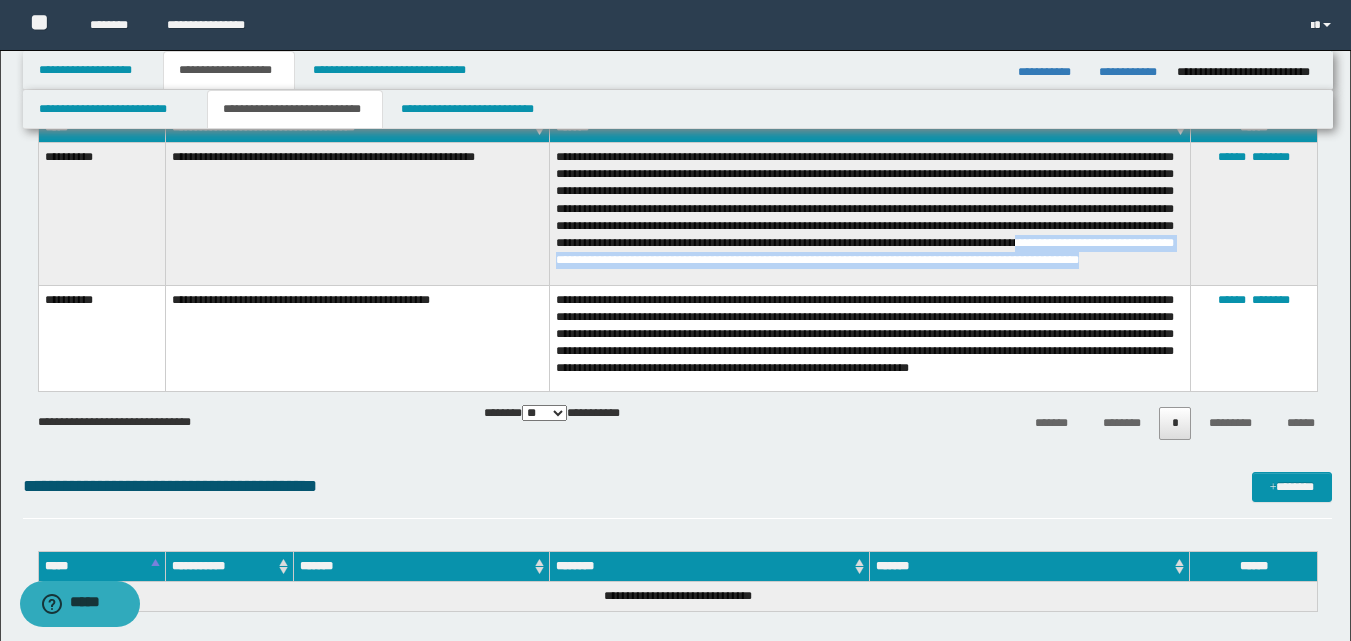 drag, startPoint x: 717, startPoint y: 260, endPoint x: 806, endPoint y: 272, distance: 89.80534 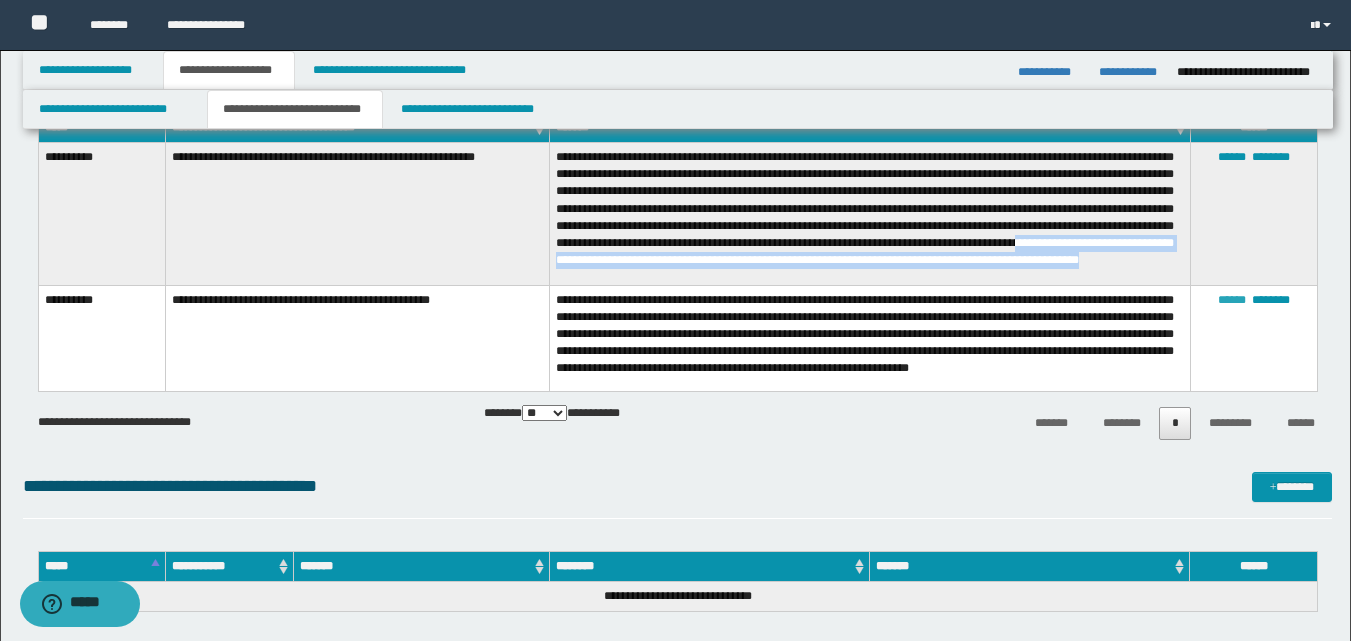 click on "******" at bounding box center [1232, 300] 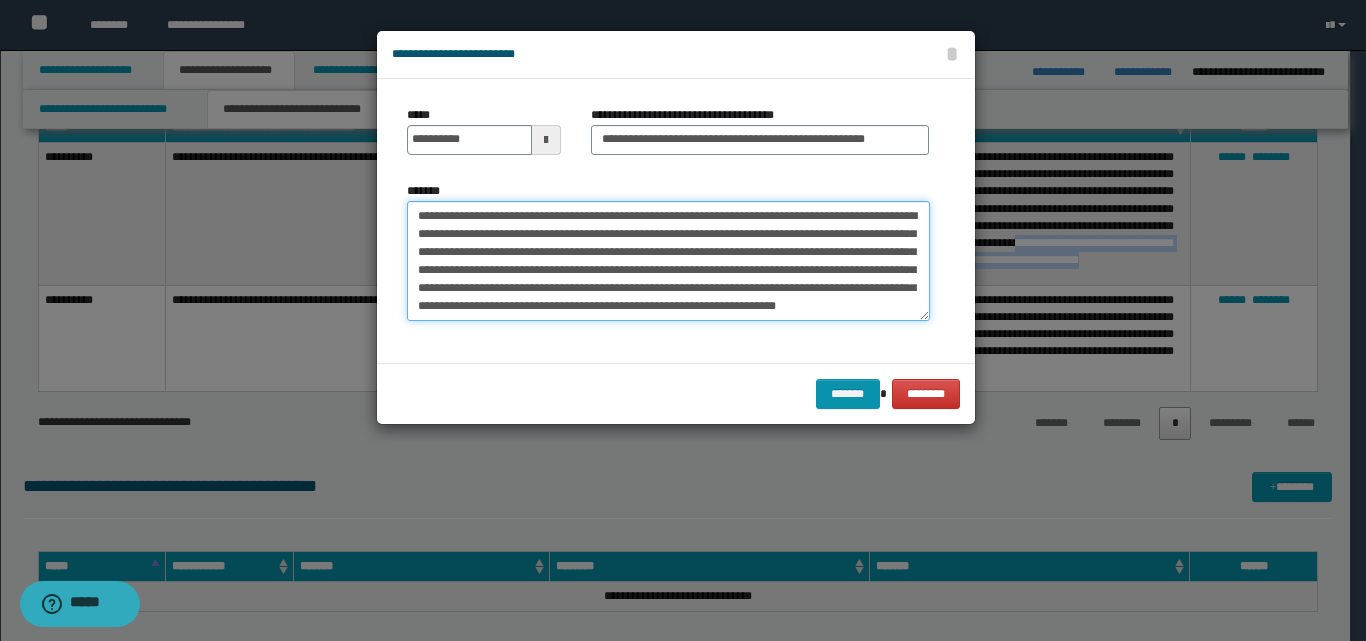 click on "**********" at bounding box center [668, 261] 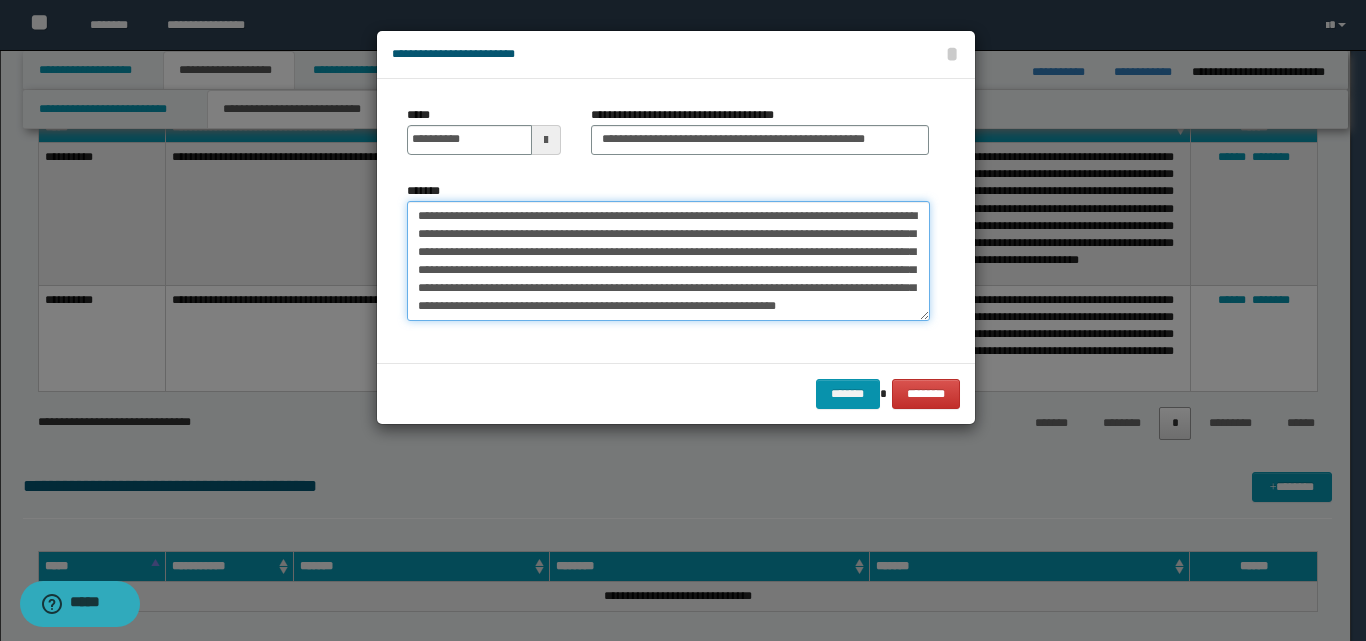 paste on "**********" 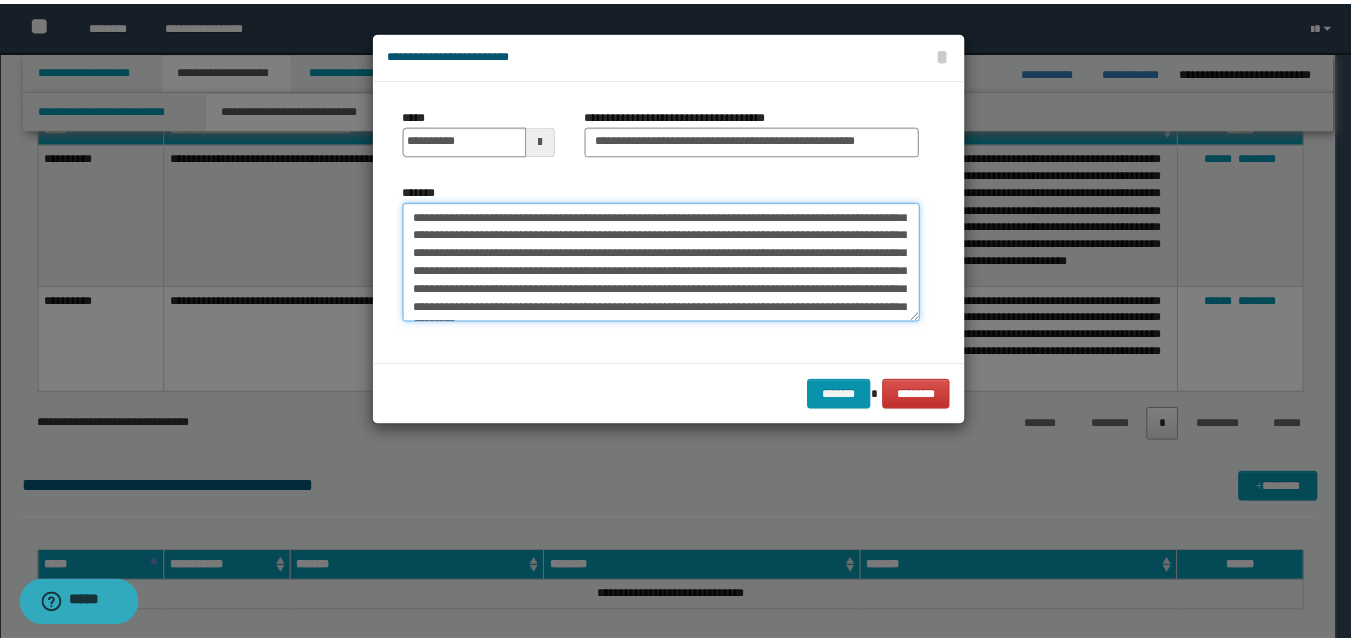 scroll, scrollTop: 30, scrollLeft: 0, axis: vertical 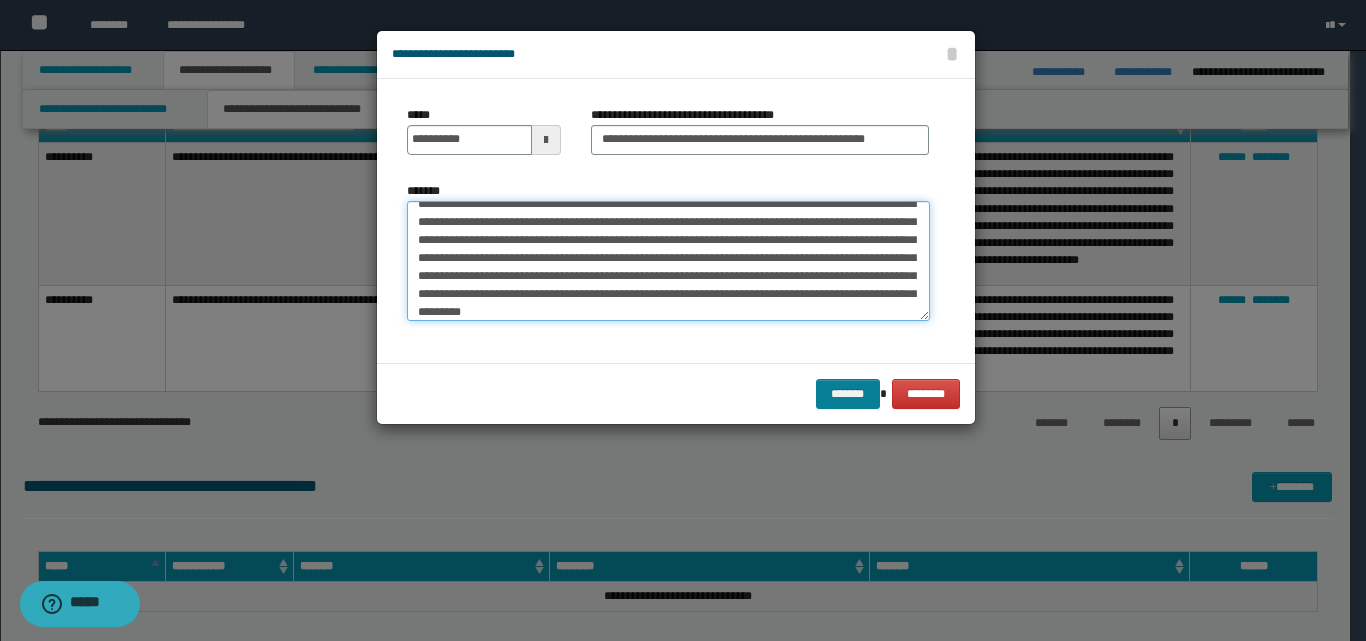 type on "**********" 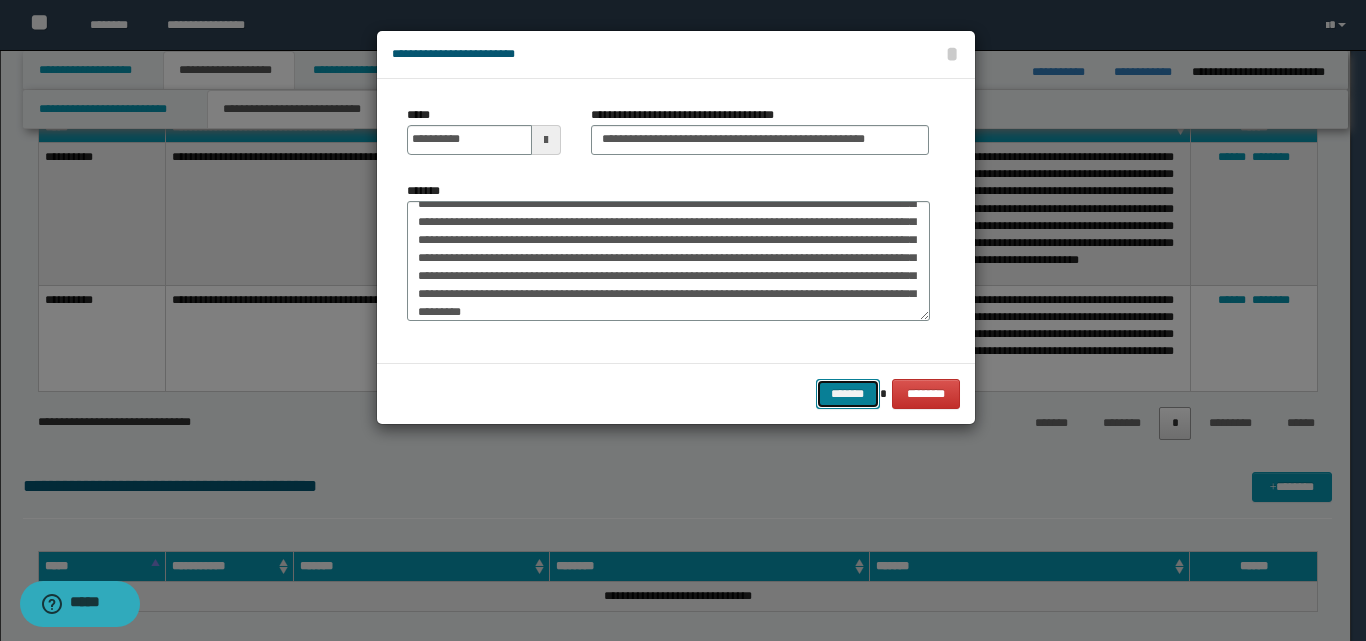click on "*******" at bounding box center [848, 394] 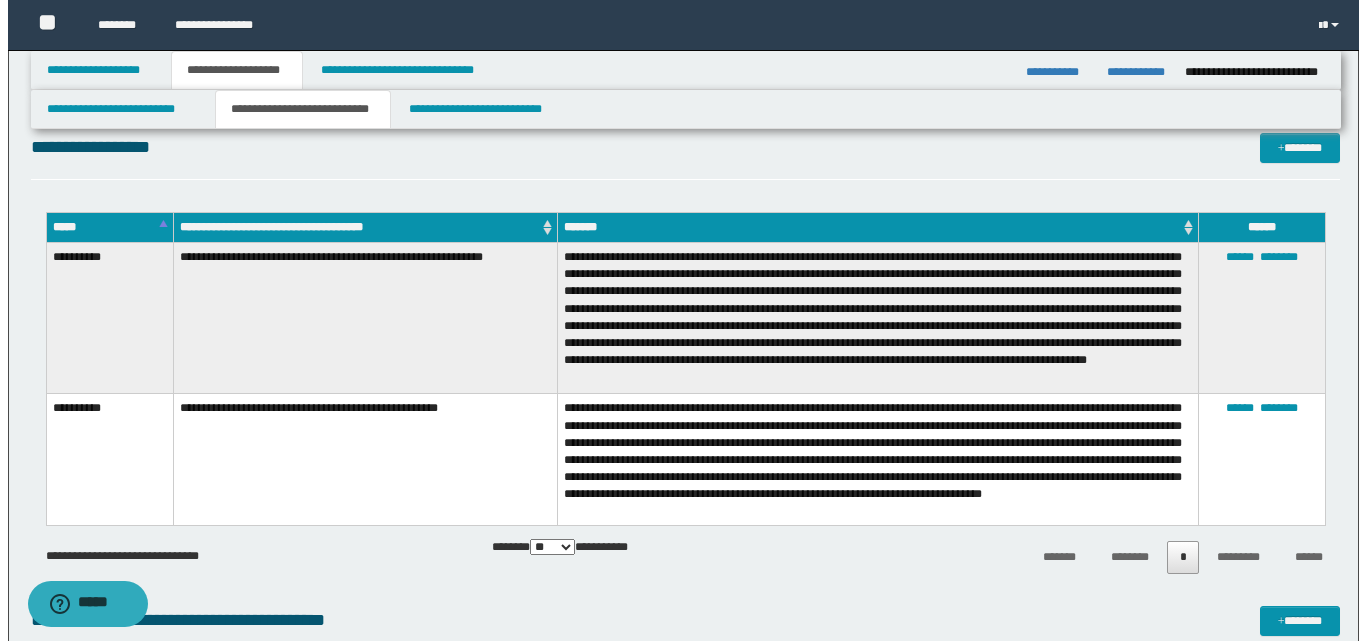 scroll, scrollTop: 400, scrollLeft: 0, axis: vertical 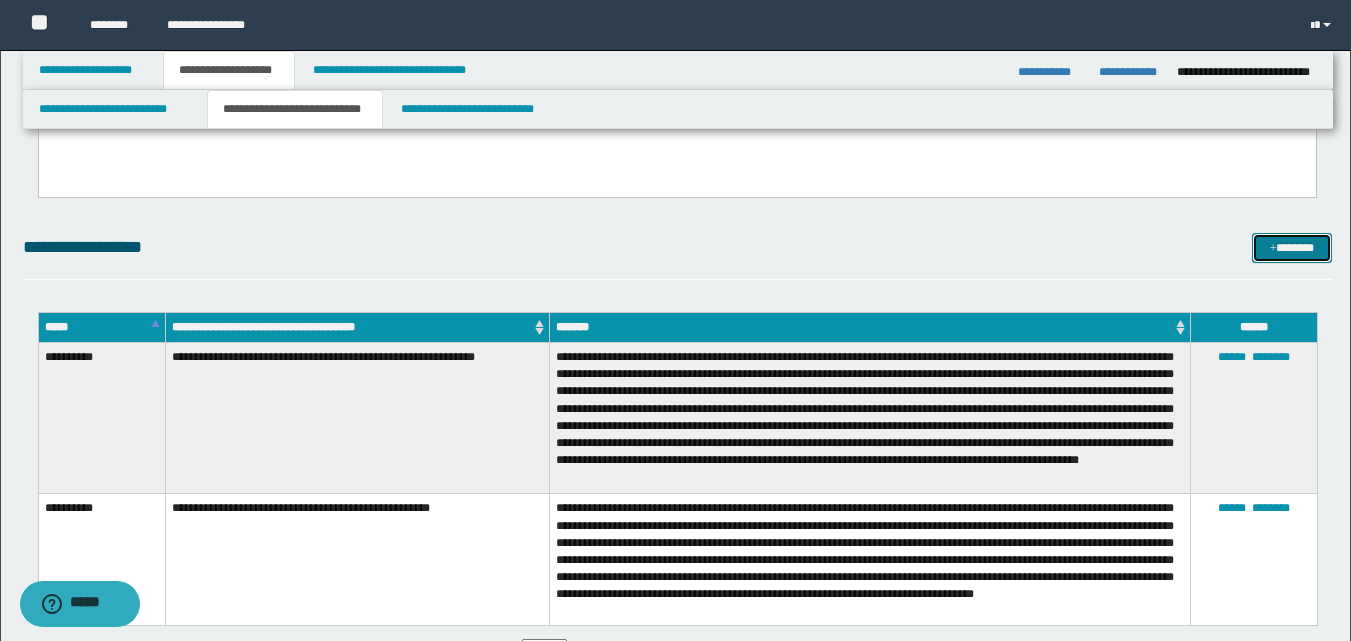 click on "*******" at bounding box center [1292, 248] 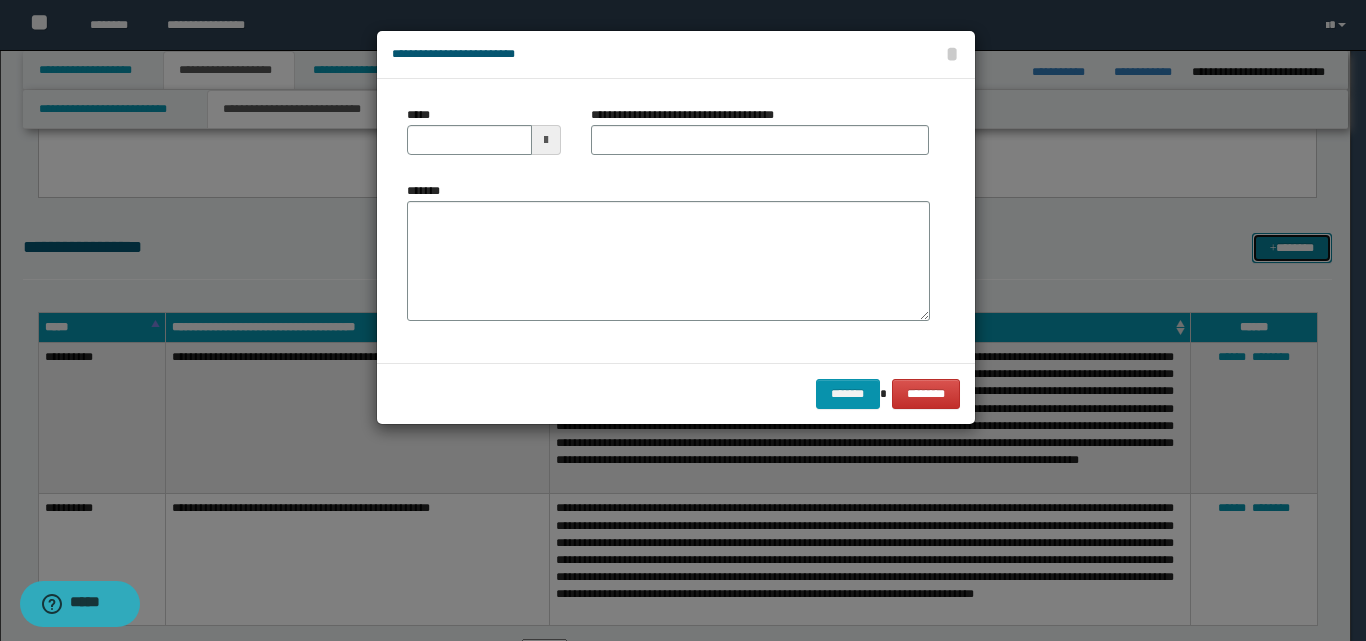 scroll, scrollTop: 0, scrollLeft: 0, axis: both 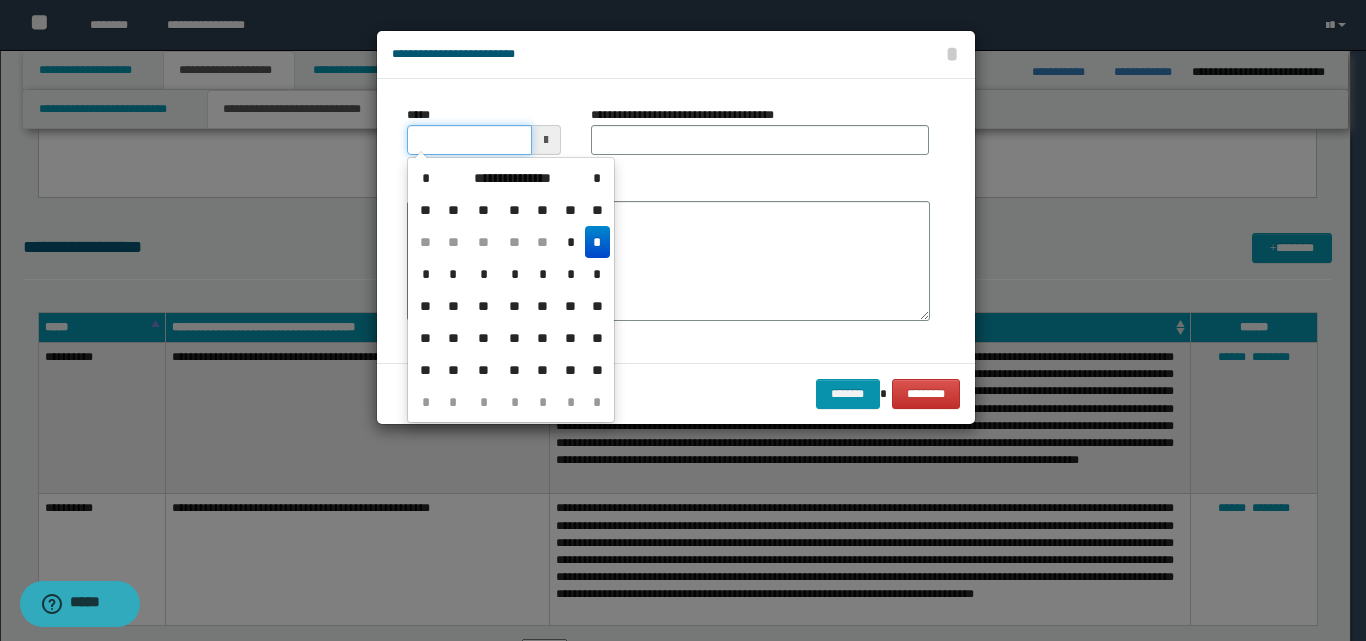 click on "*****" at bounding box center [469, 140] 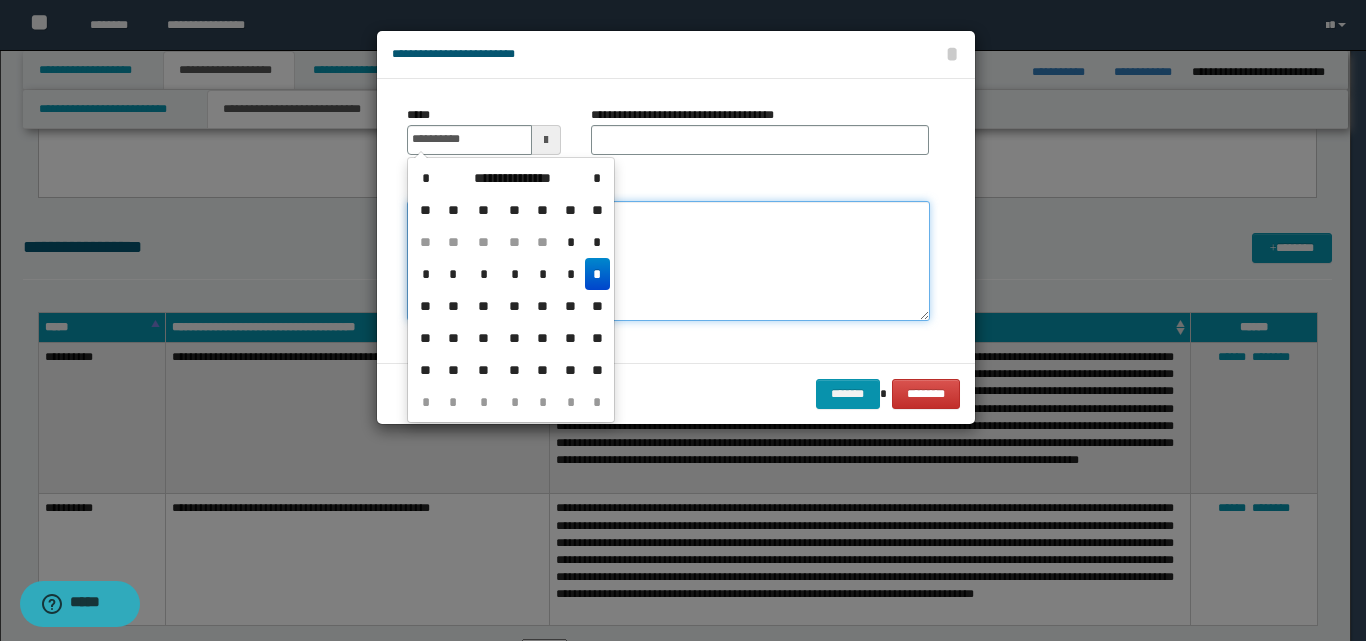 type on "**********" 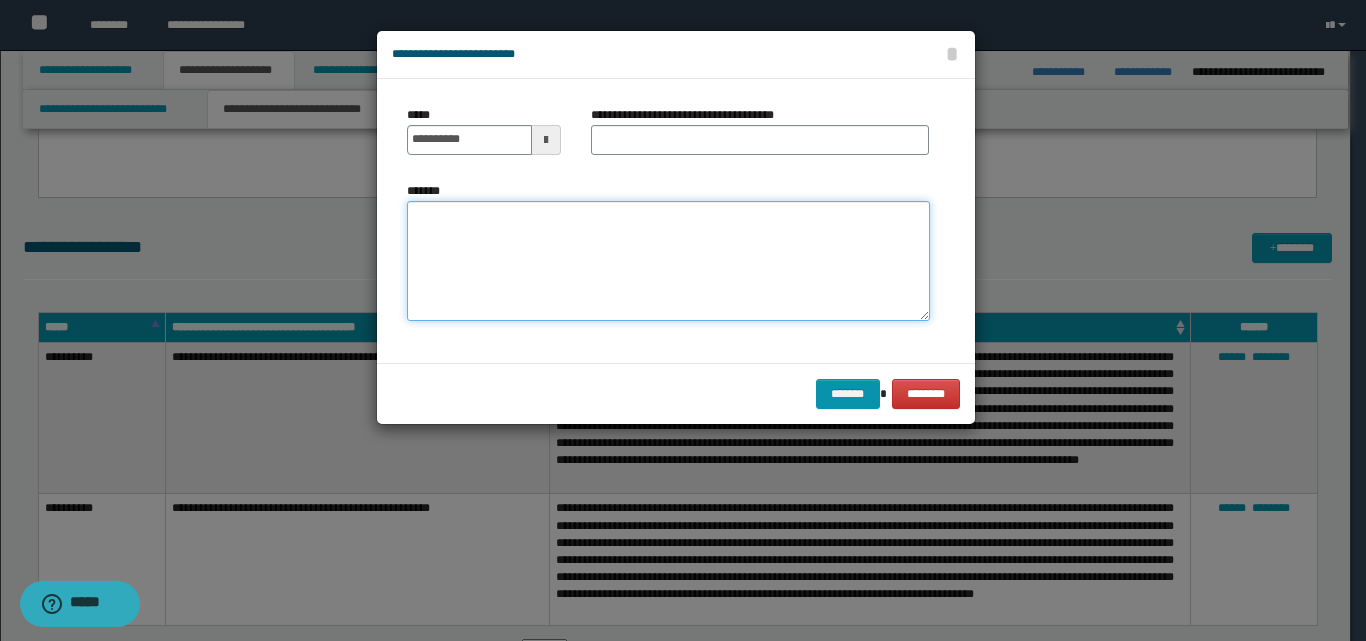 paste on "**********" 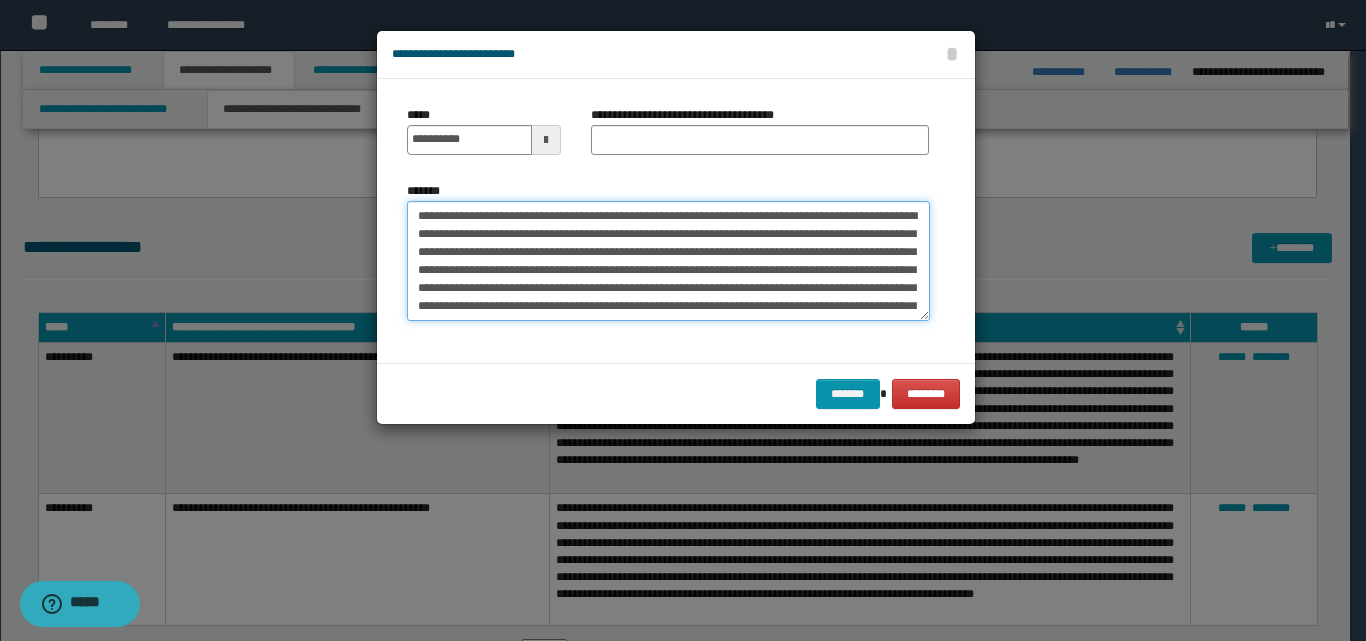 type on "**********" 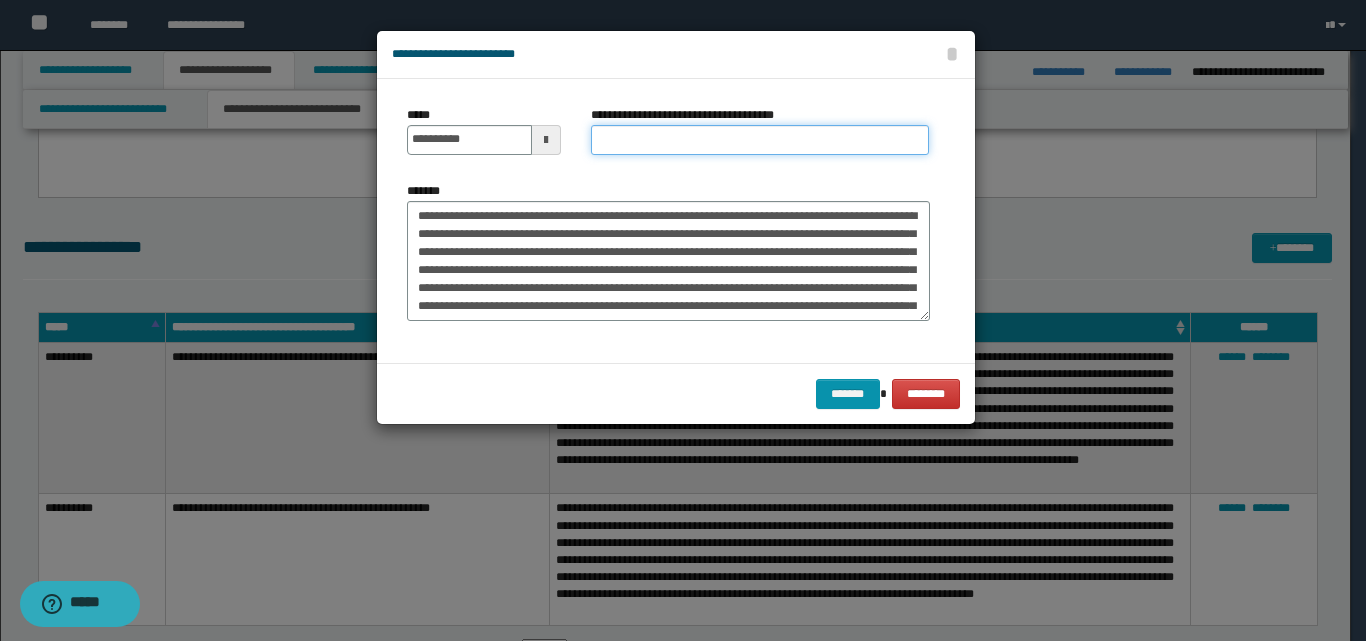 click on "**********" at bounding box center (760, 140) 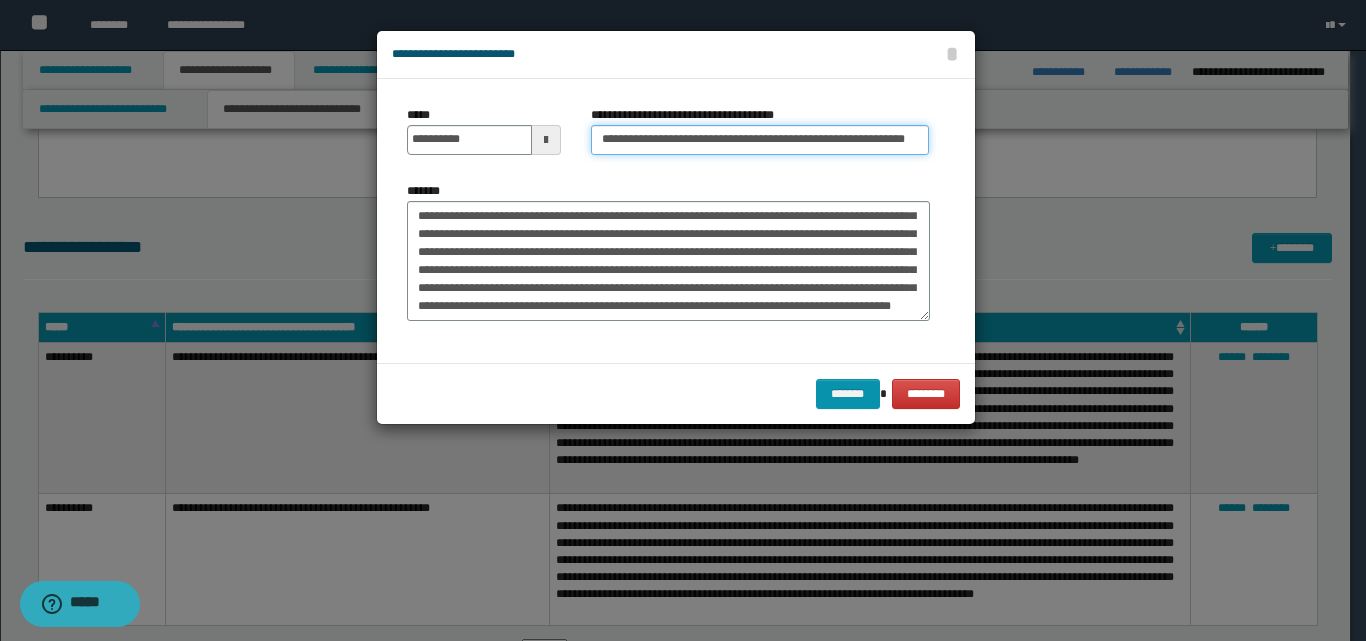 scroll, scrollTop: 0, scrollLeft: 16, axis: horizontal 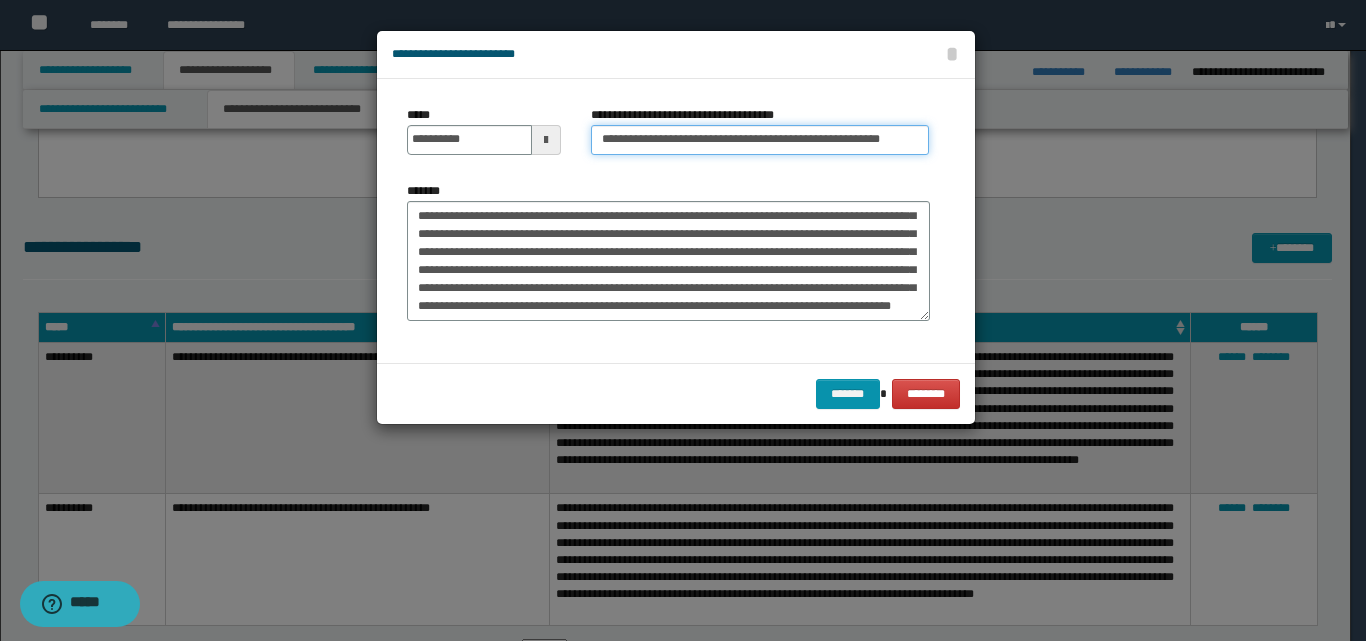 type on "**********" 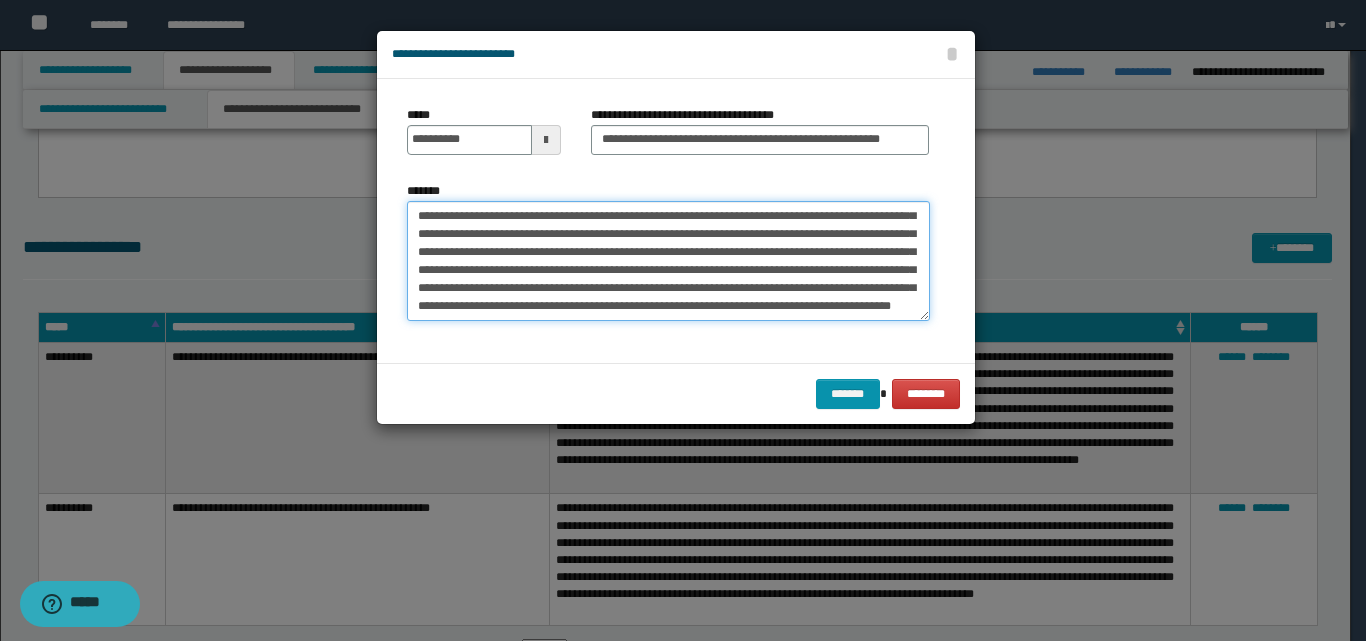 click on "**********" at bounding box center [668, 261] 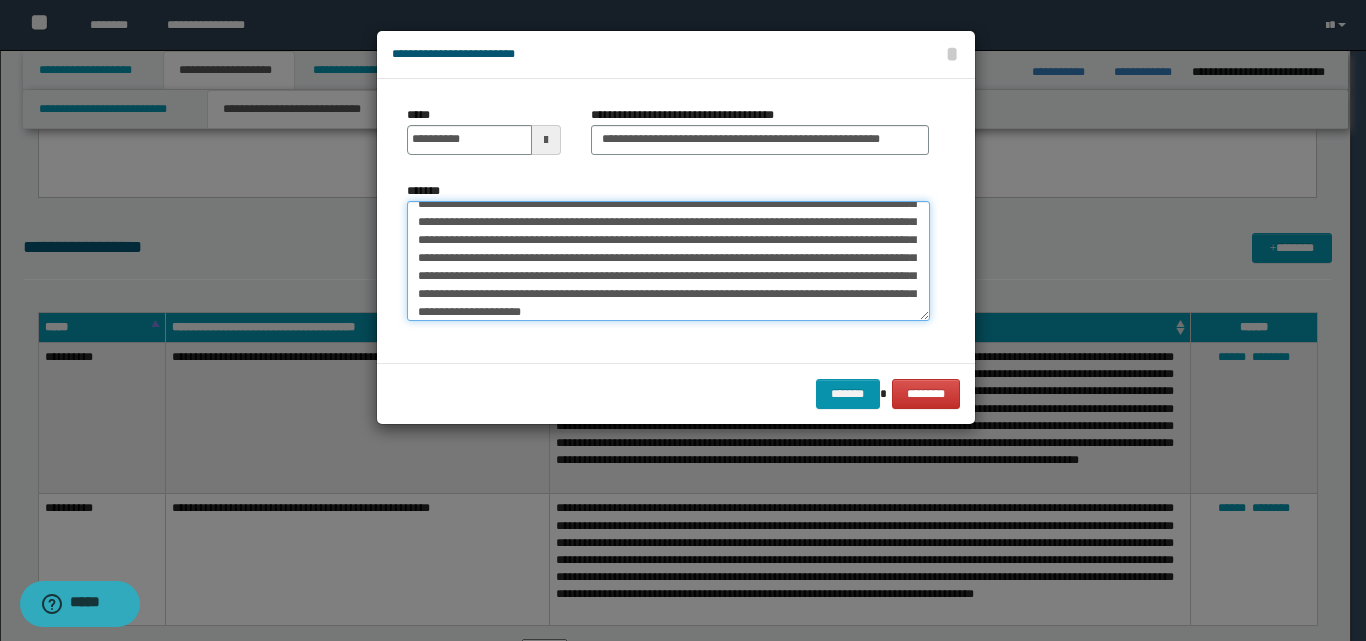 scroll, scrollTop: 48, scrollLeft: 0, axis: vertical 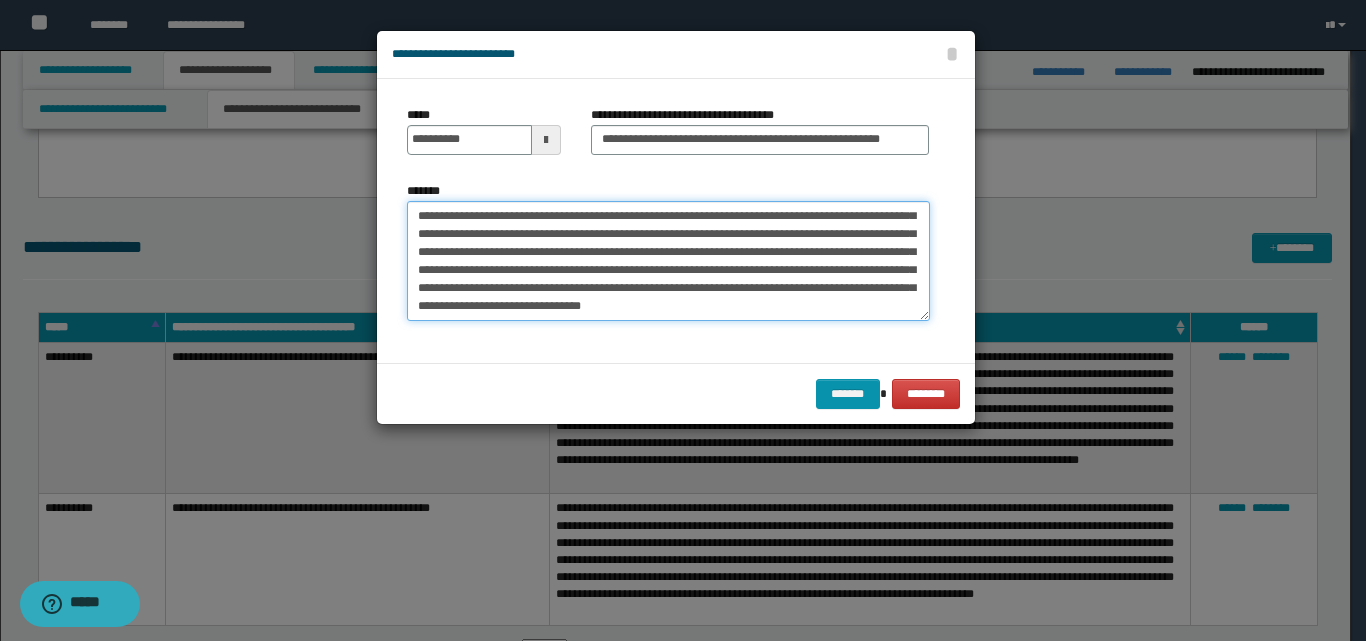 click on "**********" at bounding box center [668, 261] 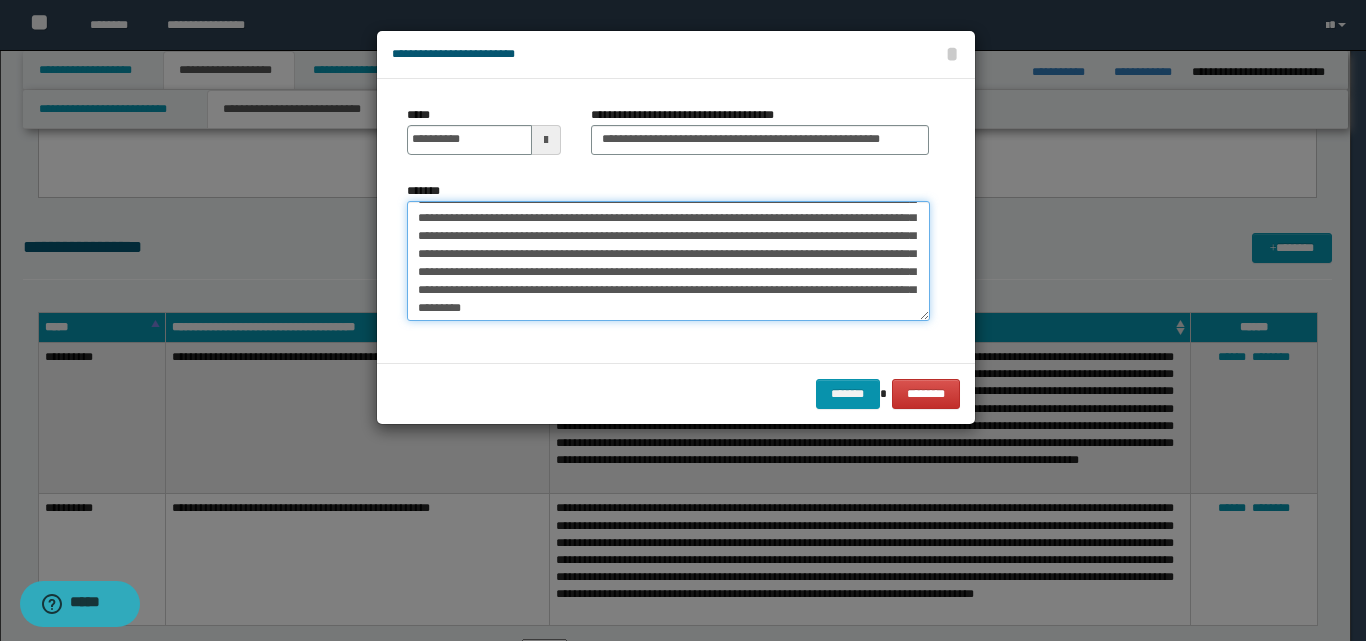 scroll, scrollTop: 66, scrollLeft: 0, axis: vertical 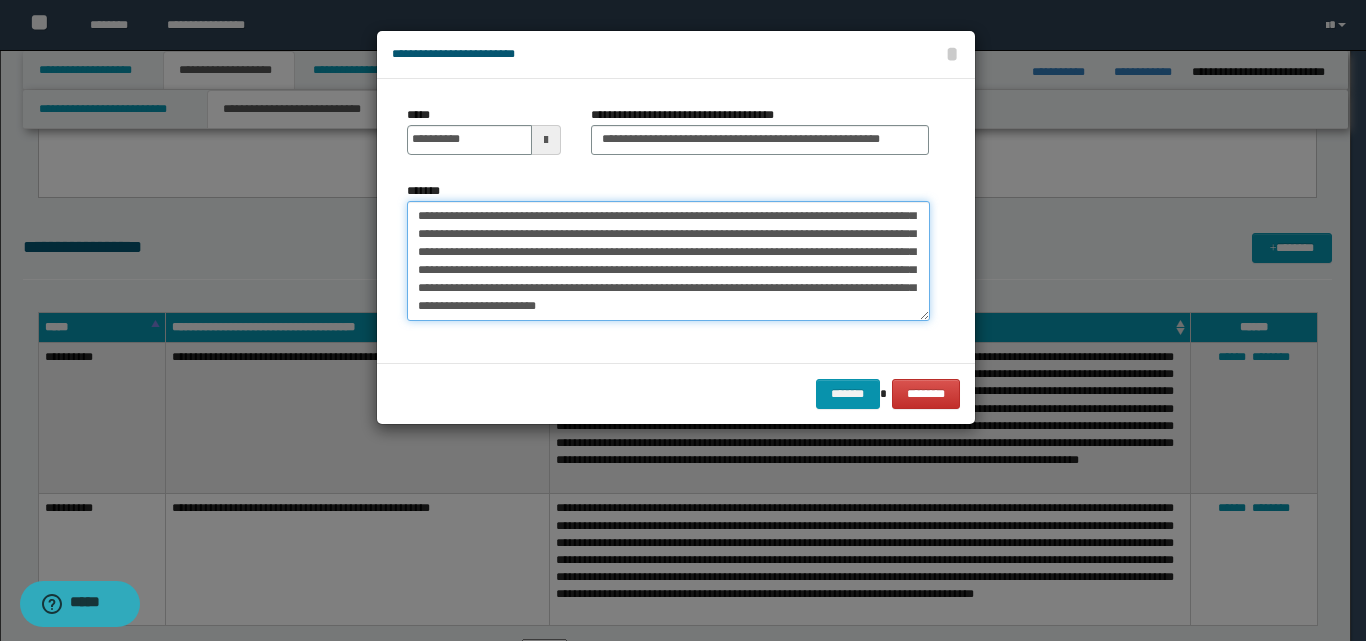 drag, startPoint x: 590, startPoint y: 288, endPoint x: 595, endPoint y: 347, distance: 59.211487 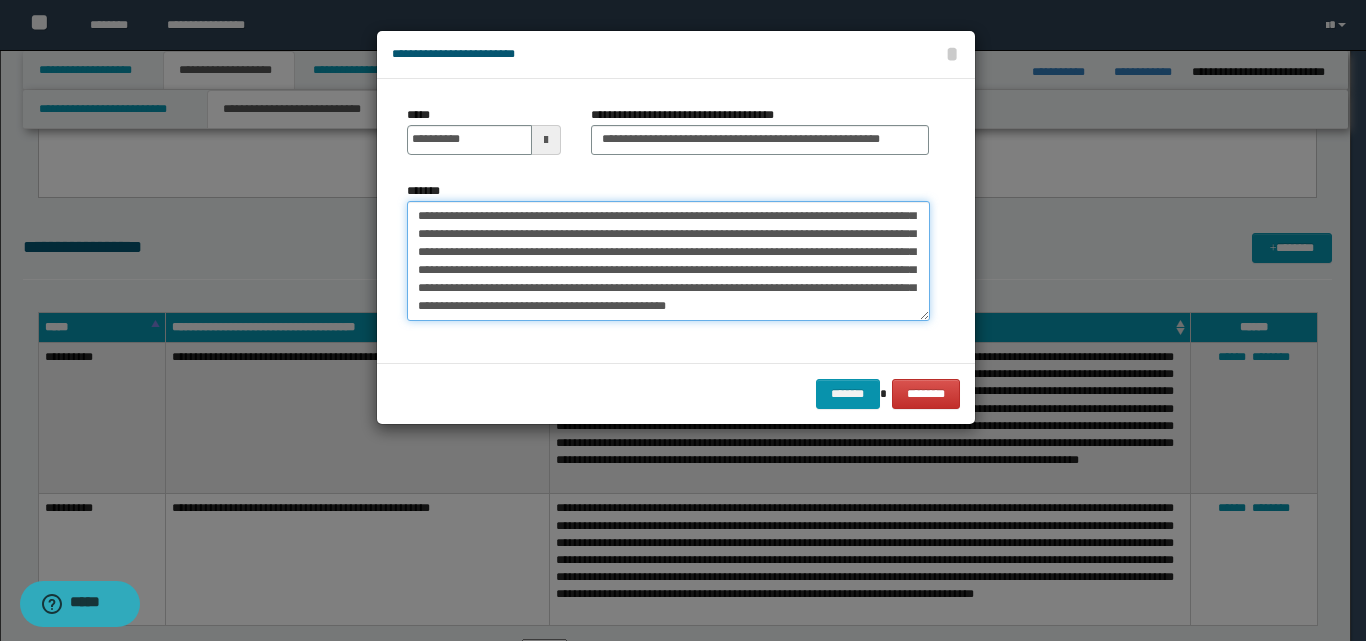 click on "**********" at bounding box center [668, 261] 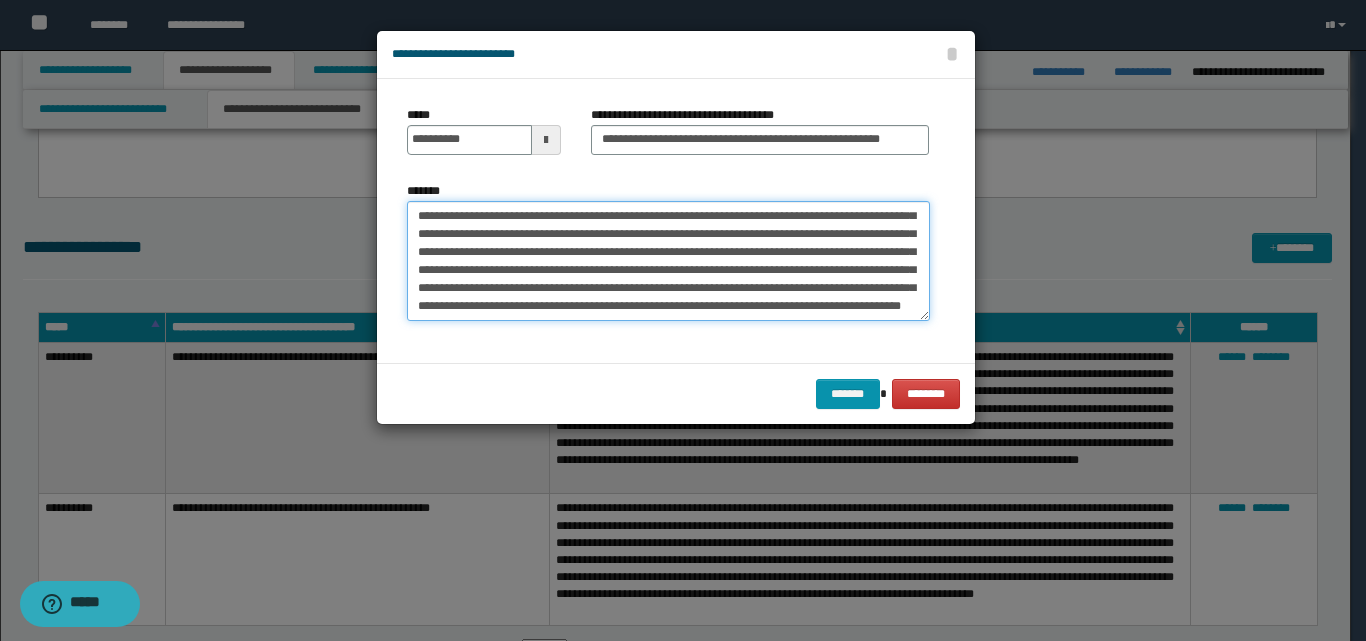 scroll, scrollTop: 84, scrollLeft: 0, axis: vertical 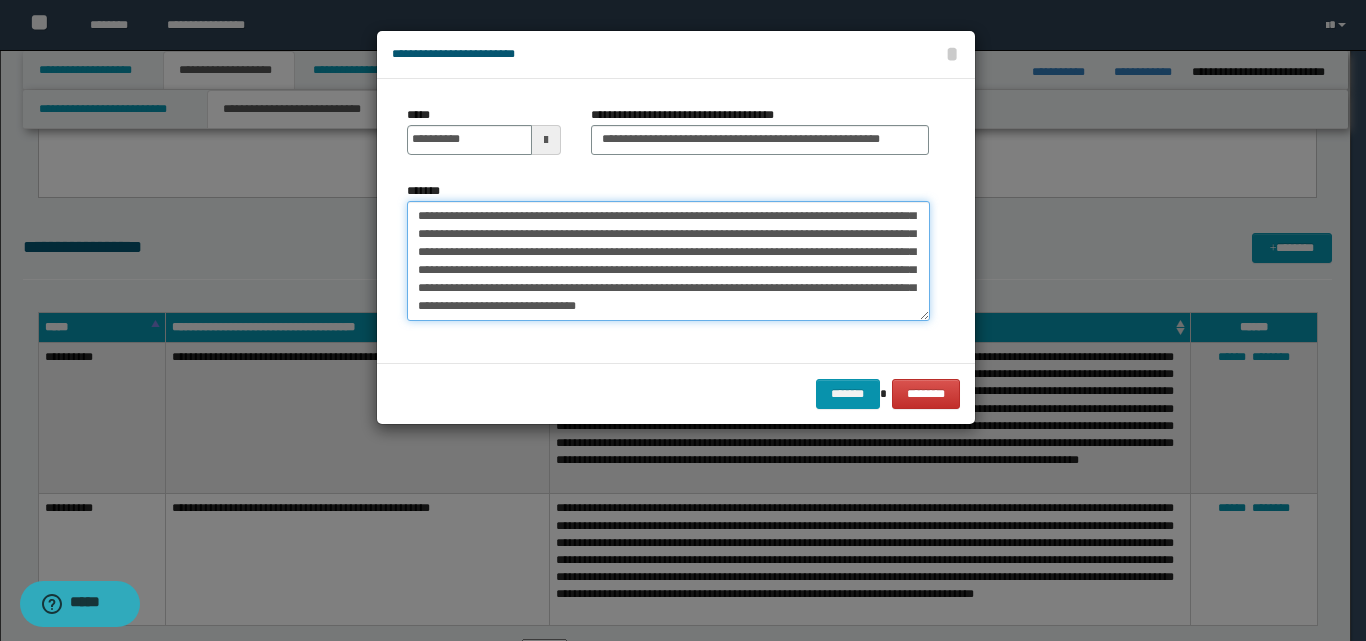 drag, startPoint x: 695, startPoint y: 294, endPoint x: 710, endPoint y: 293, distance: 15.033297 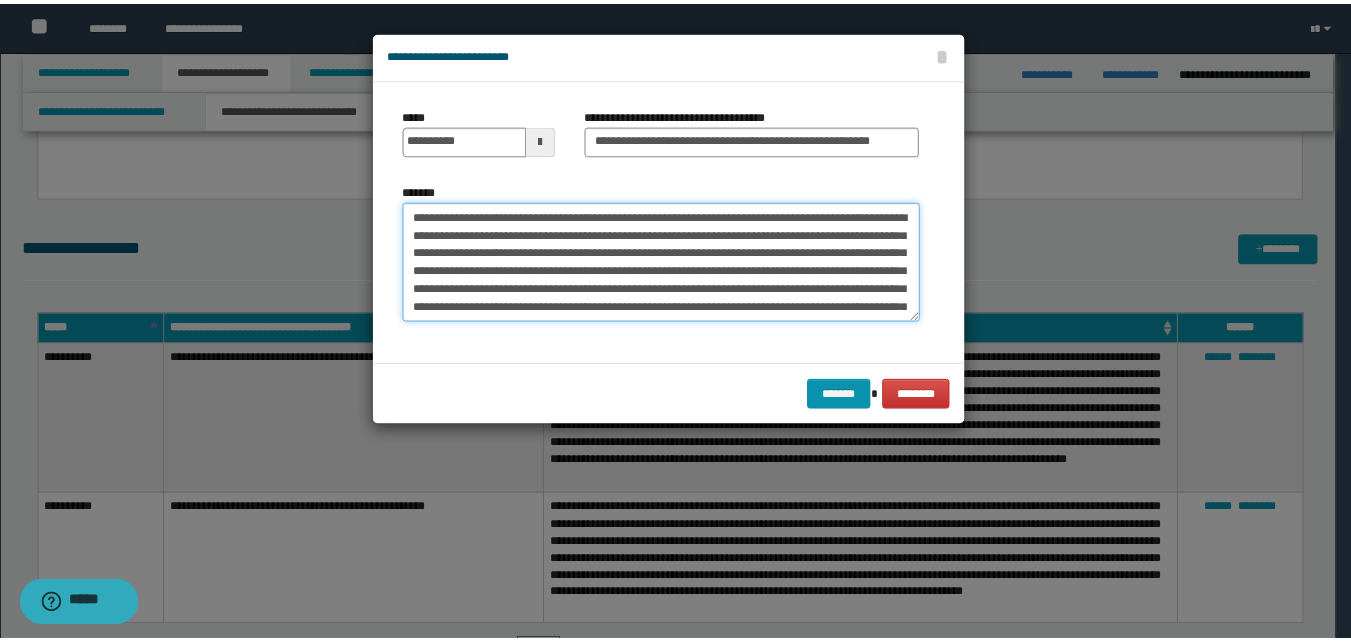 scroll, scrollTop: 90, scrollLeft: 0, axis: vertical 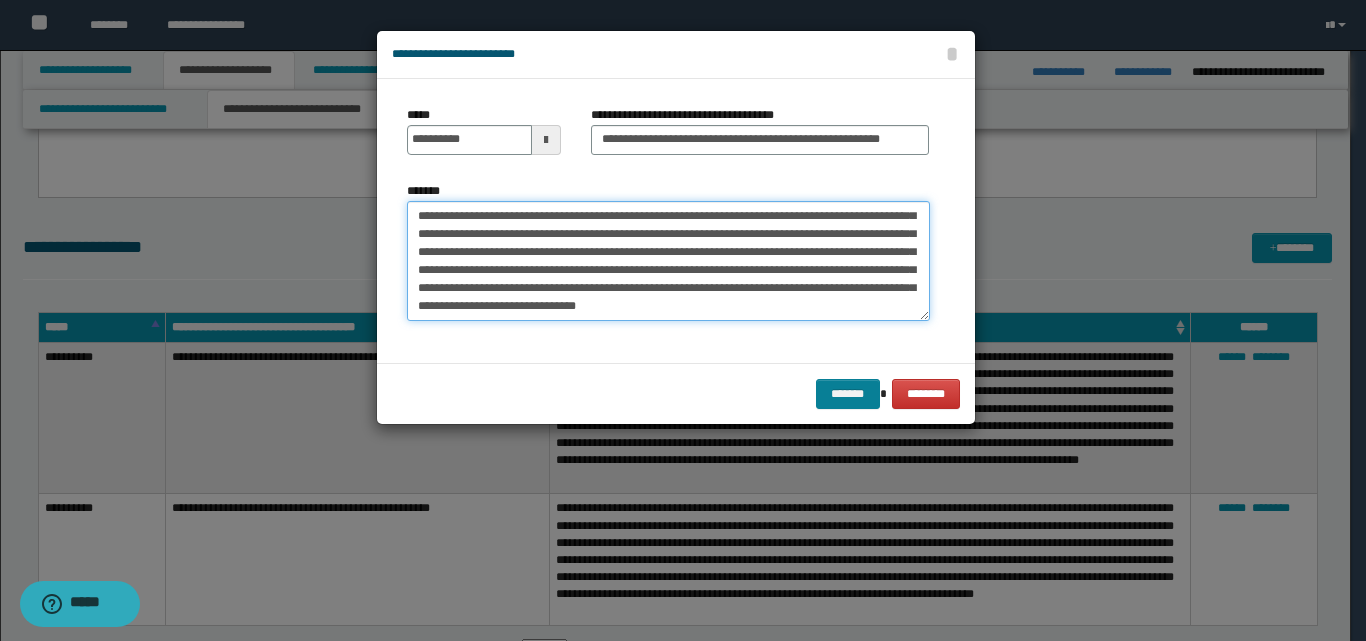 type on "**********" 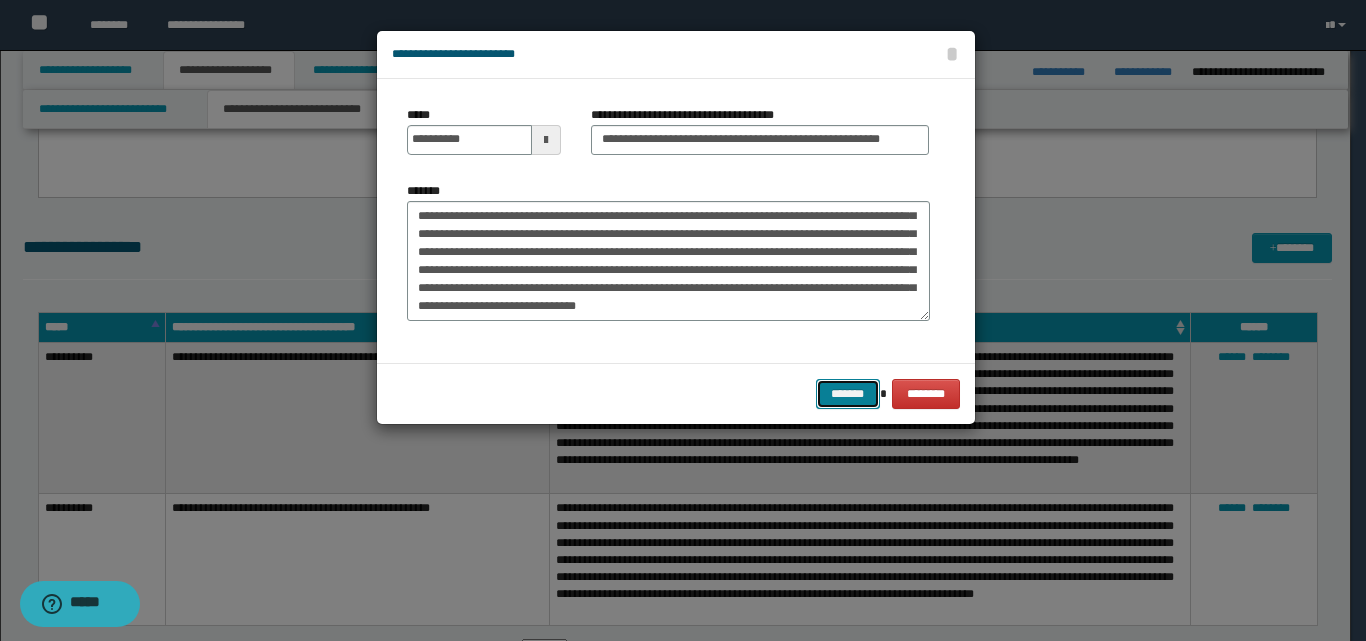 click on "*******" at bounding box center [848, 394] 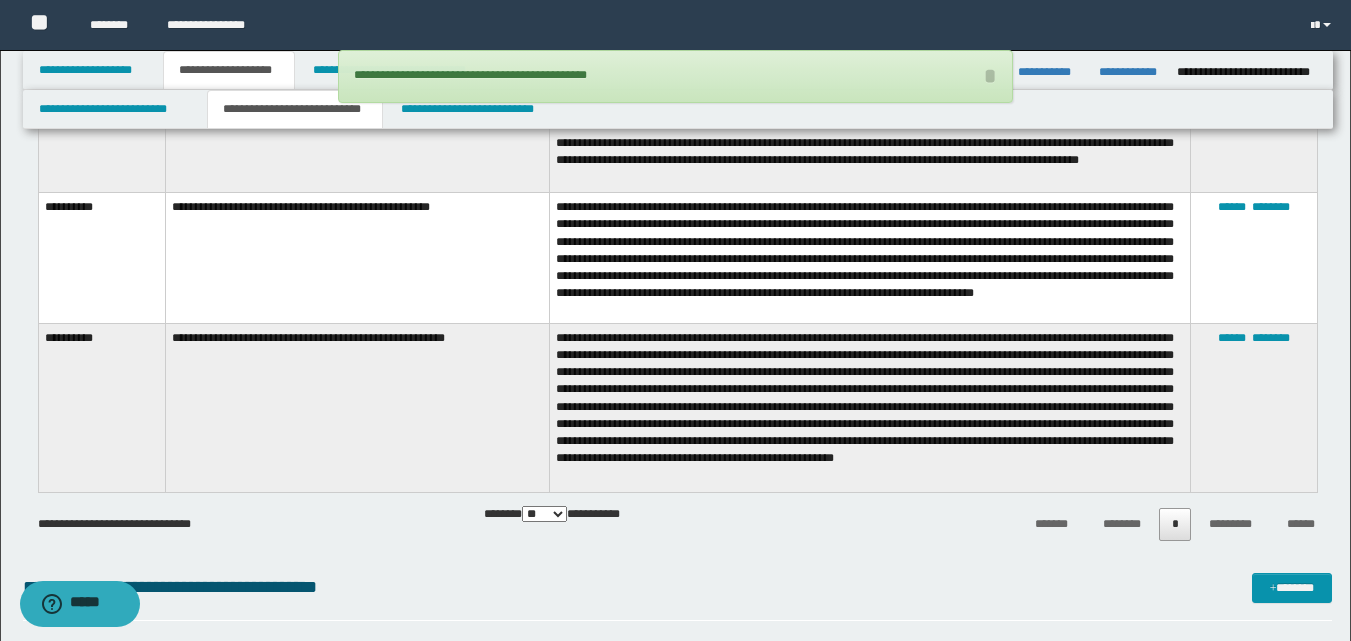 scroll, scrollTop: 600, scrollLeft: 0, axis: vertical 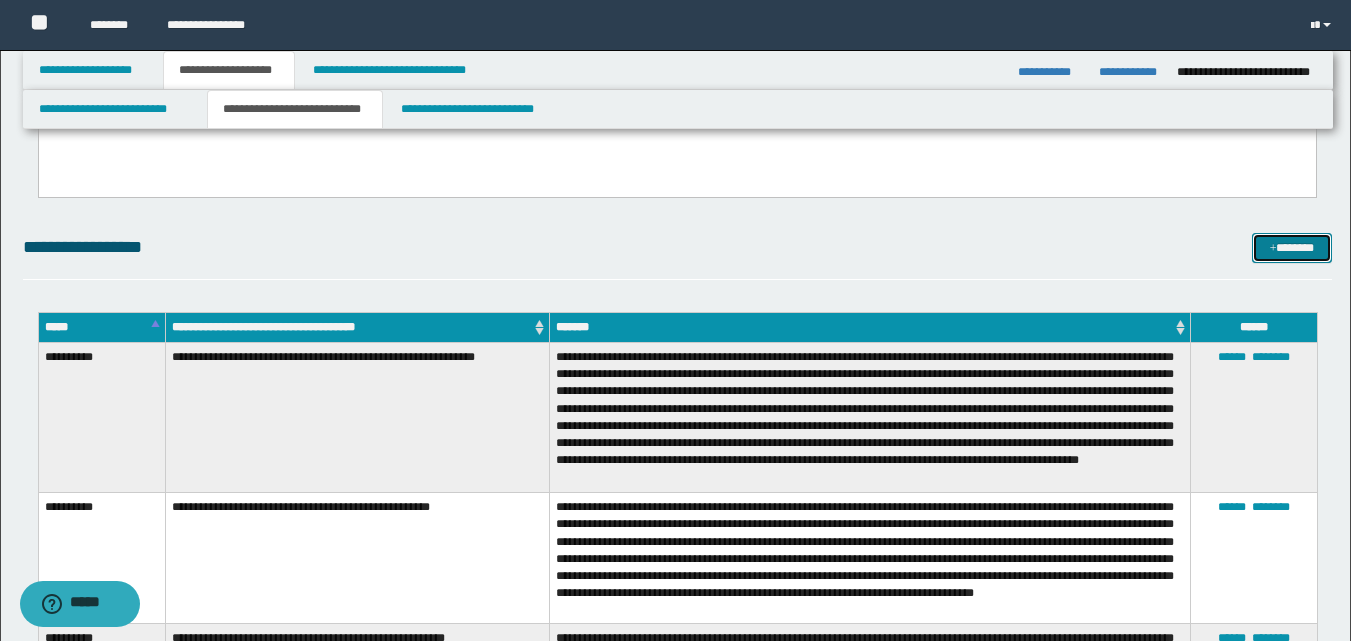 click on "*******" at bounding box center (1292, 248) 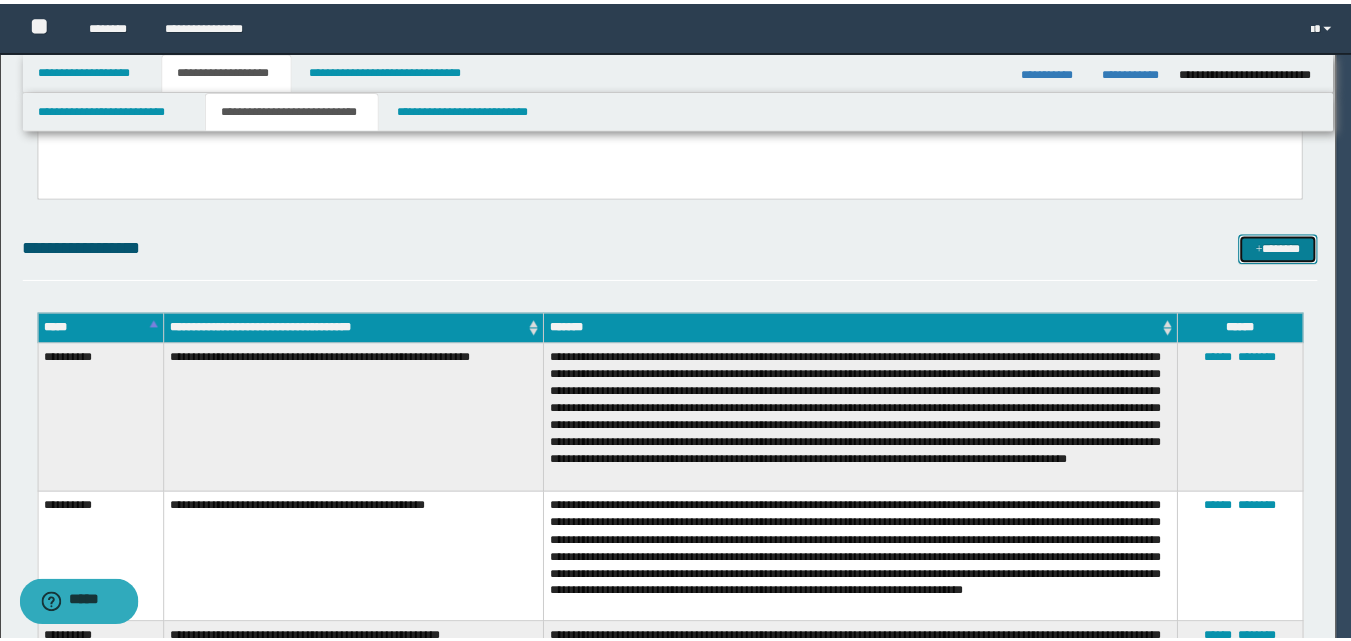 scroll, scrollTop: 0, scrollLeft: 0, axis: both 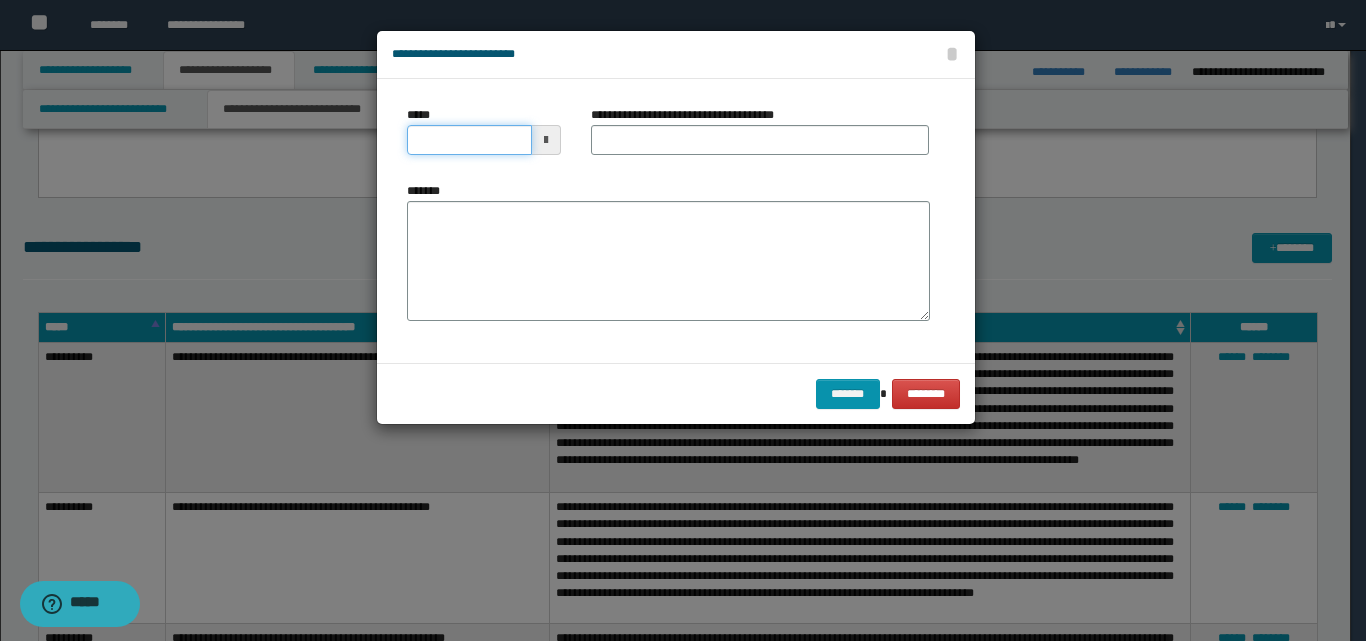 click on "*****" at bounding box center [469, 140] 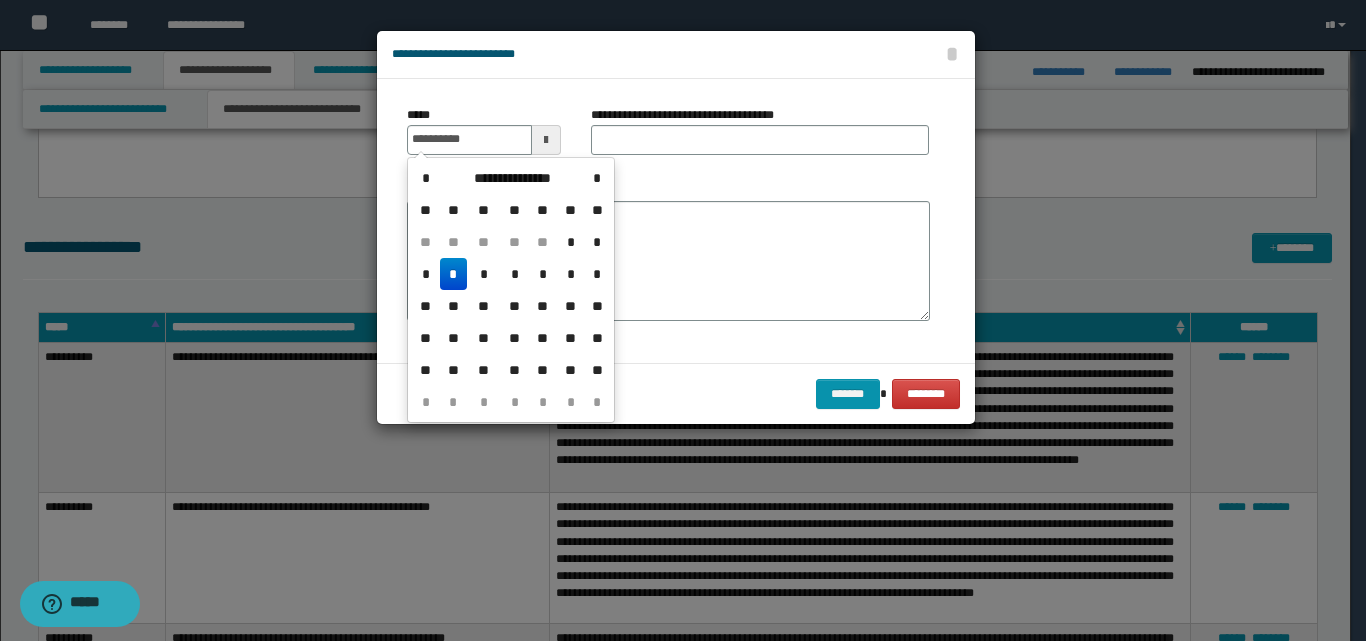 type on "**********" 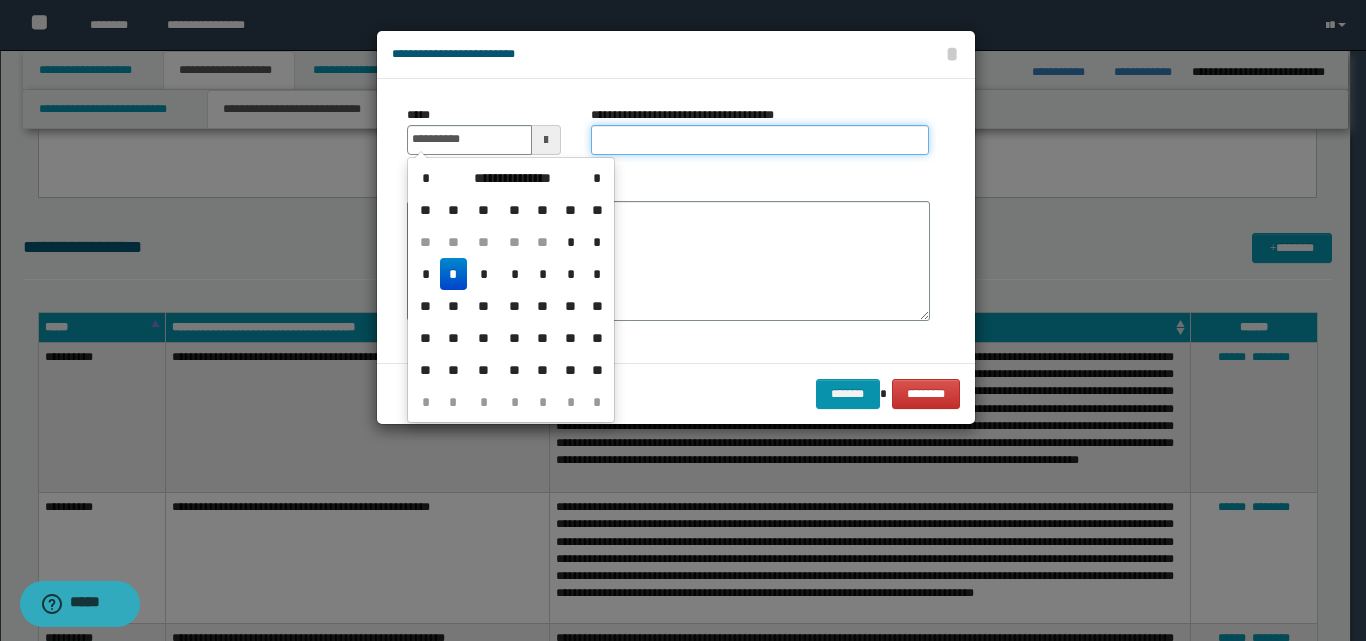 click on "**********" at bounding box center (760, 140) 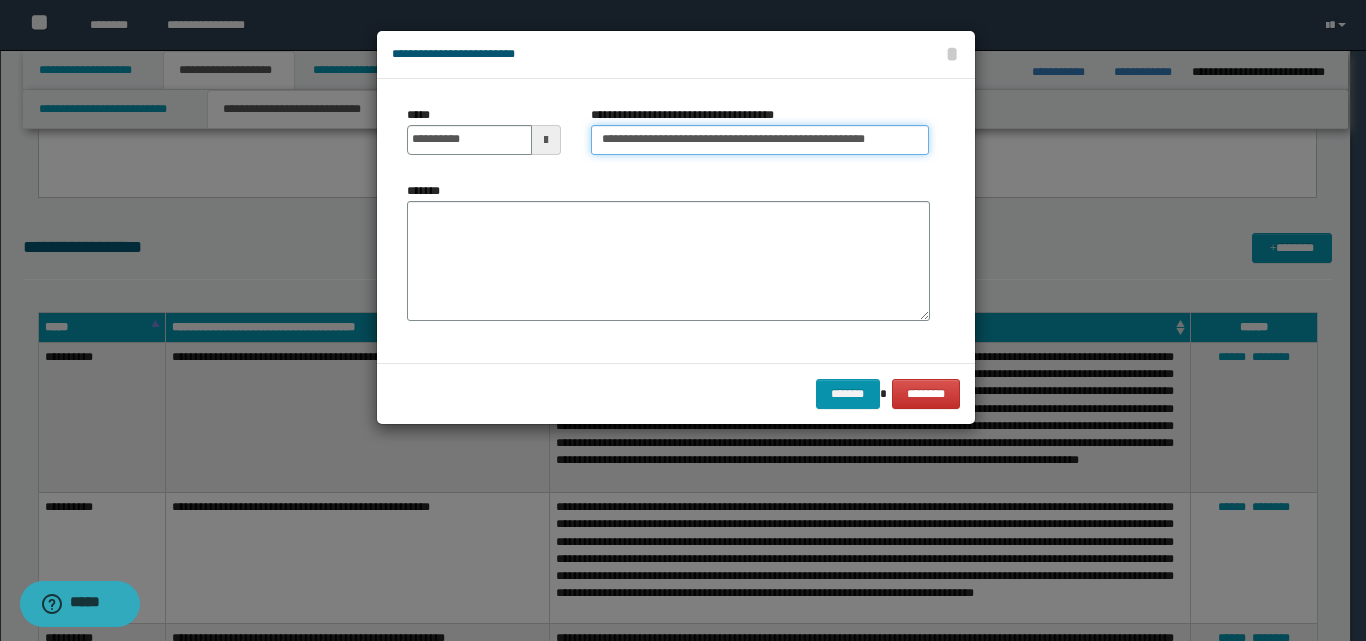 drag, startPoint x: 700, startPoint y: 140, endPoint x: 1062, endPoint y: 173, distance: 363.50104 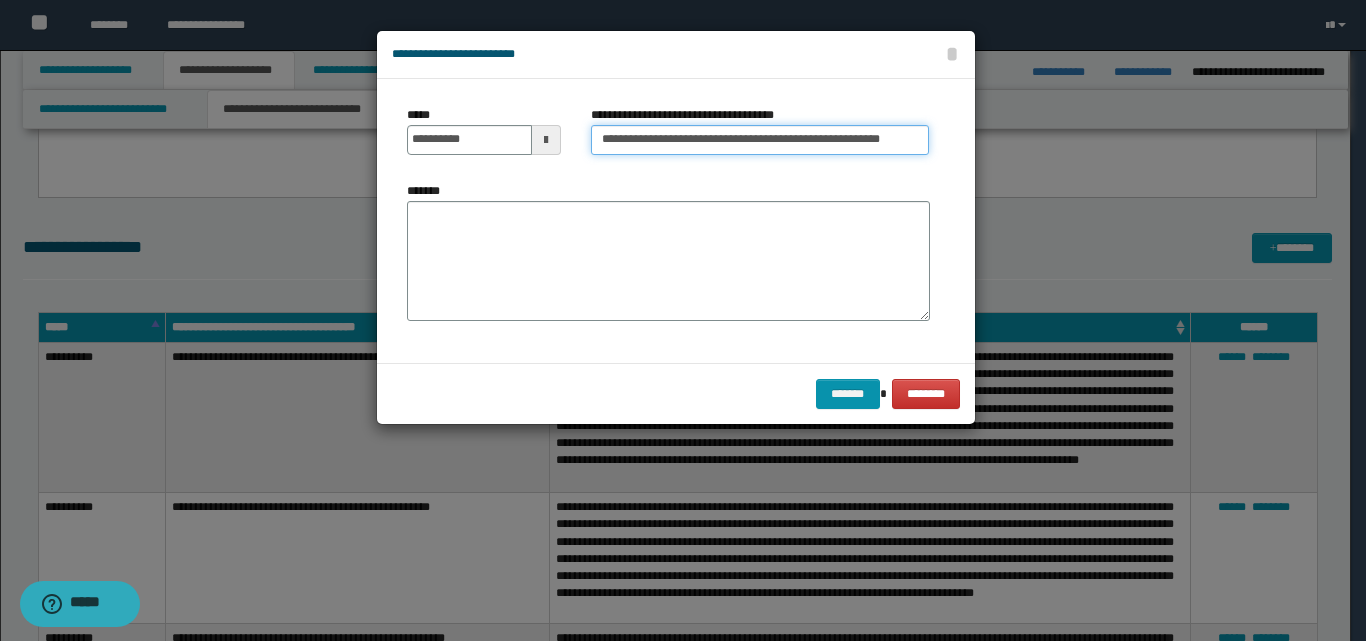 type on "**********" 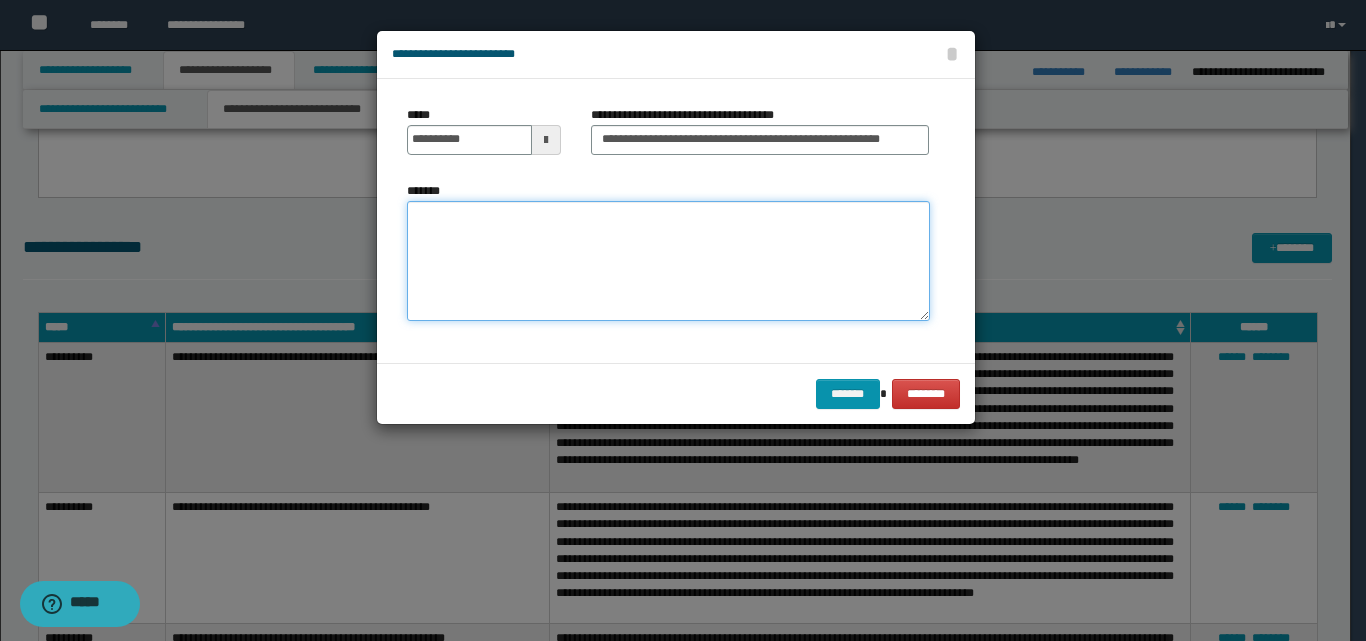 click on "*******" at bounding box center (668, 261) 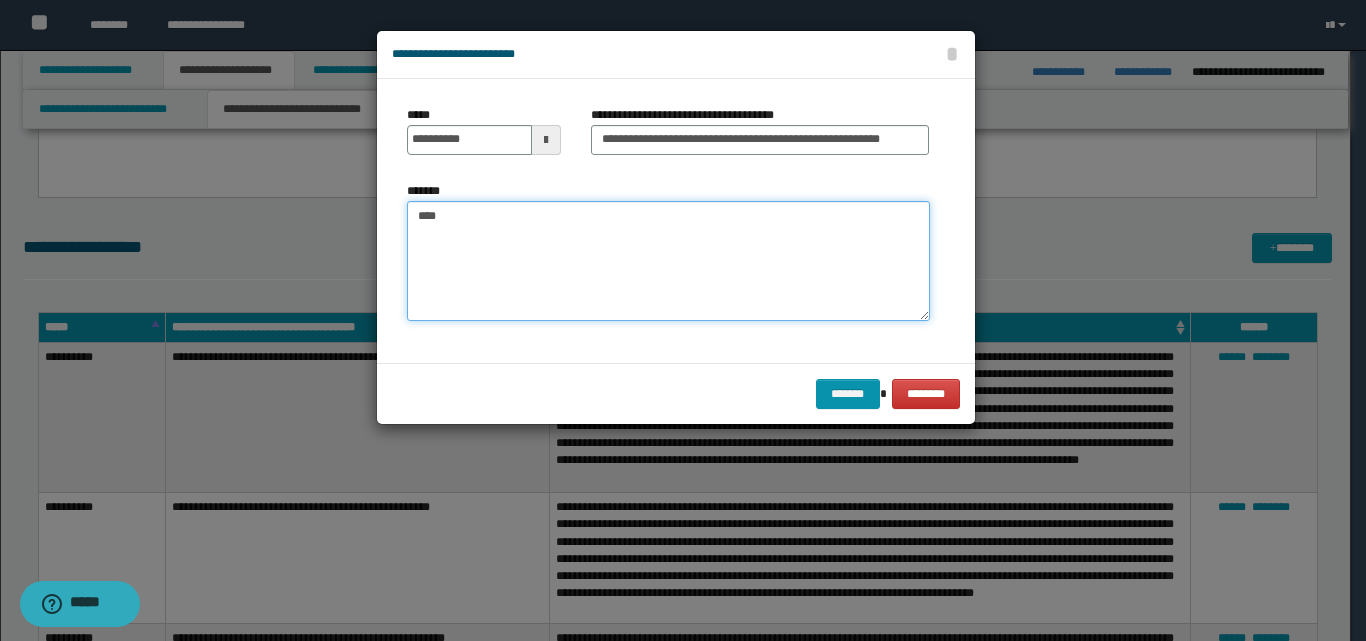 paste on "**********" 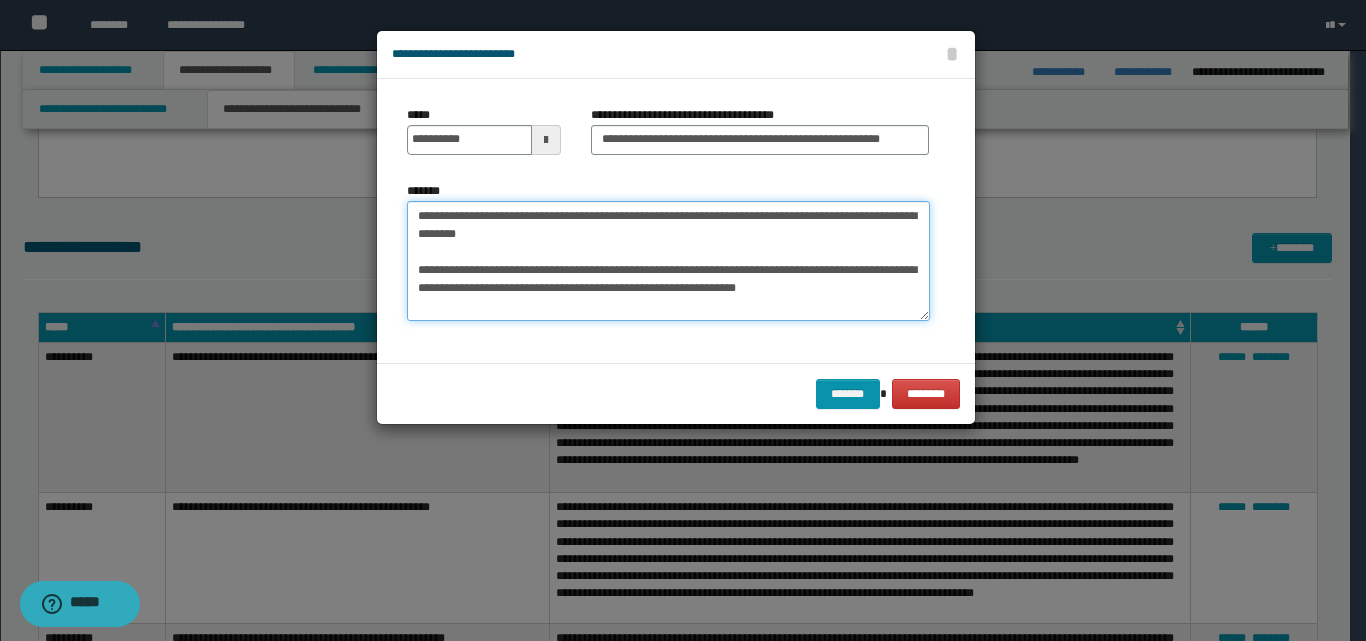drag, startPoint x: 518, startPoint y: 305, endPoint x: 443, endPoint y: 209, distance: 121.82365 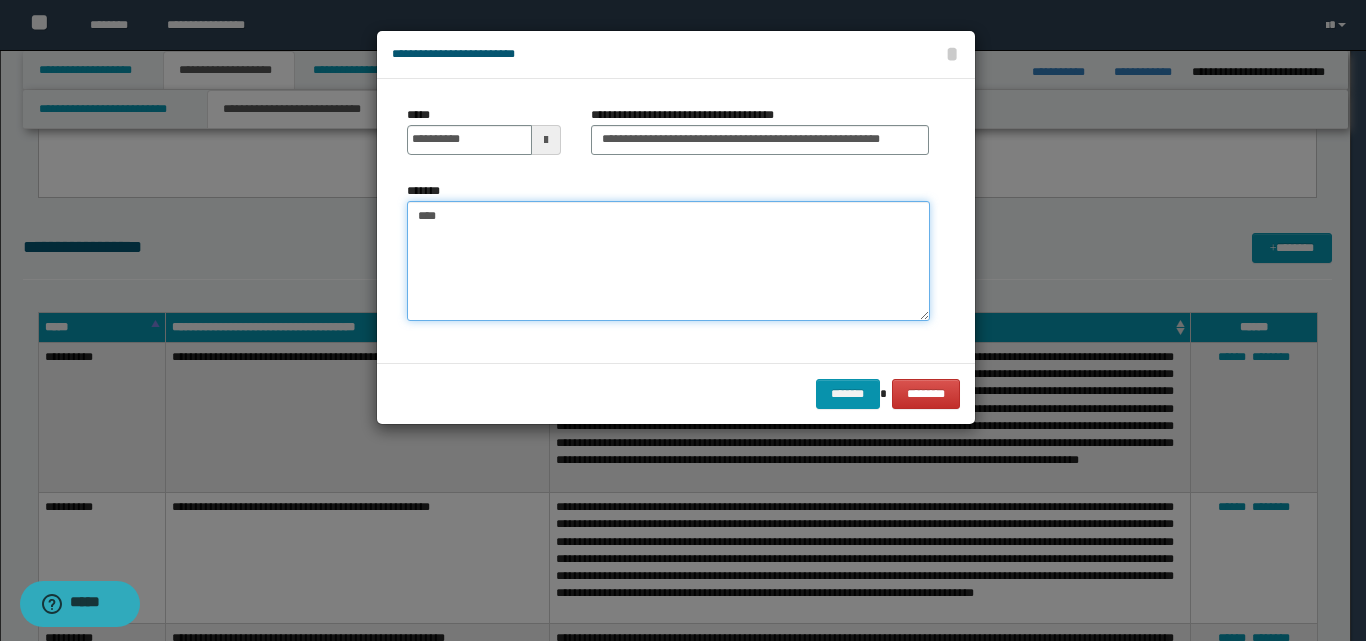paste on "**********" 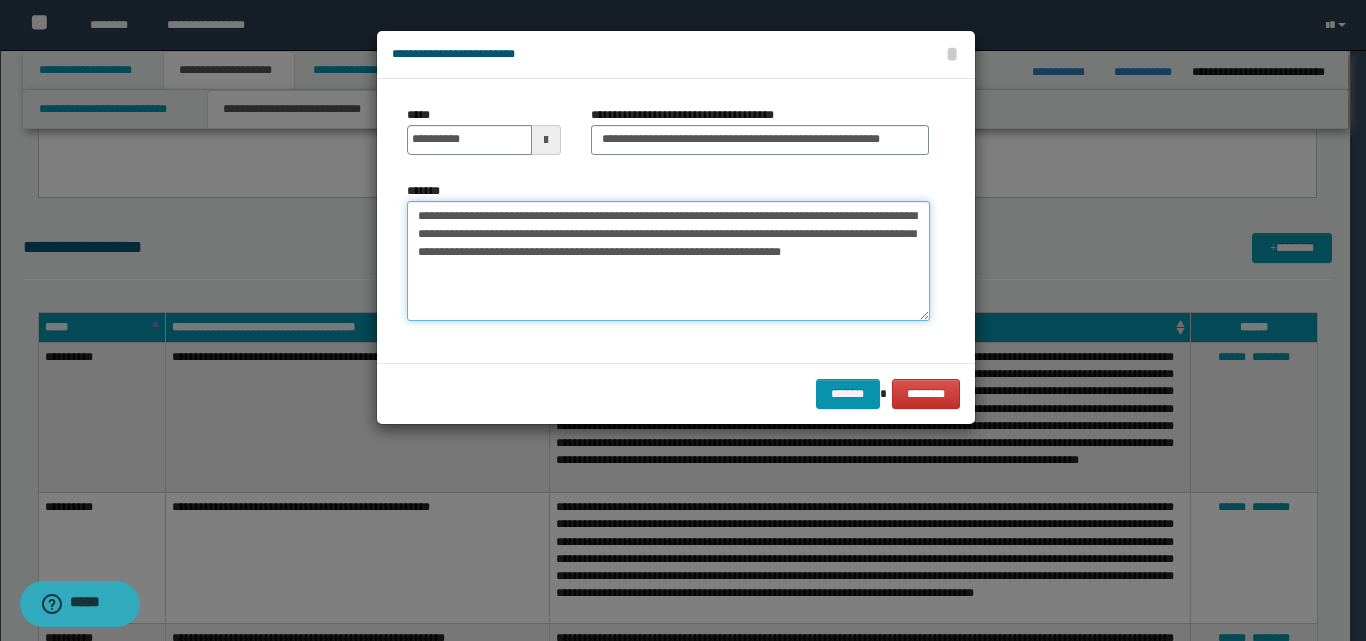 click on "**********" at bounding box center [668, 261] 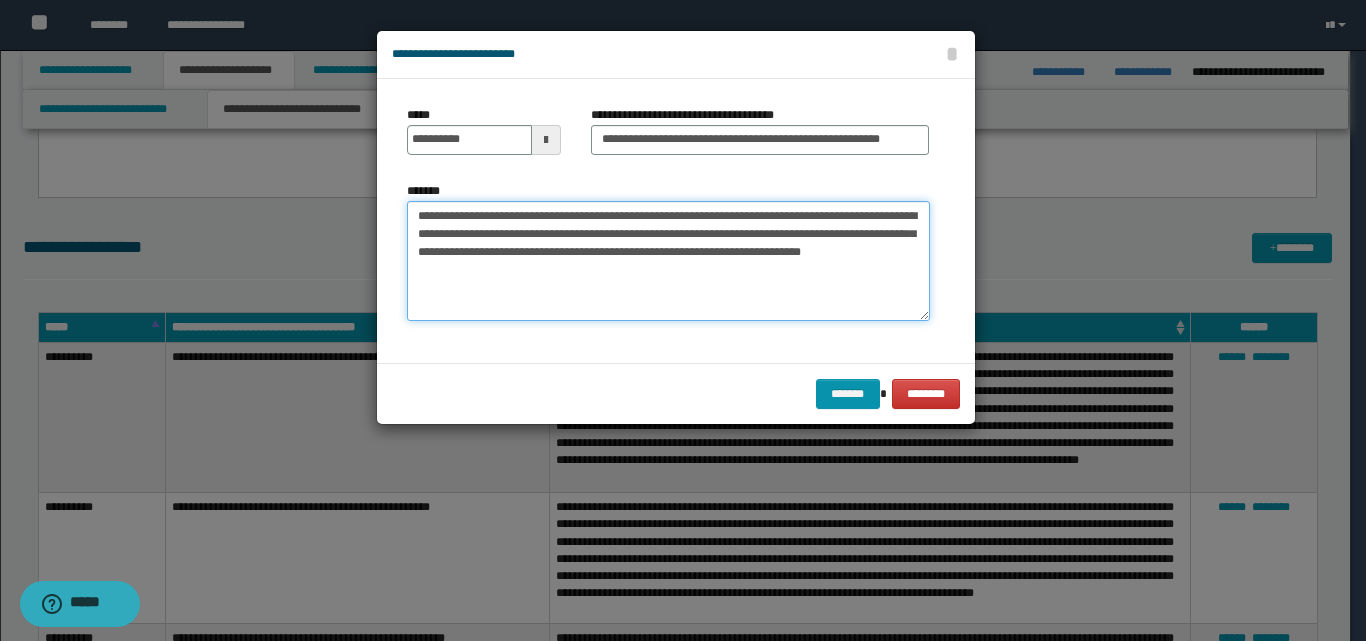 click on "**********" at bounding box center [668, 261] 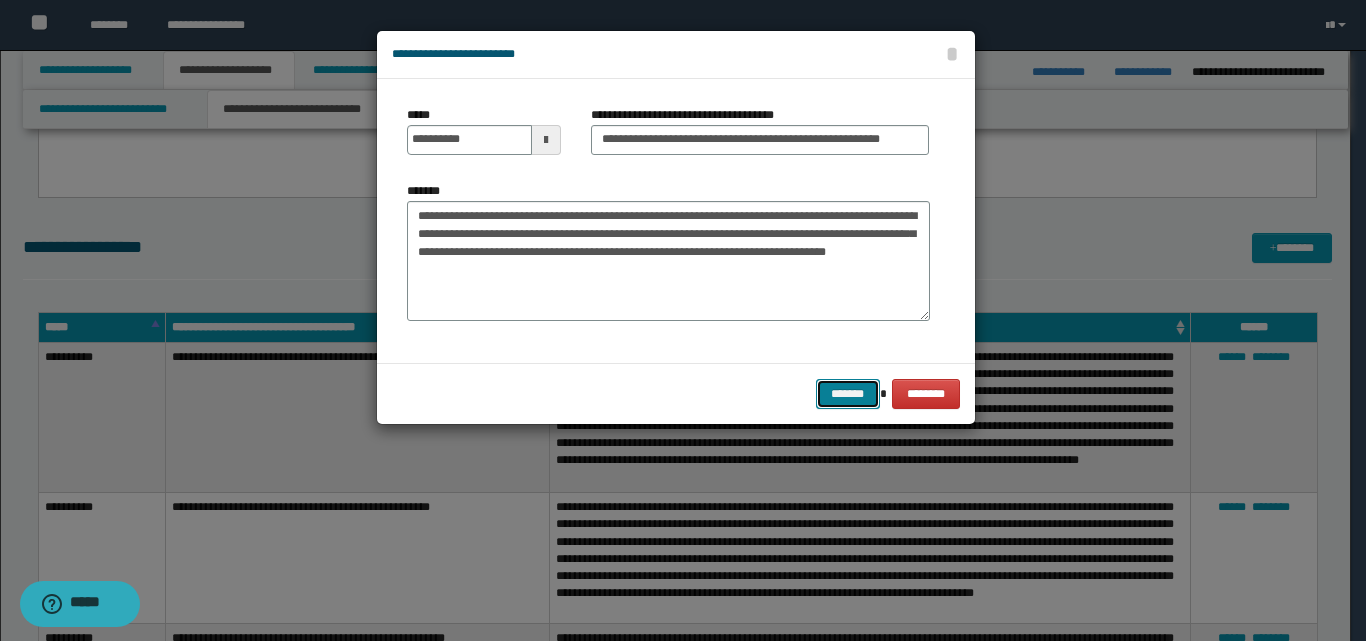 click on "*******" at bounding box center (848, 394) 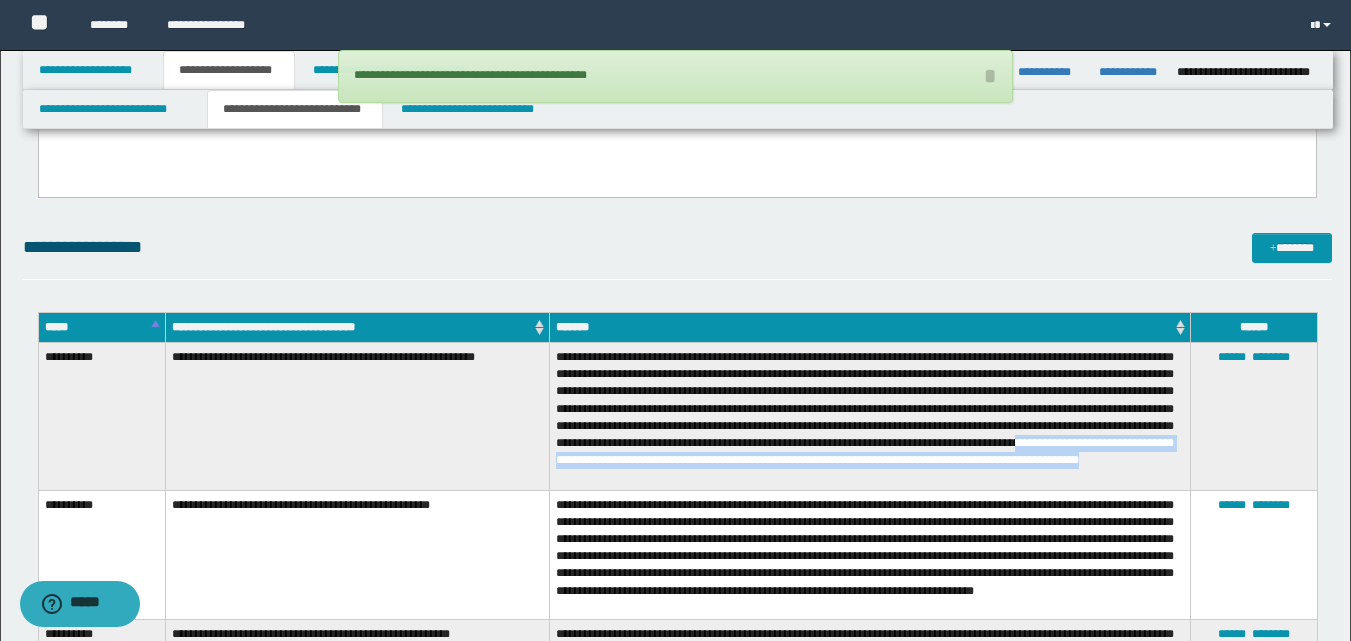 drag, startPoint x: 719, startPoint y: 460, endPoint x: 850, endPoint y: 480, distance: 132.51793 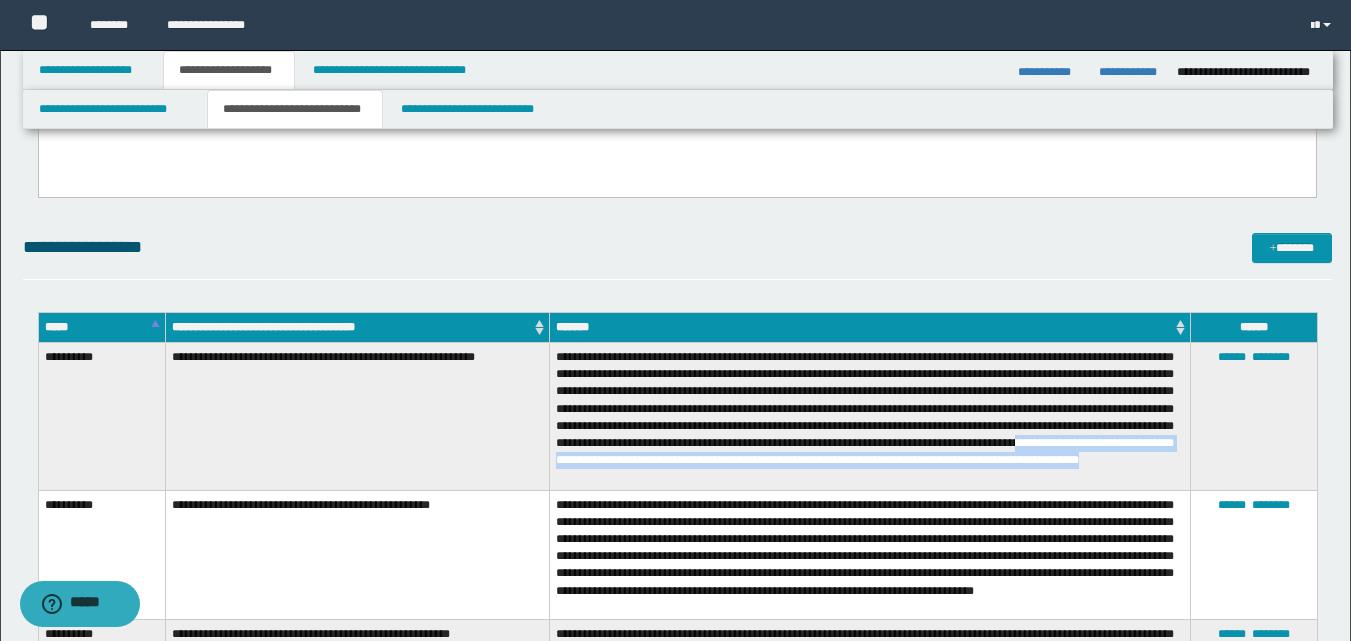 copy on "**********" 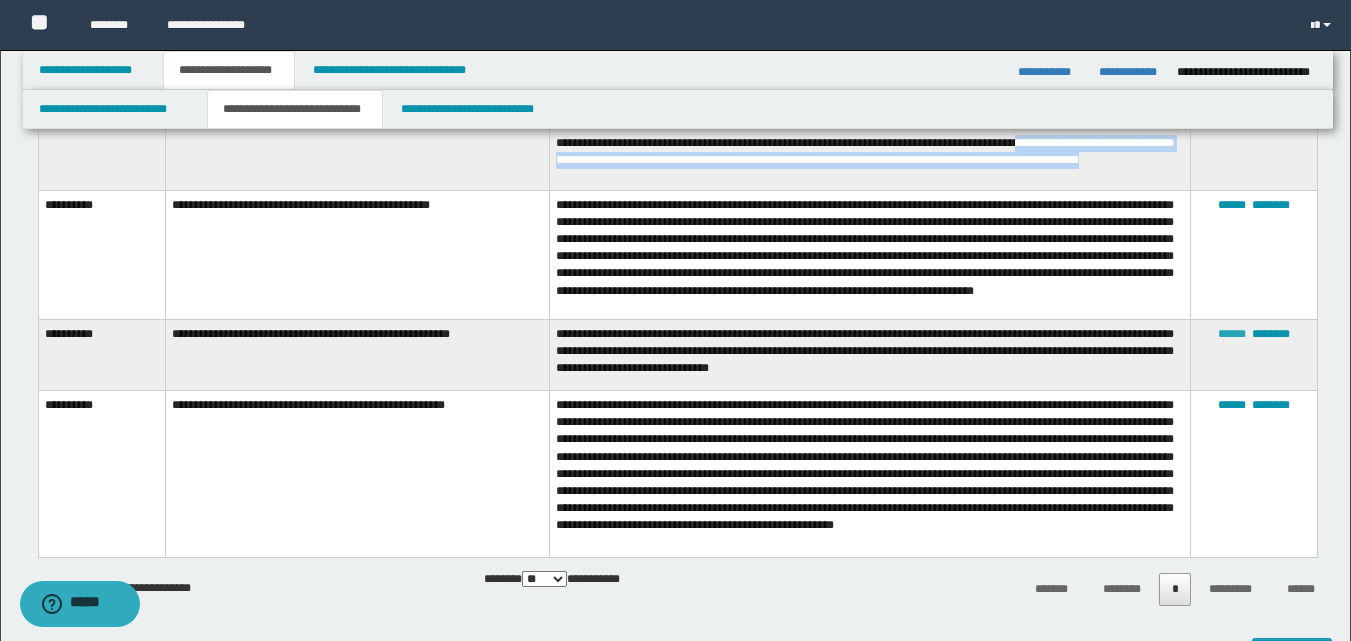click on "******" at bounding box center (1232, 334) 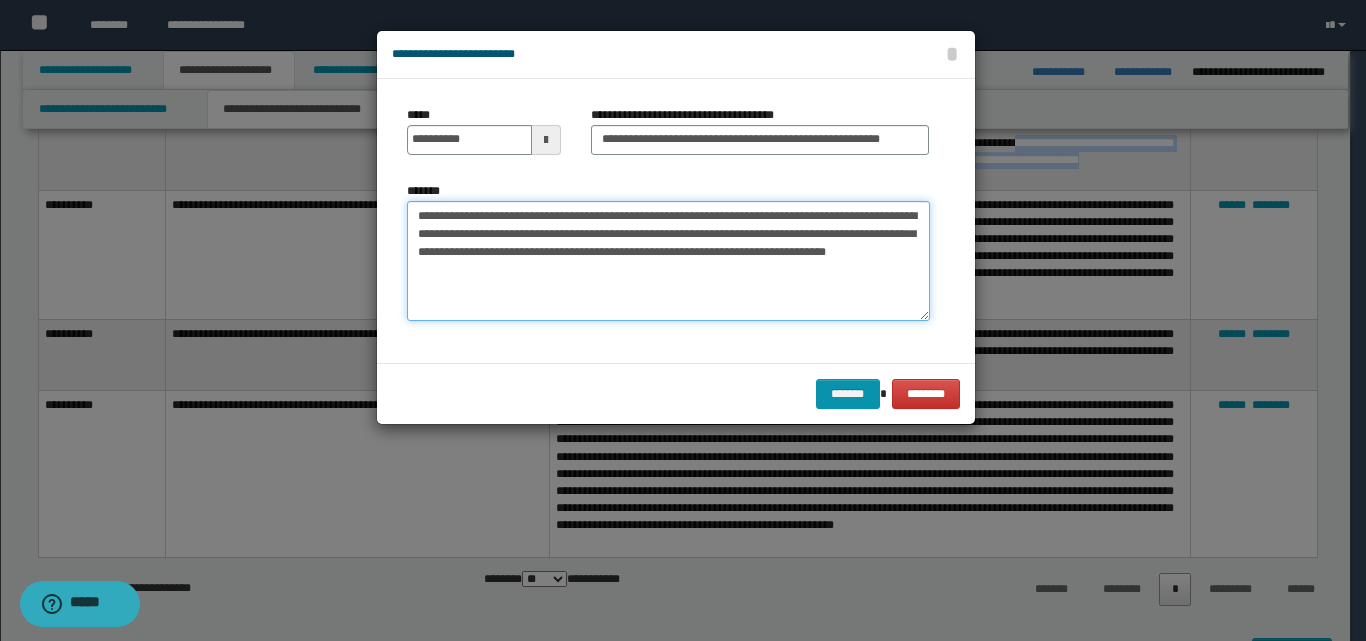 click on "**********" at bounding box center [668, 261] 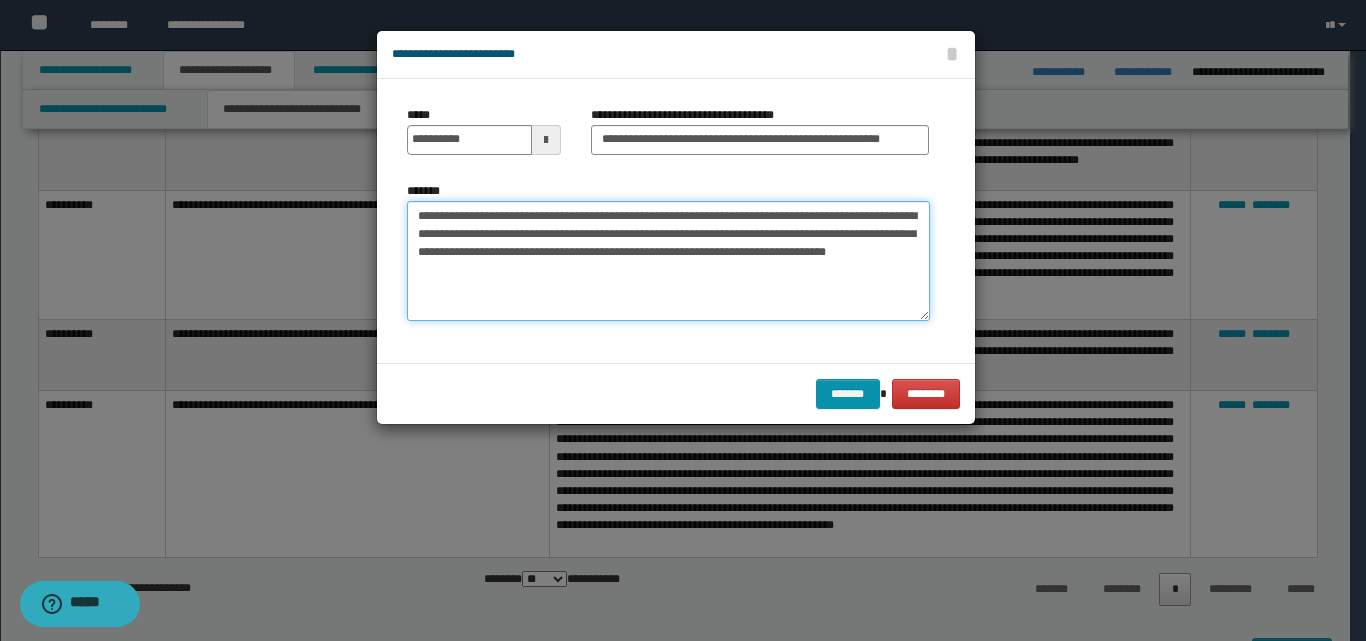 paste on "**********" 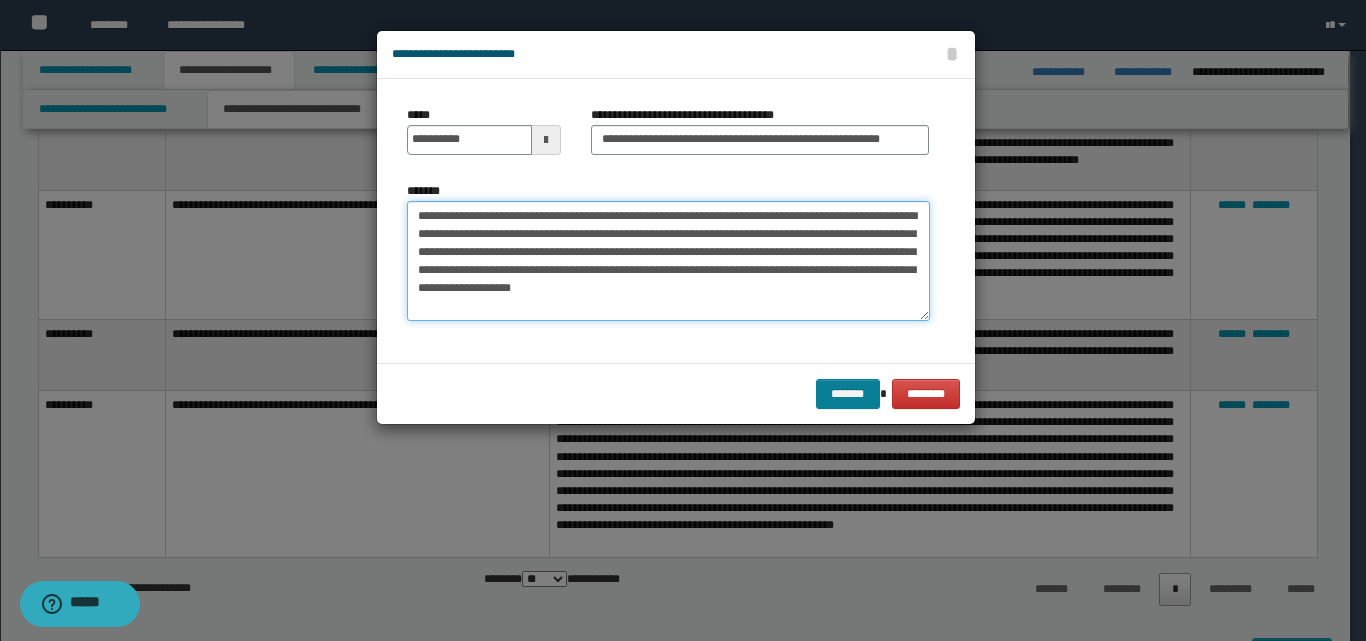 type on "**********" 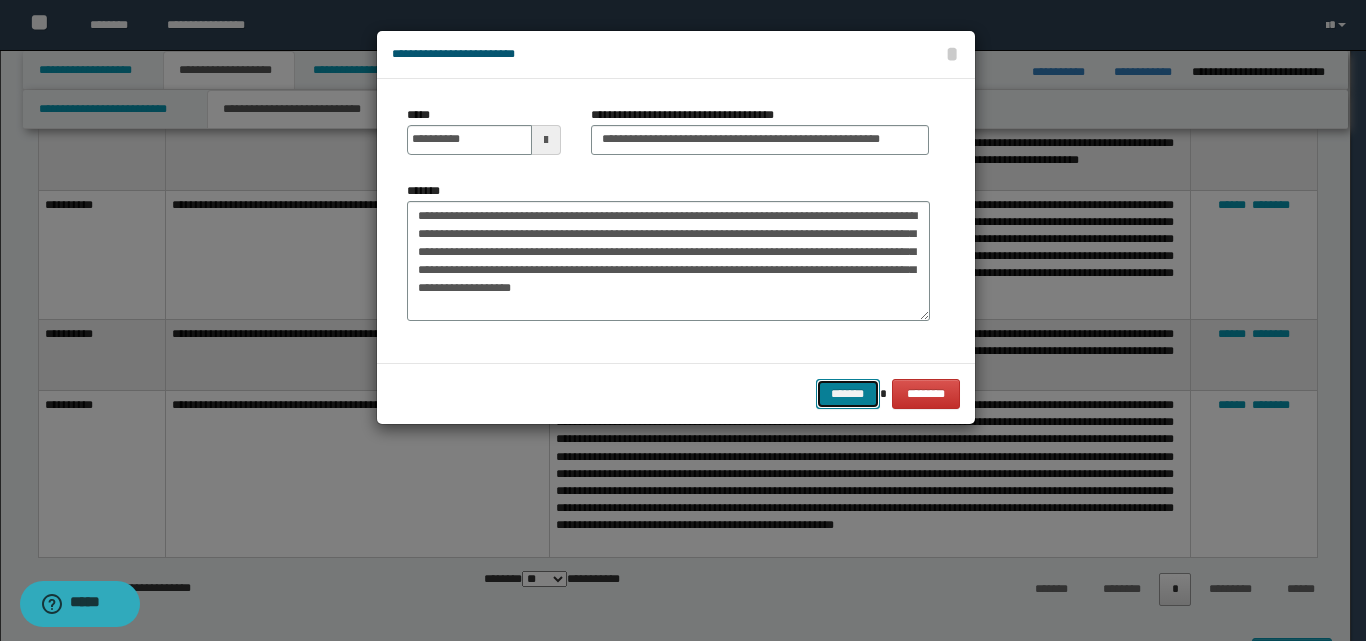 click on "*******" at bounding box center (848, 394) 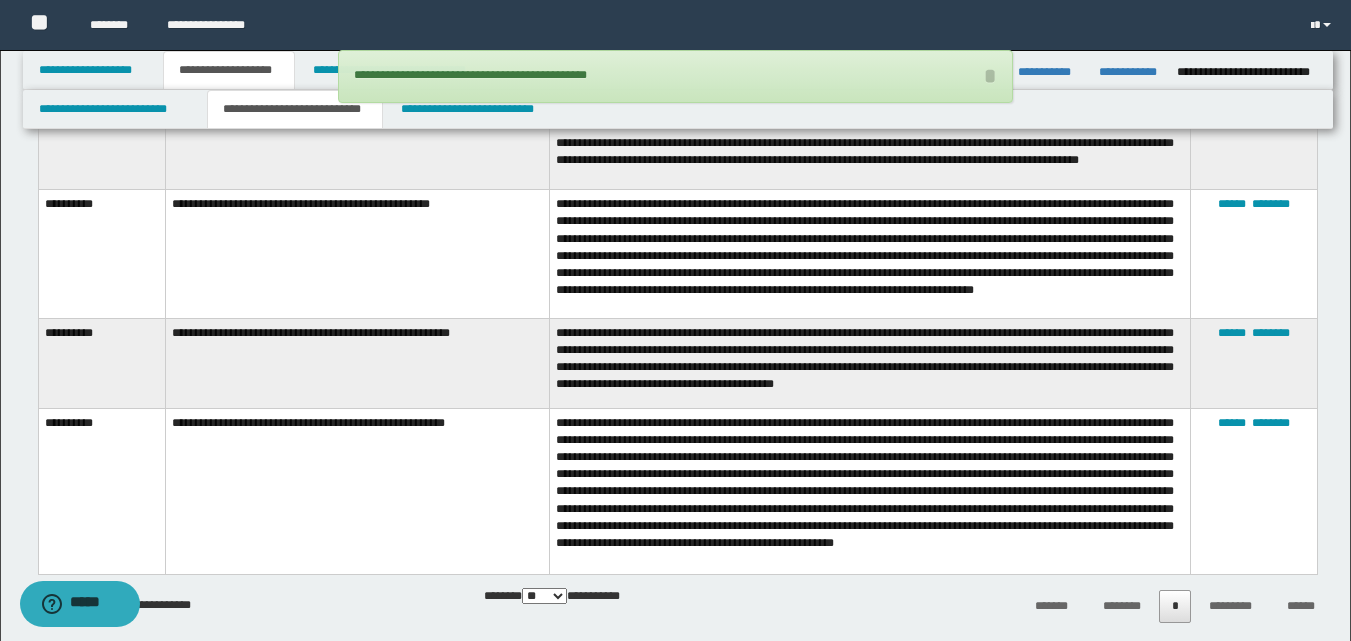scroll, scrollTop: 600, scrollLeft: 0, axis: vertical 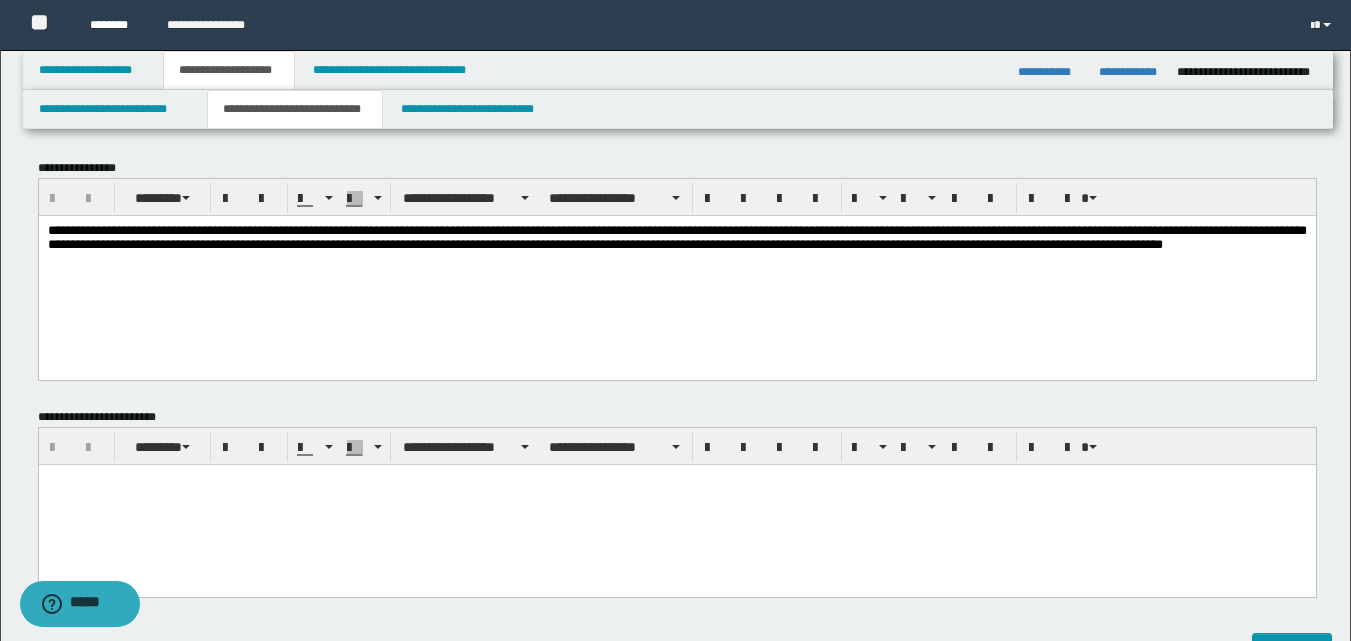 click on "********" at bounding box center (113, 25) 